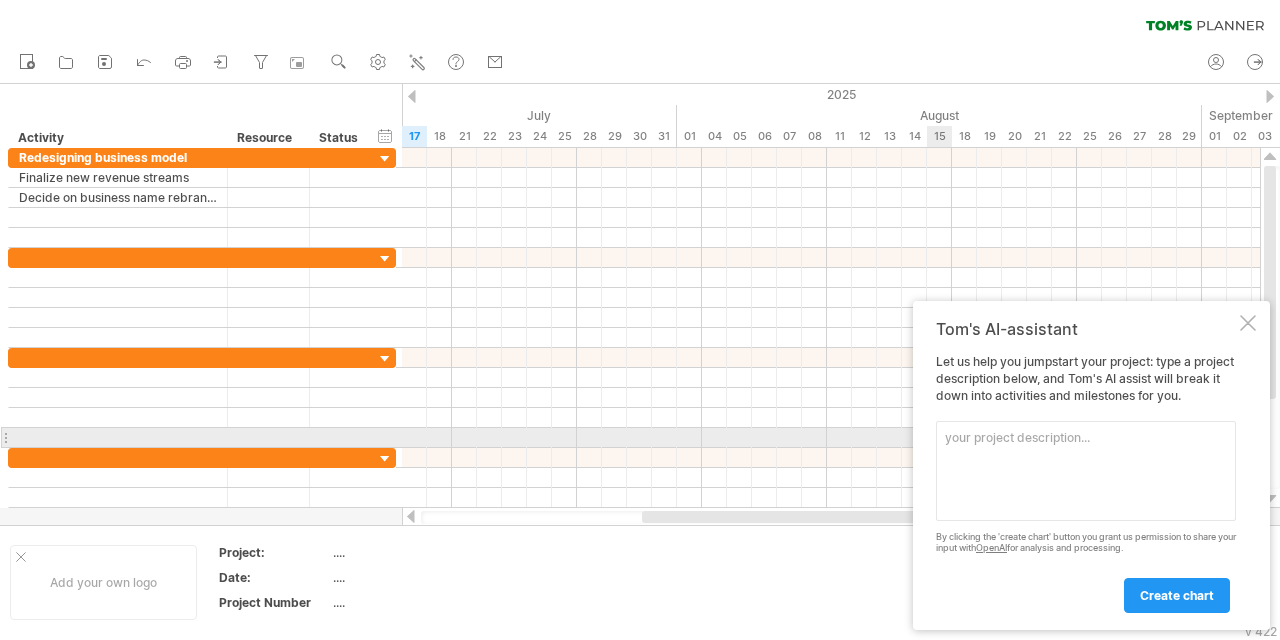 scroll, scrollTop: 0, scrollLeft: 0, axis: both 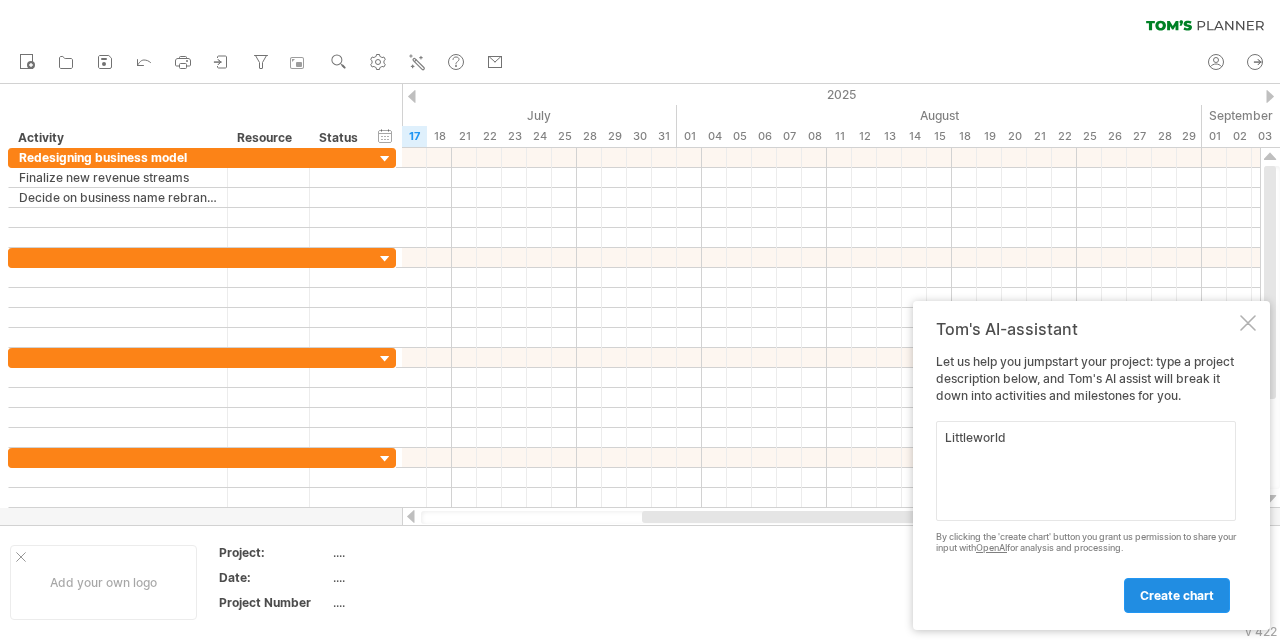 type on "Littleworld" 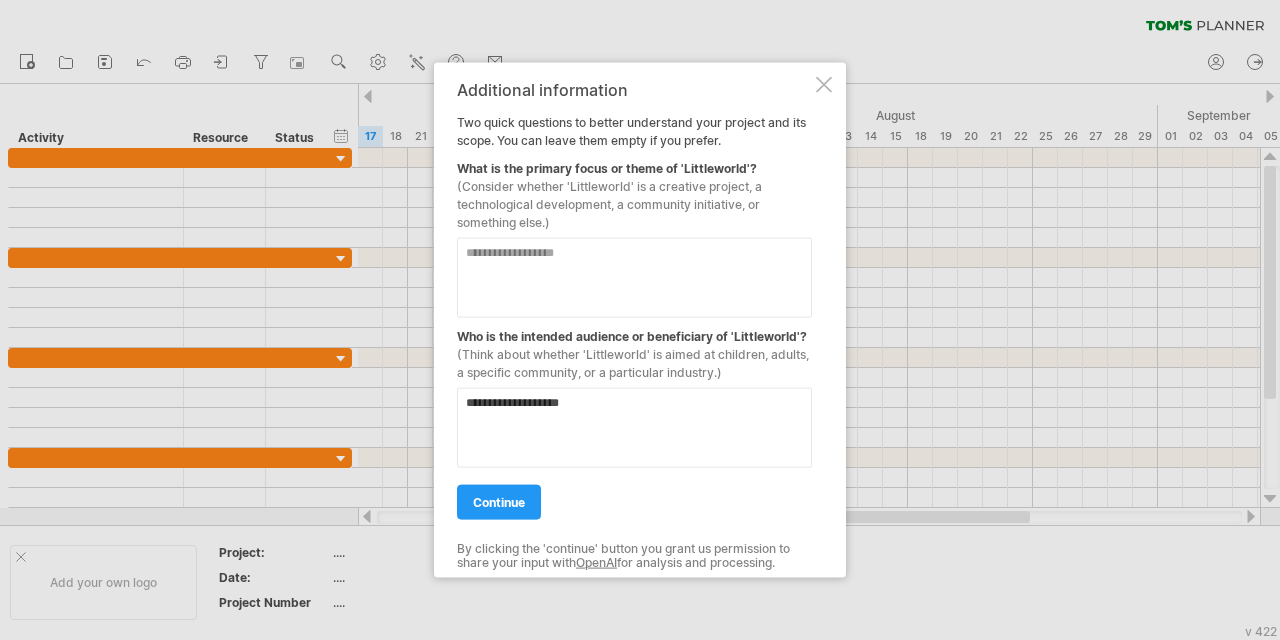 type on "**********" 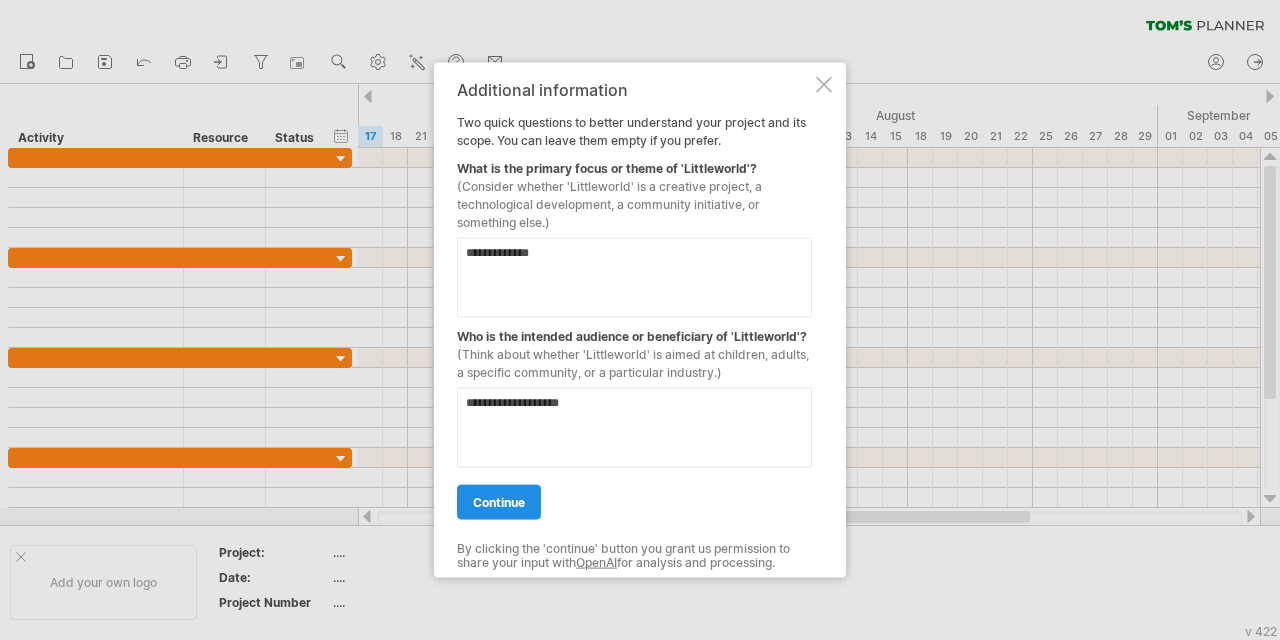 type on "**********" 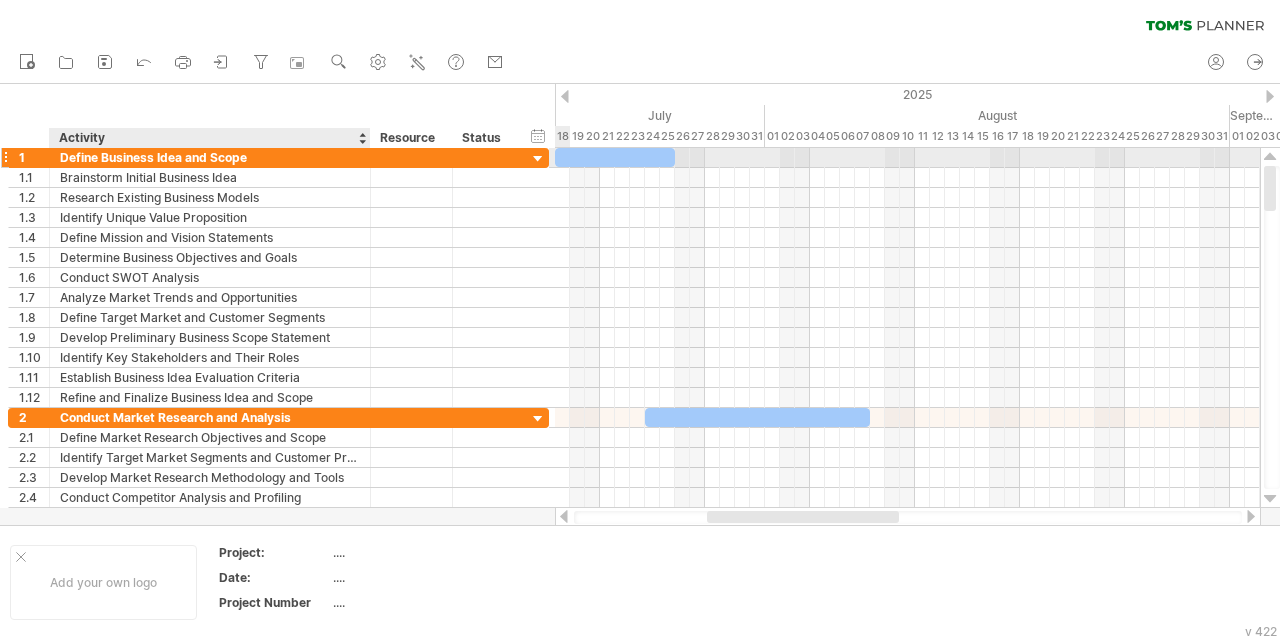 click on "Define Business Idea and Scope" at bounding box center [210, 157] 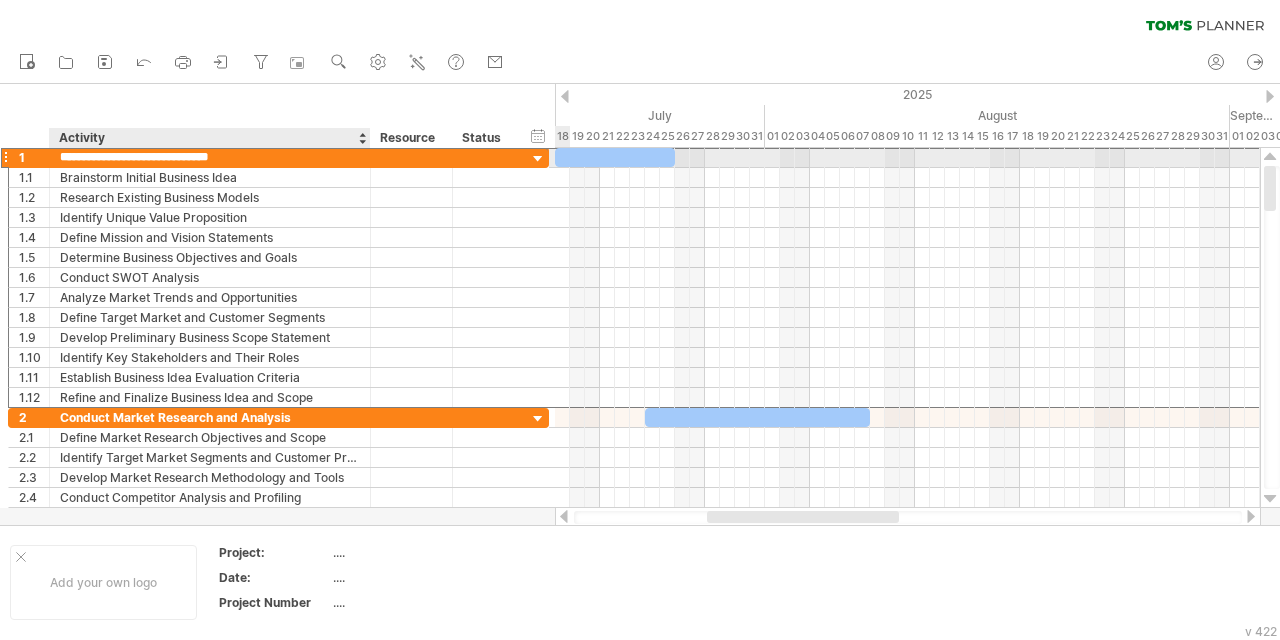 click on "**********" at bounding box center [210, 157] 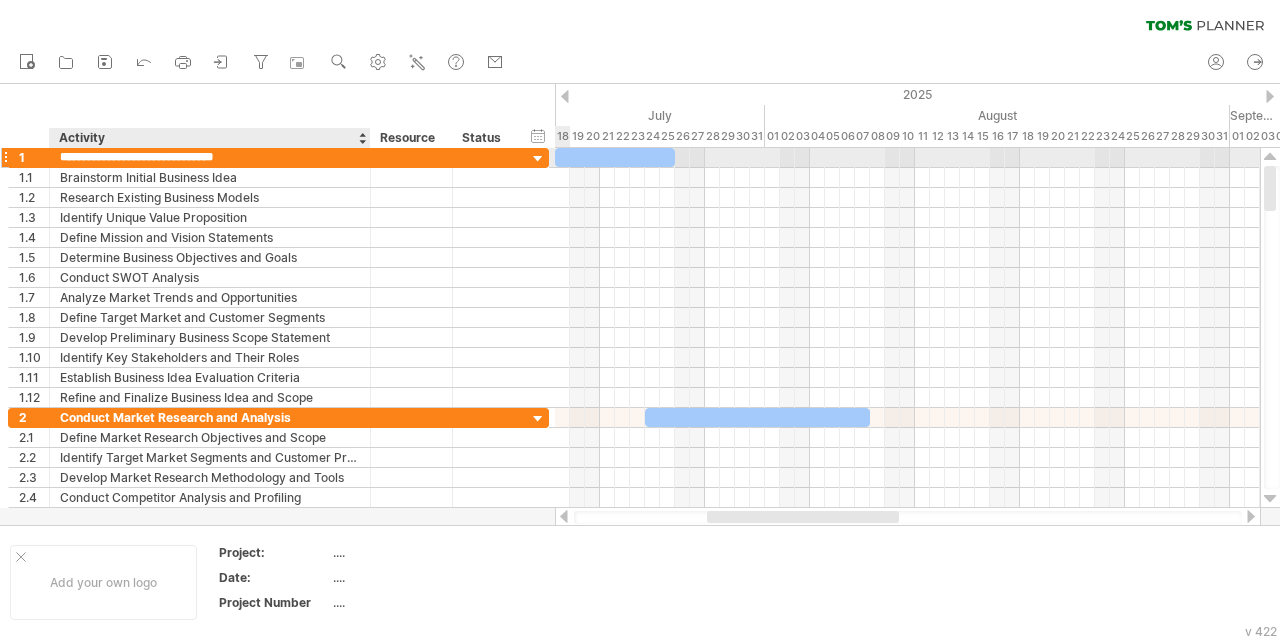 type on "**********" 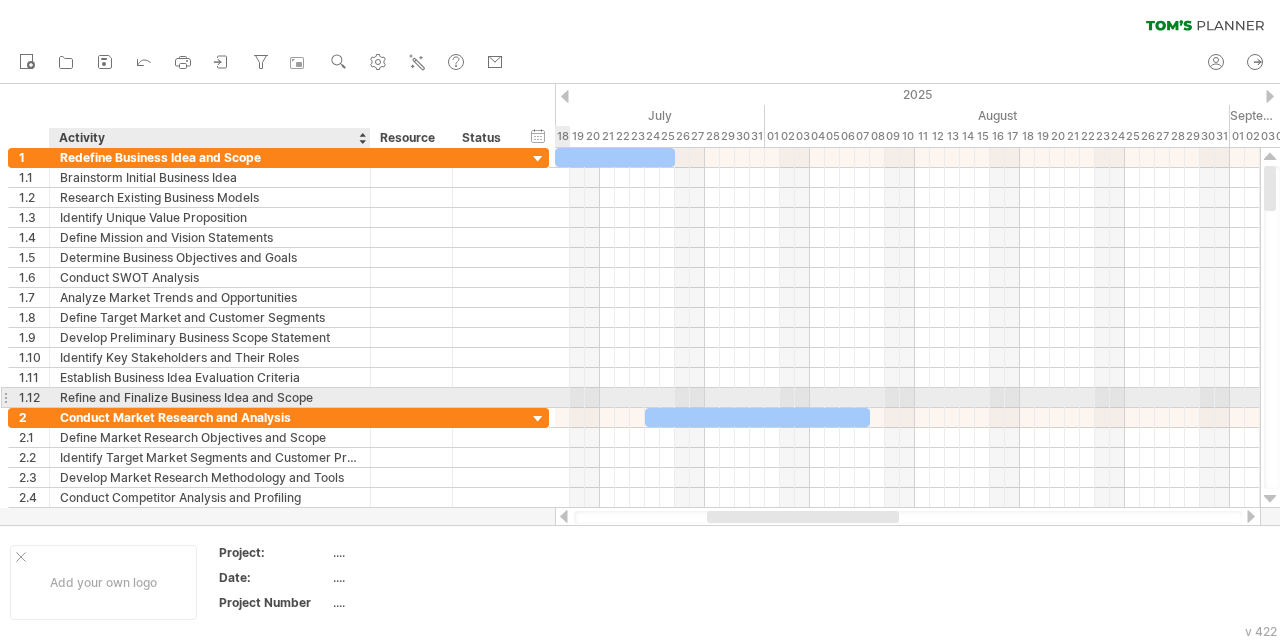 click on "Refine and Finalize Business Idea and Scope" at bounding box center [210, 397] 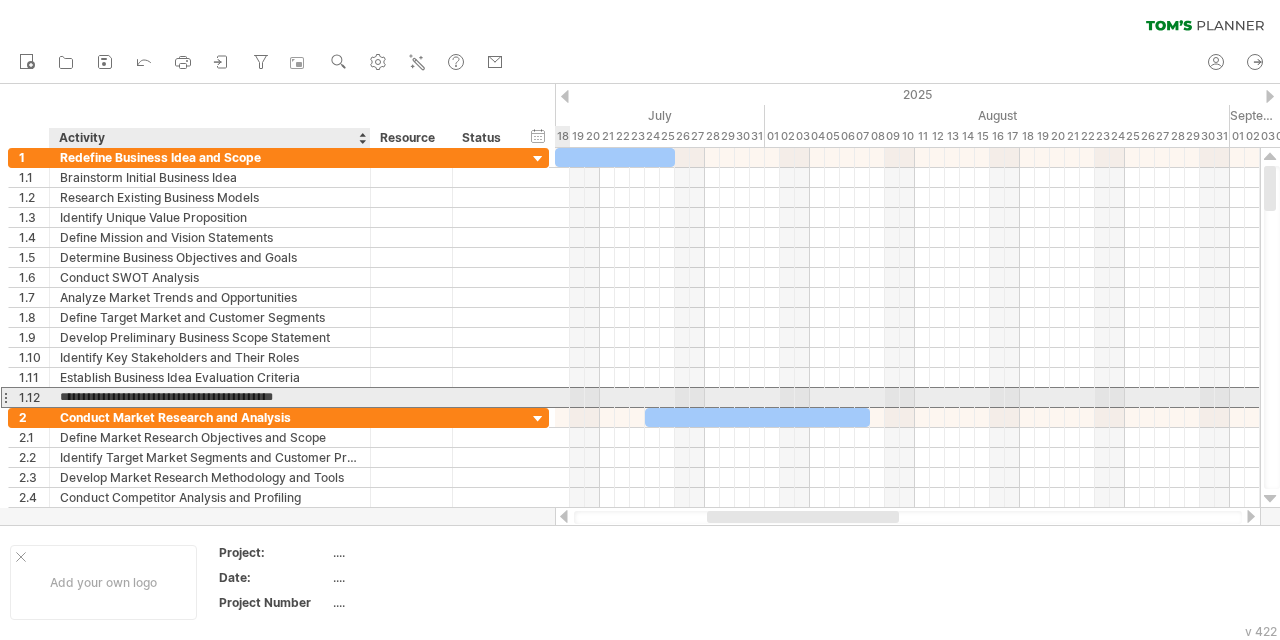 type on "**********" 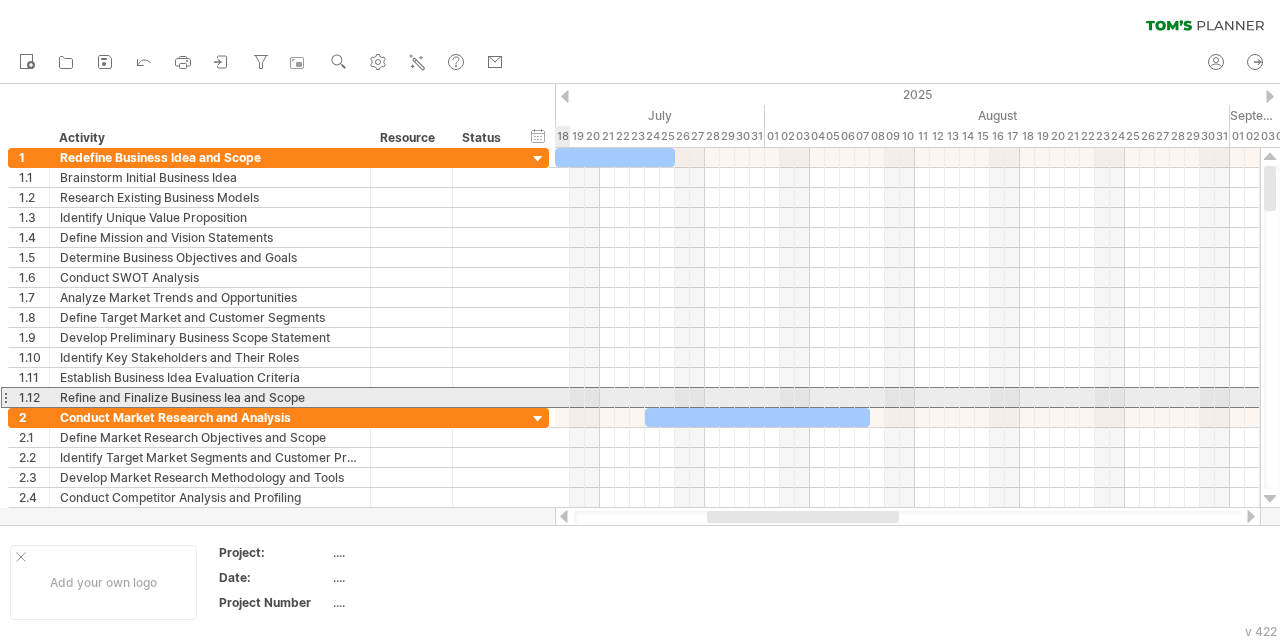 click at bounding box center (5, 397) 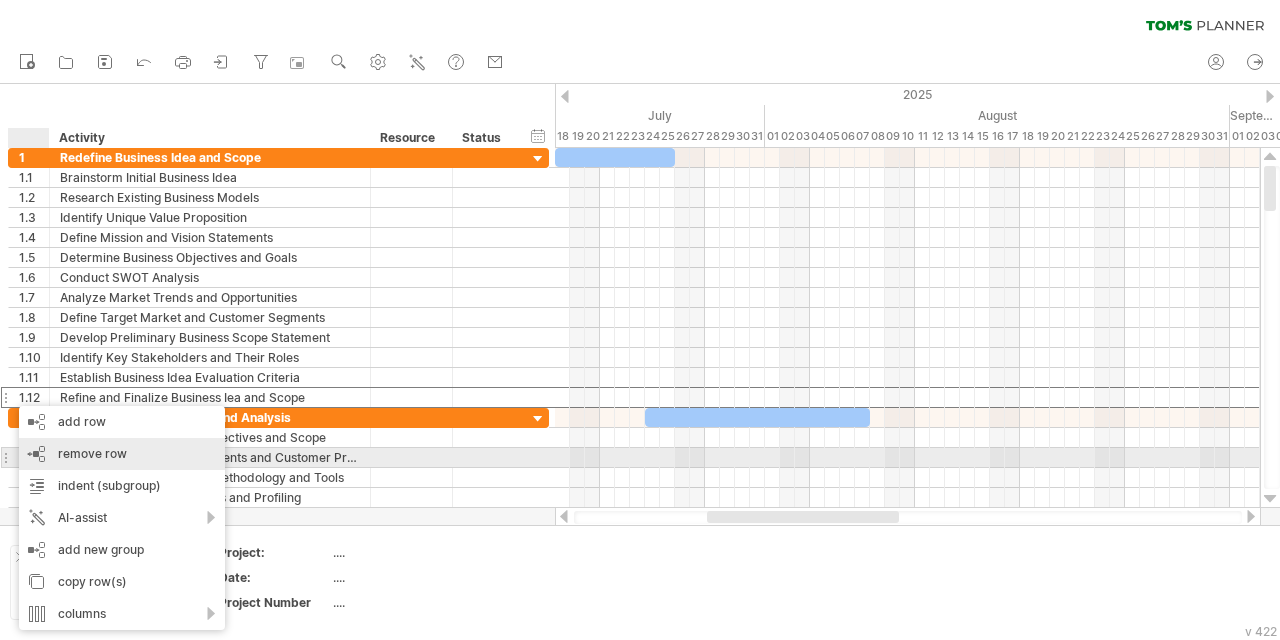 click on "remove row remove selected rows" at bounding box center (122, 454) 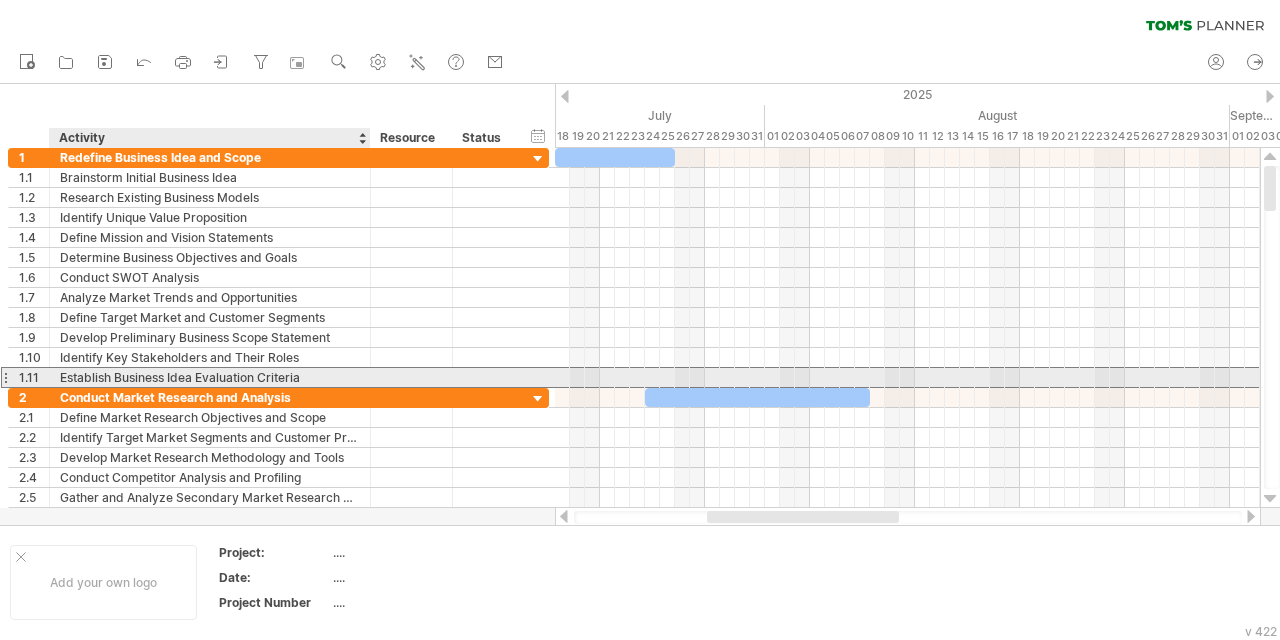 click on "Establish Business Idea Evaluation Criteria" at bounding box center (210, 377) 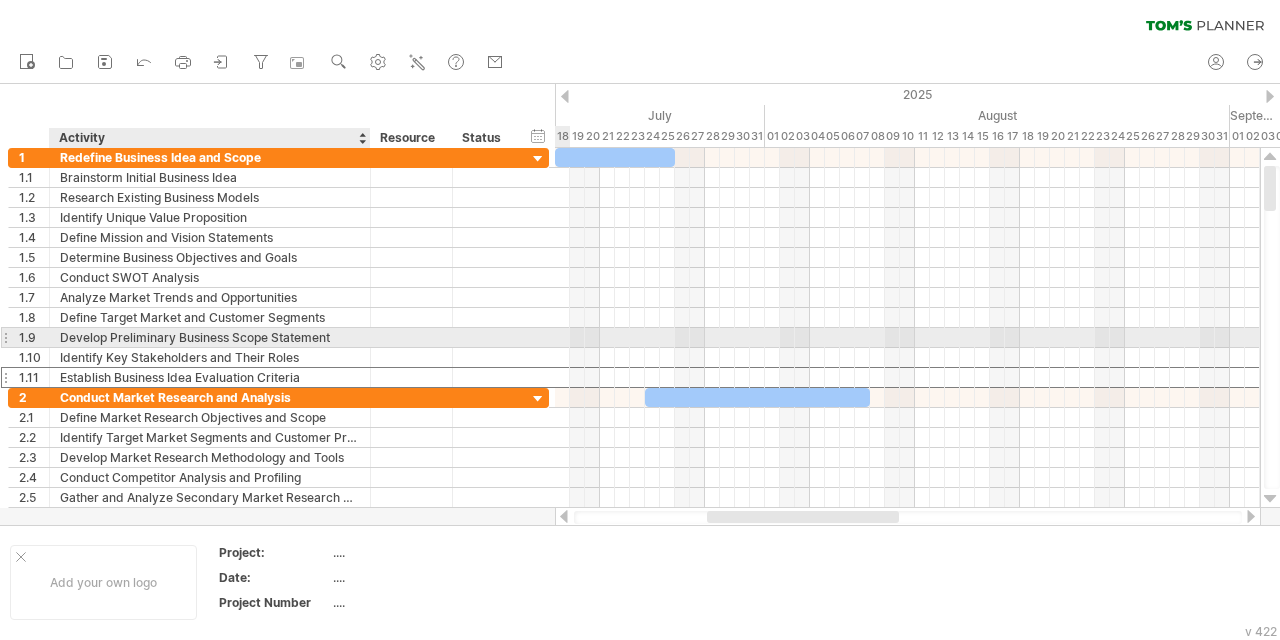 click on "Develop Preliminary Business Scope Statement" at bounding box center (210, 337) 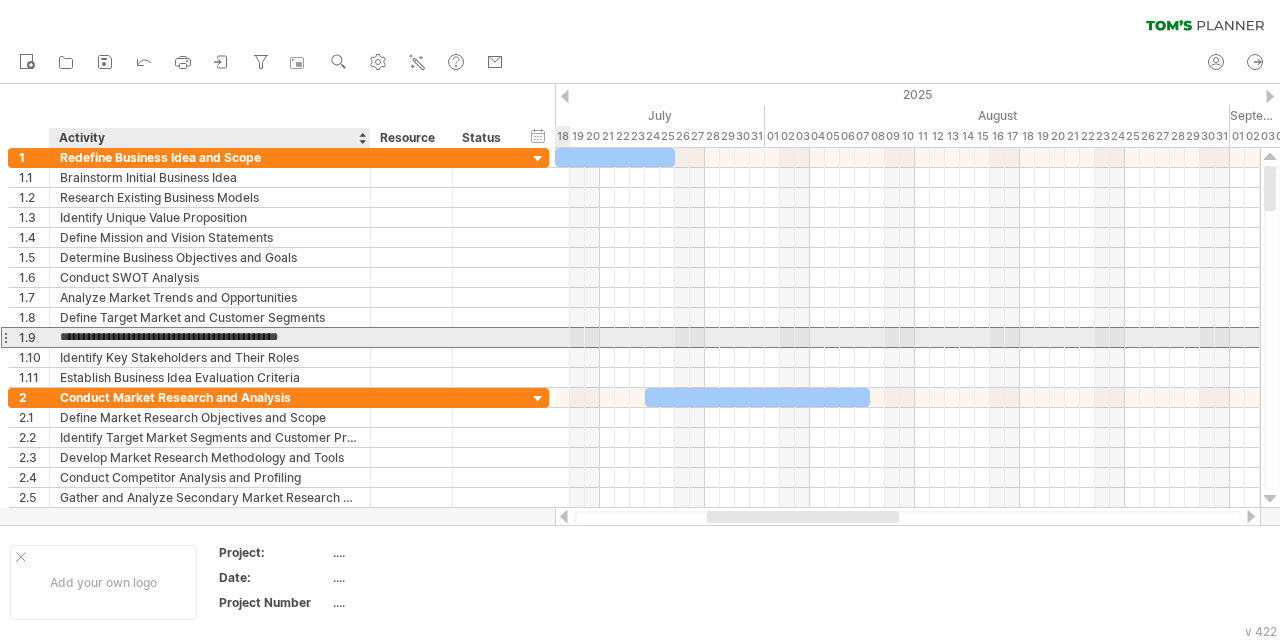 type 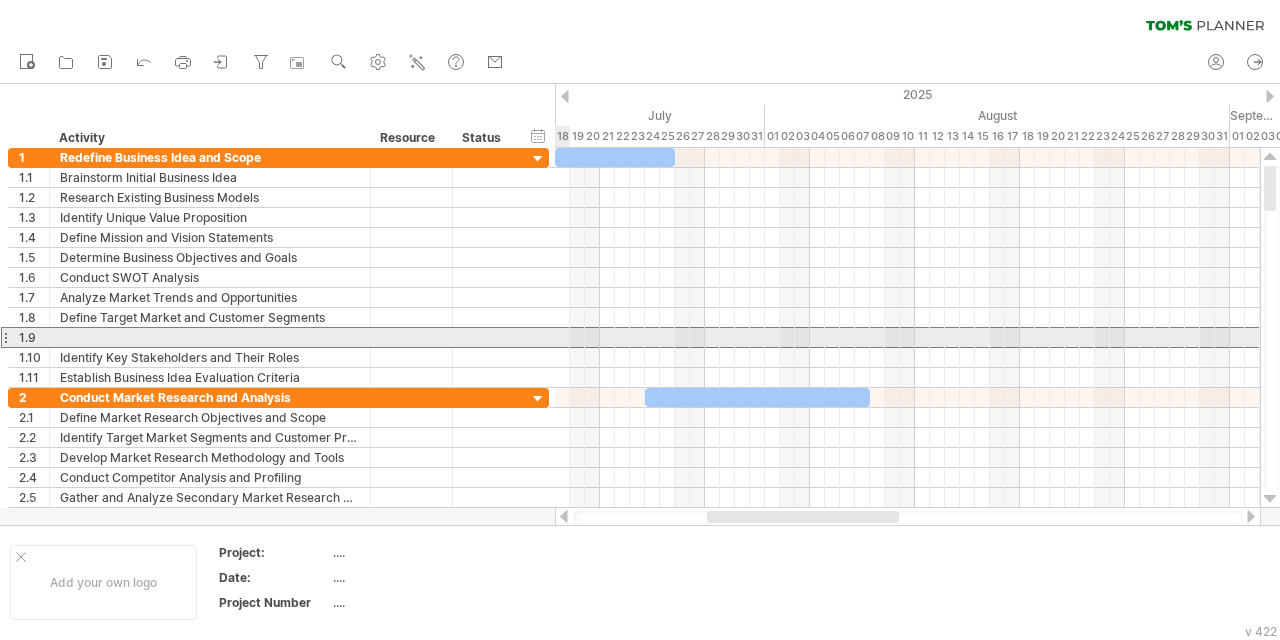 click at bounding box center (5, 337) 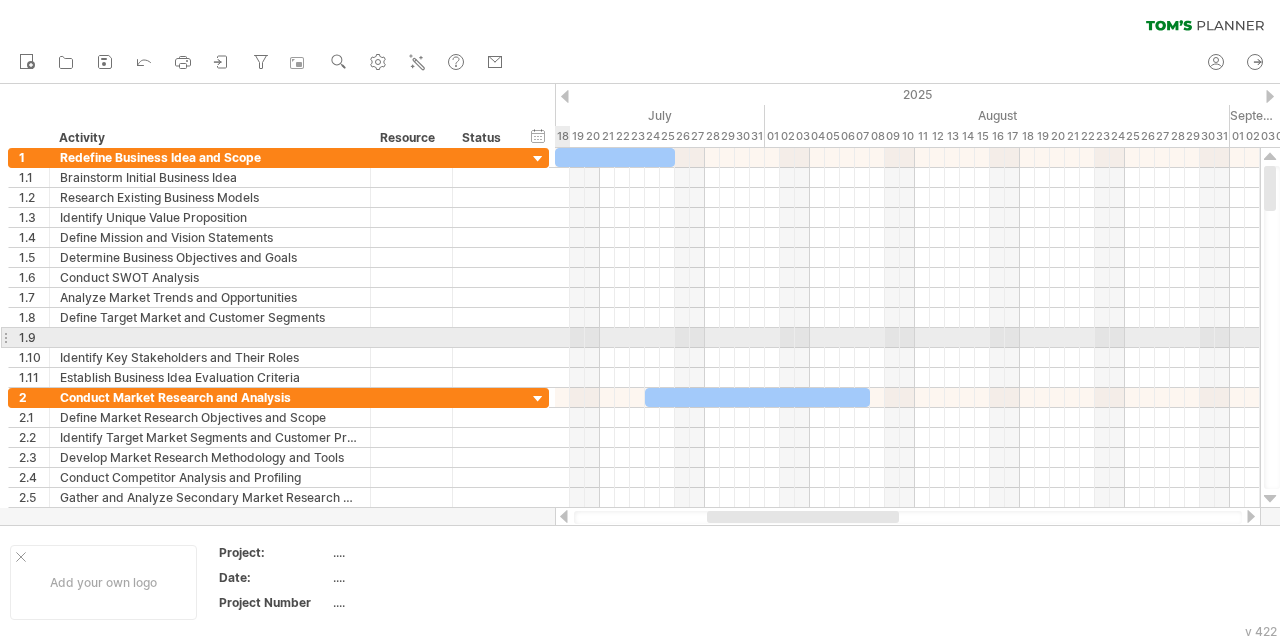 click at bounding box center [5, 337] 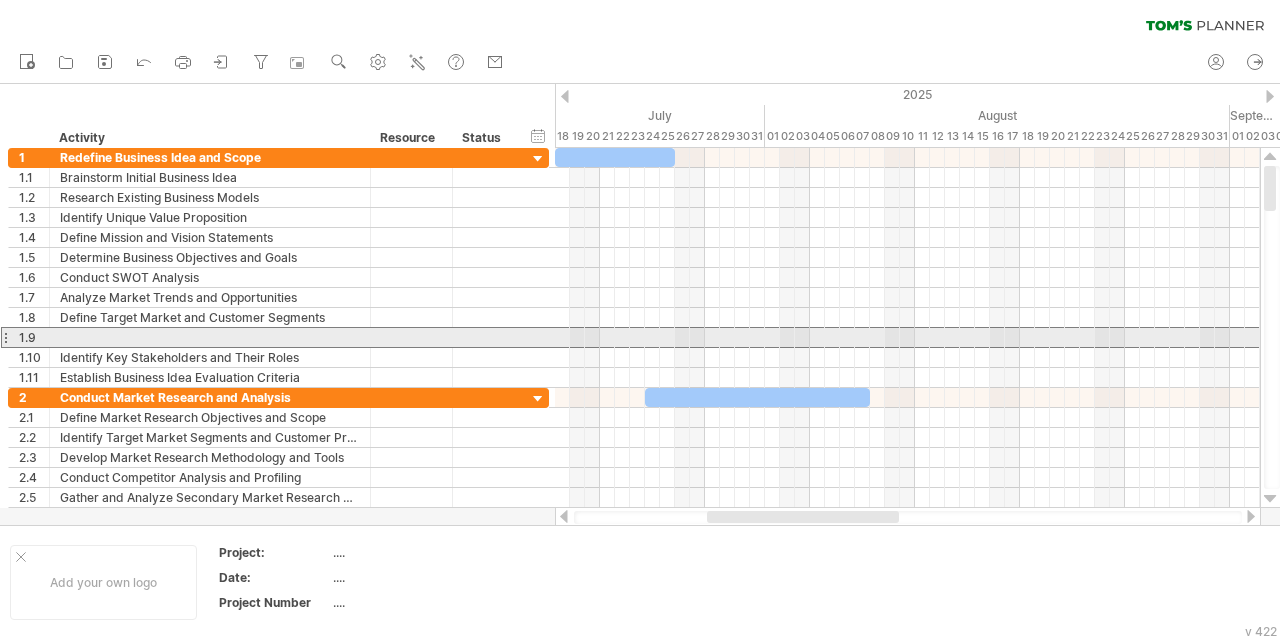 click at bounding box center [5, 337] 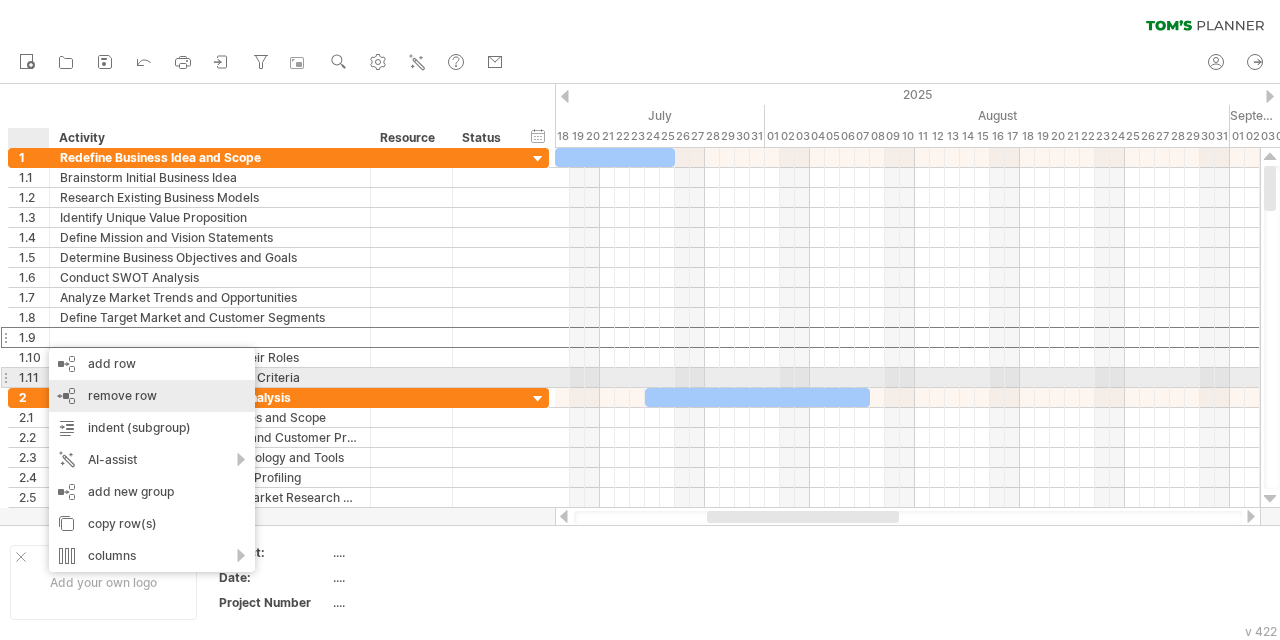 click on "remove row remove selected rows" at bounding box center (152, 396) 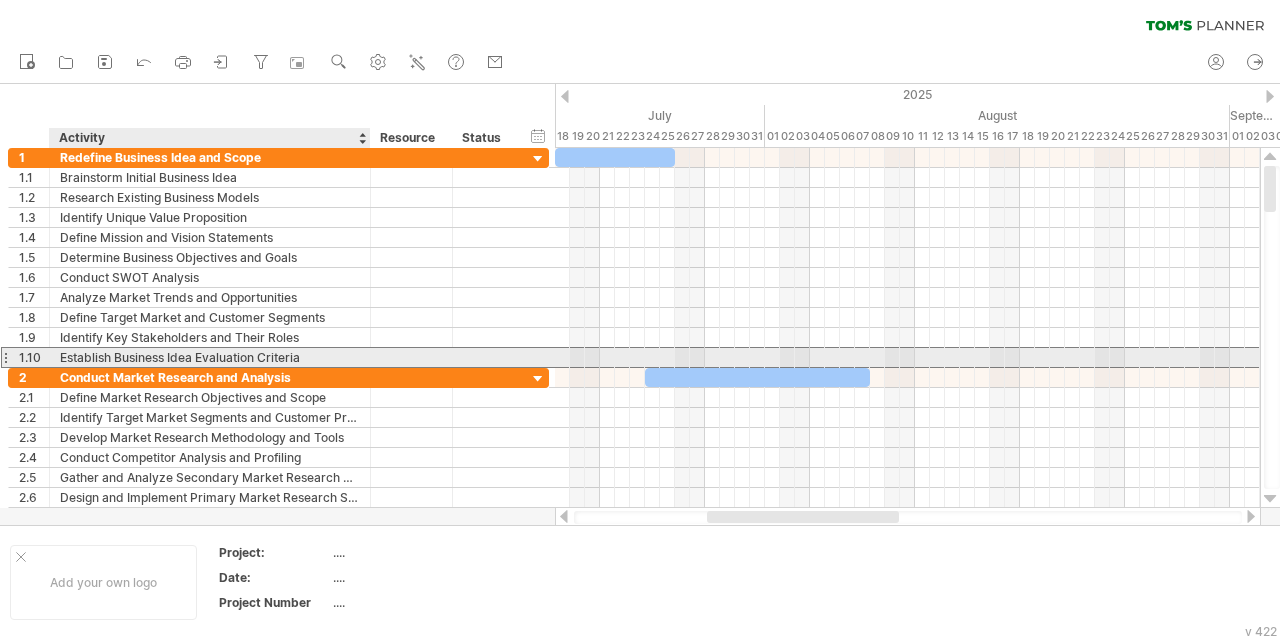click on "Establish Business Idea Evaluation Criteria" at bounding box center [210, 357] 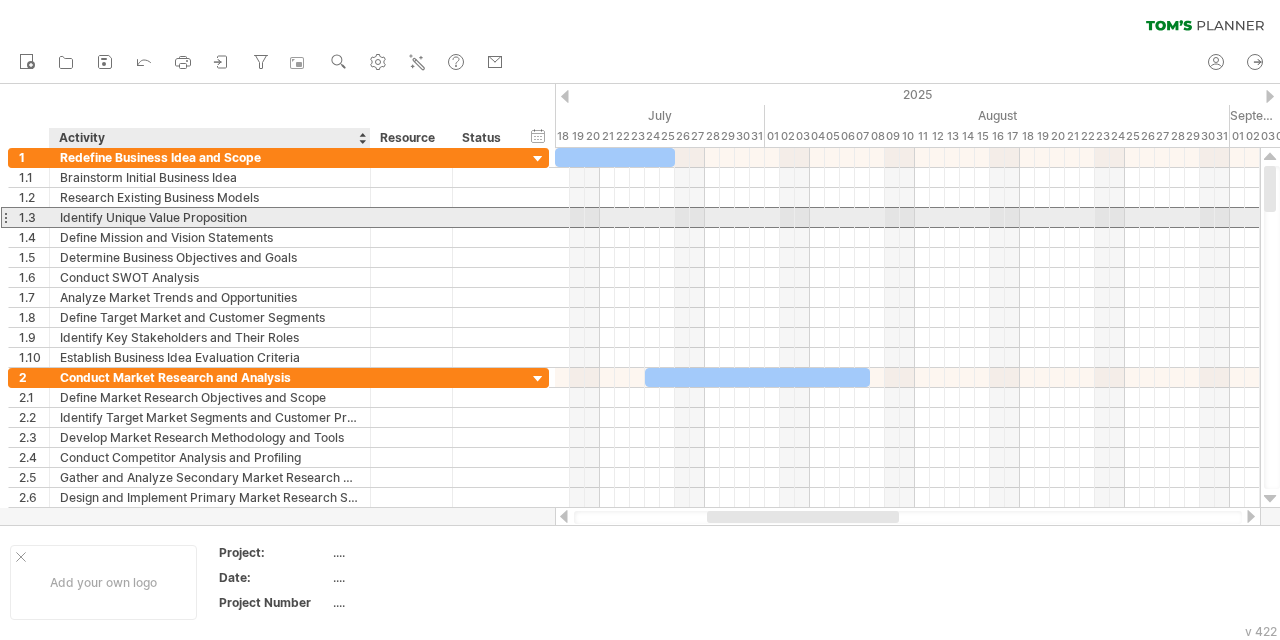 click on "Identify Unique Value Proposition" at bounding box center [210, 217] 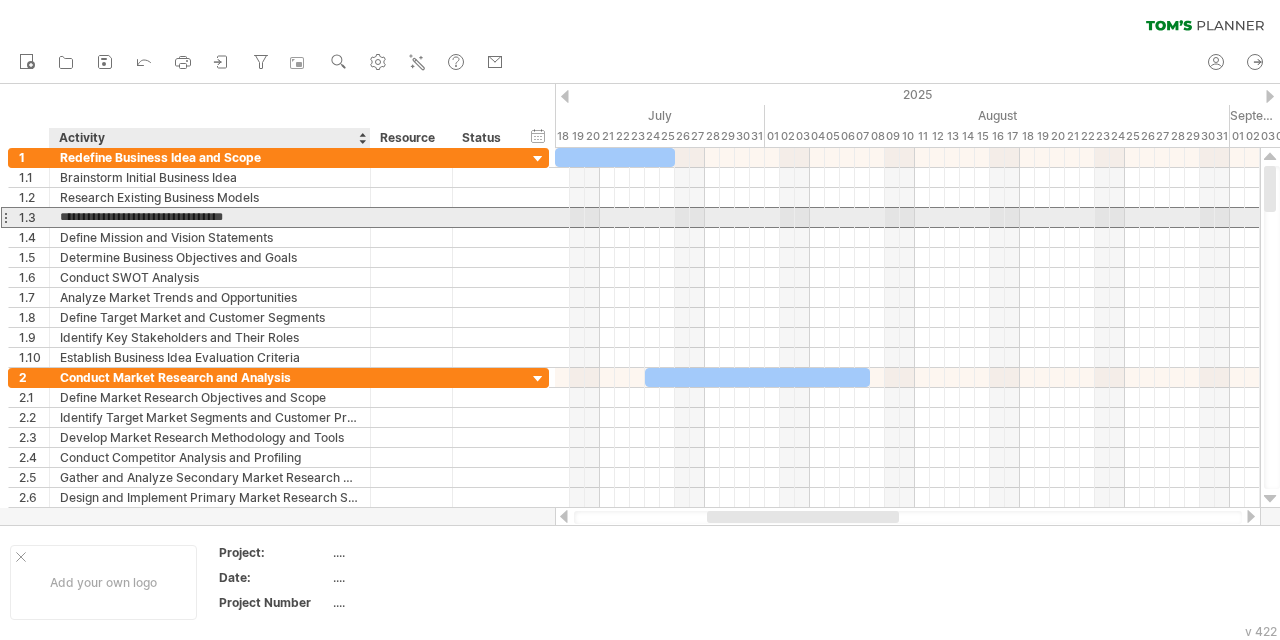 click on "**********" at bounding box center (210, 217) 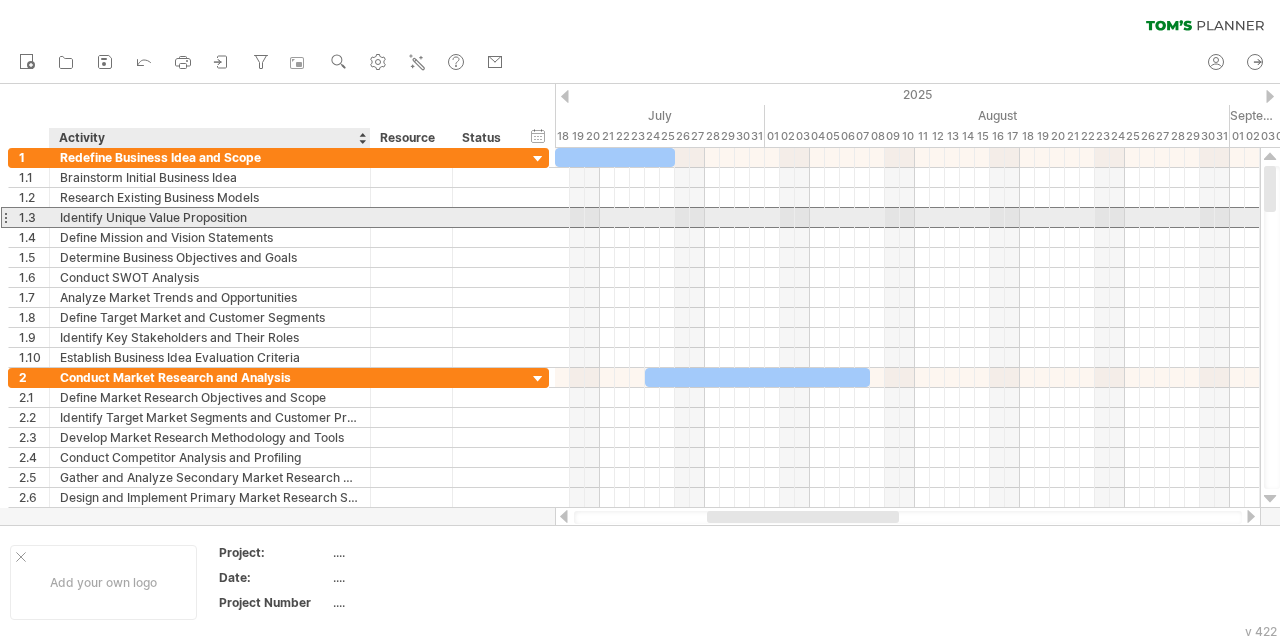 click on "Identify Unique Value Proposition" at bounding box center (210, 217) 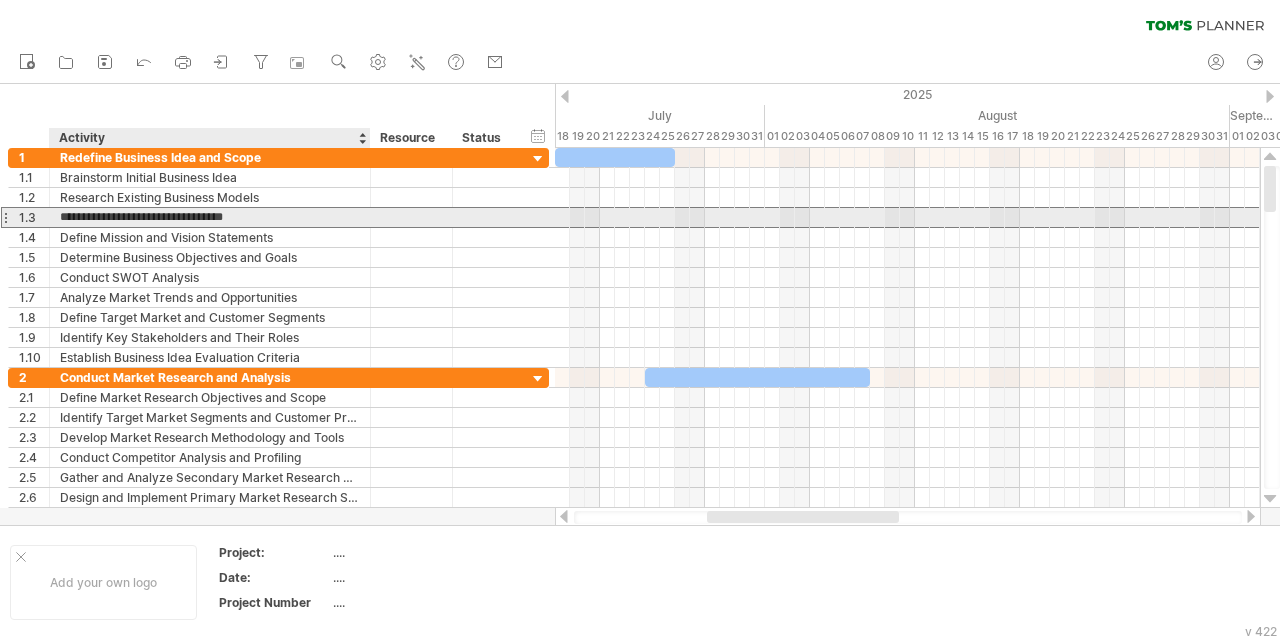 click on "**********" at bounding box center [210, 217] 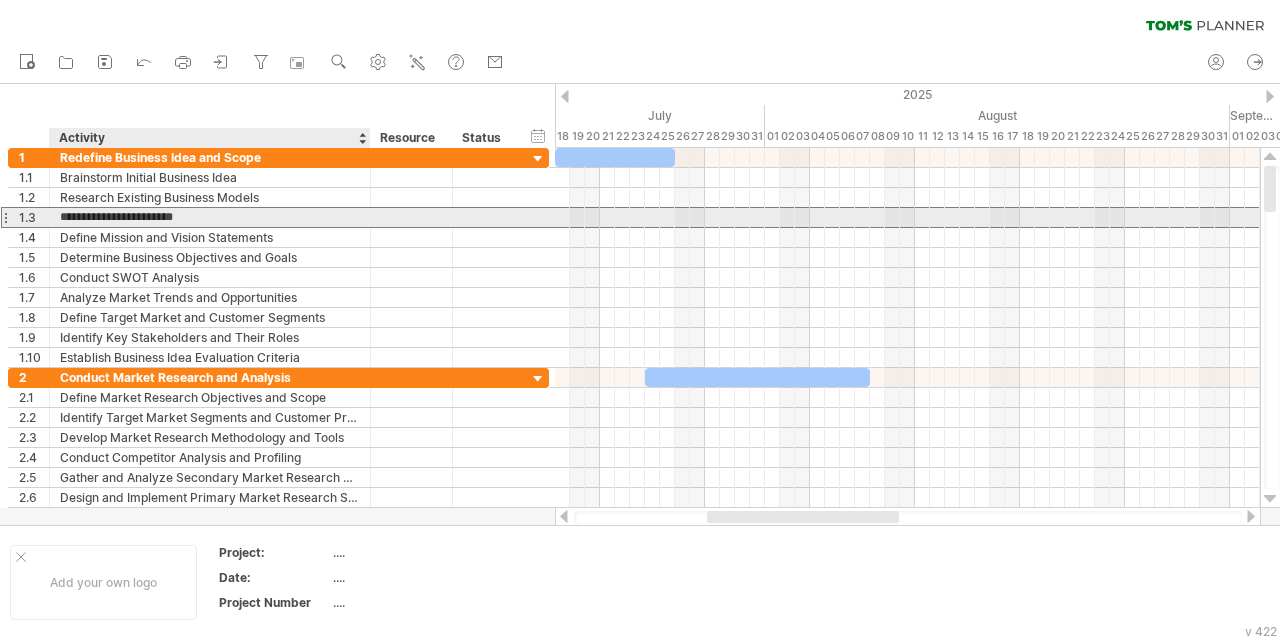 type on "**********" 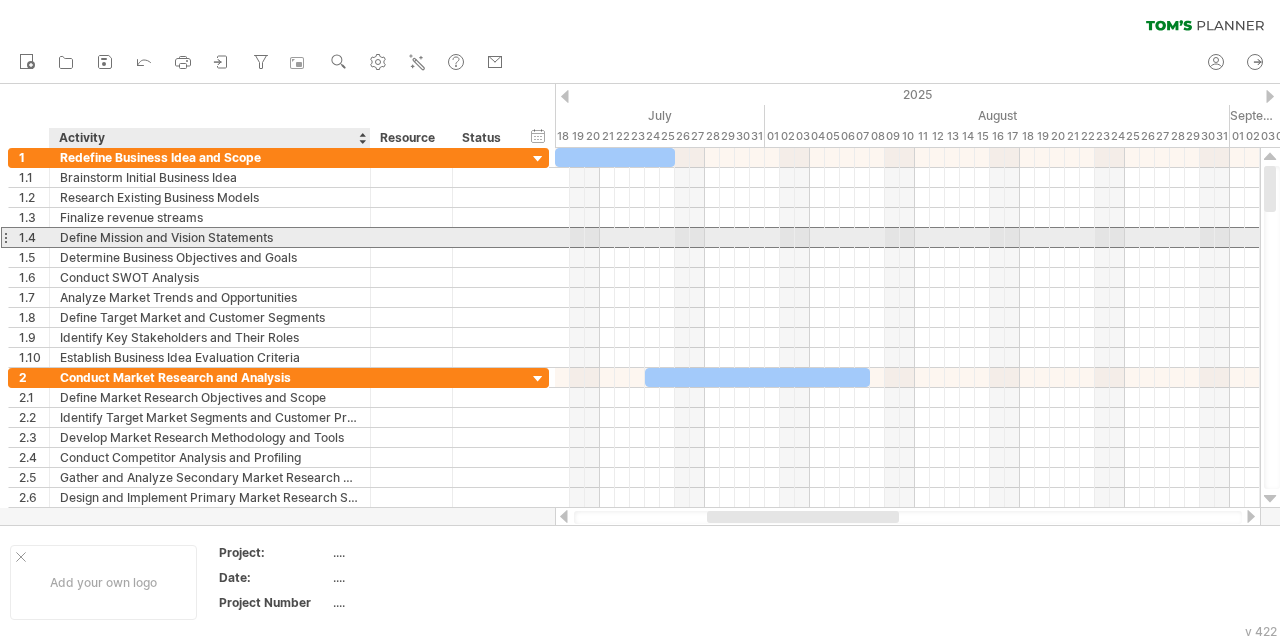 click on "Define Mission and Vision Statements" at bounding box center (210, 237) 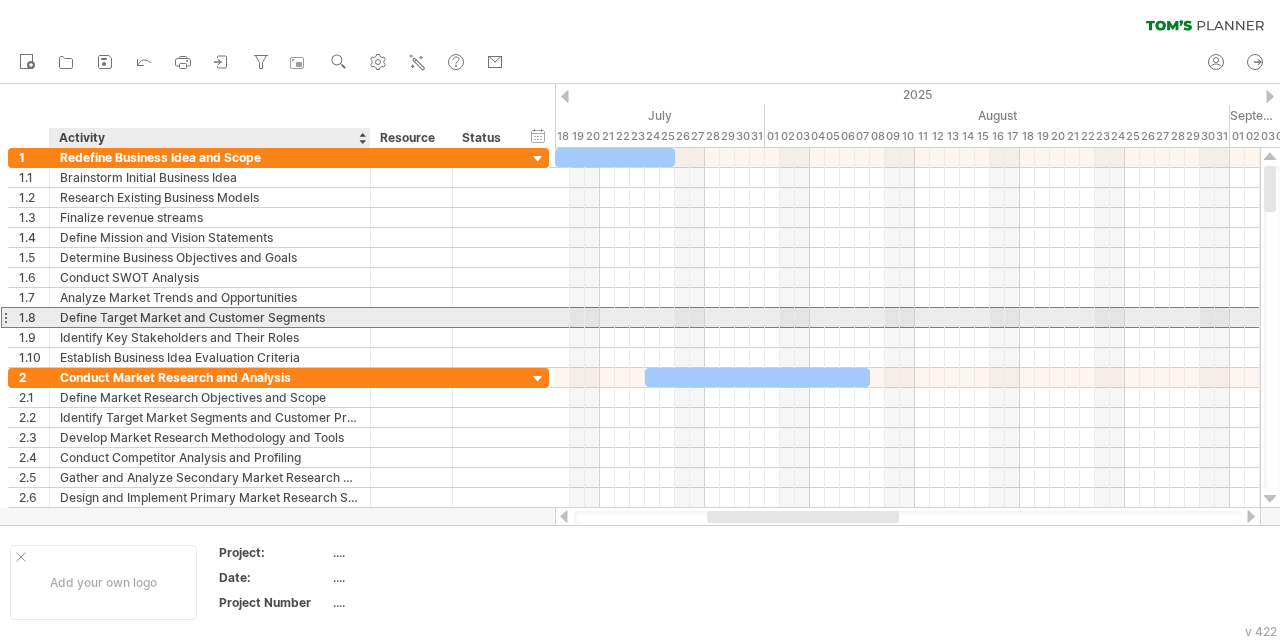 click on "Define Target Market and Customer Segments" at bounding box center [210, 317] 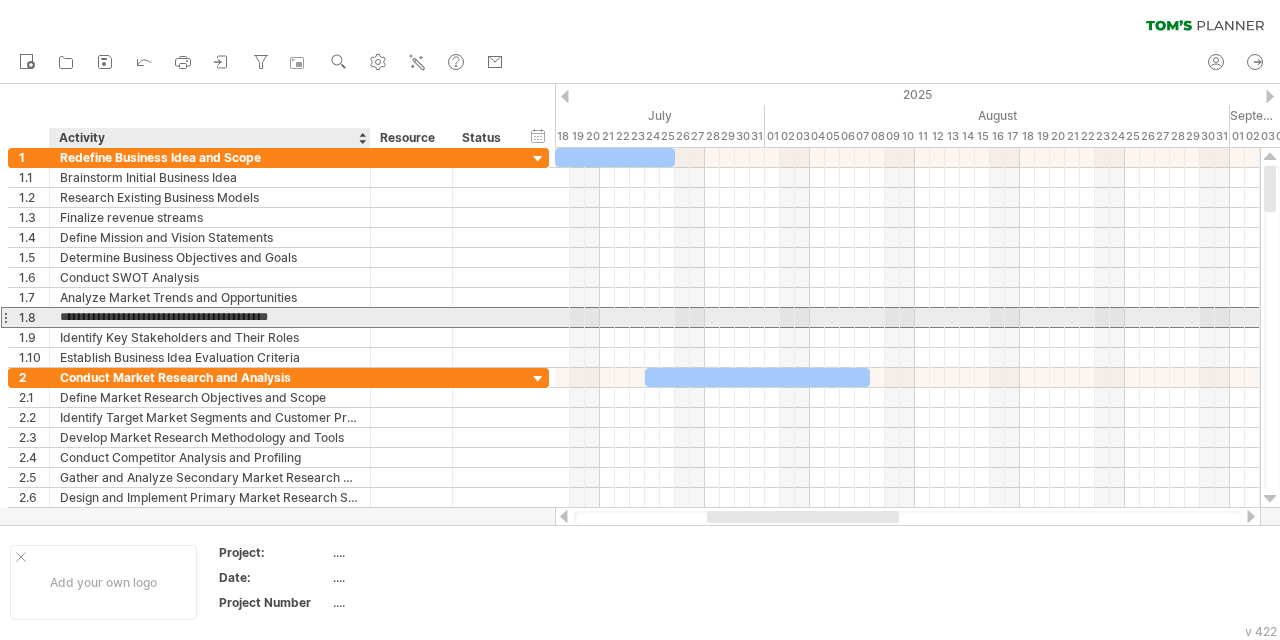 click on "**********" at bounding box center (210, 317) 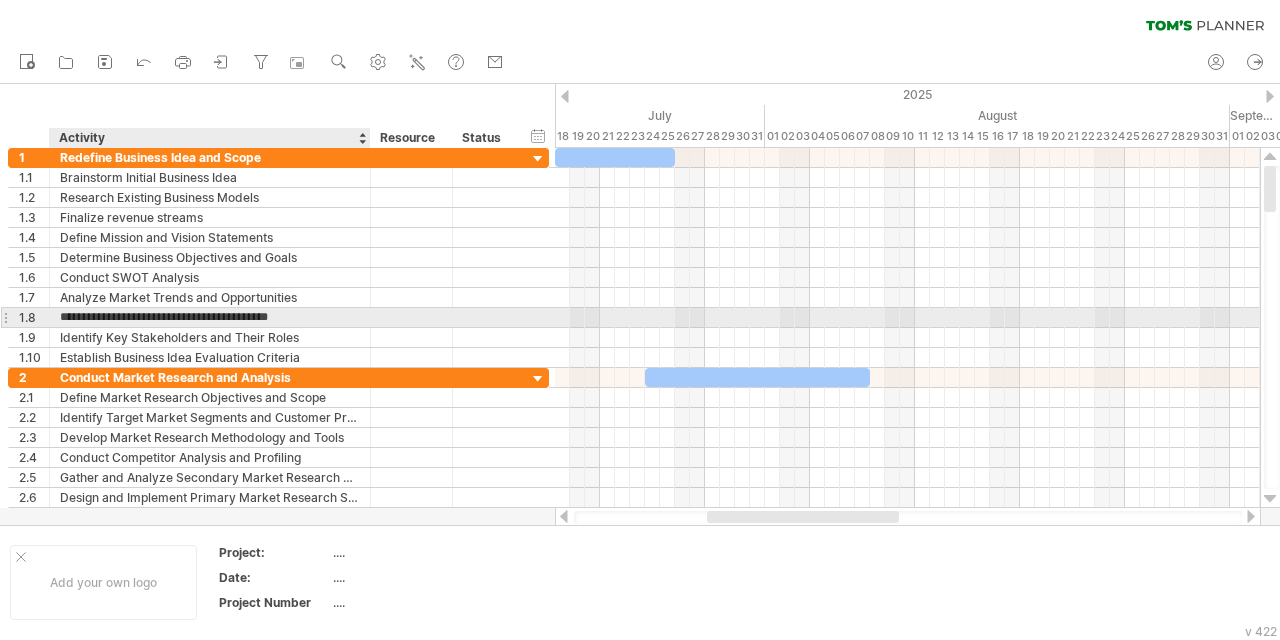 type 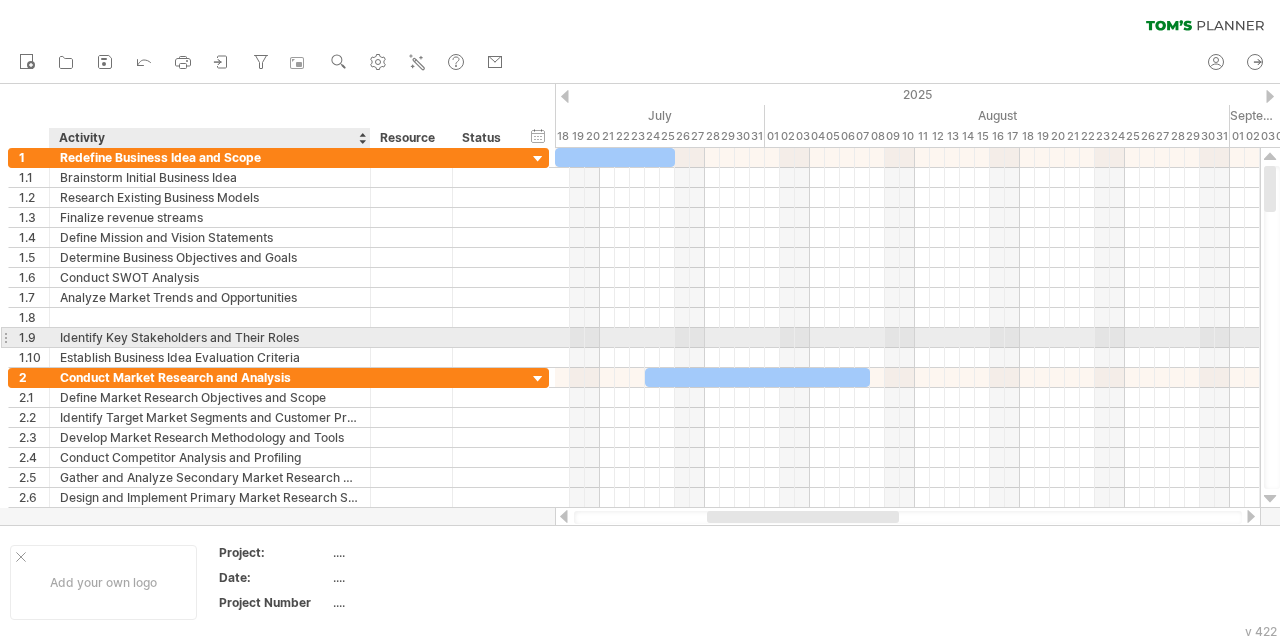 click on "Identify Key Stakeholders and Their Roles" at bounding box center (210, 337) 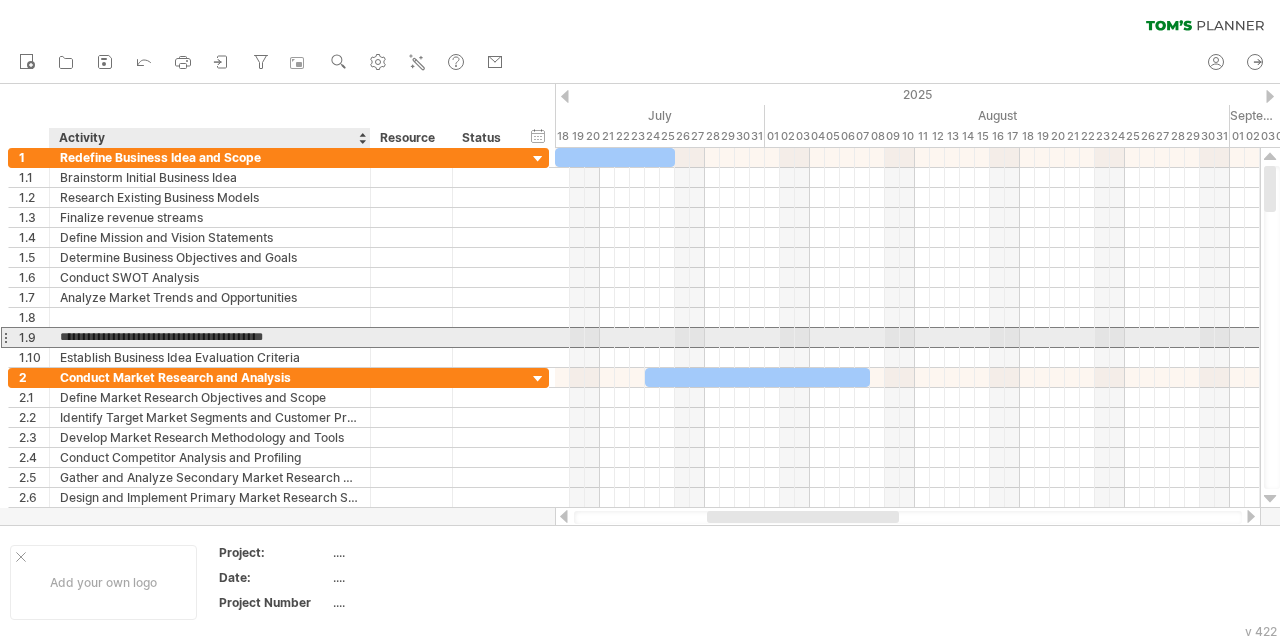 click on "**********" at bounding box center (210, 337) 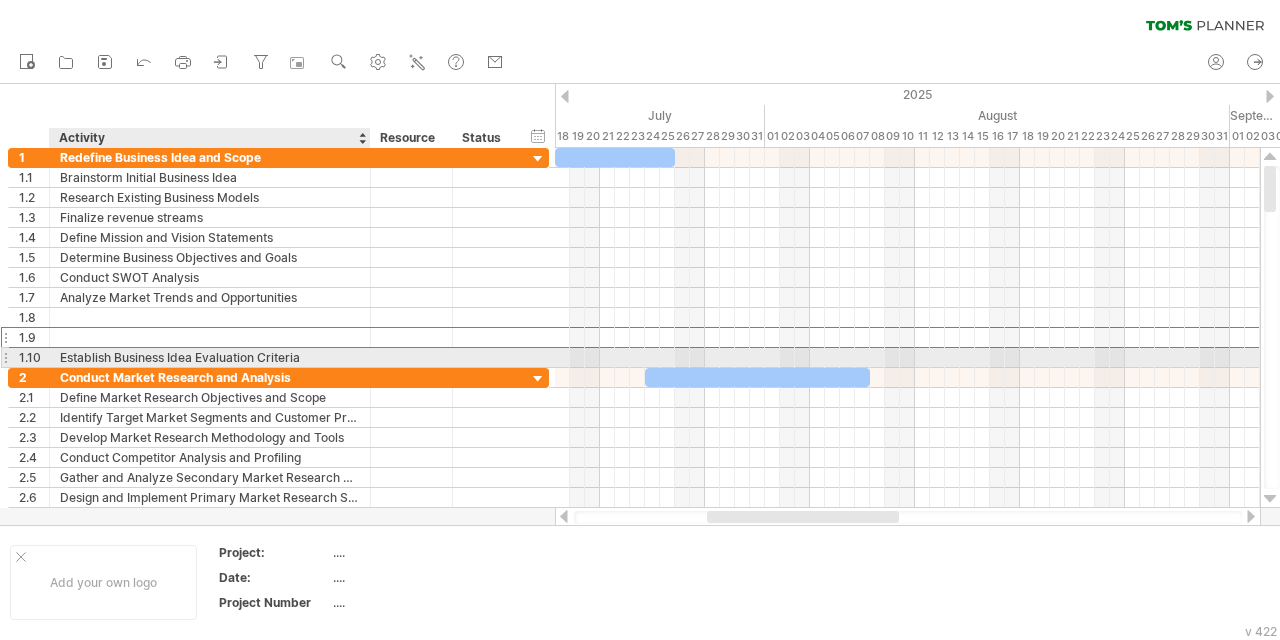 click on "Establish Business Idea Evaluation Criteria" at bounding box center [210, 357] 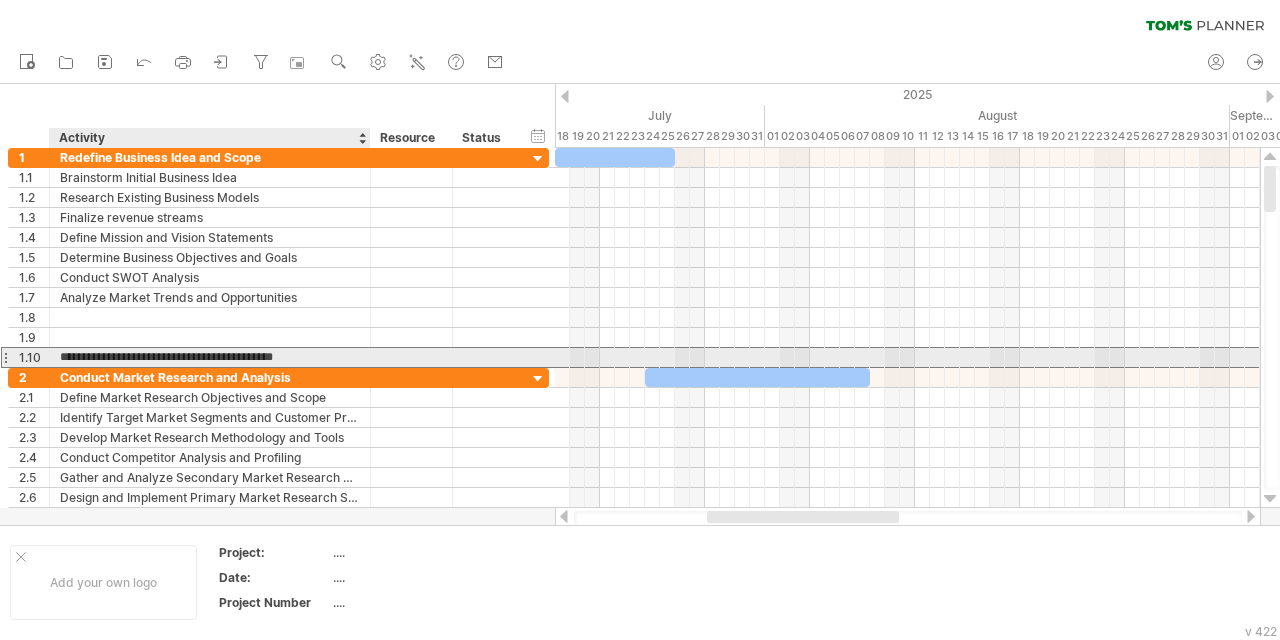 click on "**********" at bounding box center [210, 357] 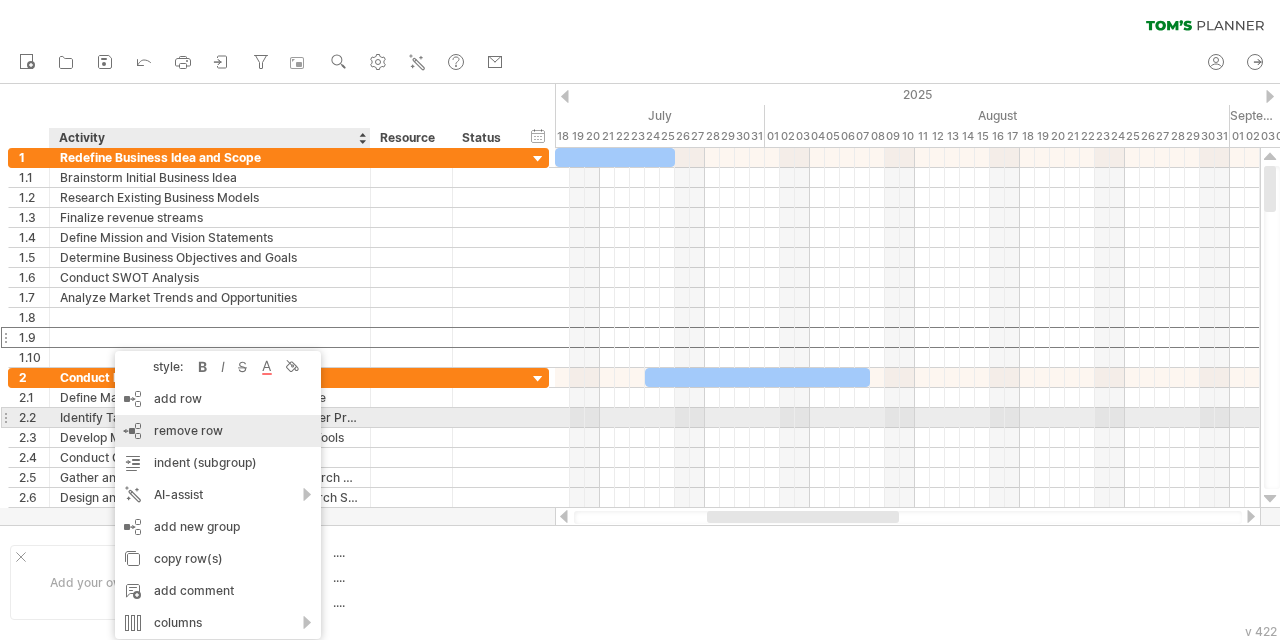 click on "remove row remove selected rows" at bounding box center [218, 431] 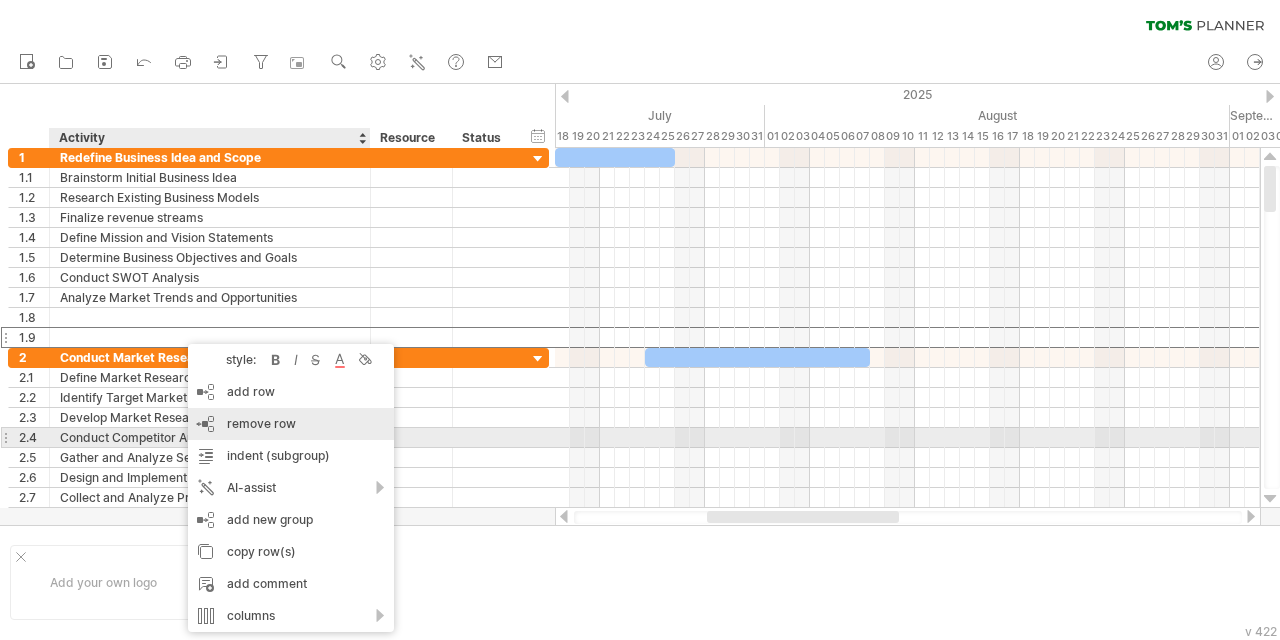 click on "remove row remove selected rows" at bounding box center (291, 424) 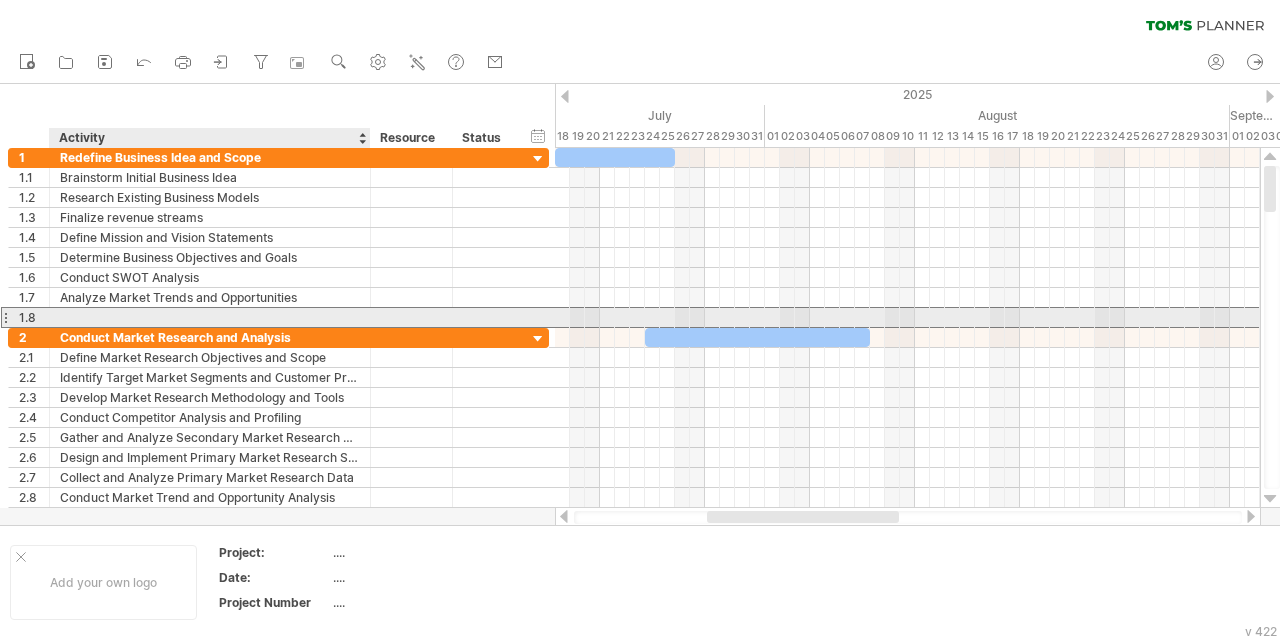 click at bounding box center (210, 317) 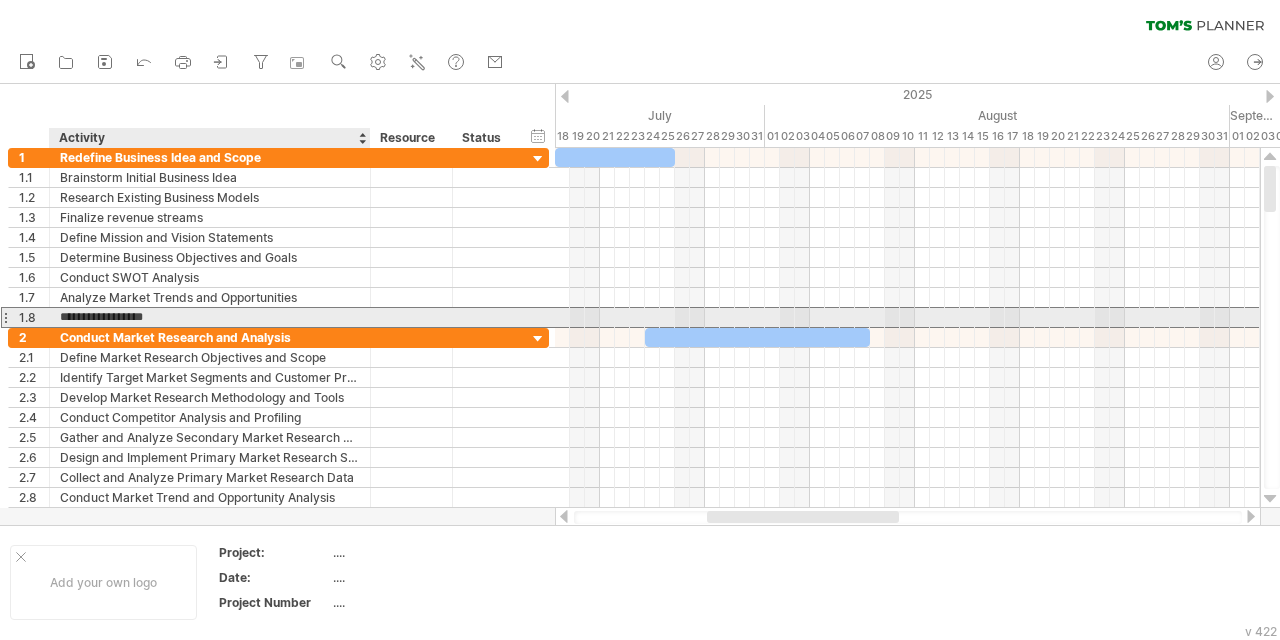 type on "**********" 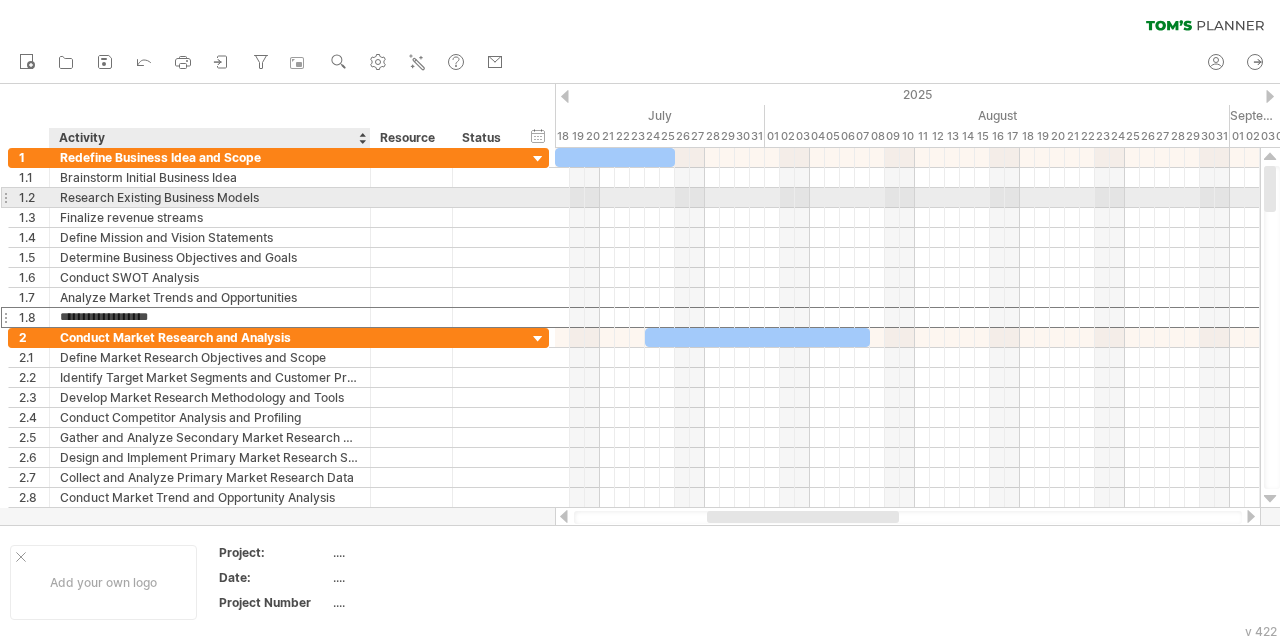 click on "Research Existing Business Models" at bounding box center [210, 197] 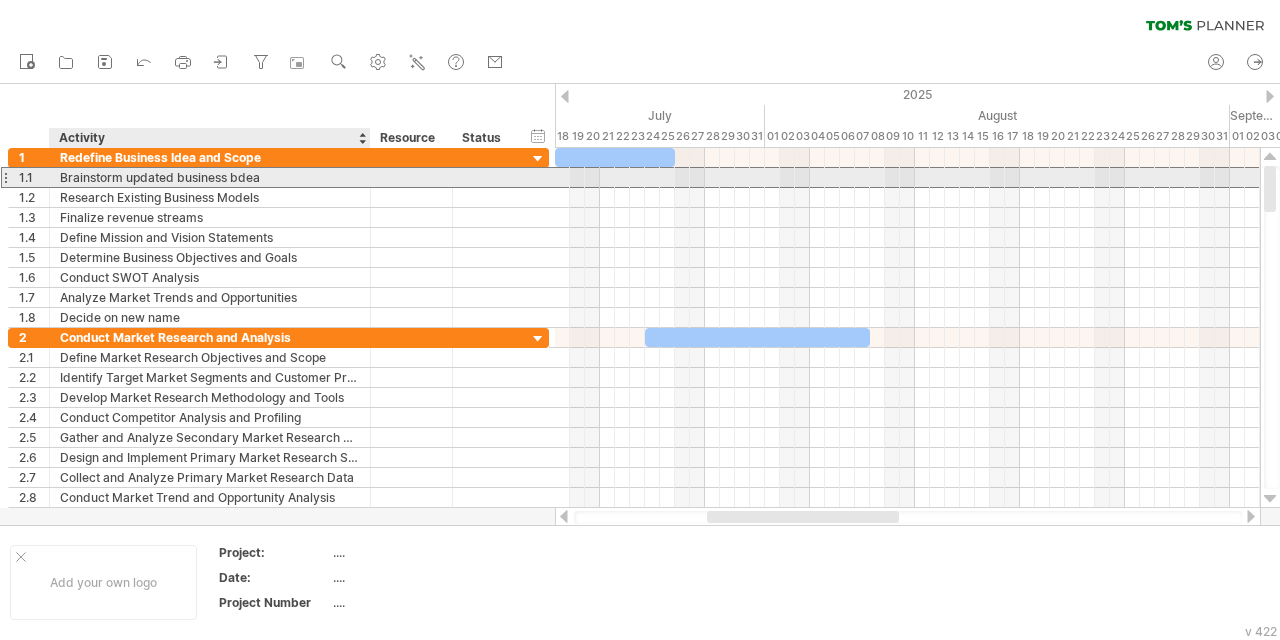 click on "Brainstorm updated business bdea" at bounding box center [210, 177] 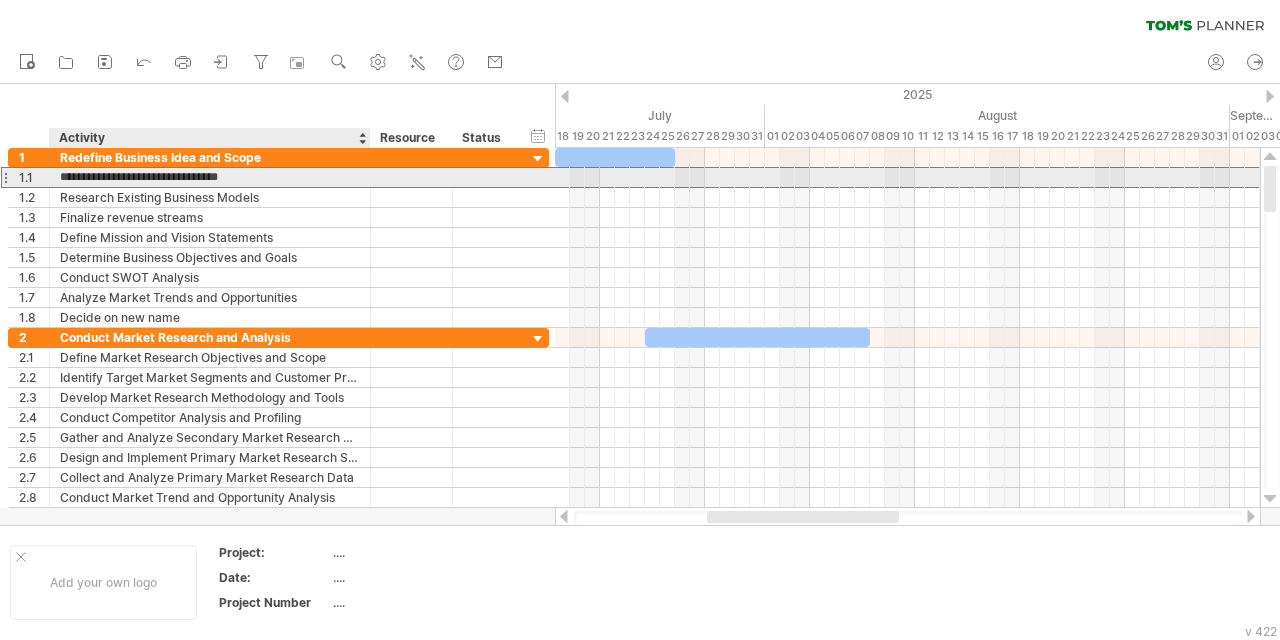 click on "**********" at bounding box center (210, 177) 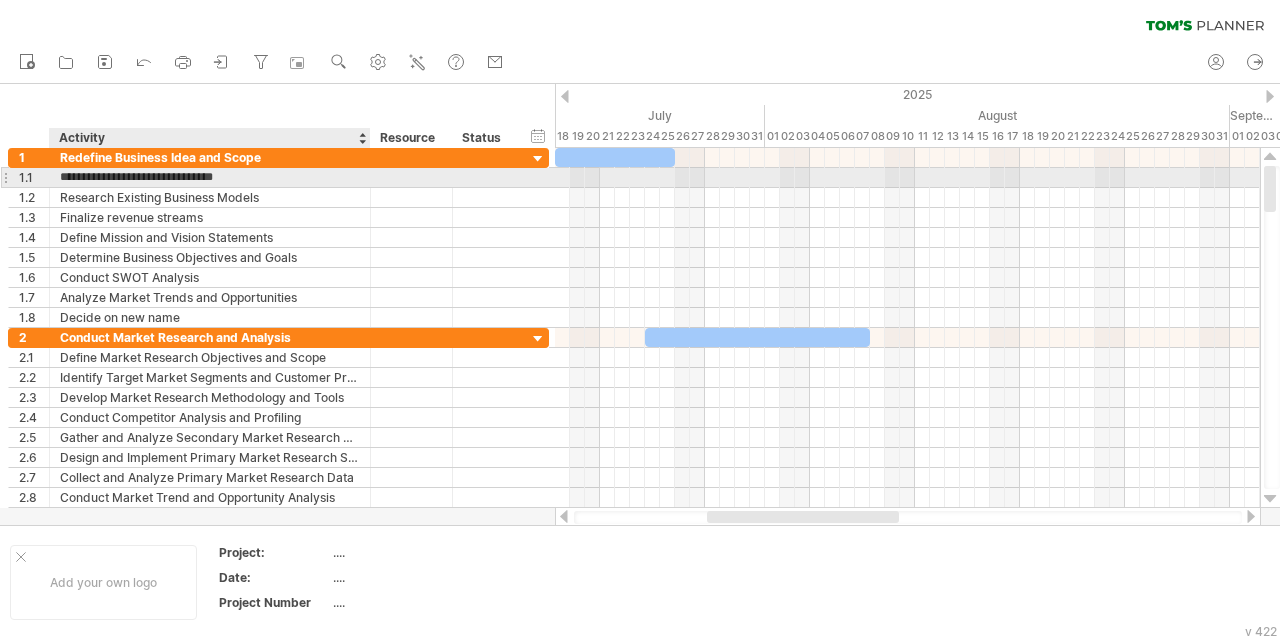 type on "**********" 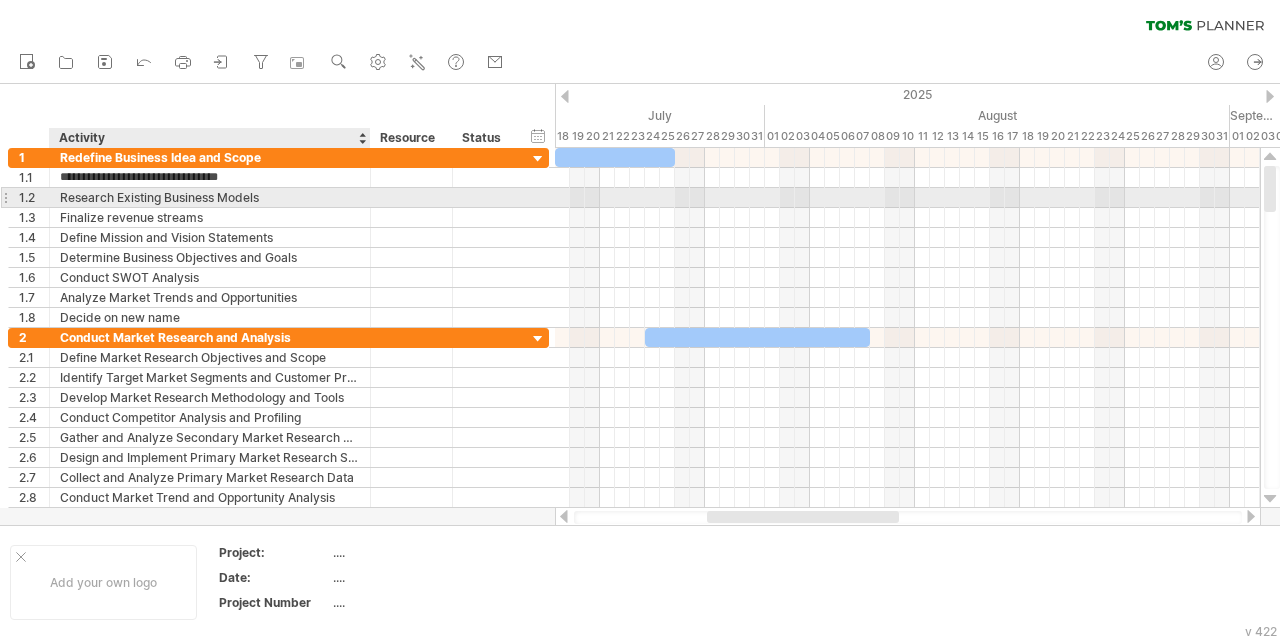 click on "Research Existing Business Models" at bounding box center [210, 197] 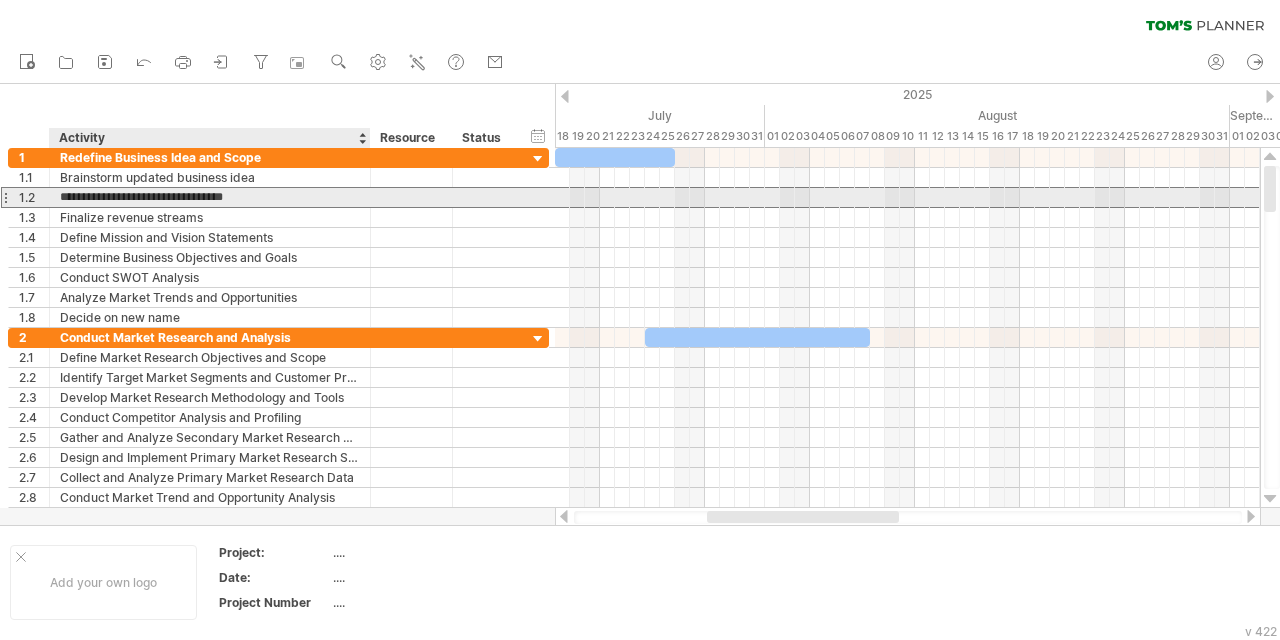 click on "**********" at bounding box center [210, 197] 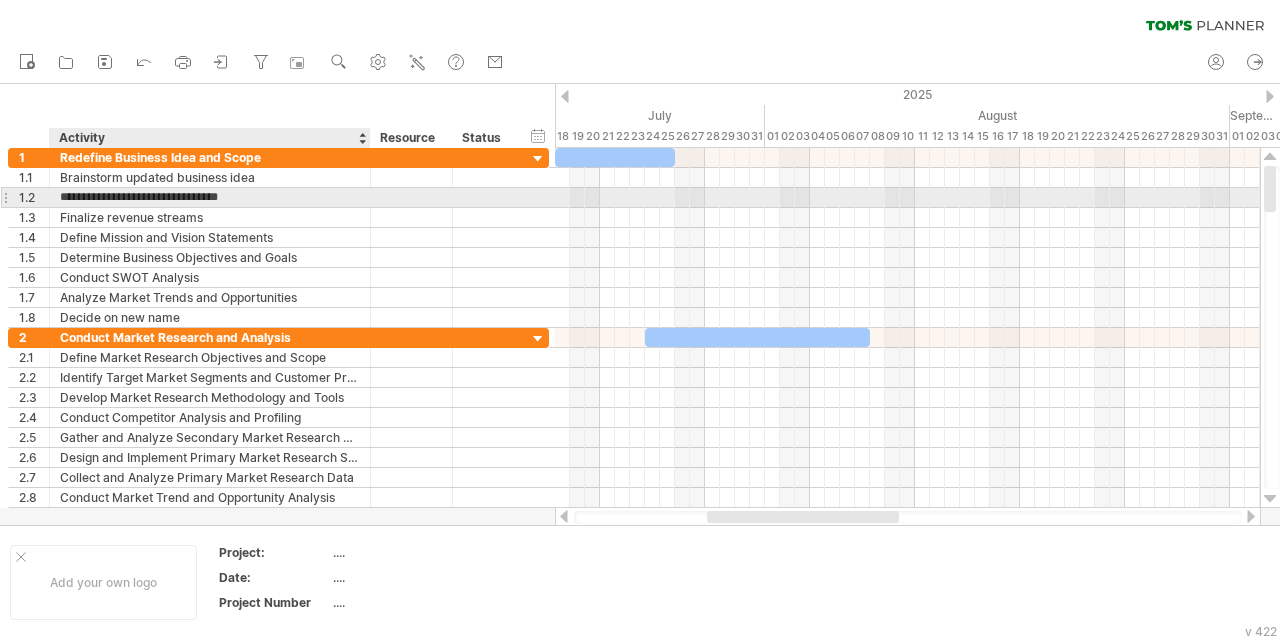 type on "**********" 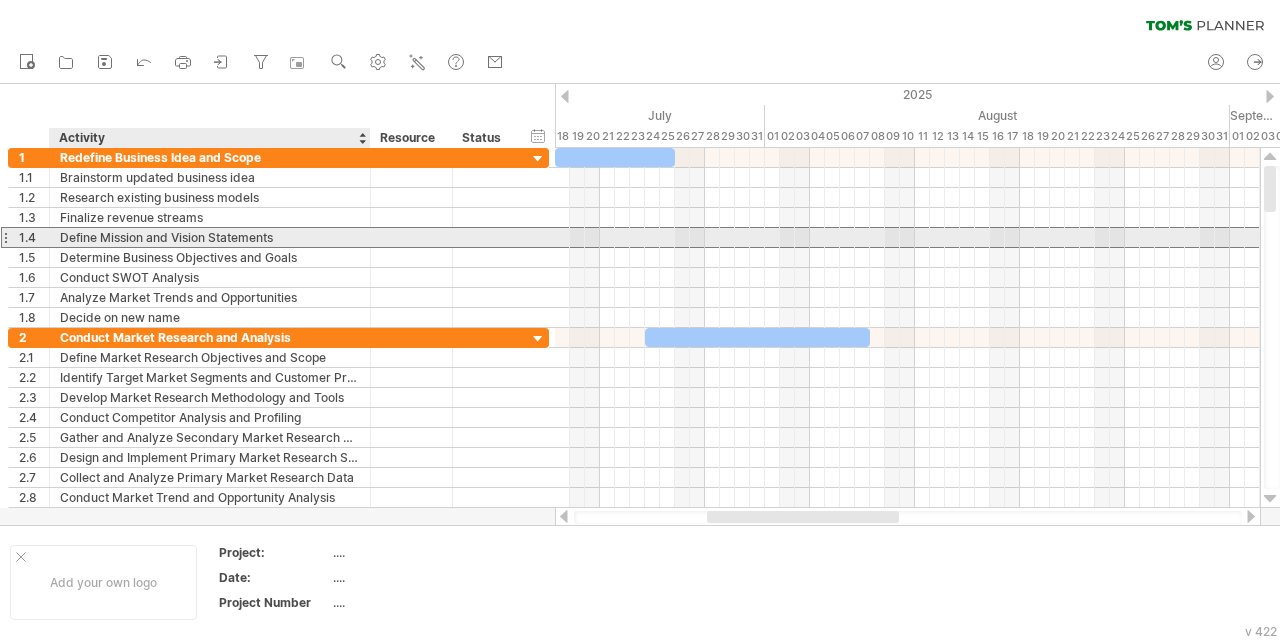 click on "Define Mission and Vision Statements" at bounding box center [210, 237] 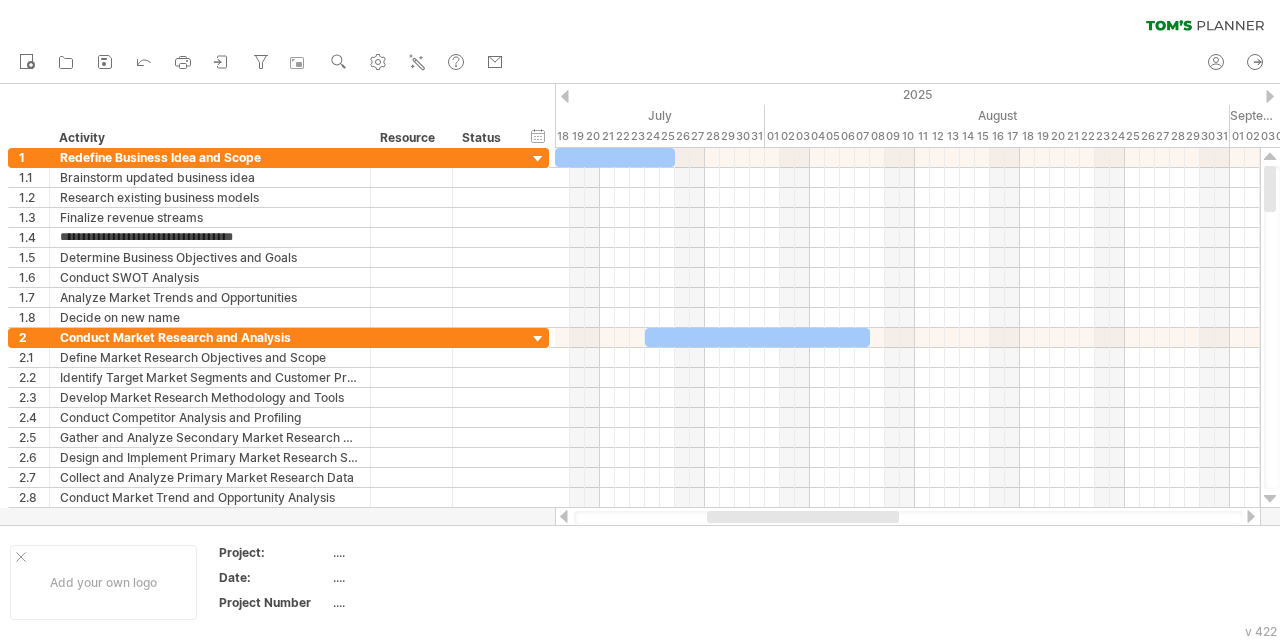 type on "**********" 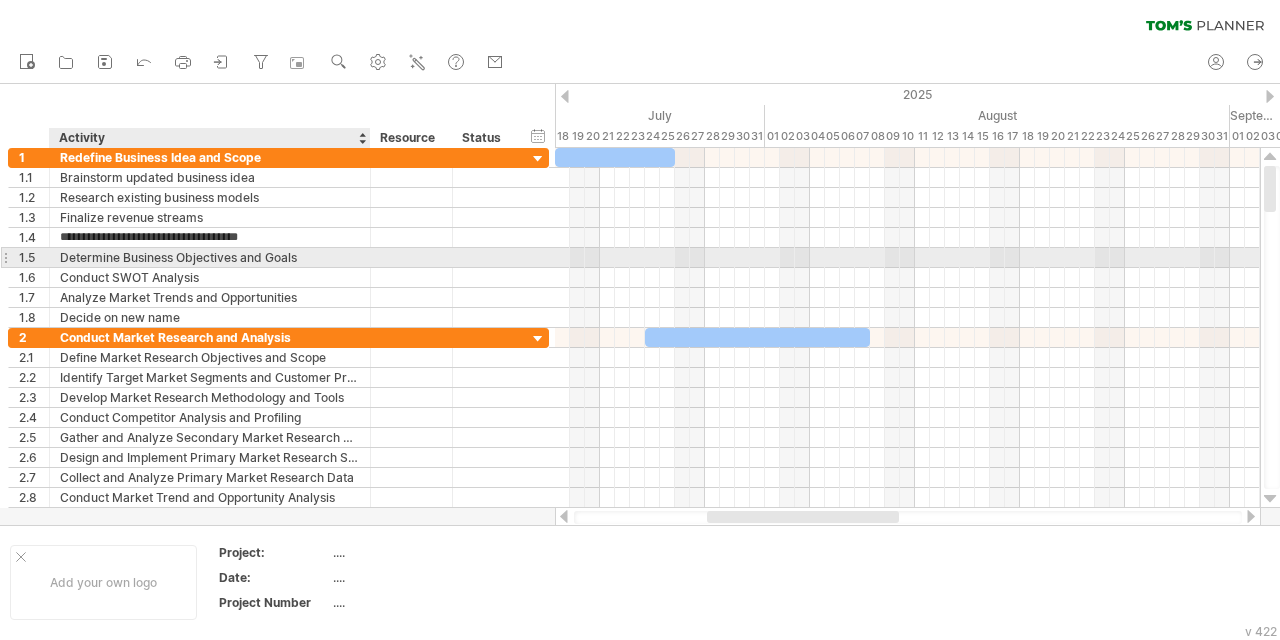 click on "Determine Business Objectives and Goals" at bounding box center (210, 257) 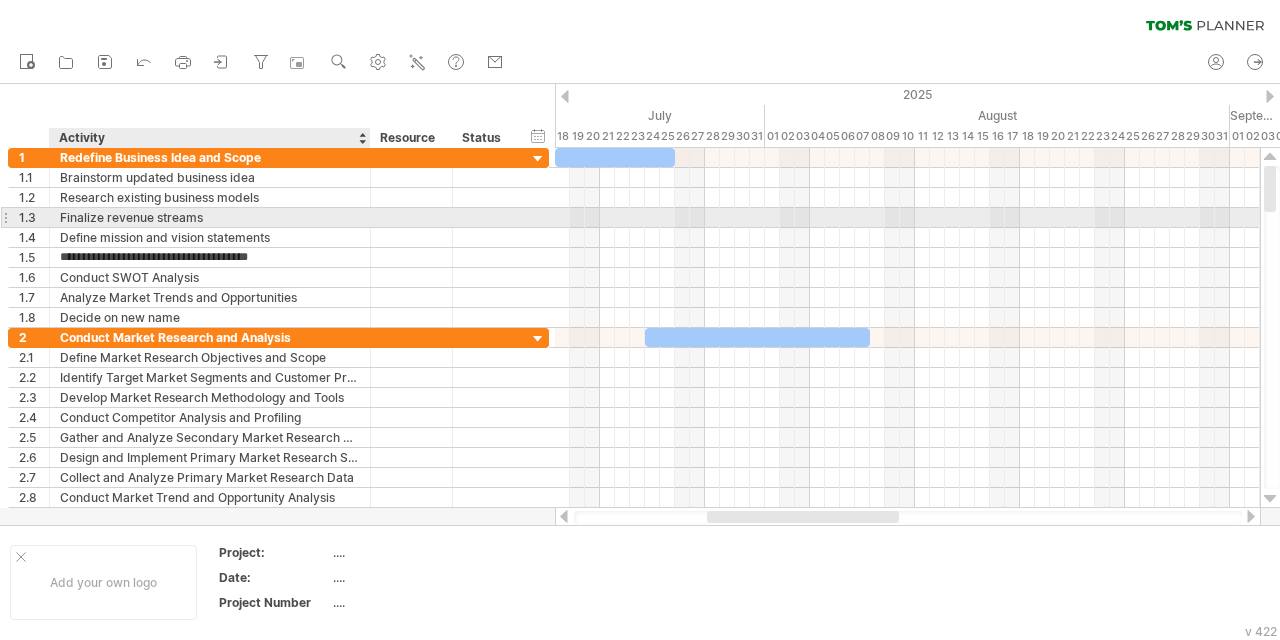 type on "**********" 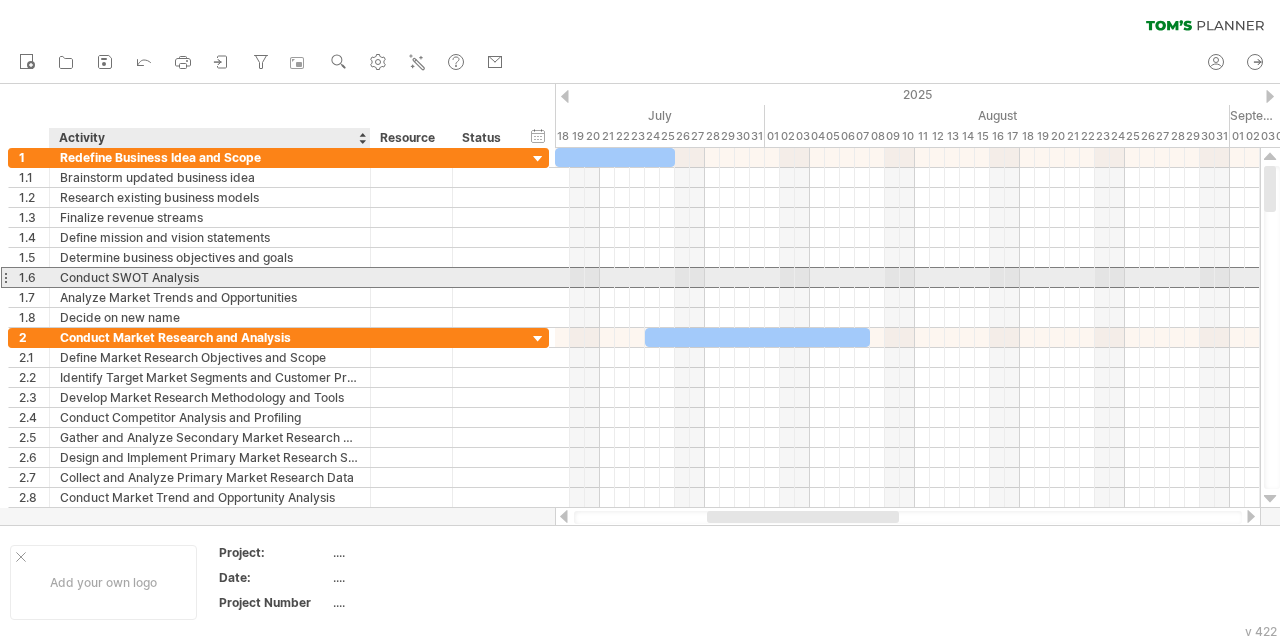 click on "Conduct SWOT Analysis" at bounding box center (210, 277) 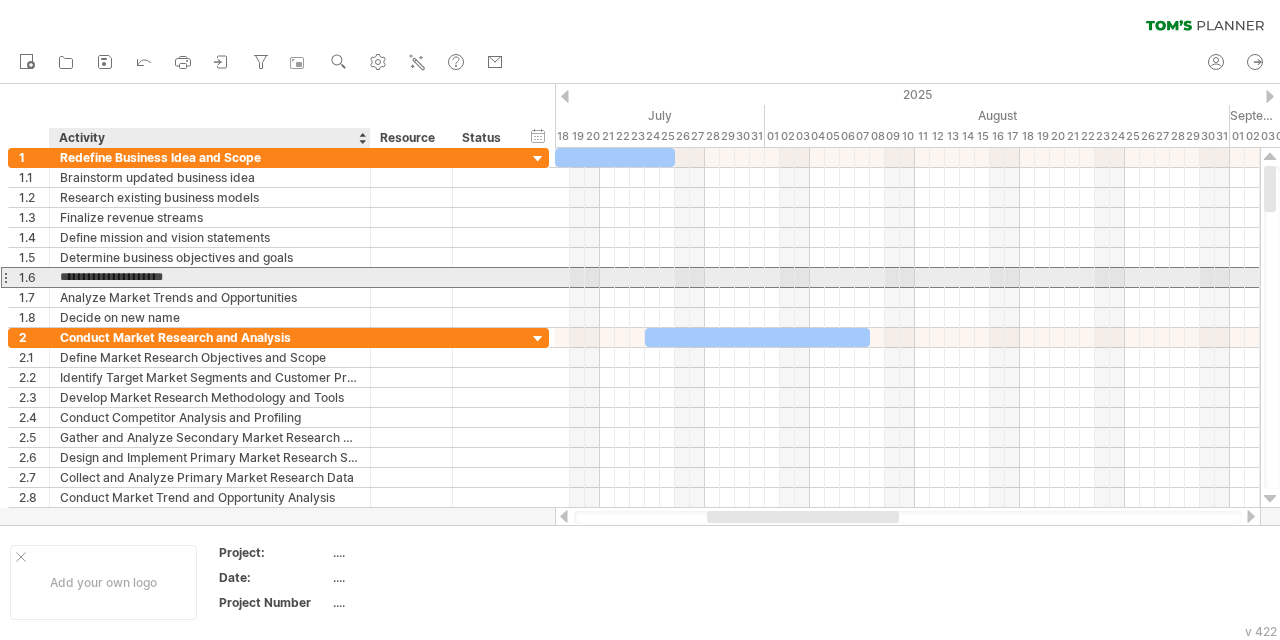 click on "**********" at bounding box center [210, 277] 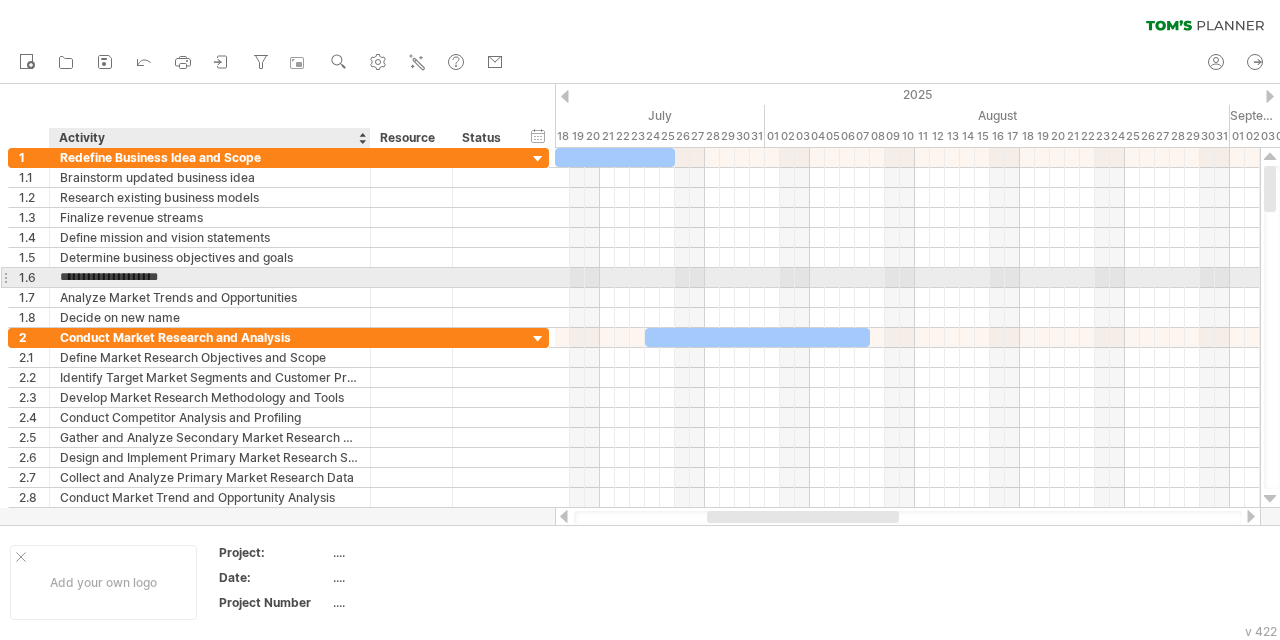 type on "**********" 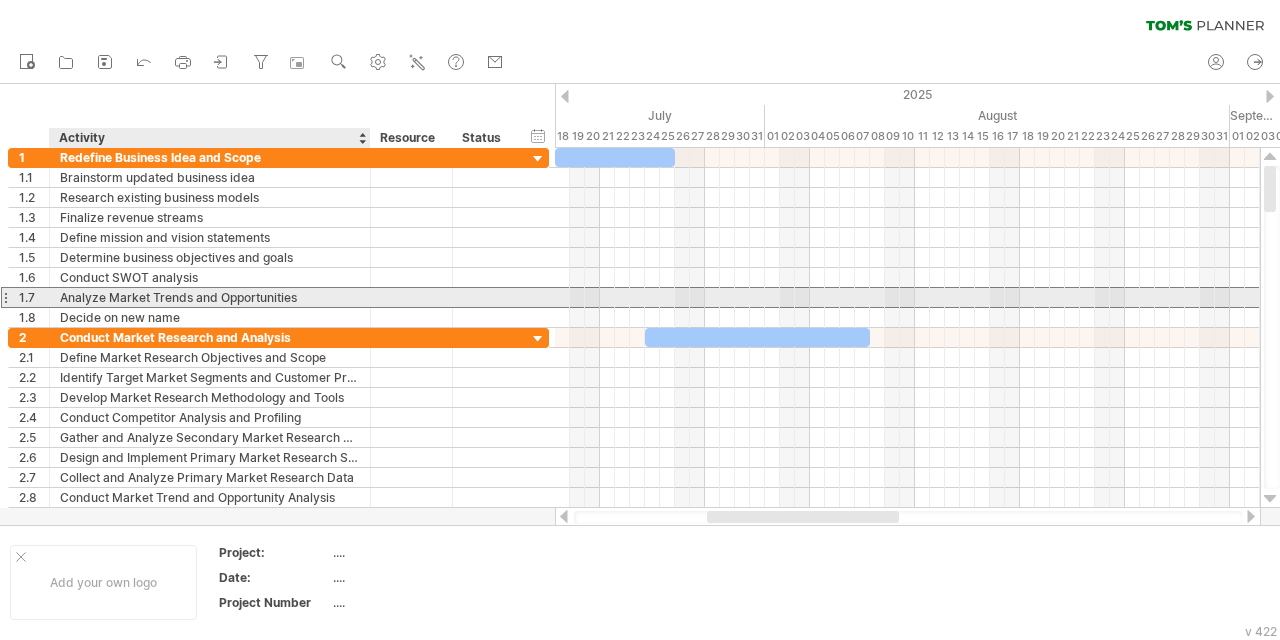 click on "Analyze Market Trends and Opportunities" at bounding box center [210, 297] 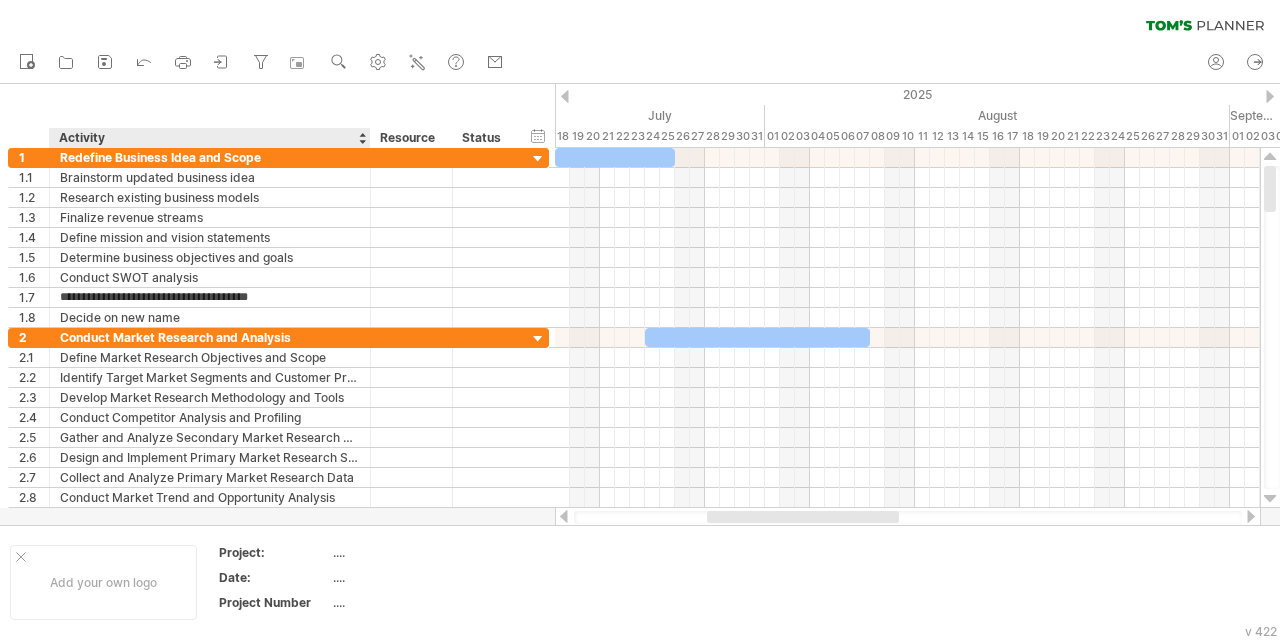 type on "**********" 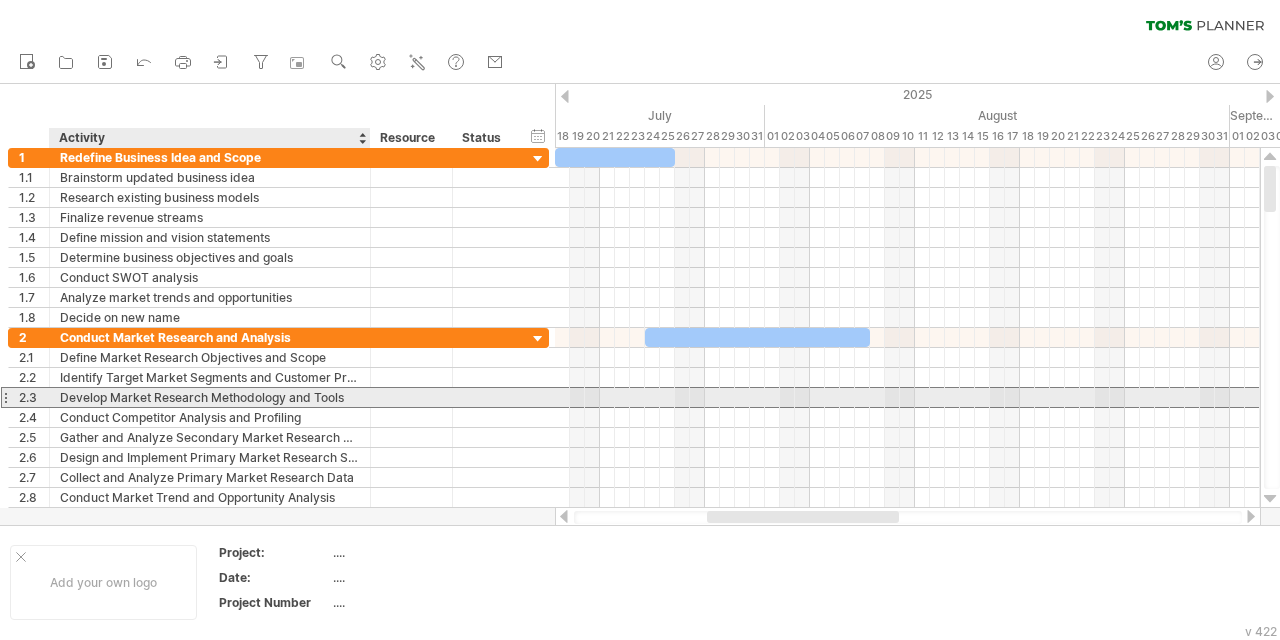 click on "Develop Market Research Methodology and Tools" at bounding box center (210, 397) 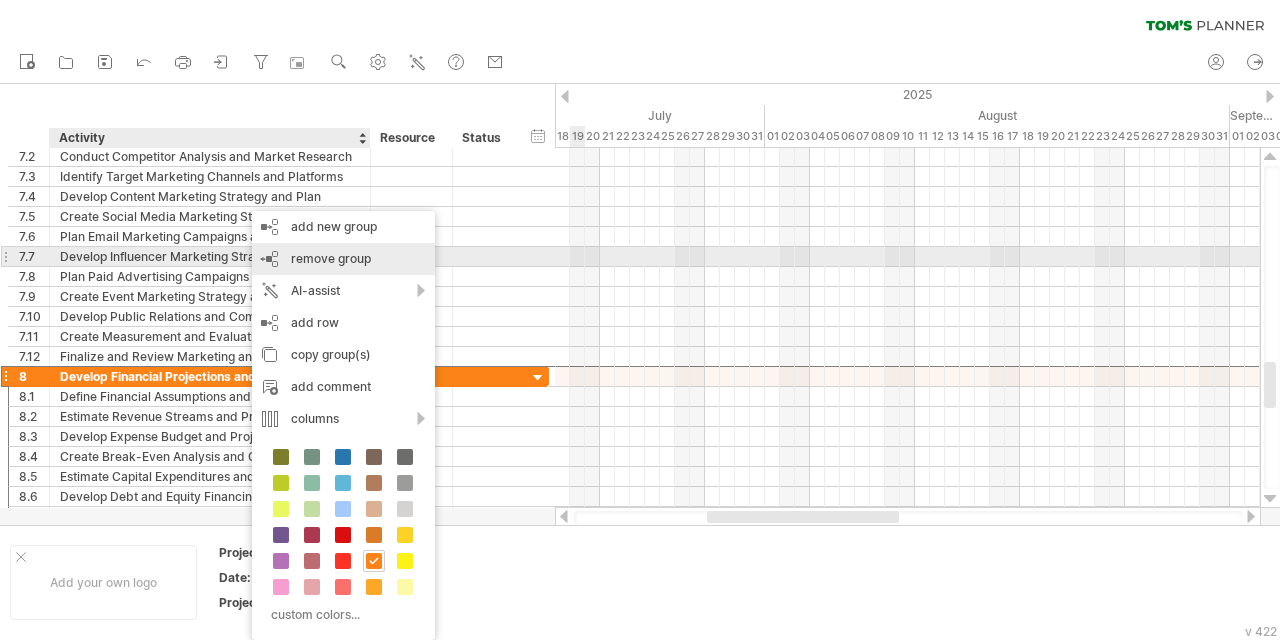 click on "remove group" at bounding box center [331, 258] 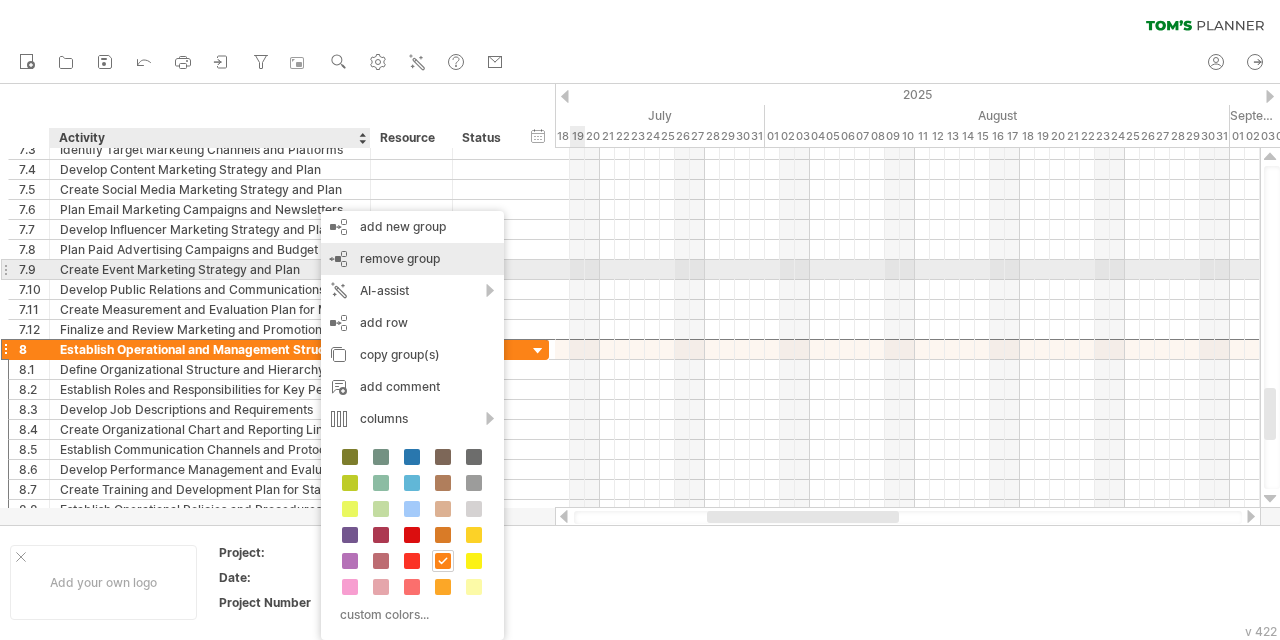 click on "remove group remove selected groups" at bounding box center [412, 259] 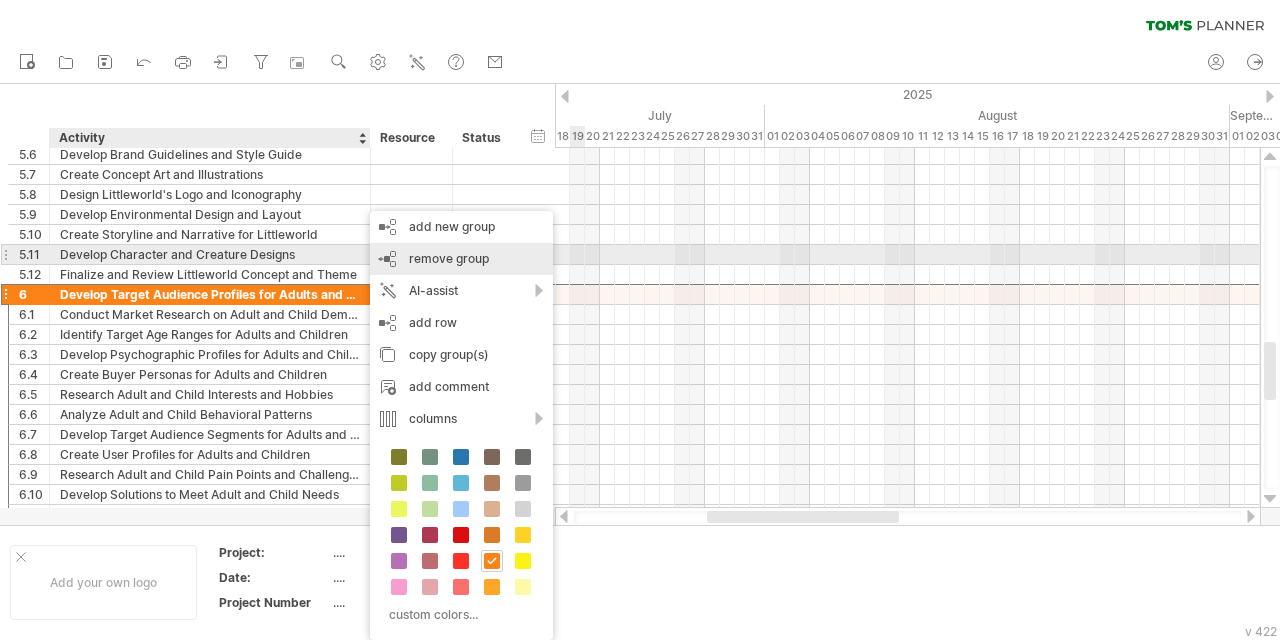 click on "remove group" at bounding box center [449, 258] 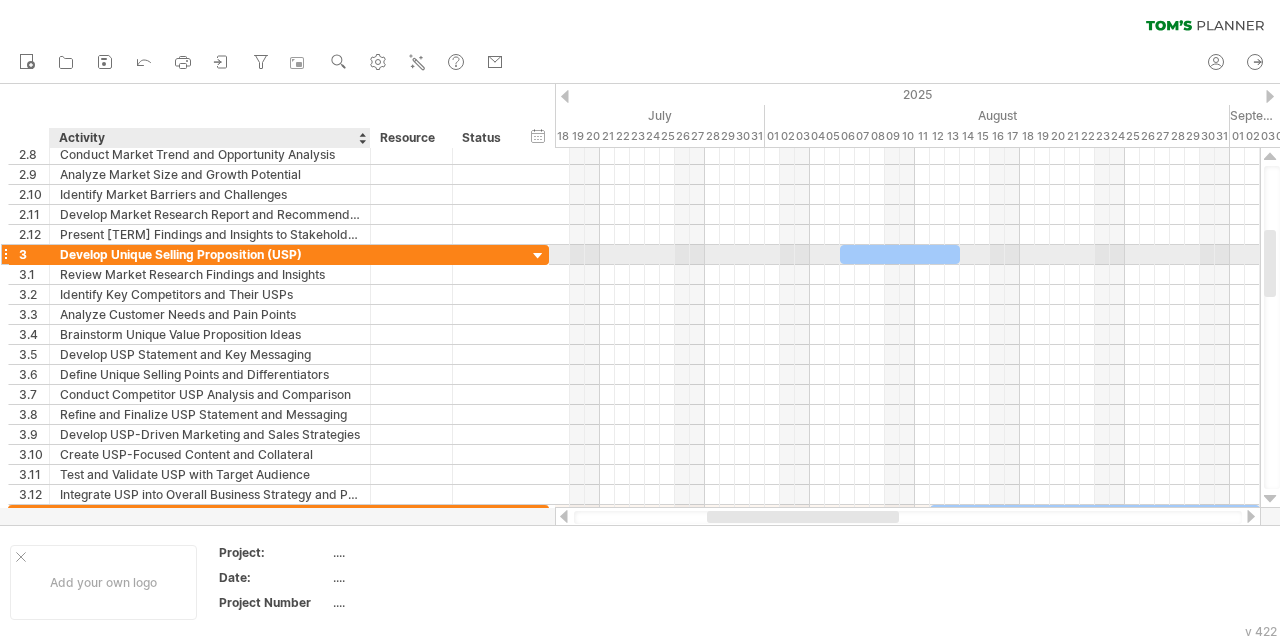 click on "Develop Unique Selling Proposition (USP)" at bounding box center (210, 254) 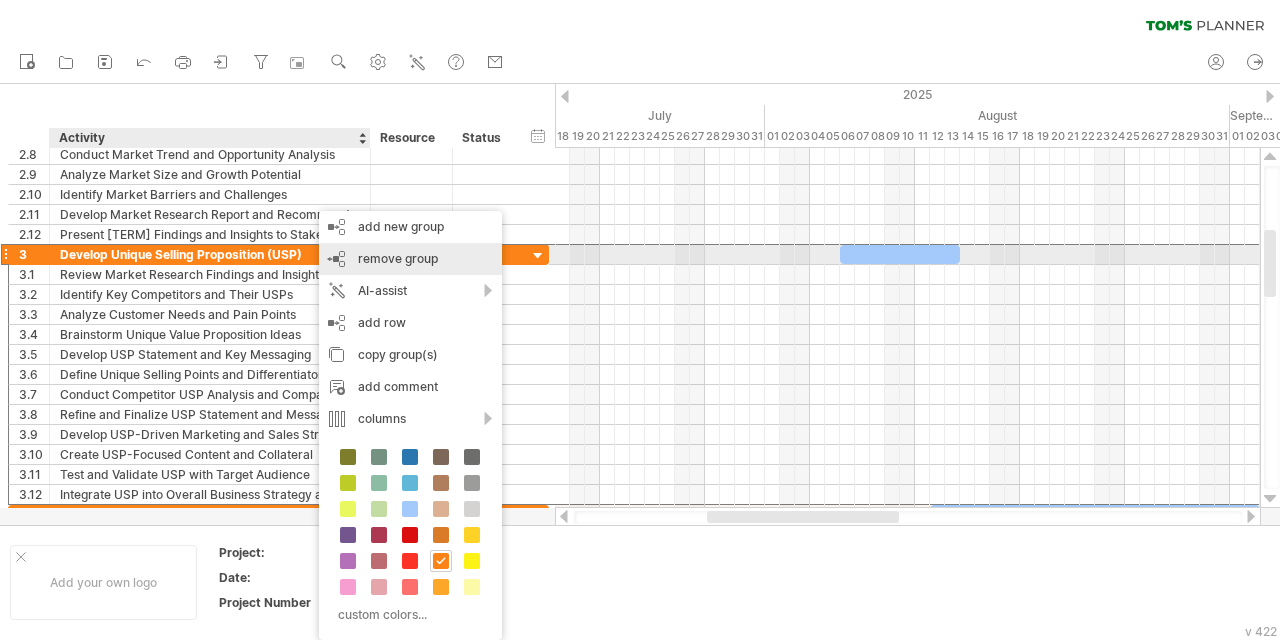 click on "remove group" at bounding box center (398, 258) 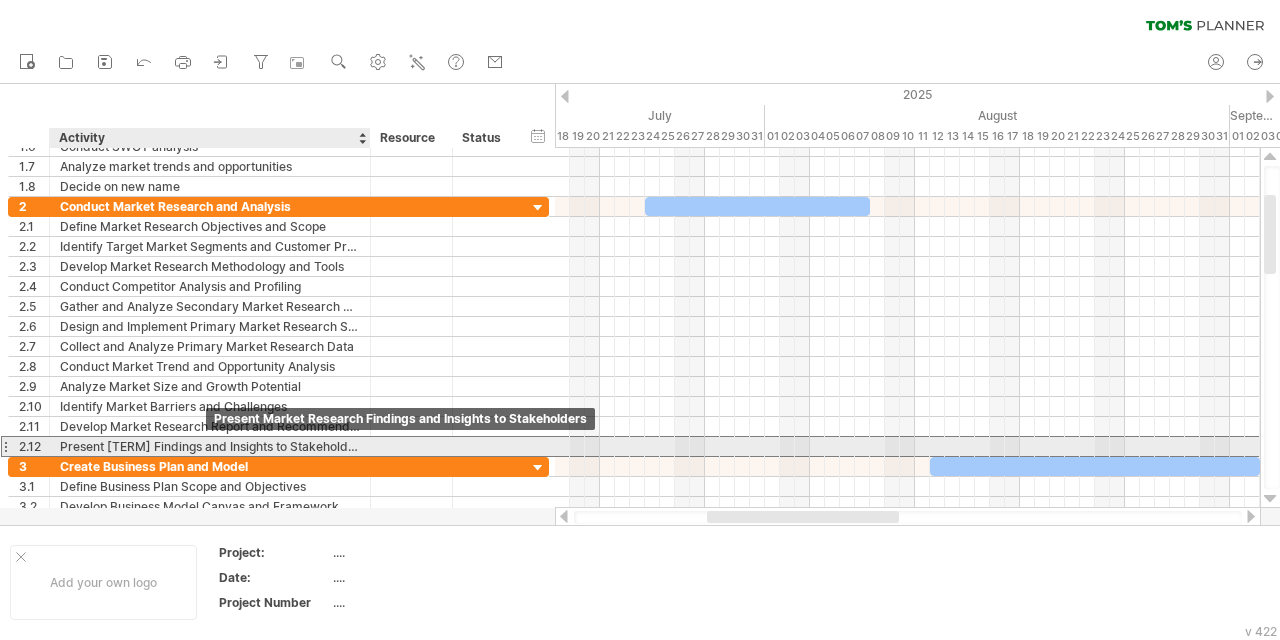 click on "Present [TERM] Findings and Insights to Stakeholders" at bounding box center [210, 446] 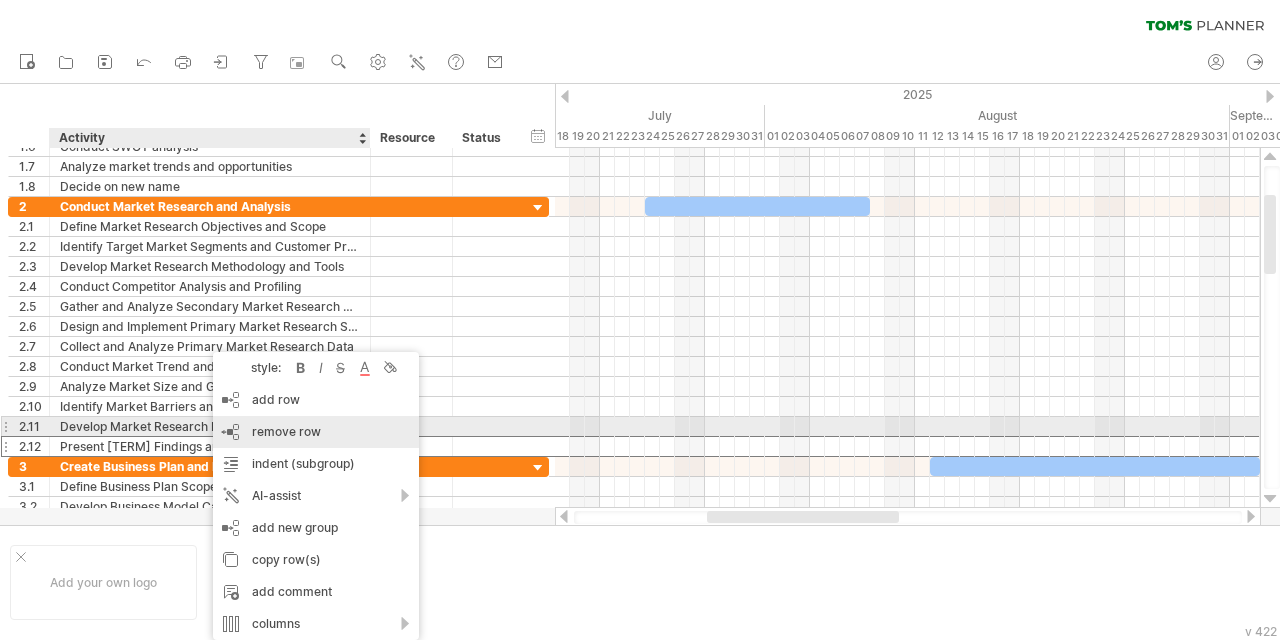 click on "remove row" at bounding box center (286, 431) 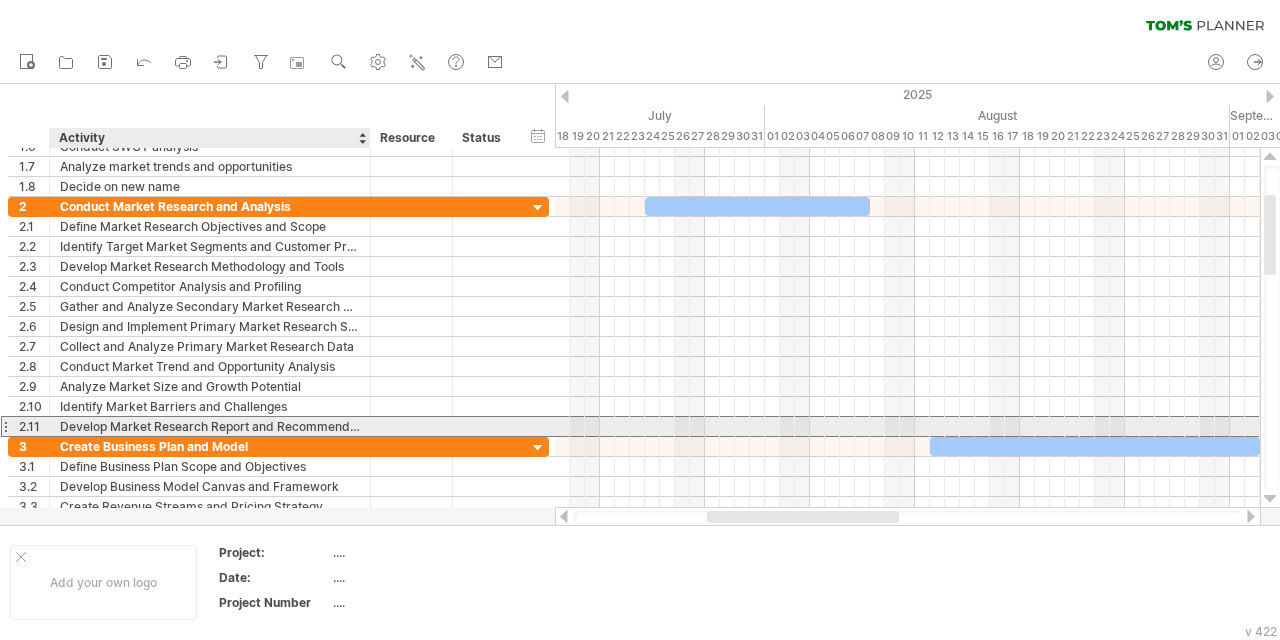 click on "Develop Market Research Report and Recommendations" at bounding box center (210, 426) 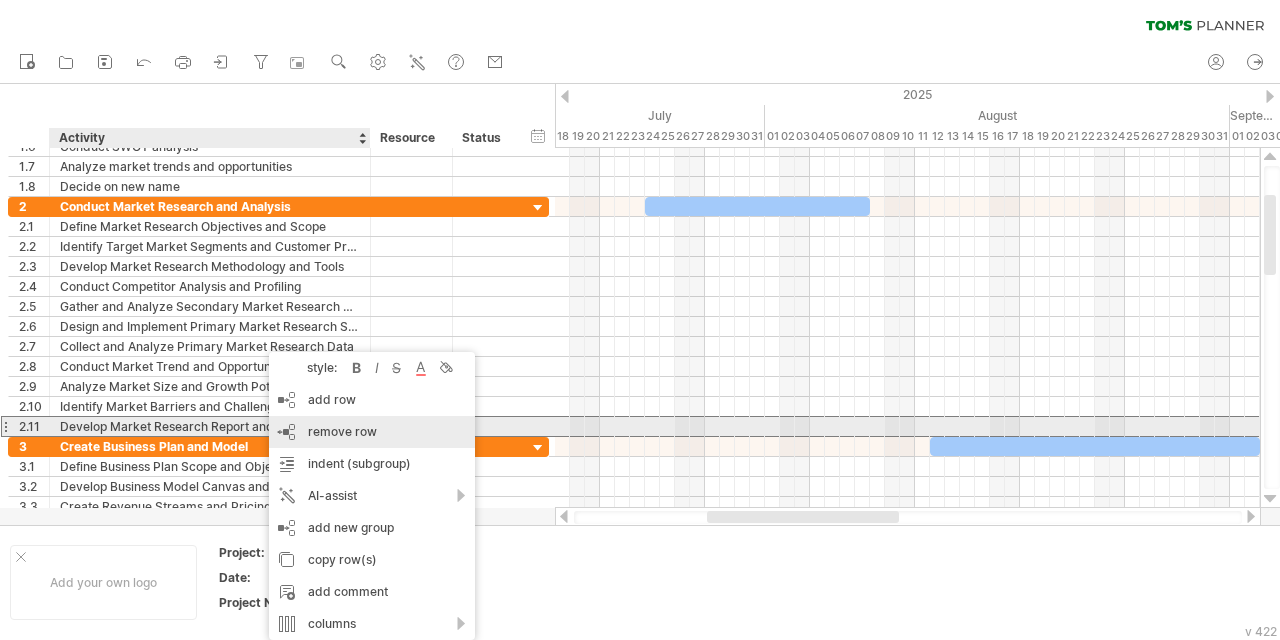 click on "remove row remove selected rows" at bounding box center (372, 432) 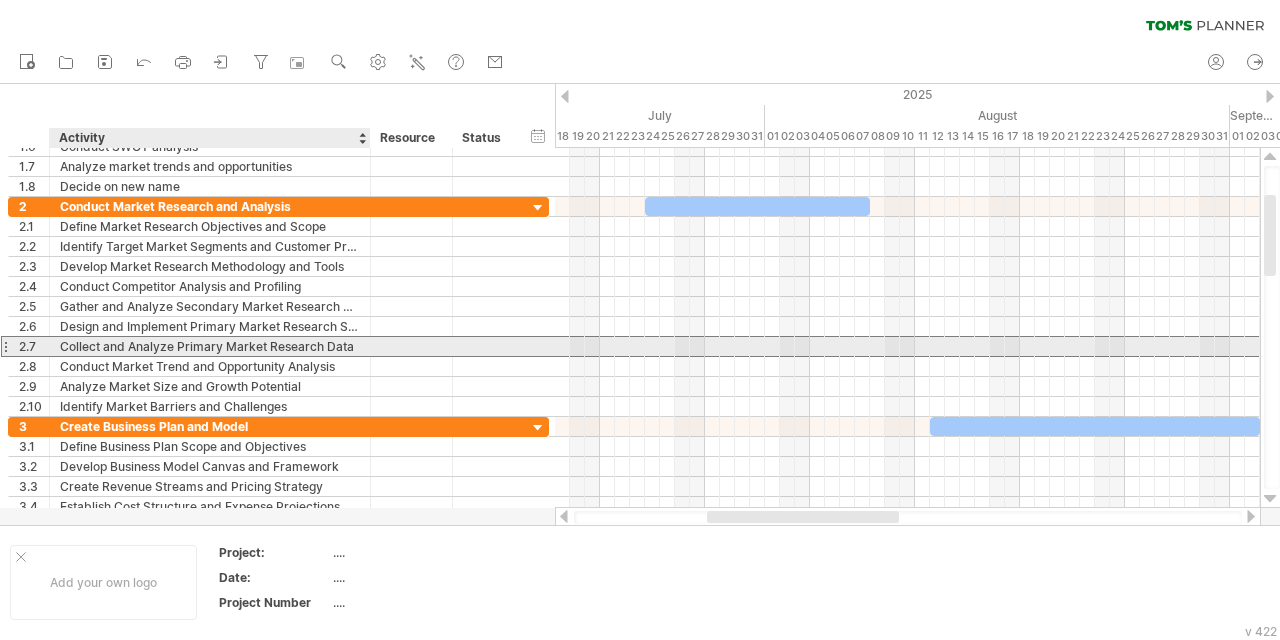 click on "Collect and Analyze Primary Market Research Data" at bounding box center (210, 346) 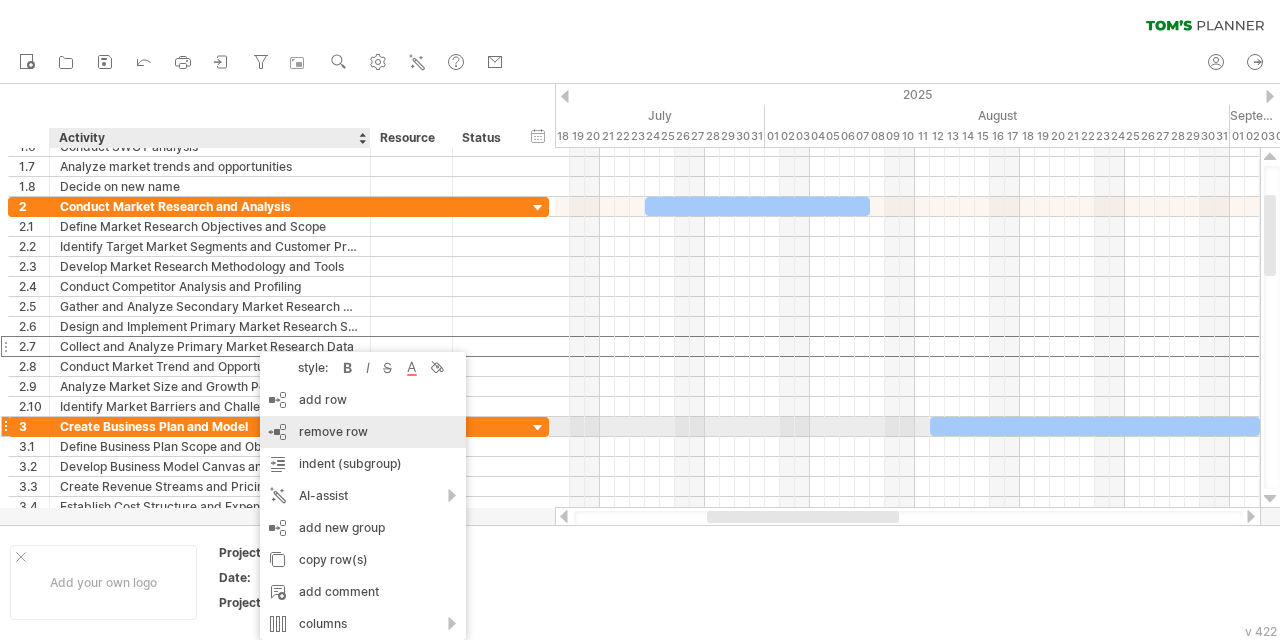 click on "remove row remove selected rows" at bounding box center [363, 432] 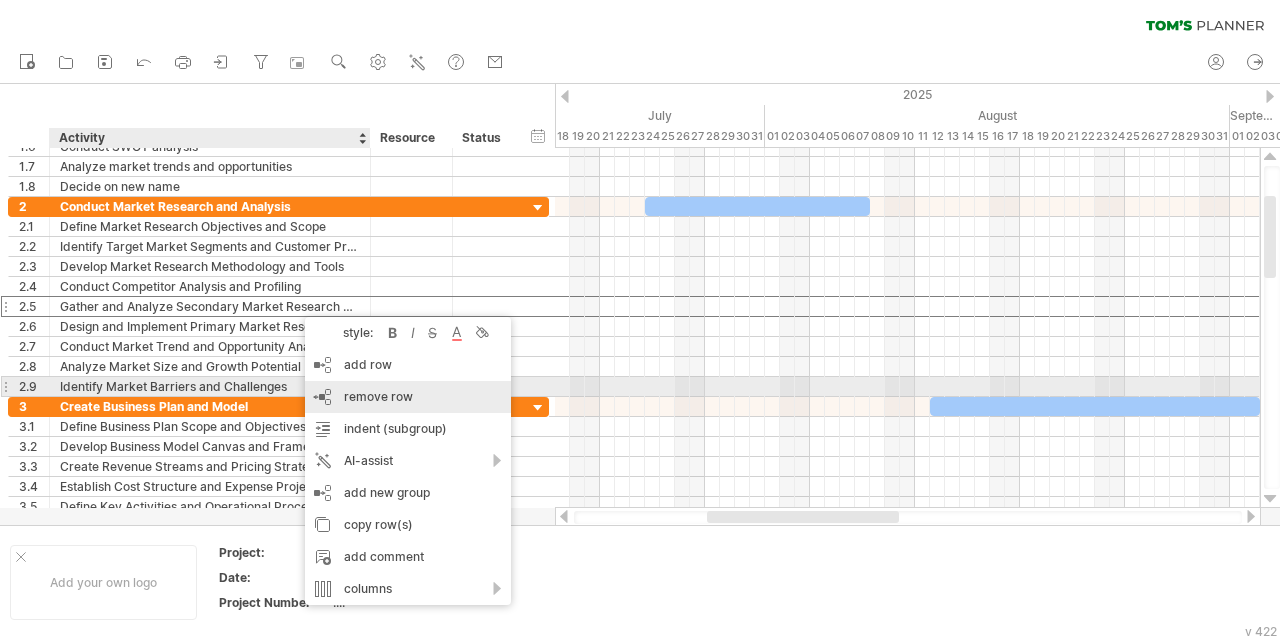 click on "remove row remove selected rows" at bounding box center (408, 397) 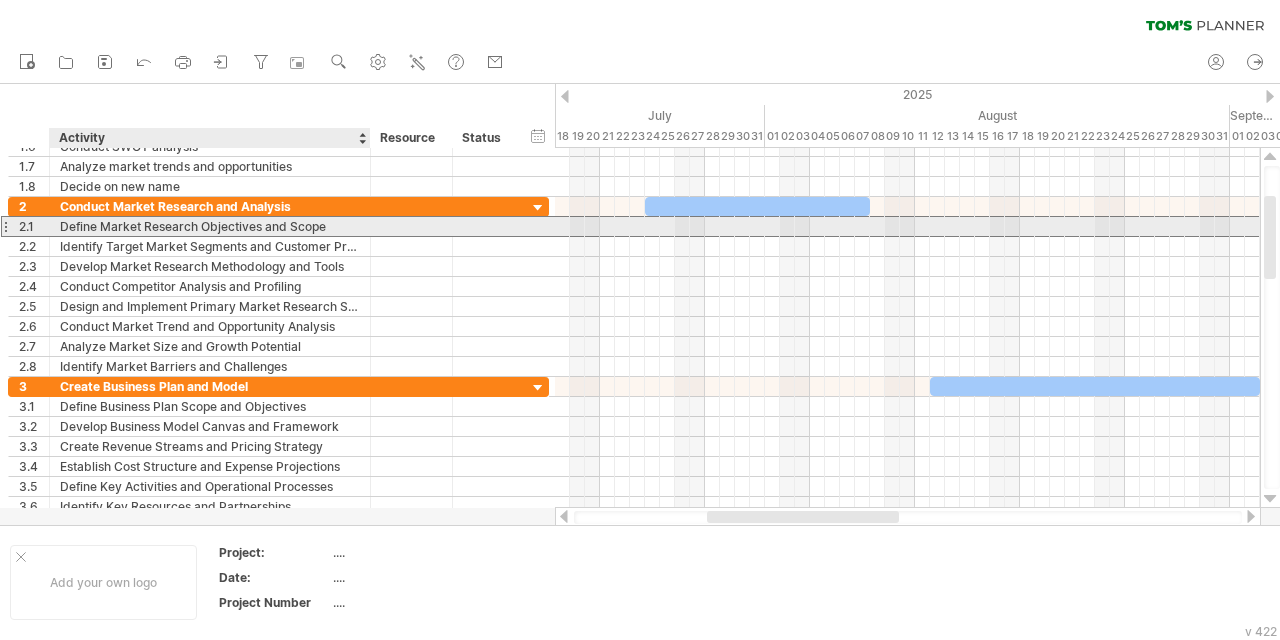 click on "Define Market Research Objectives and Scope" at bounding box center [210, 226] 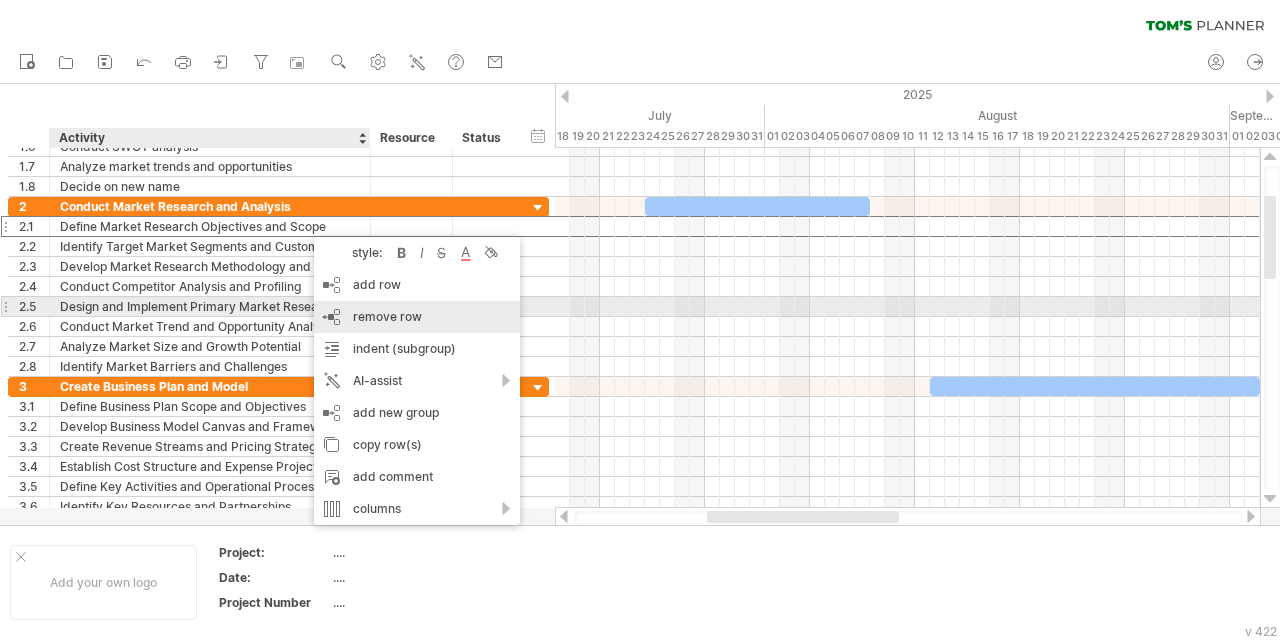 click on "remove row remove selected rows" at bounding box center (417, 317) 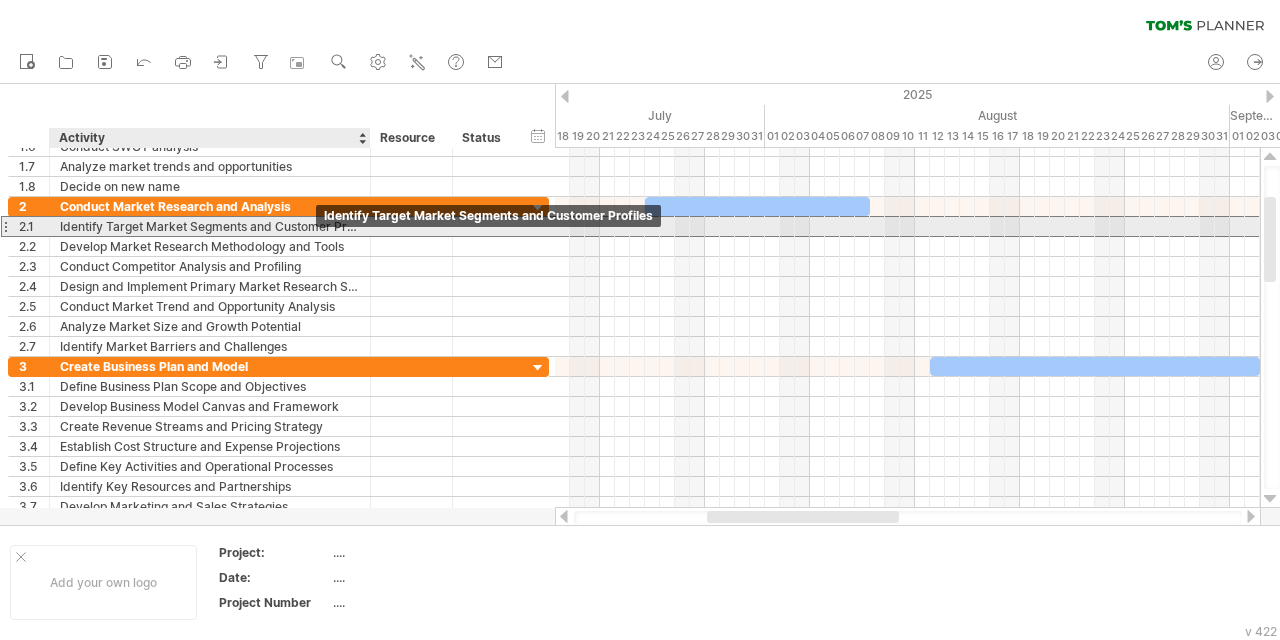 click on "Identify Target Market Segments and Customer Profiles" at bounding box center [210, 226] 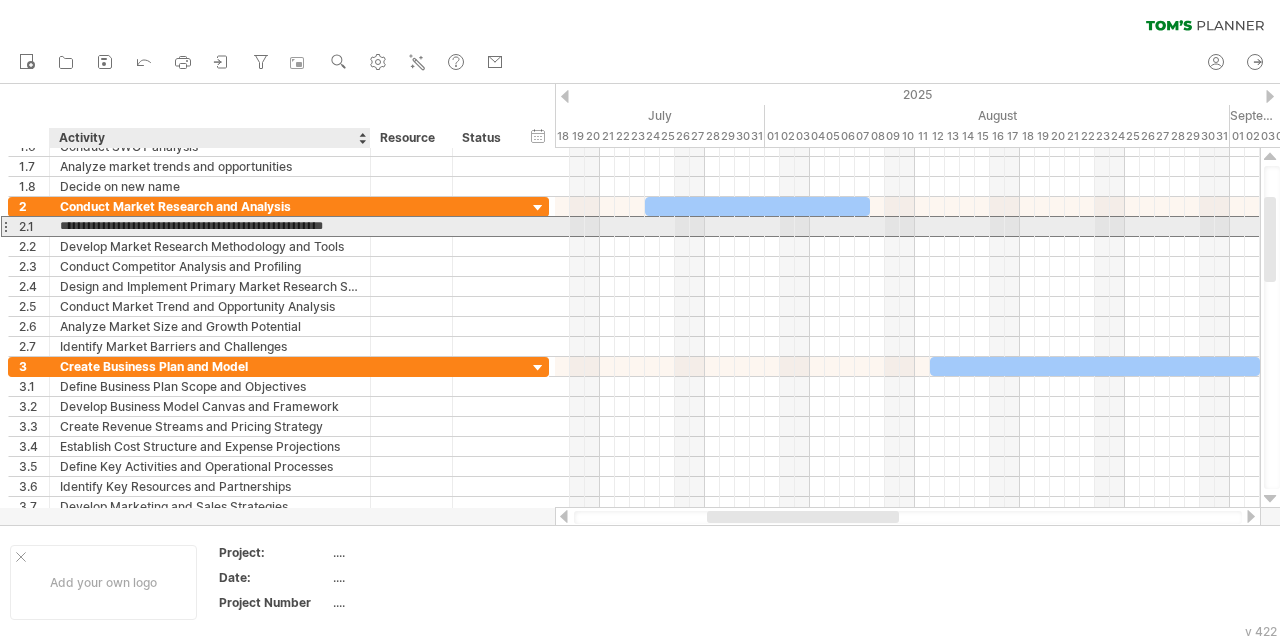 click on "**********" at bounding box center [210, 226] 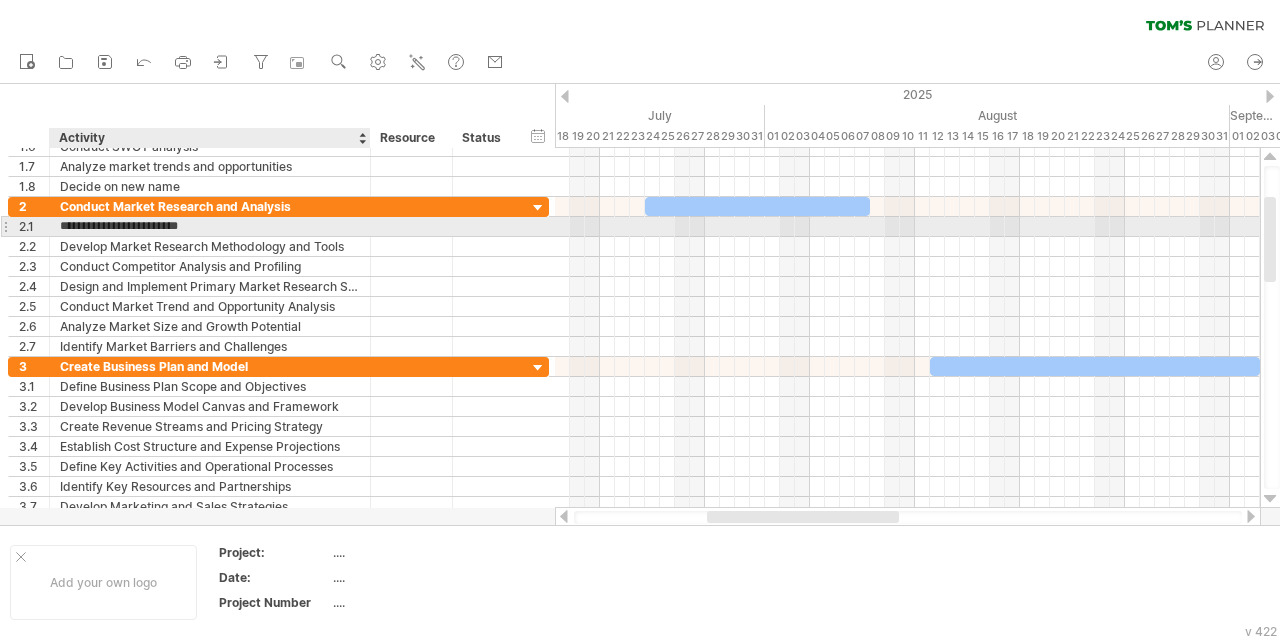 type on "**********" 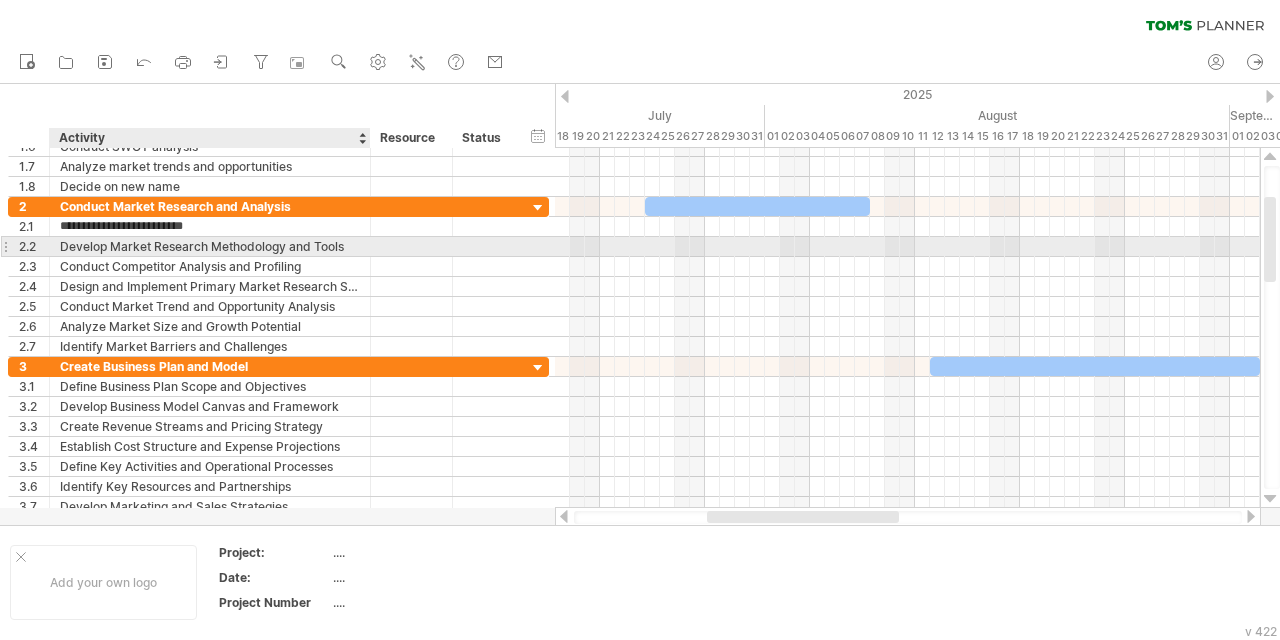 click on "Develop Market Research Methodology and Tools" at bounding box center [210, 246] 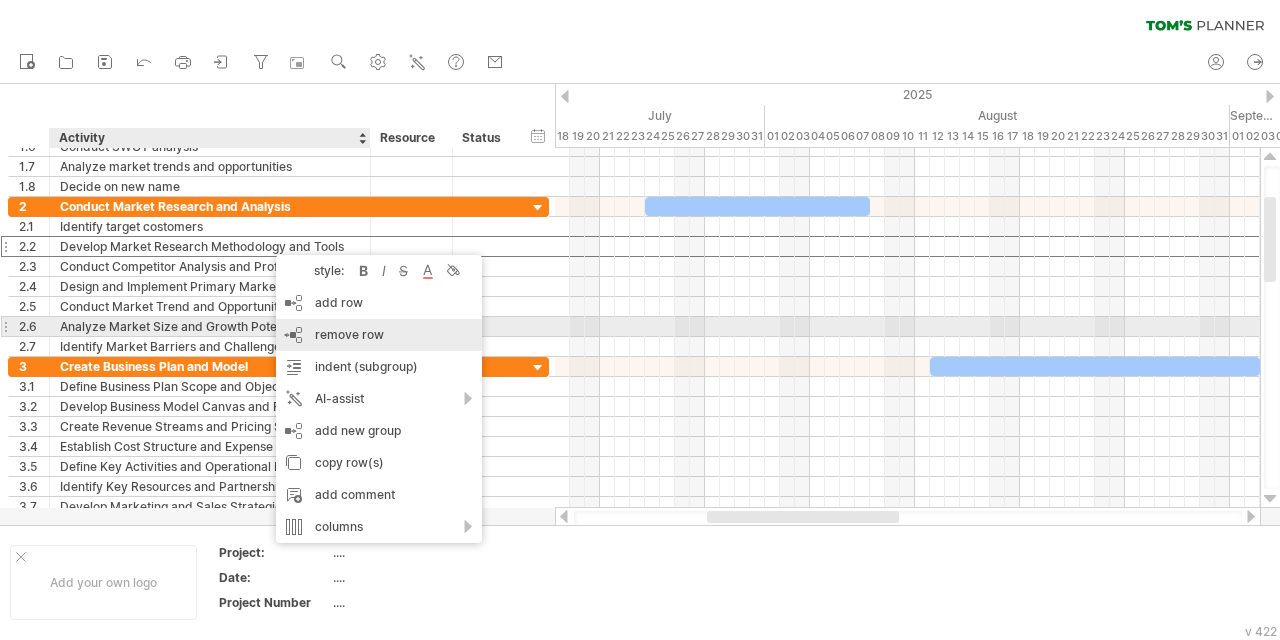 click on "remove row" at bounding box center (349, 334) 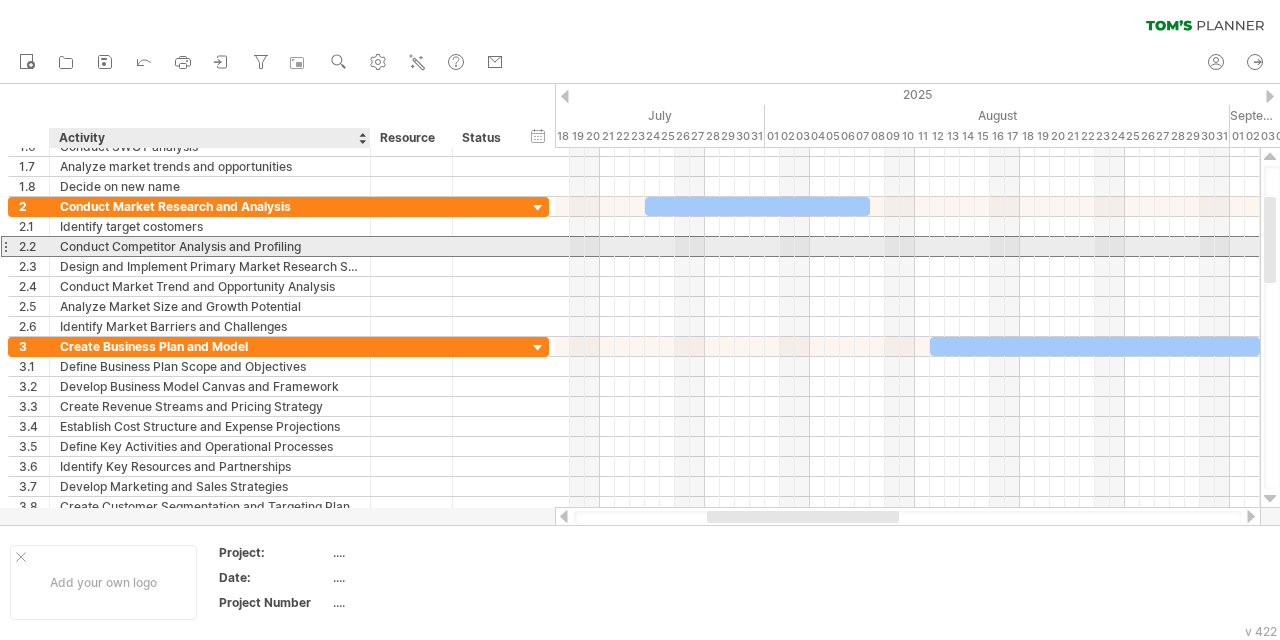 click on "Conduct Competitor Analysis and Profiling" at bounding box center [210, 246] 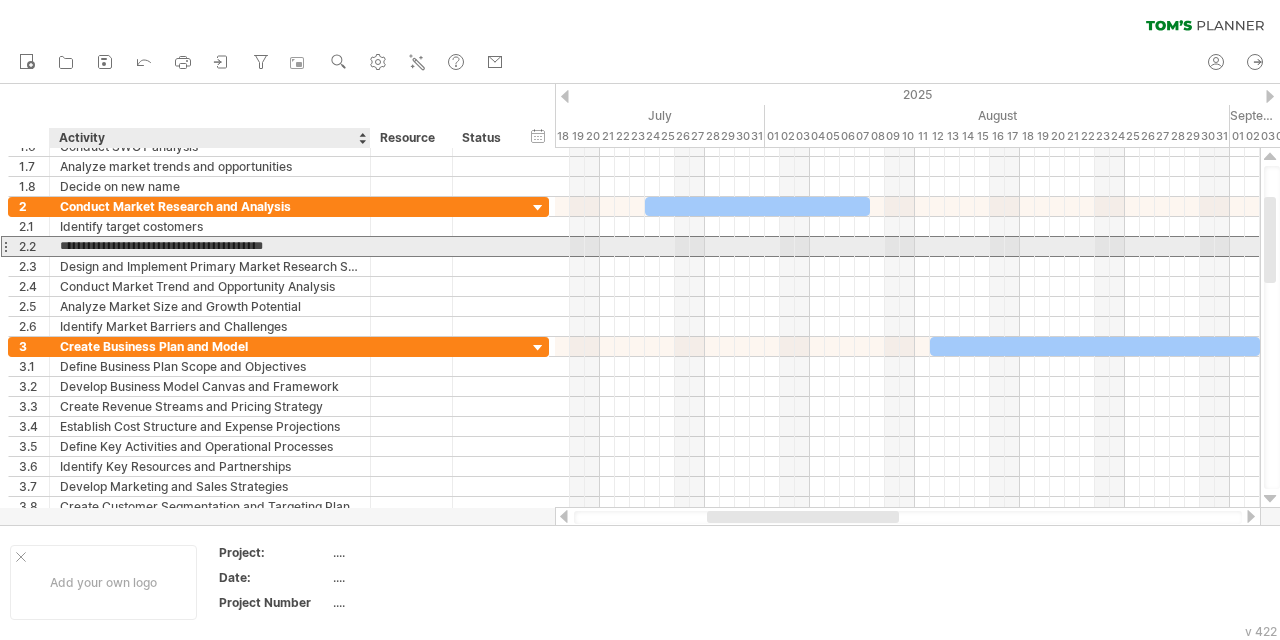 click on "**********" at bounding box center (210, 246) 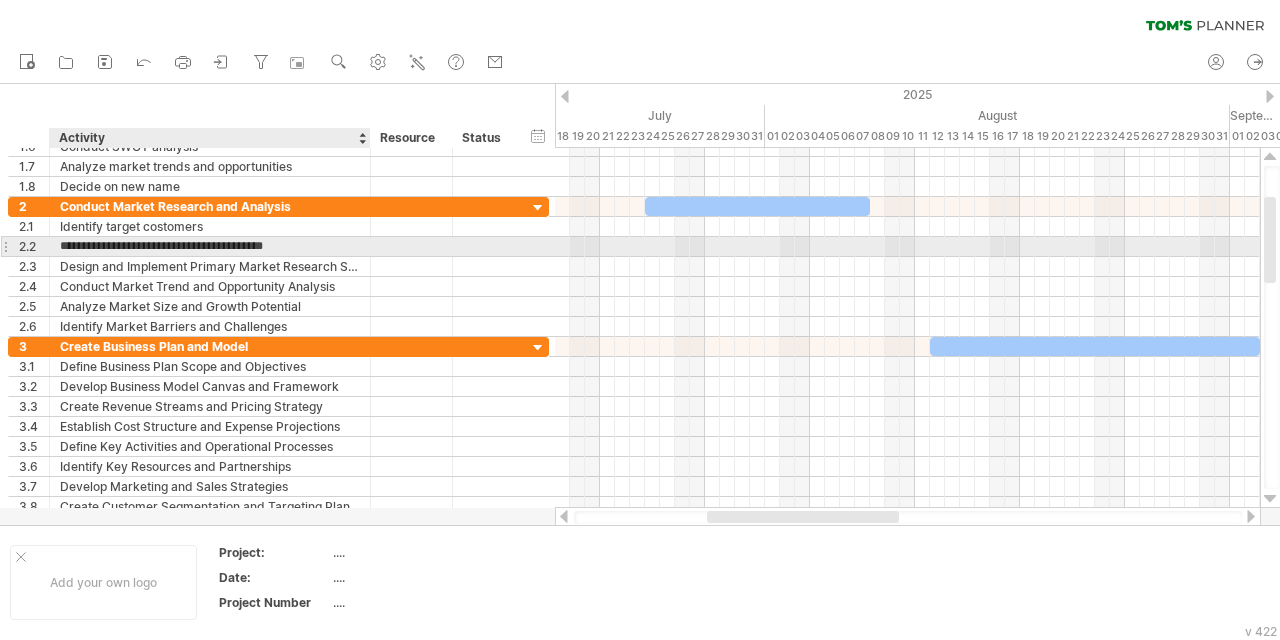 click on "**********" at bounding box center [210, 246] 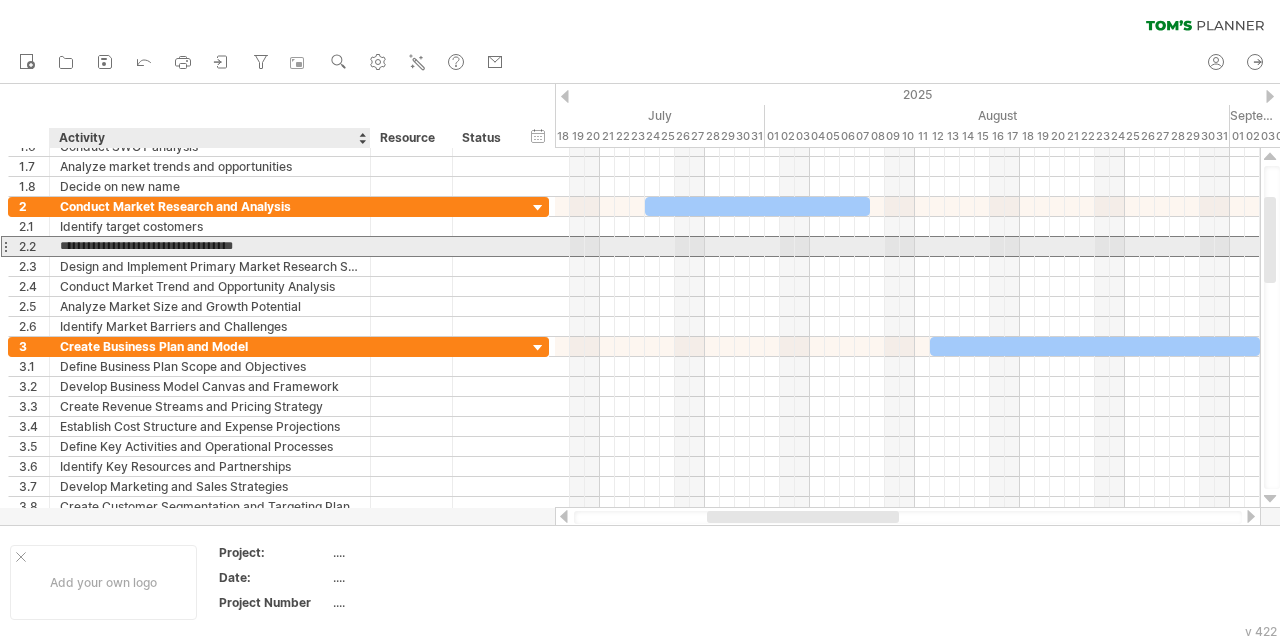 type on "**********" 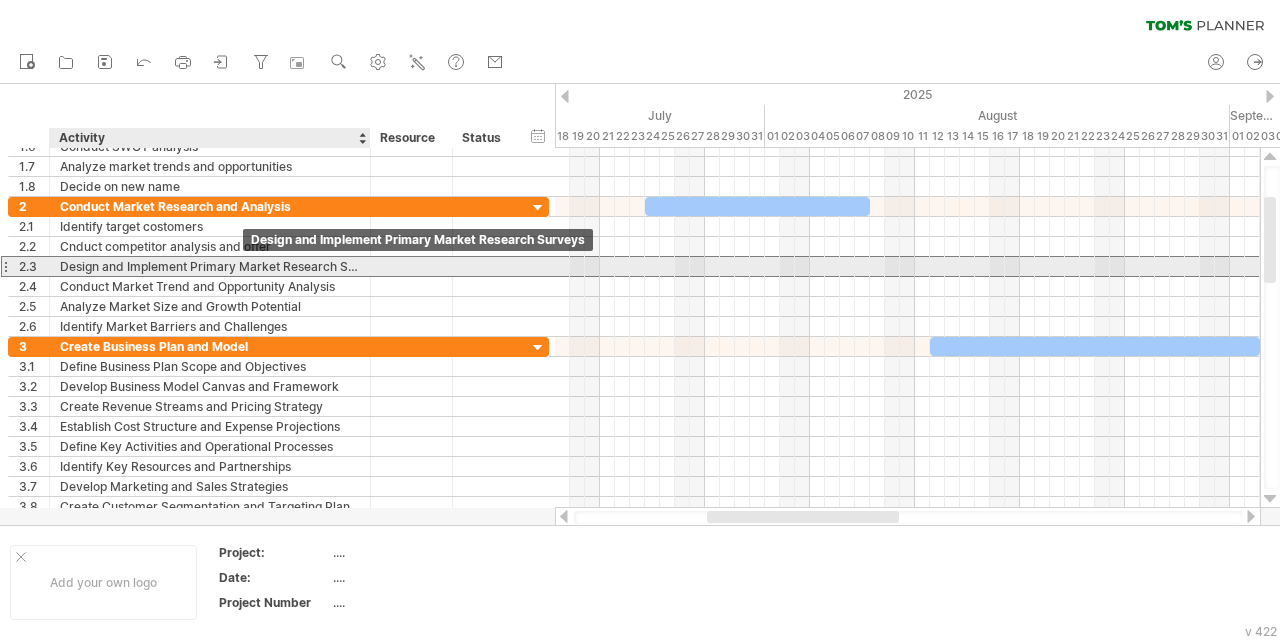 click on "Design and Implement Primary Market Research Surveys" at bounding box center [210, 266] 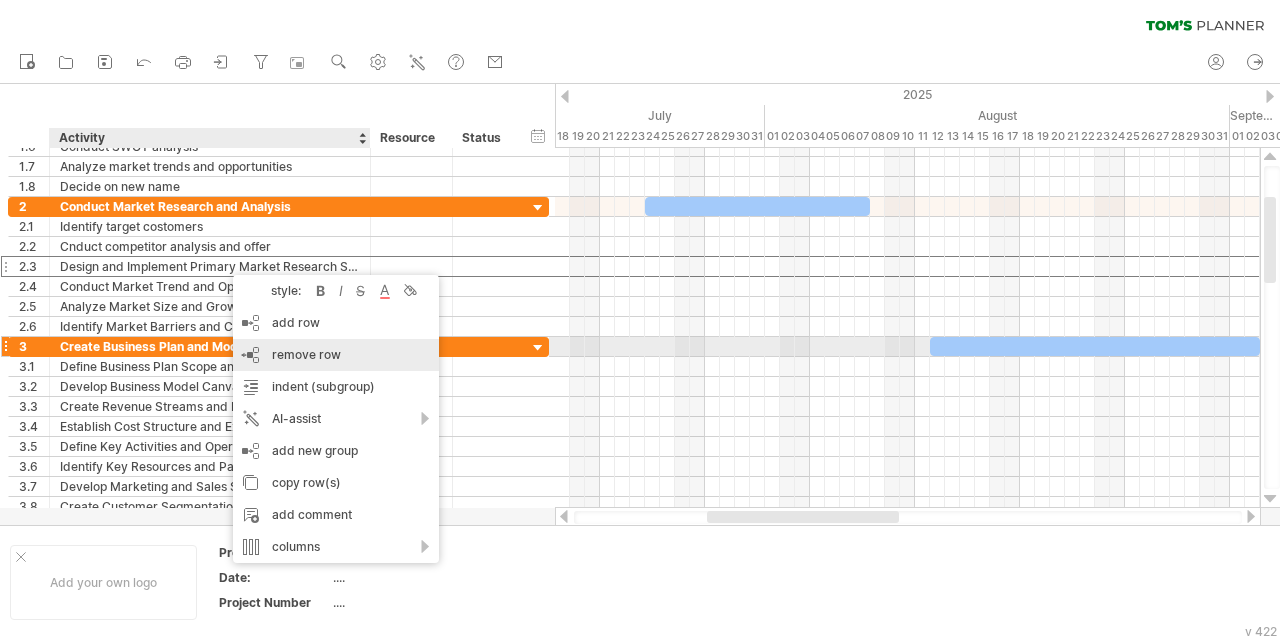 click on "remove row remove selected rows" at bounding box center [336, 355] 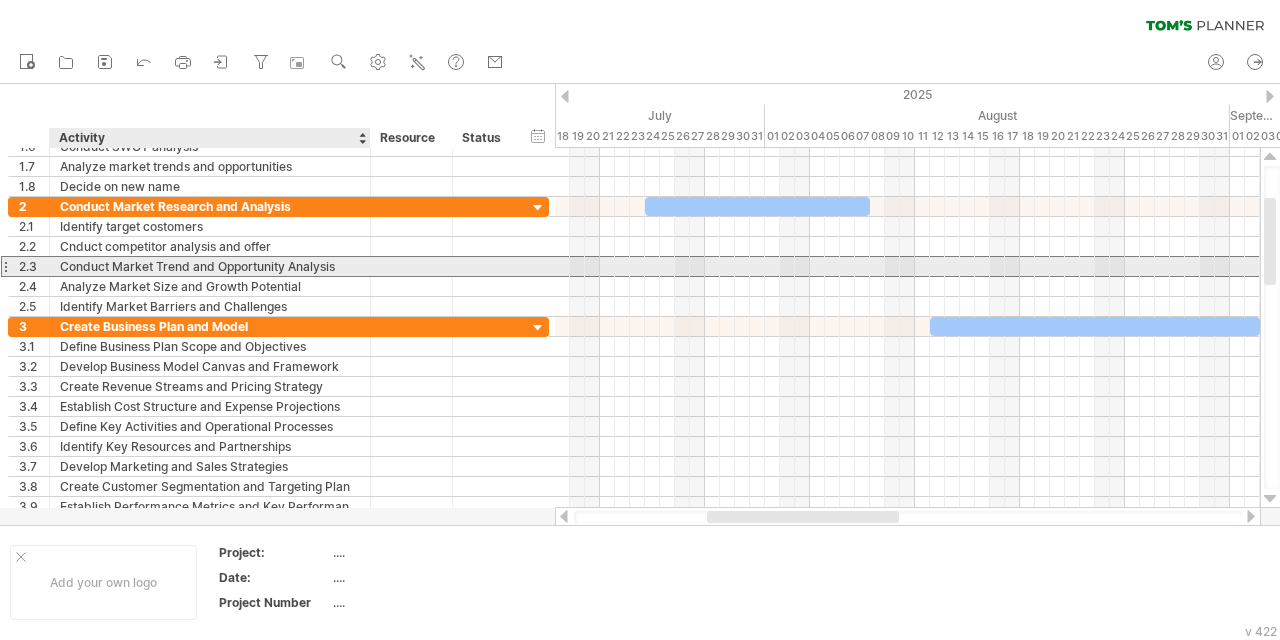 click on "Conduct Market Trend and Opportunity Analysis" at bounding box center (210, 266) 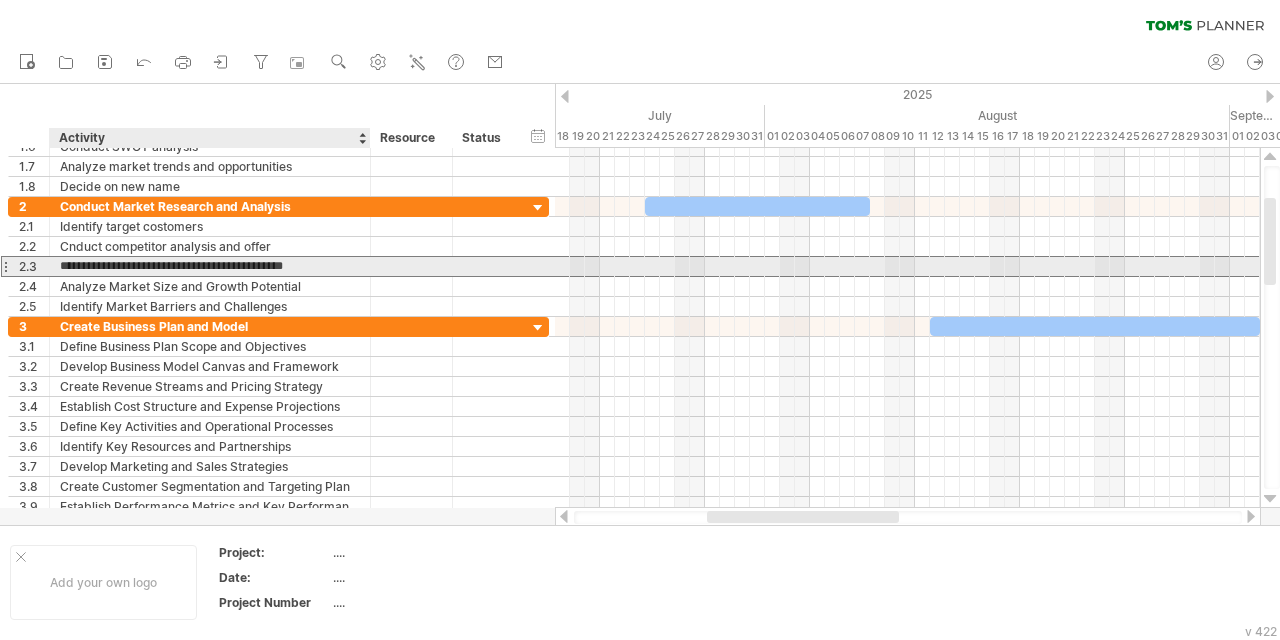 click on "**********" at bounding box center (210, 266) 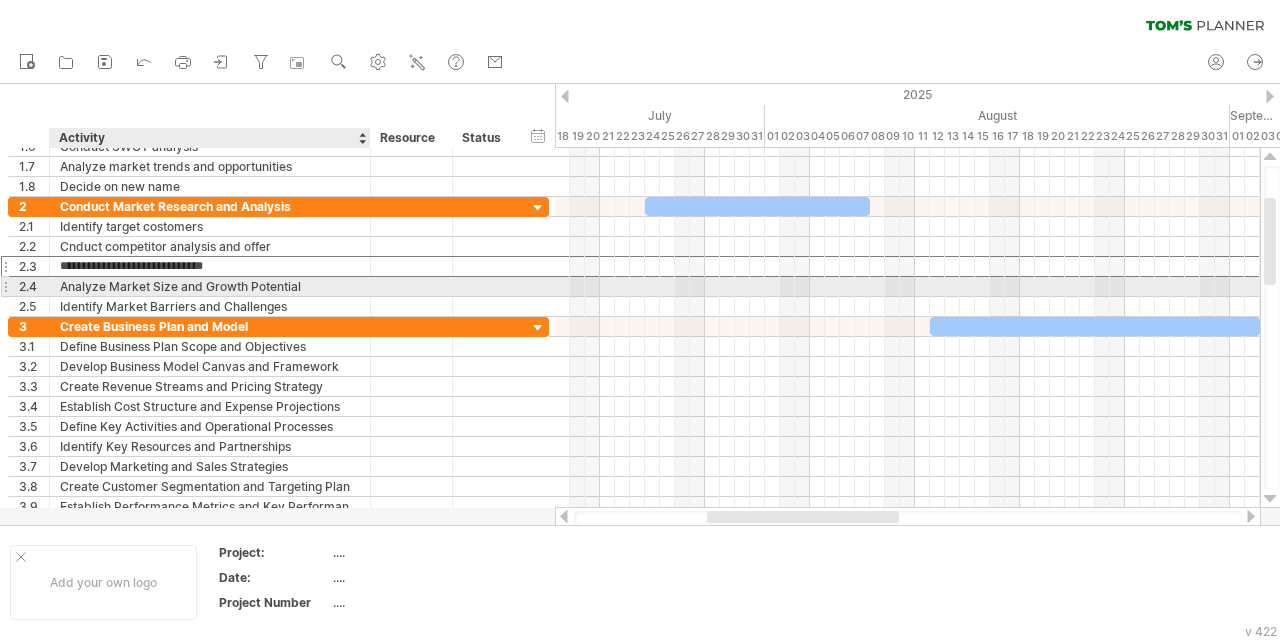 type on "**********" 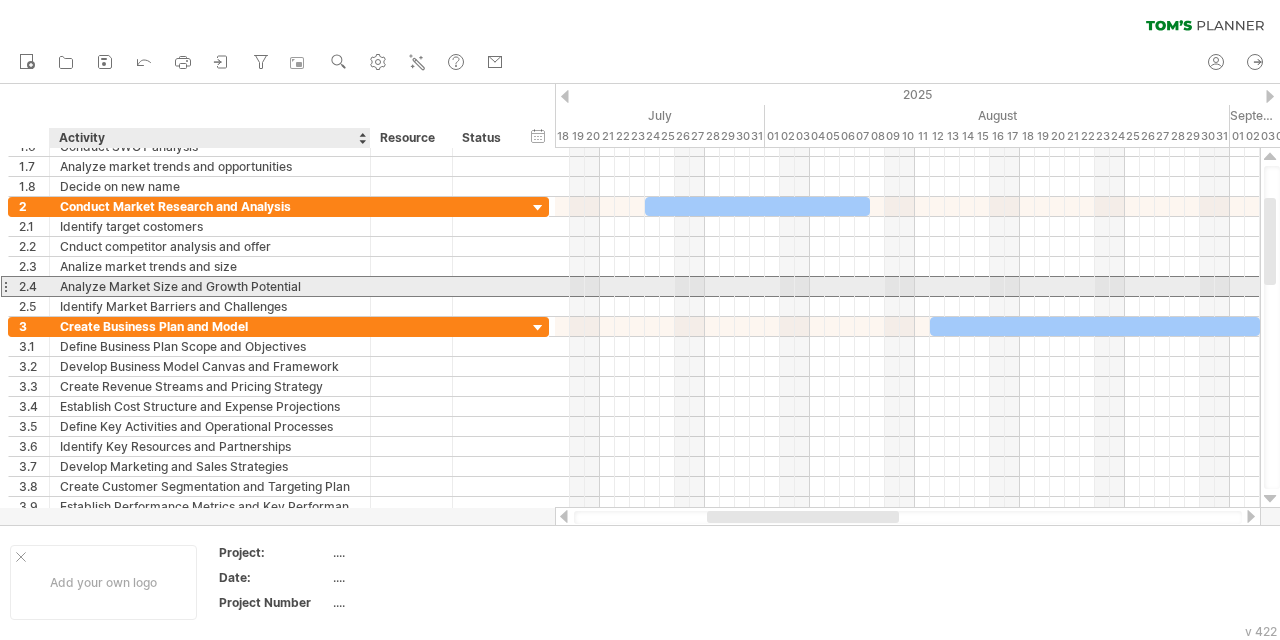 click on "Analyze Market Size and Growth Potential" at bounding box center [210, 286] 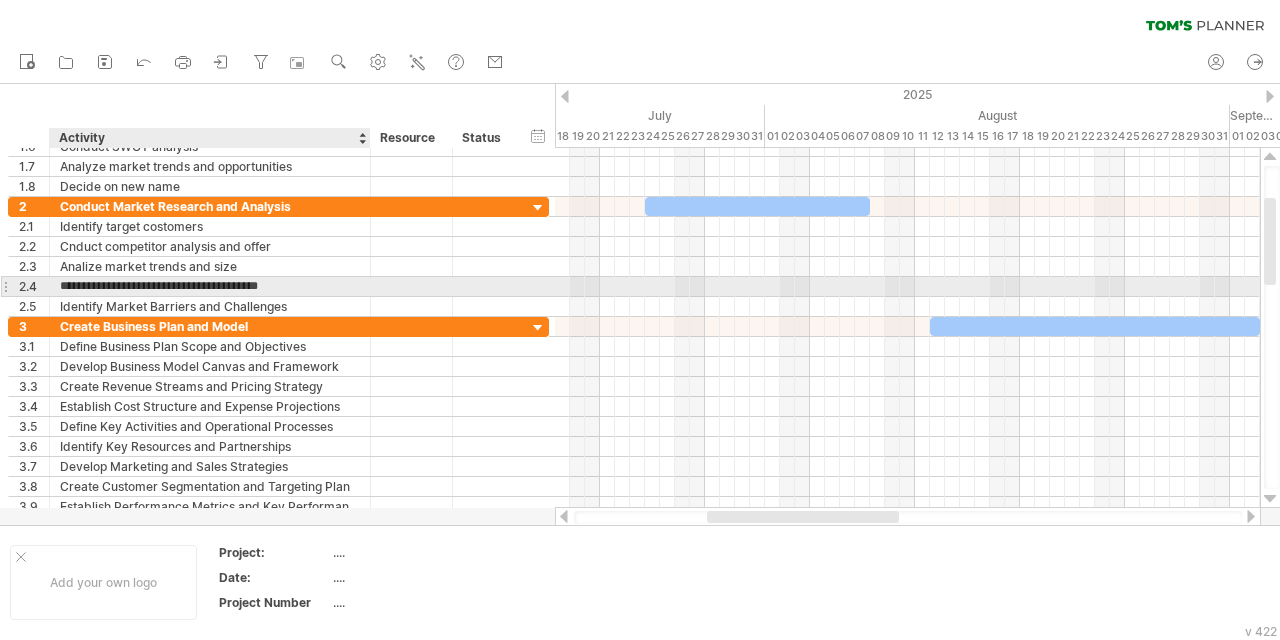click on "**********" at bounding box center [210, 286] 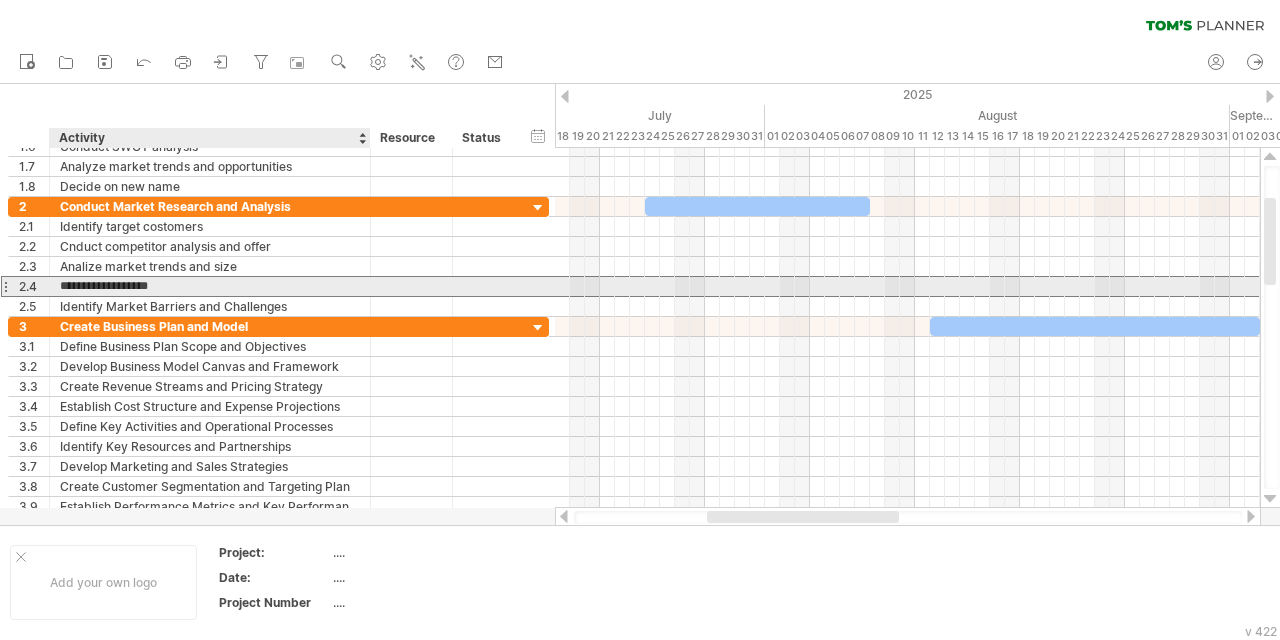 type on "**********" 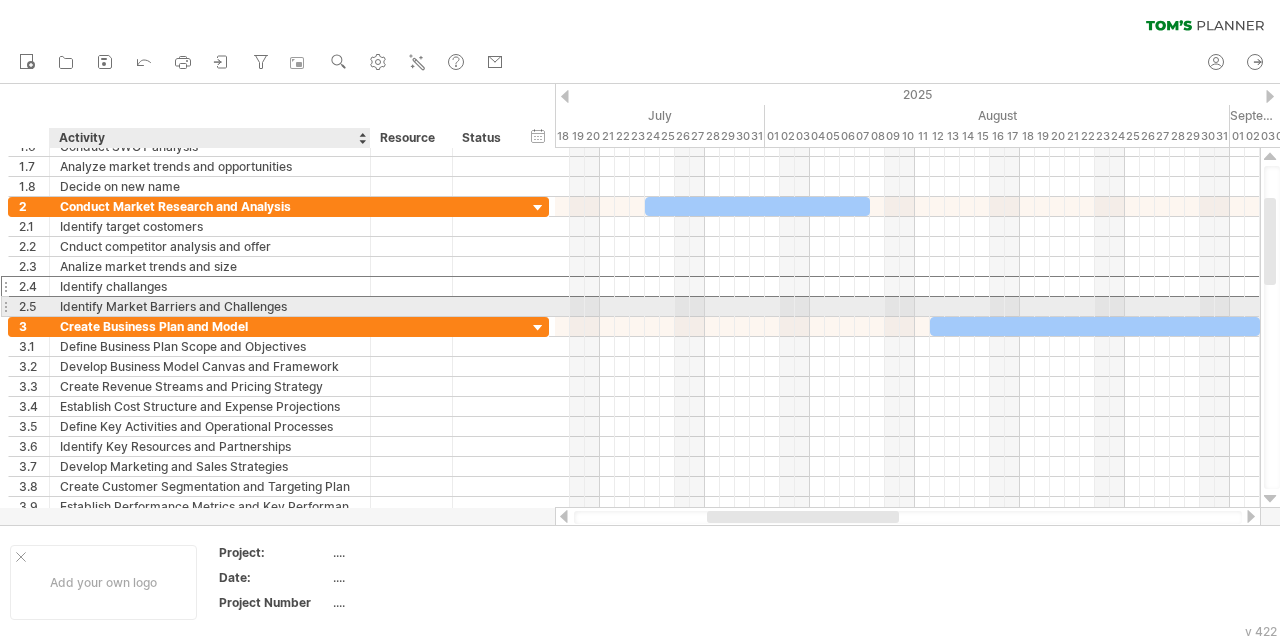 click on "Identify Market Barriers and Challenges" at bounding box center [210, 306] 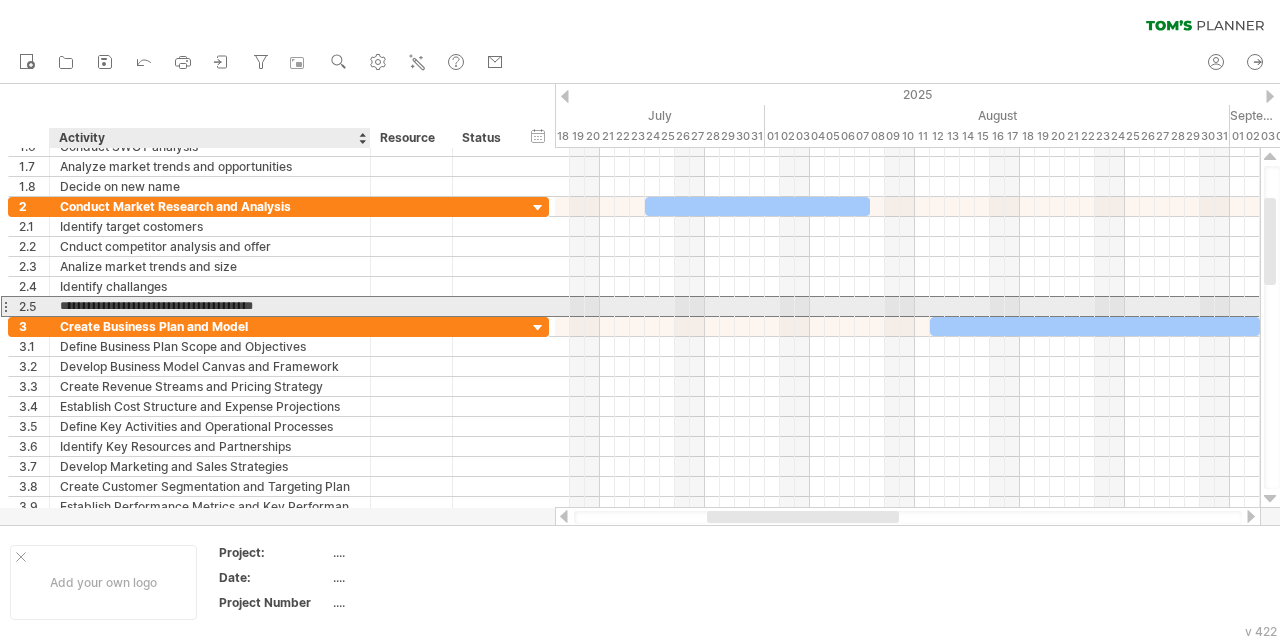 click on "**********" at bounding box center (210, 306) 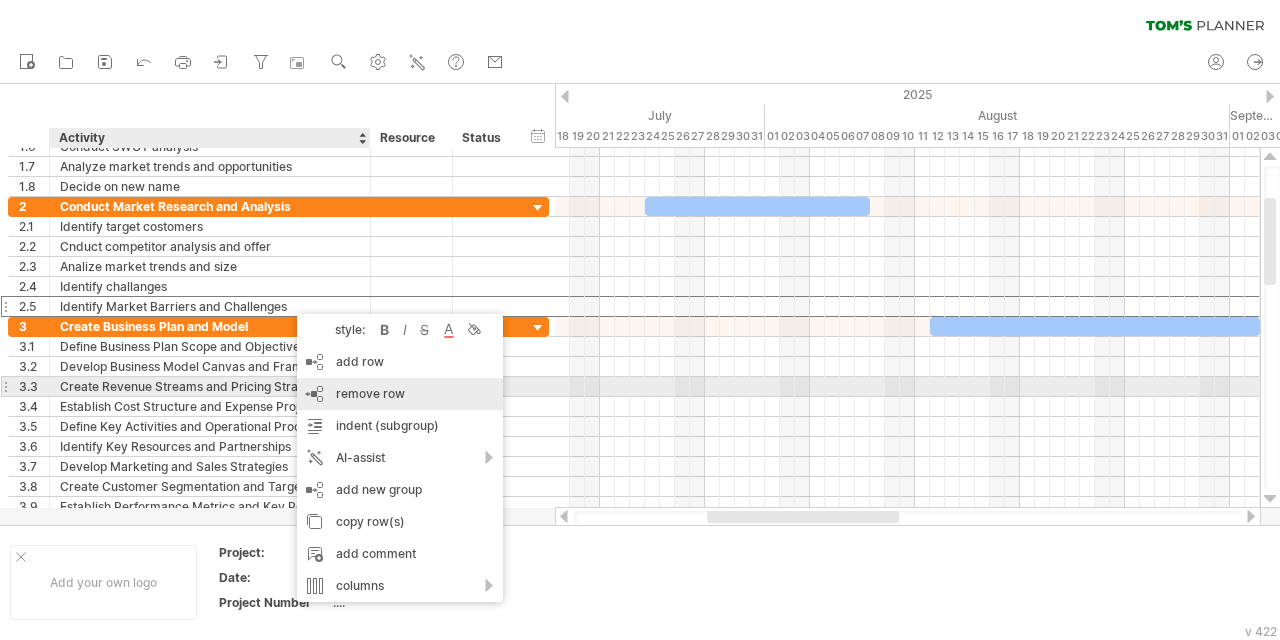 click on "remove row" at bounding box center [370, 393] 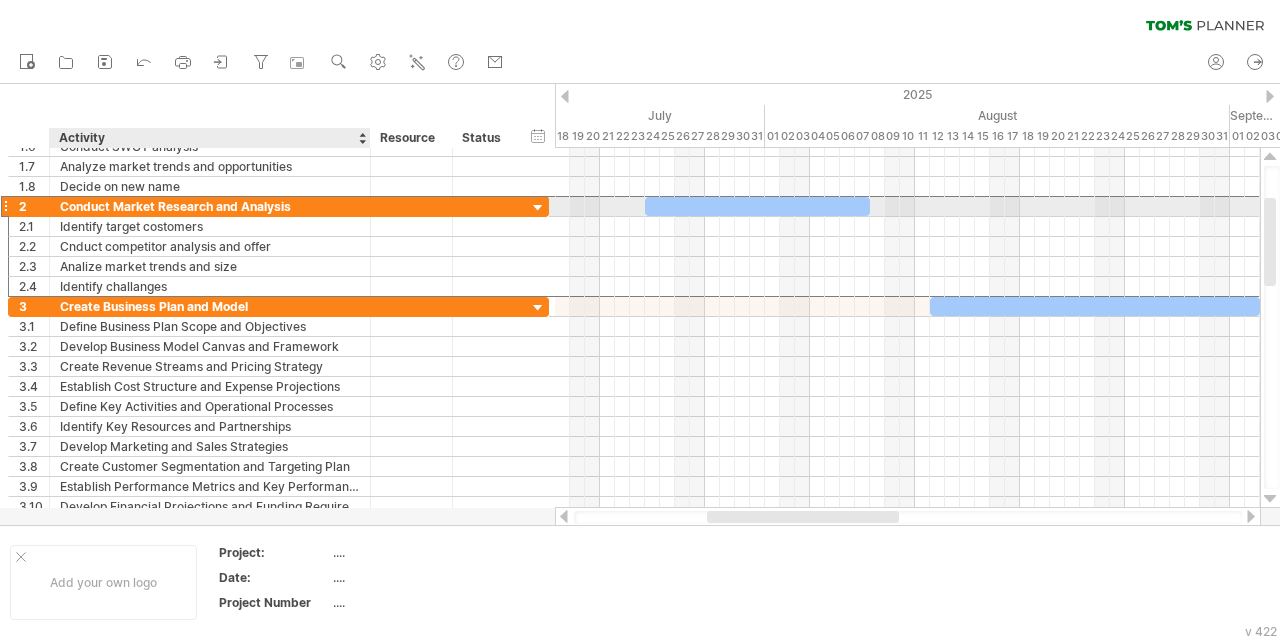click on "Conduct Market Research and Analysis" at bounding box center (210, 206) 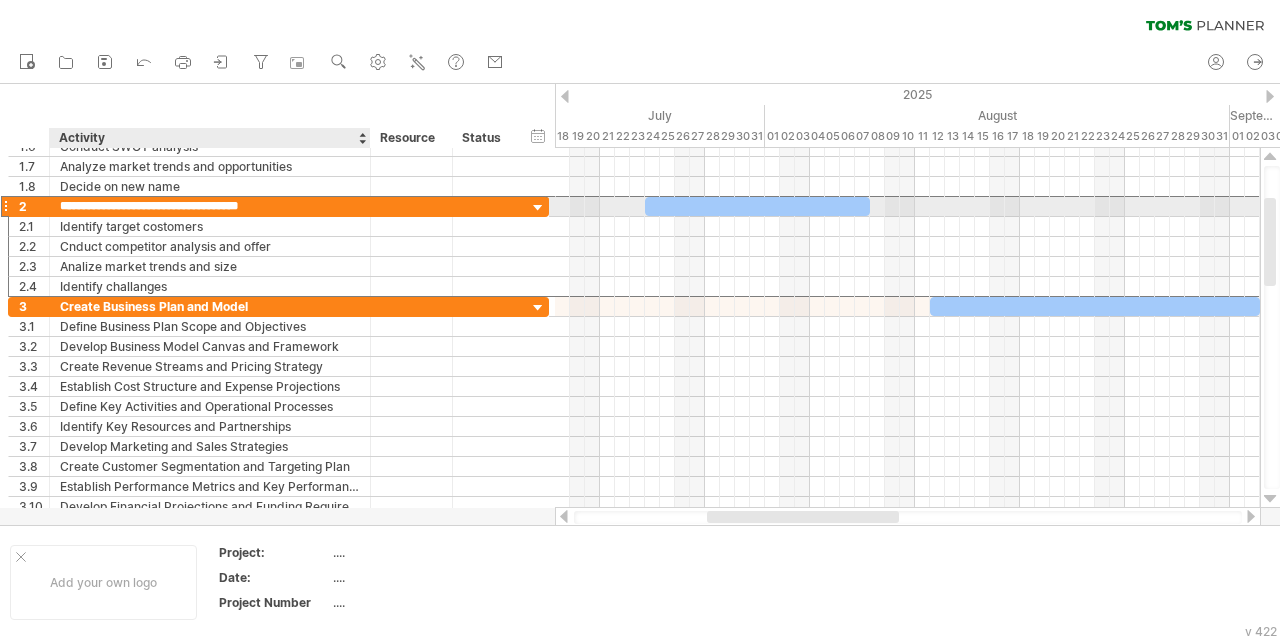 click on "**********" at bounding box center (210, 206) 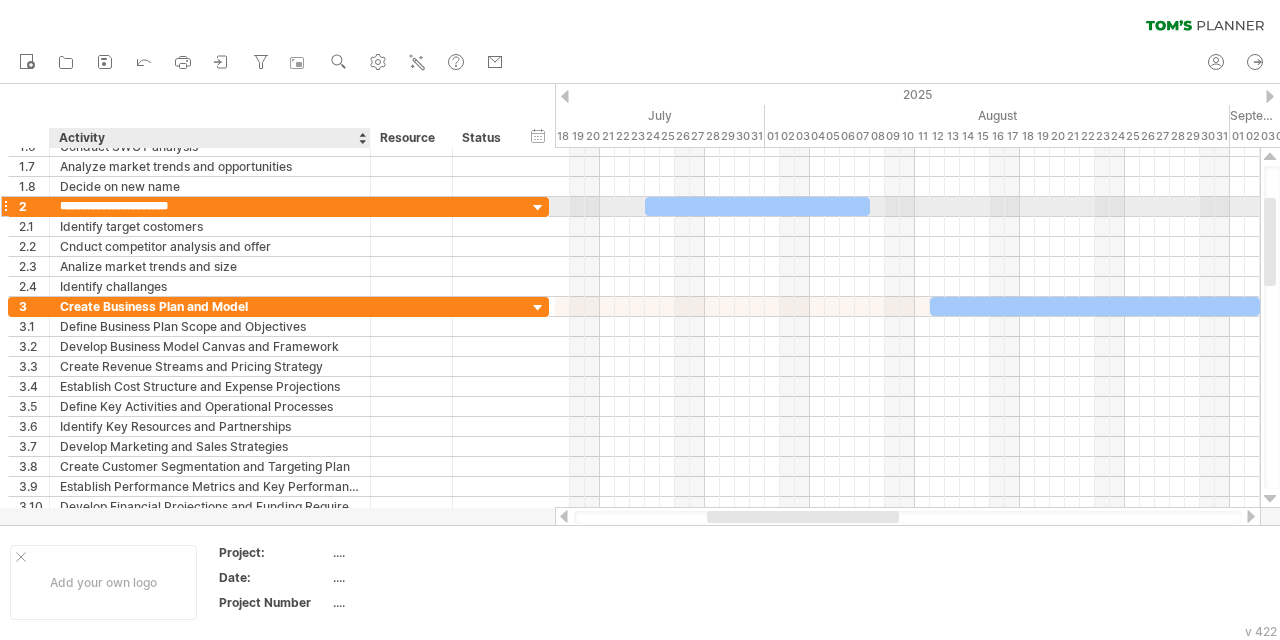 type on "**********" 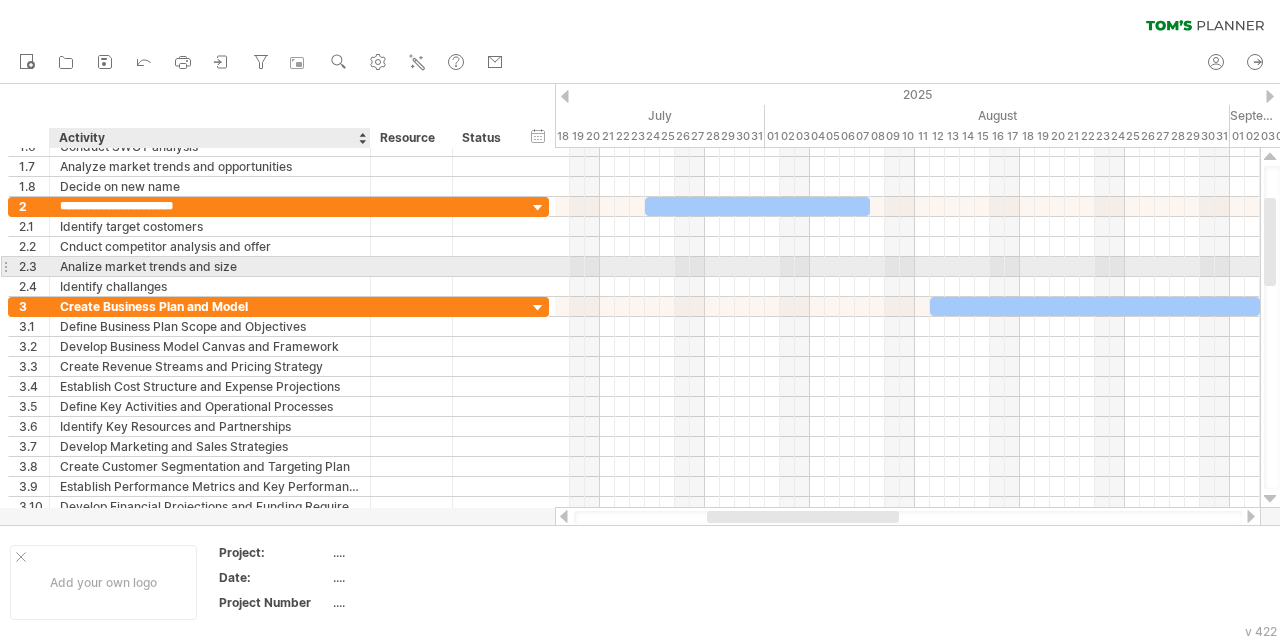 click on "Analize market trends and size" at bounding box center [210, 266] 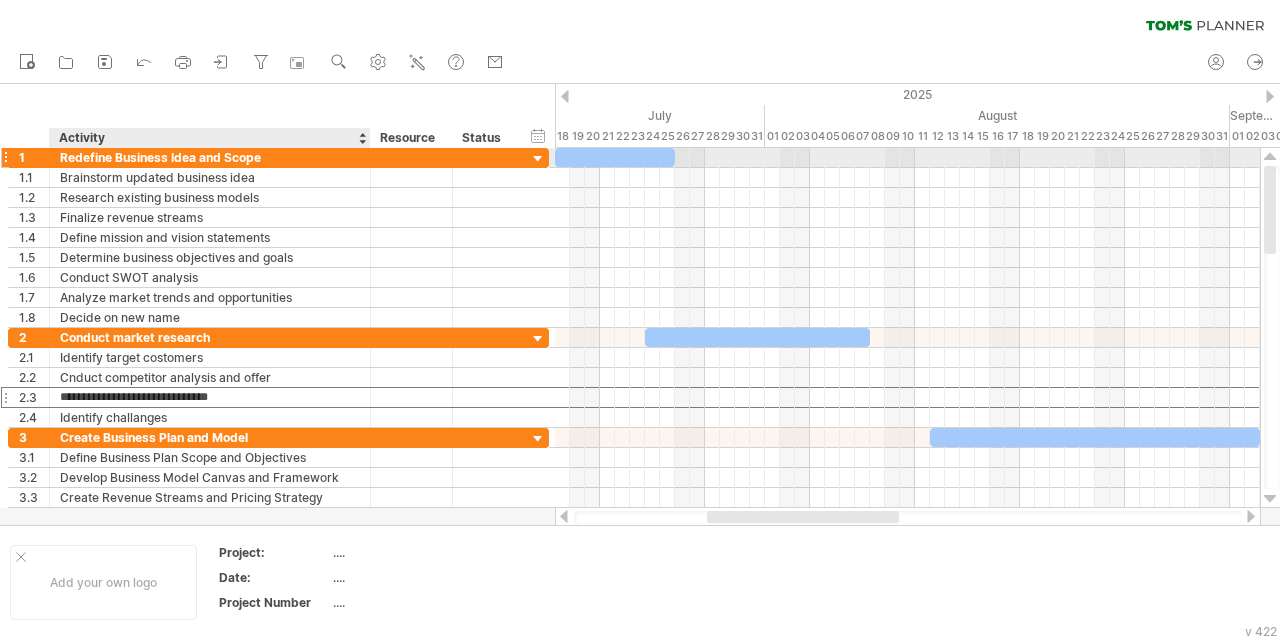 click on "Redefine Business Idea and Scope" at bounding box center [210, 157] 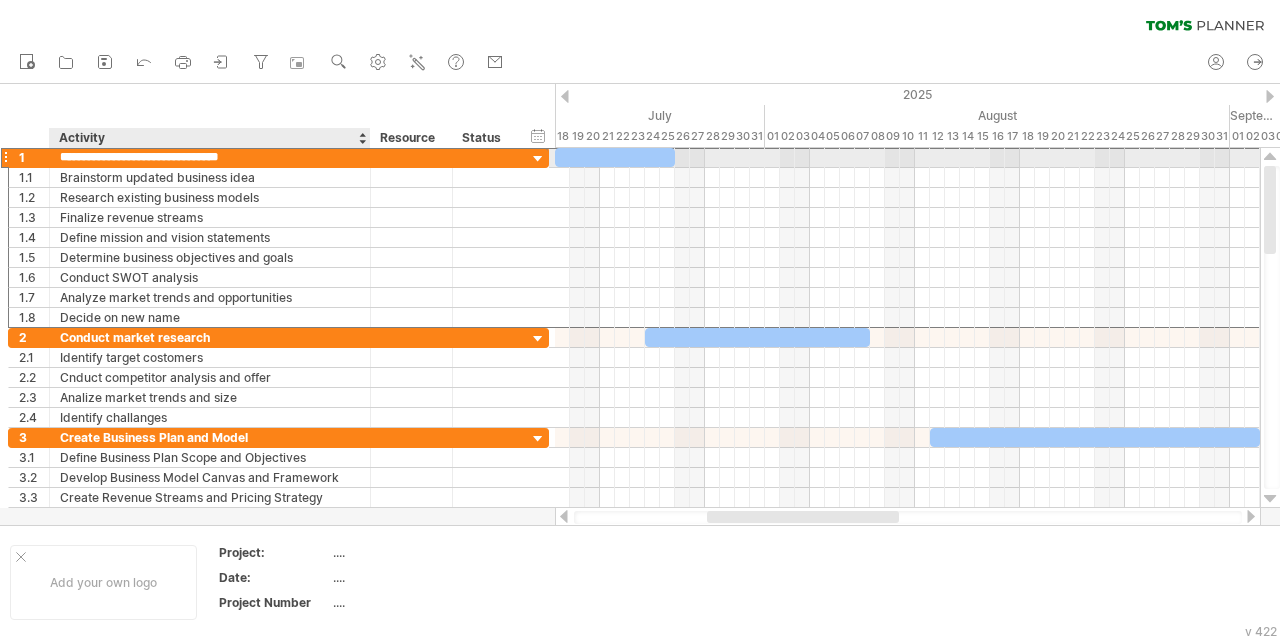 click on "**********" at bounding box center (210, 157) 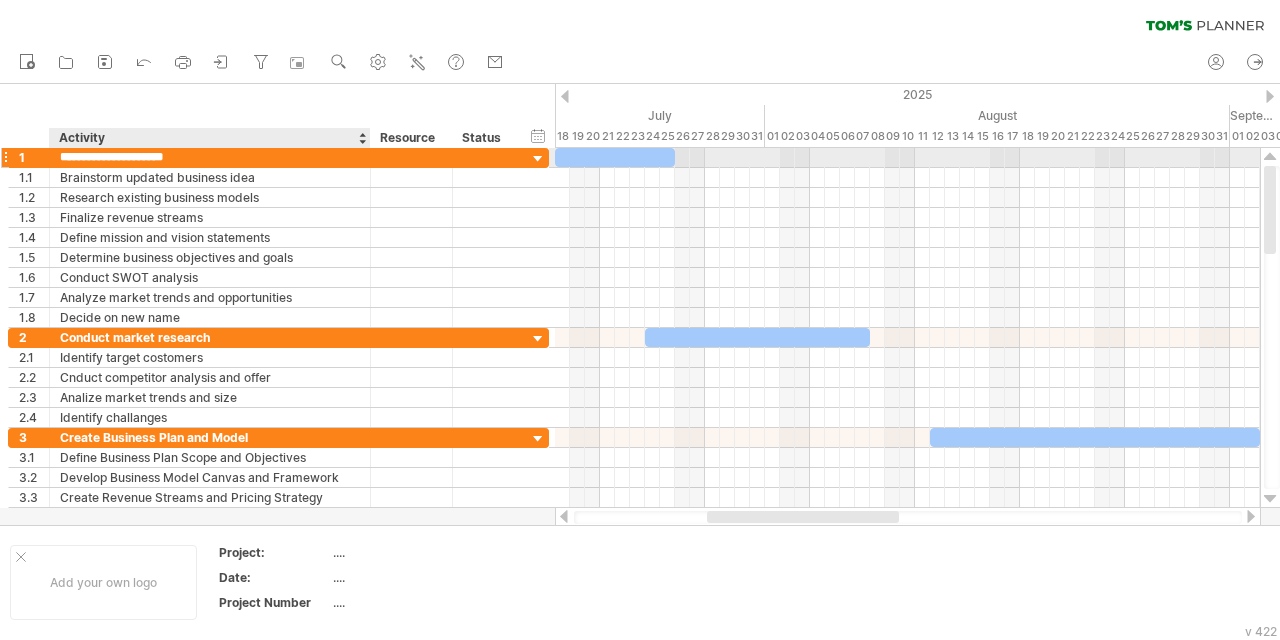 type on "**********" 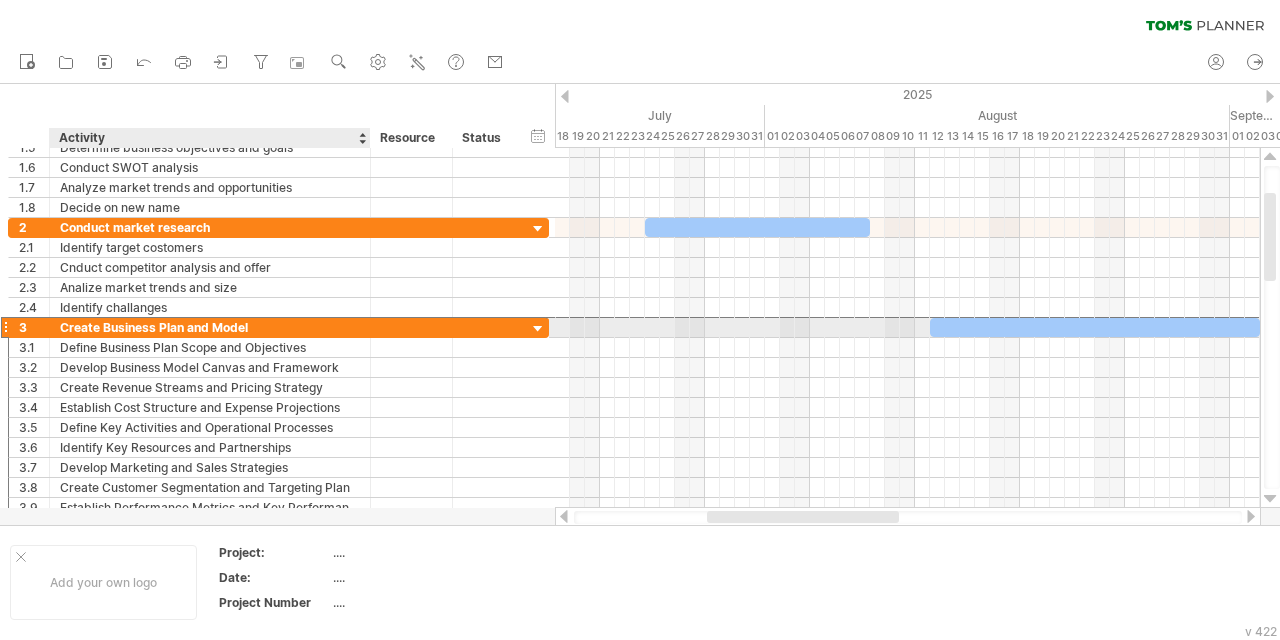 click on "Create Business Plan and Model" at bounding box center [210, 327] 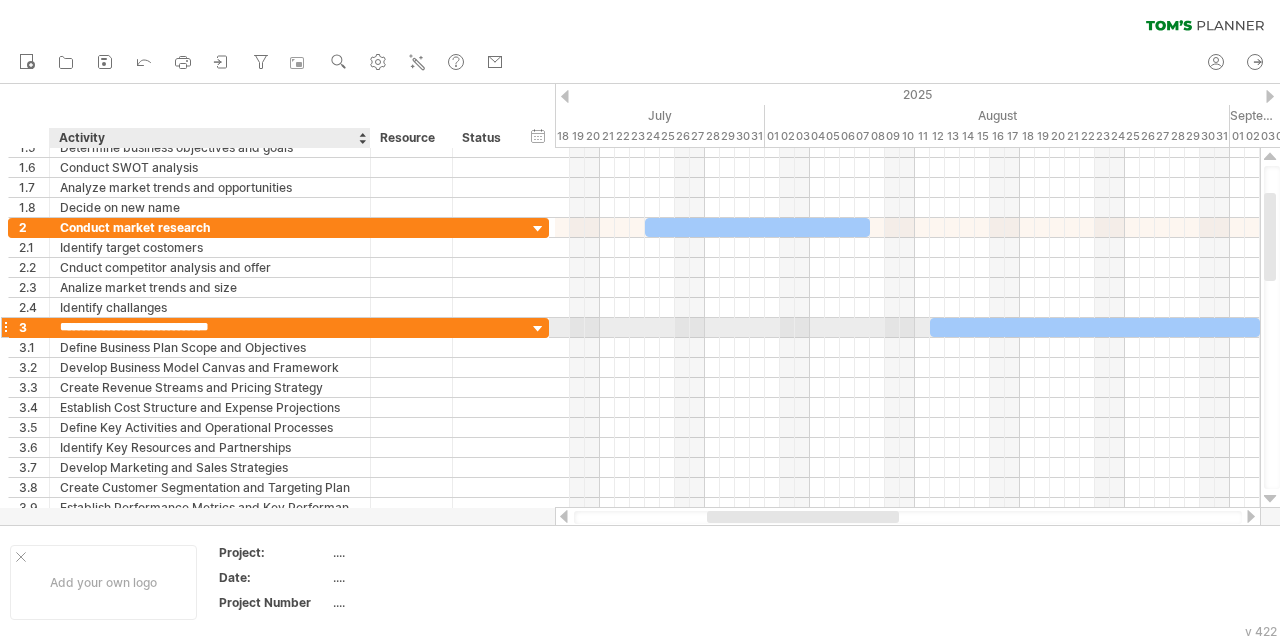 click on "**********" at bounding box center [210, 327] 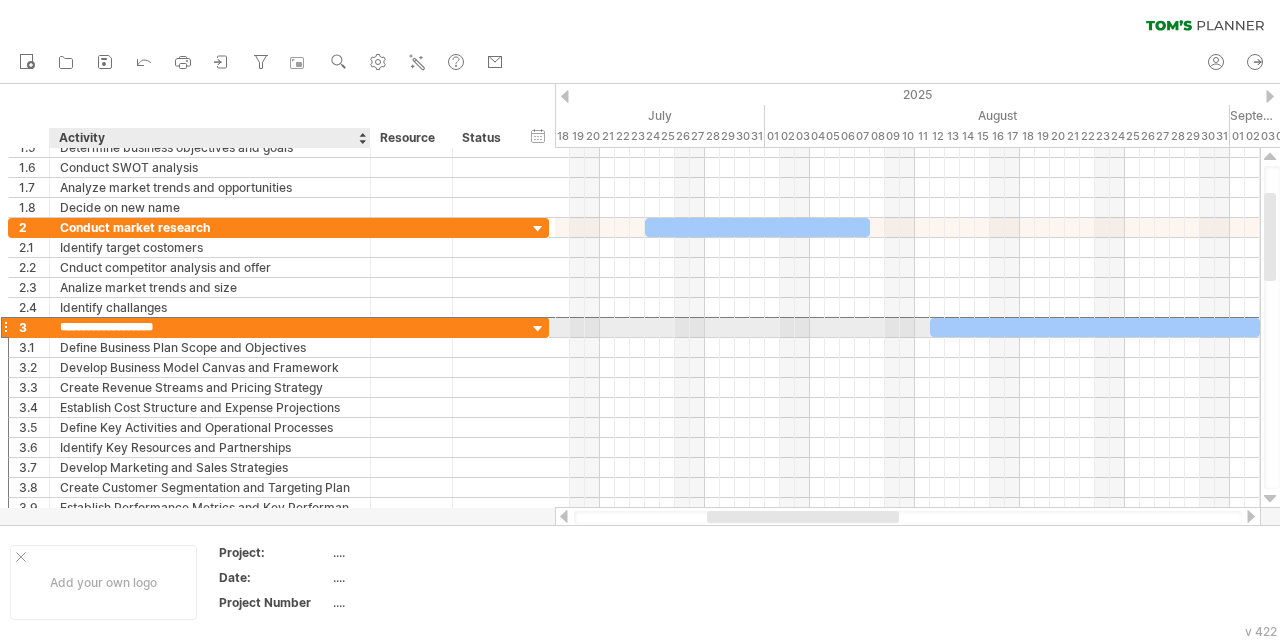 type on "**********" 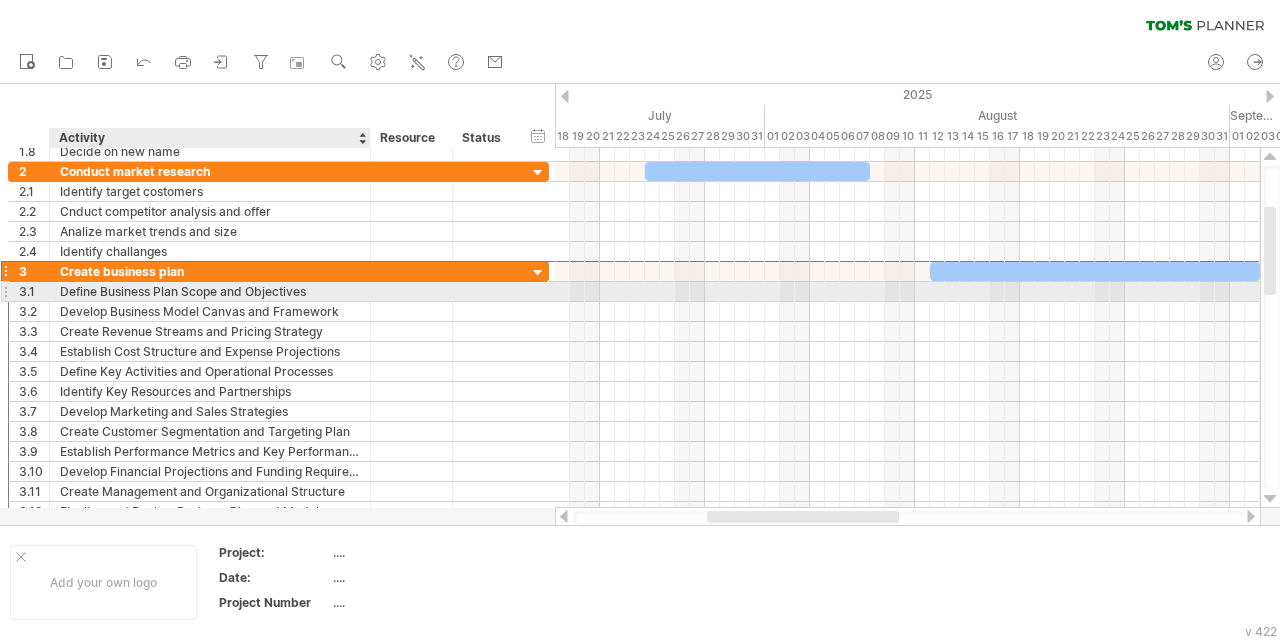 click on "Define Business Plan Scope and Objectives" at bounding box center (210, 291) 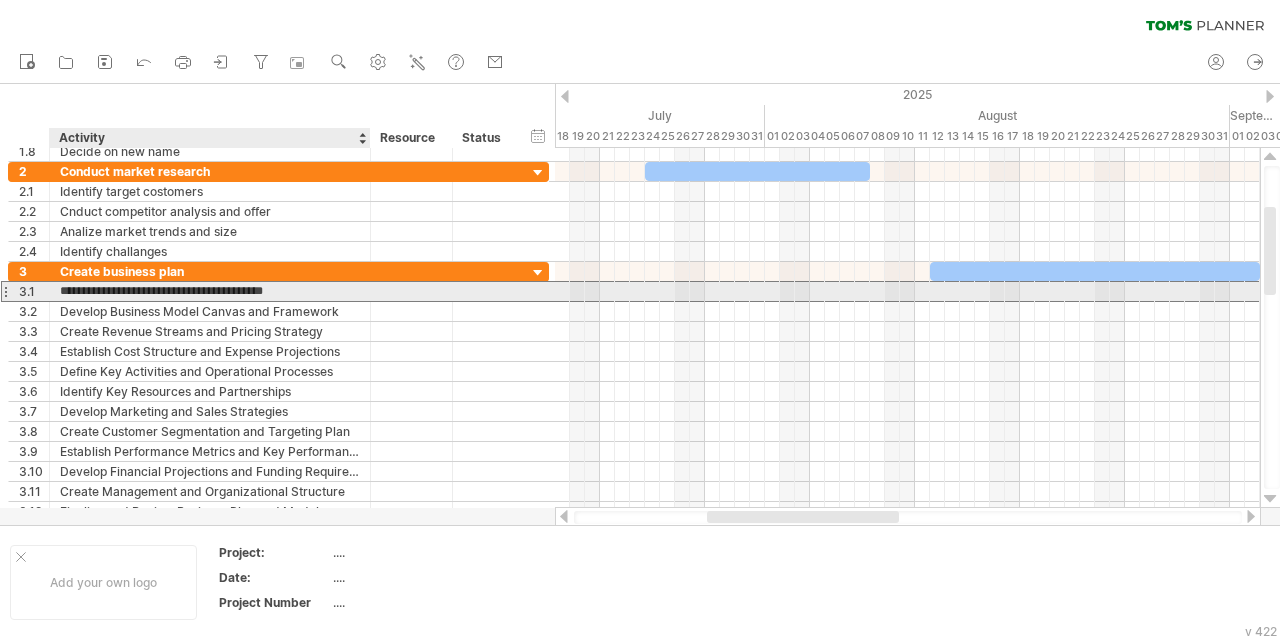 click on "**********" at bounding box center (210, 291) 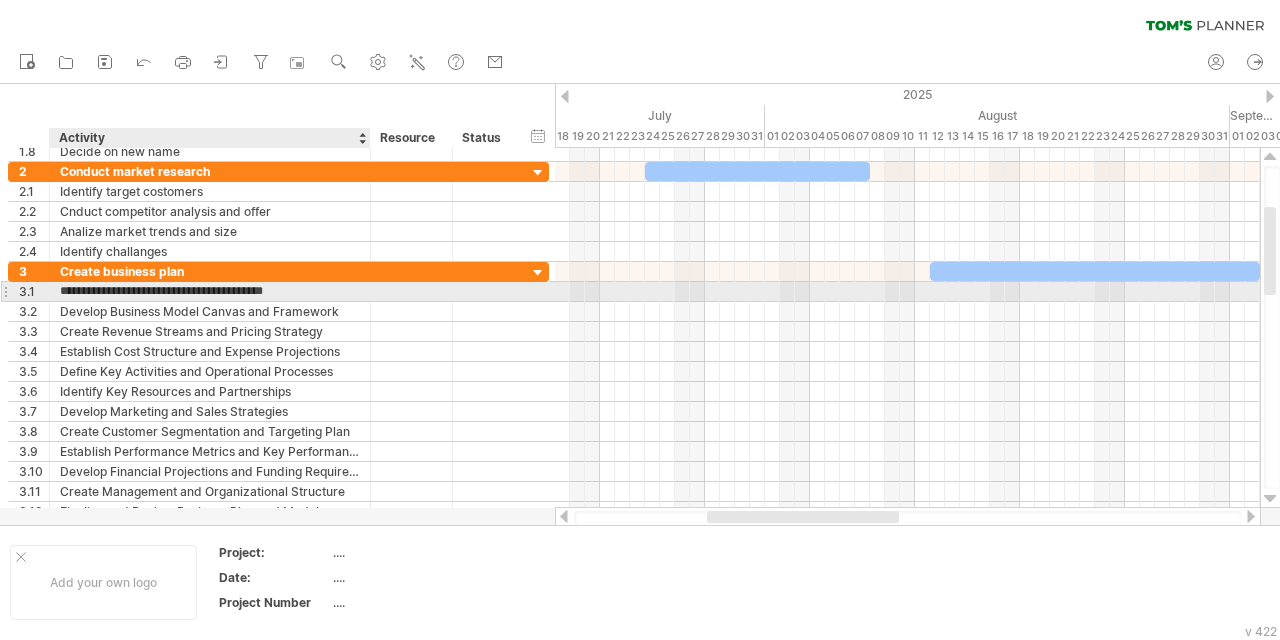 click on "**********" at bounding box center [210, 291] 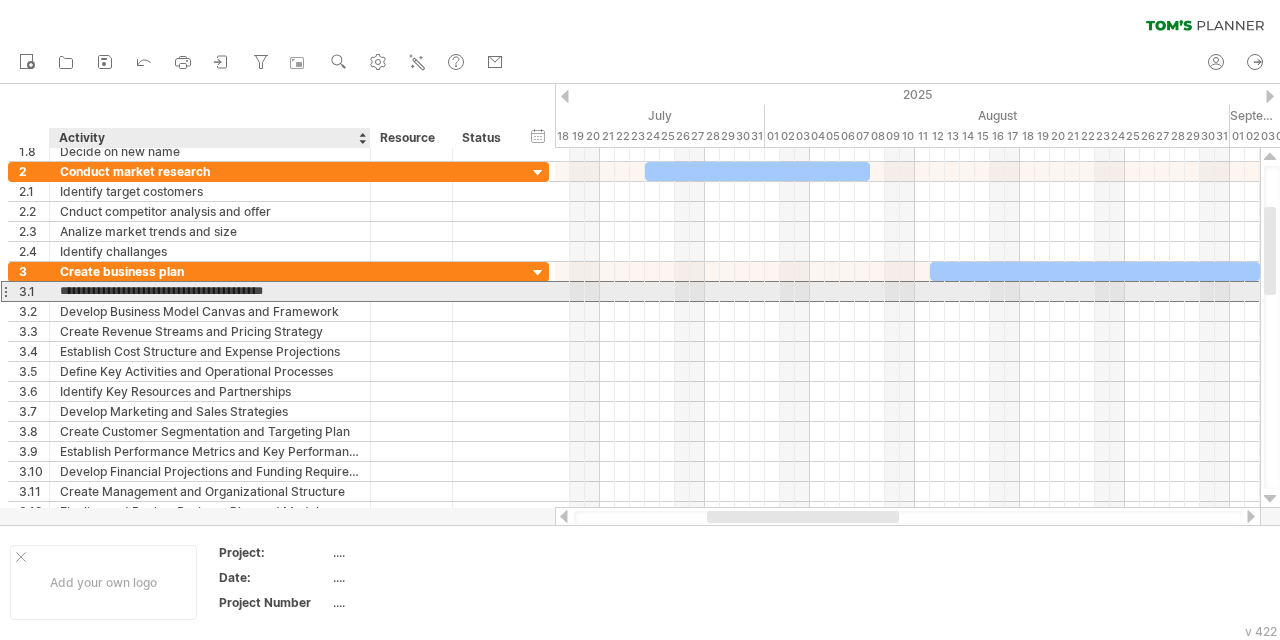 click on "**********" at bounding box center (210, 291) 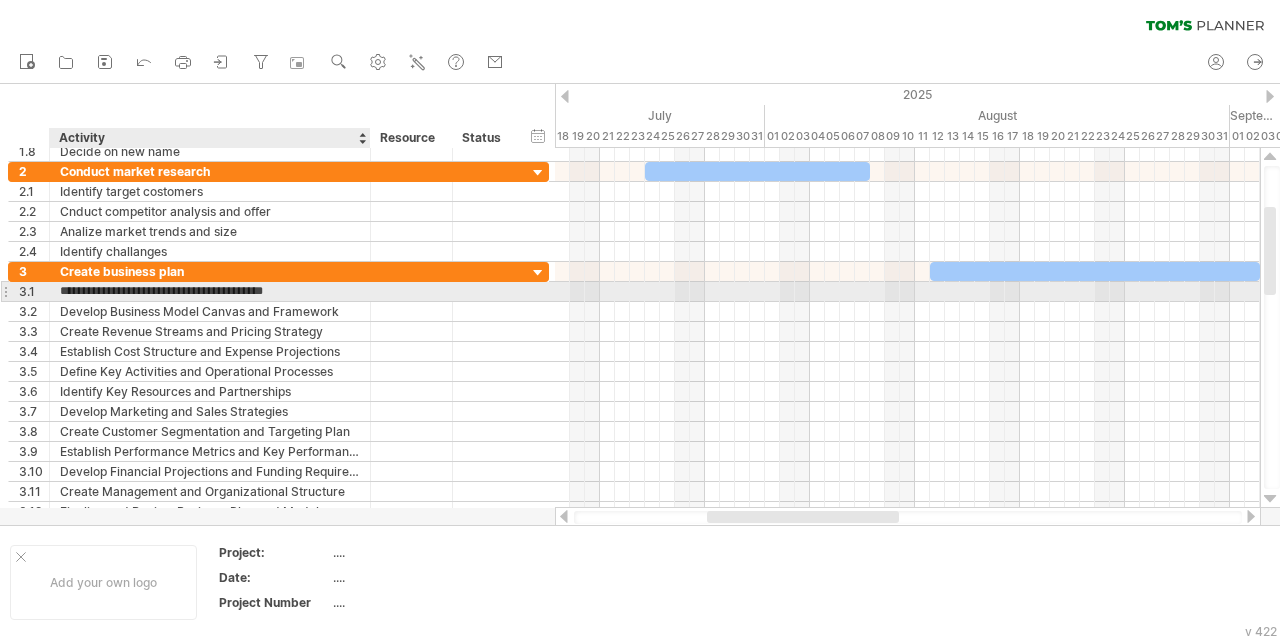 click on "**********" at bounding box center [210, 291] 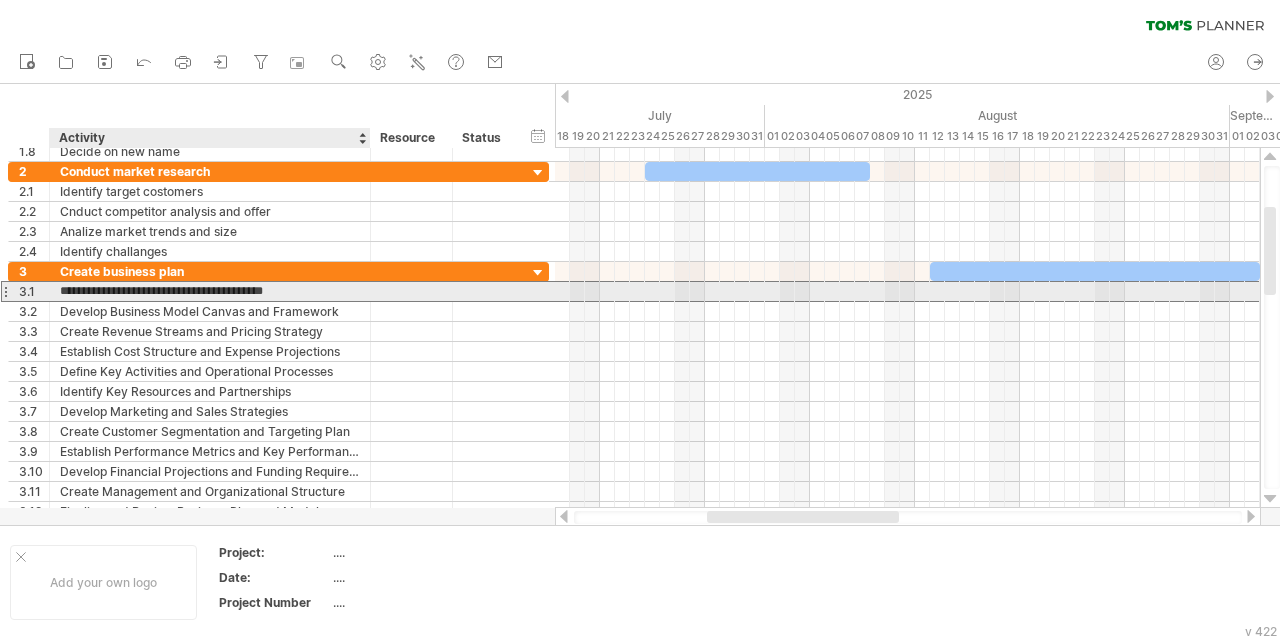 click on "**********" at bounding box center (210, 291) 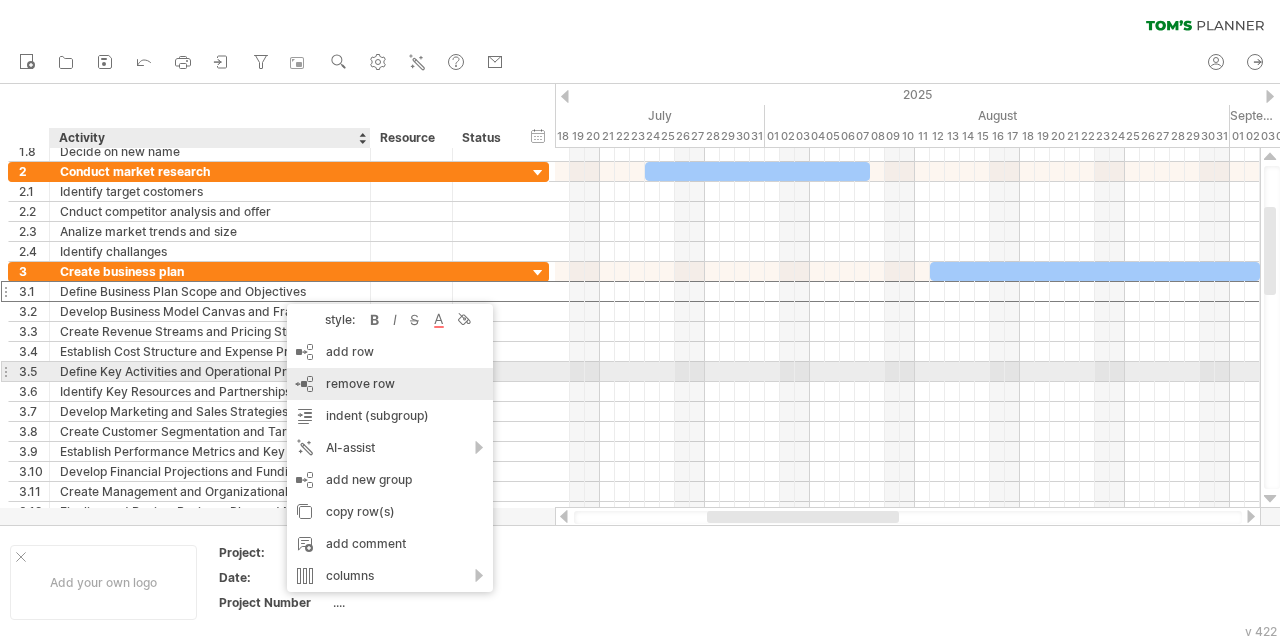 click on "remove row" at bounding box center (360, 383) 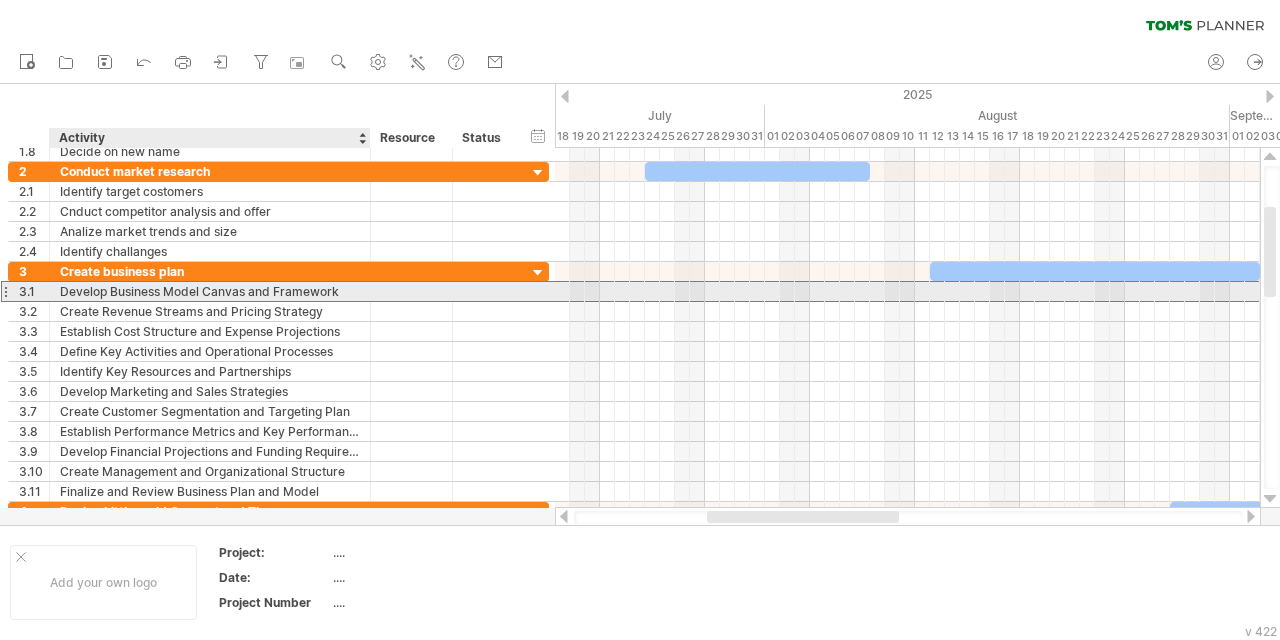 click on "Develop Business Model Canvas and Framework" at bounding box center (210, 291) 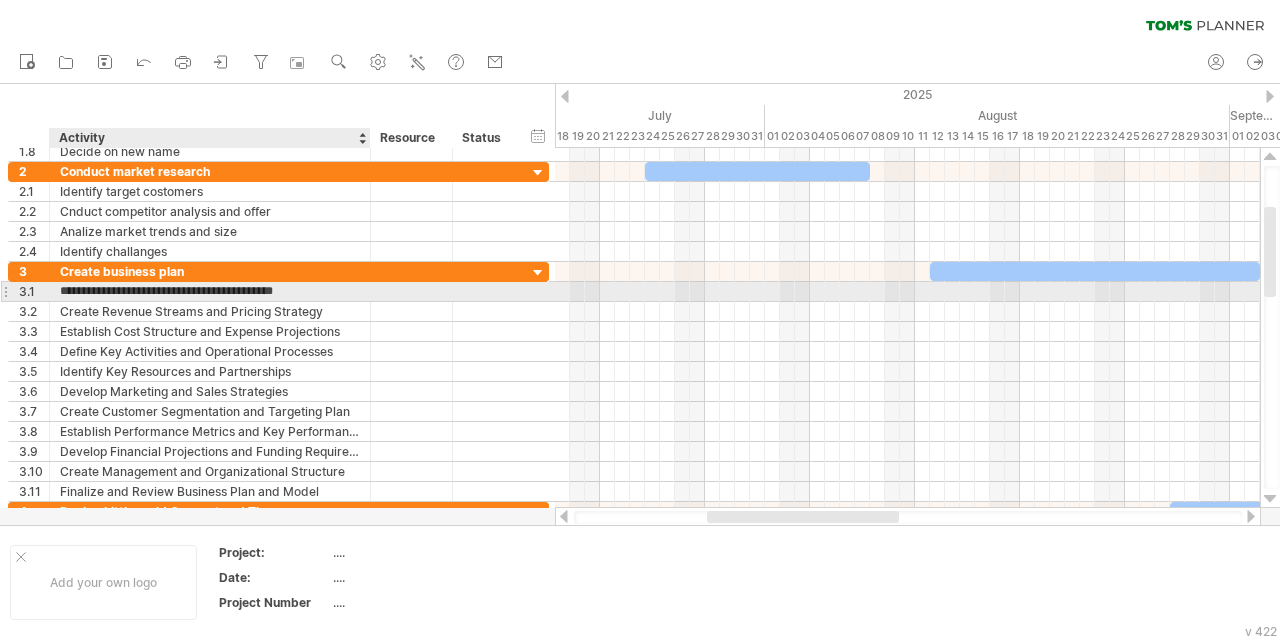 click on "**********" at bounding box center (210, 291) 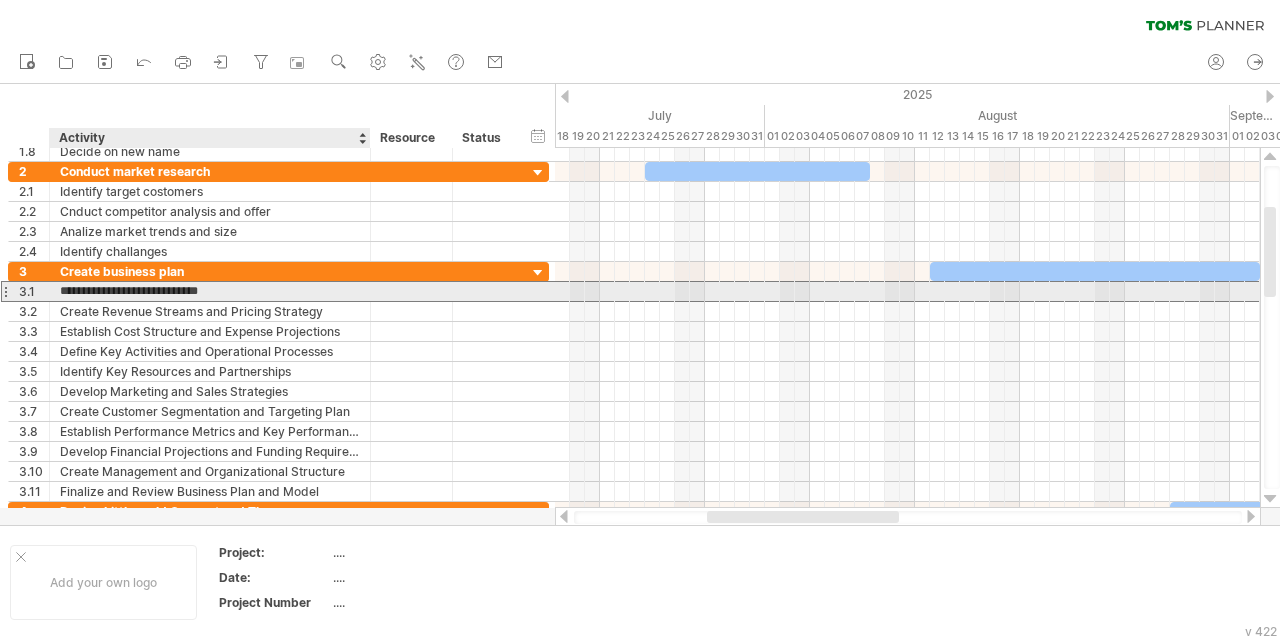 type on "**********" 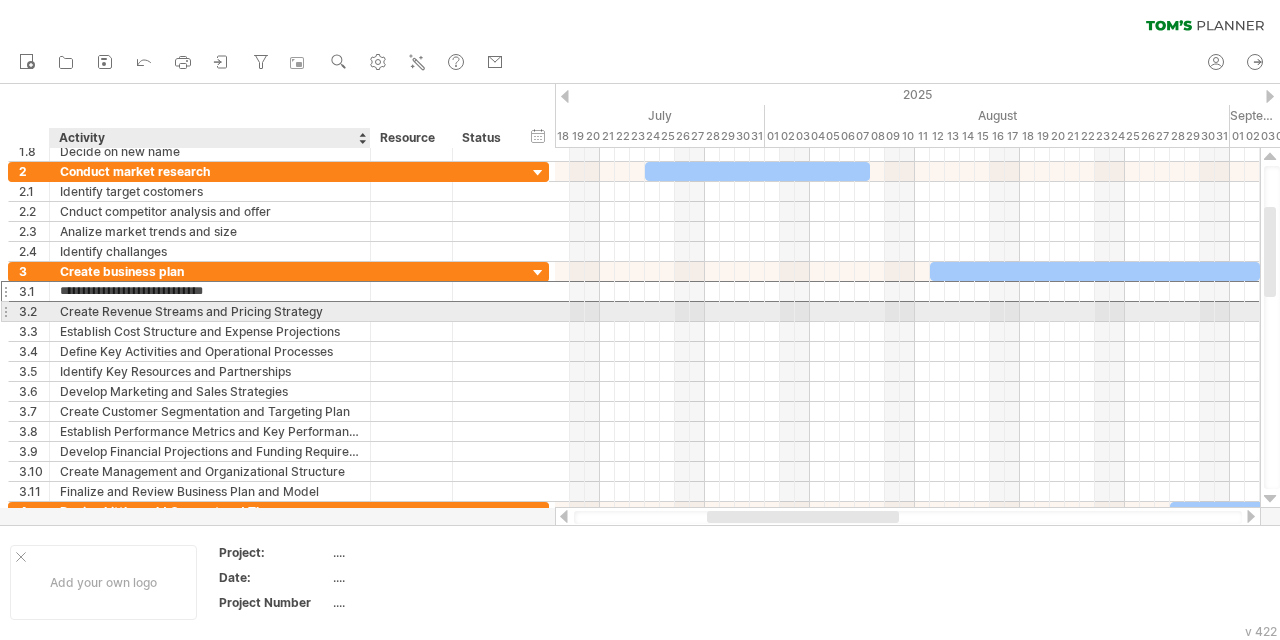 click on "Create Revenue Streams and Pricing Strategy" at bounding box center (210, 311) 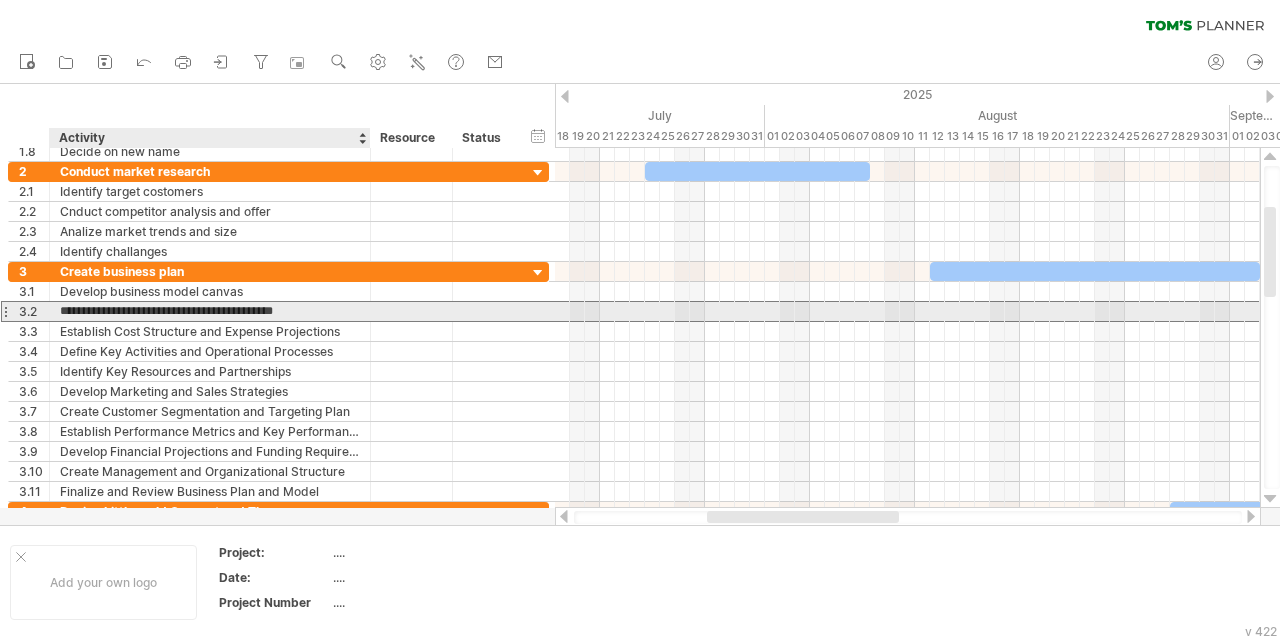 click on "**********" at bounding box center [210, 311] 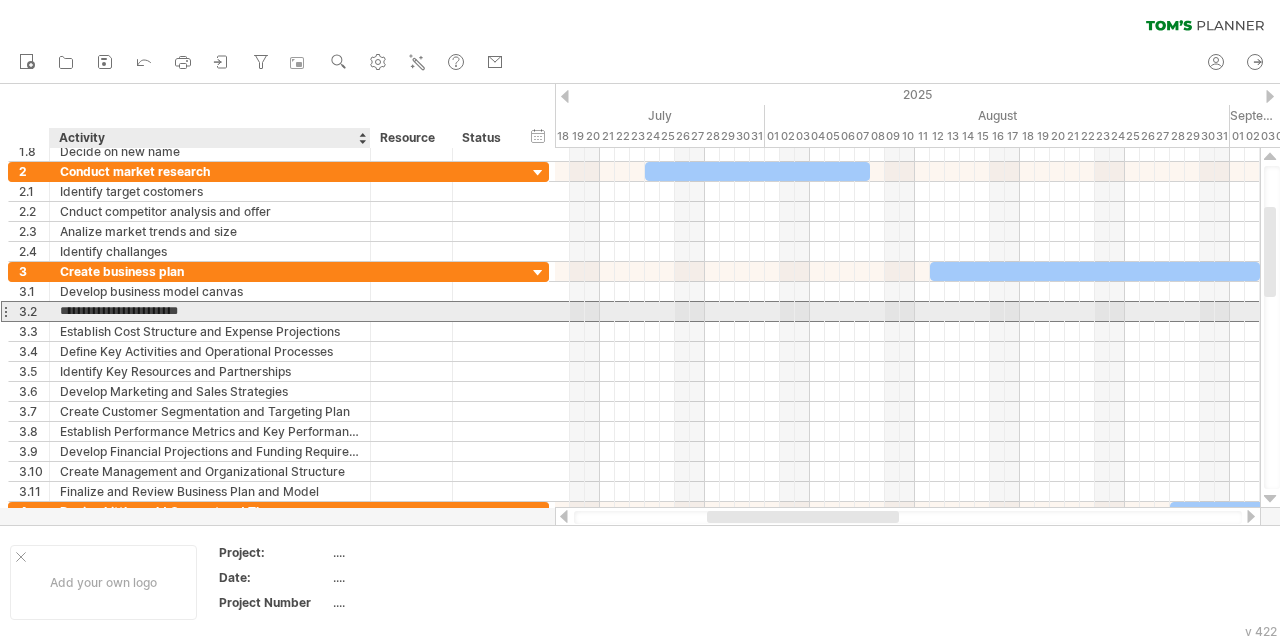 type on "**********" 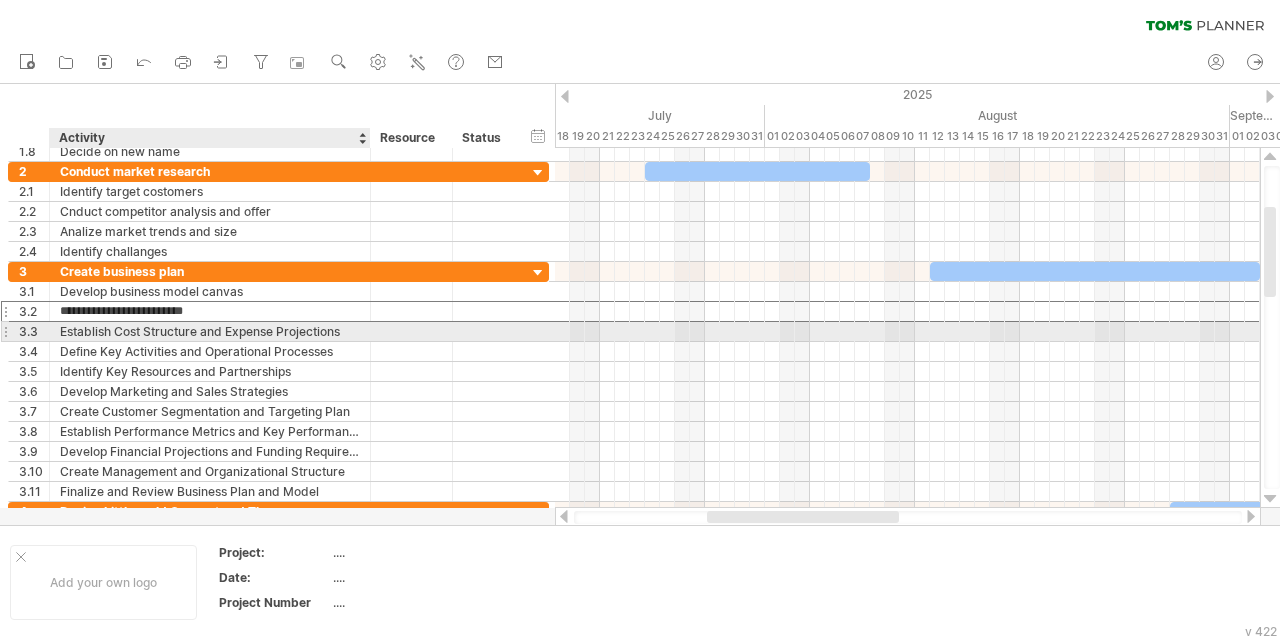click on "Establish Cost Structure and Expense Projections" at bounding box center [210, 331] 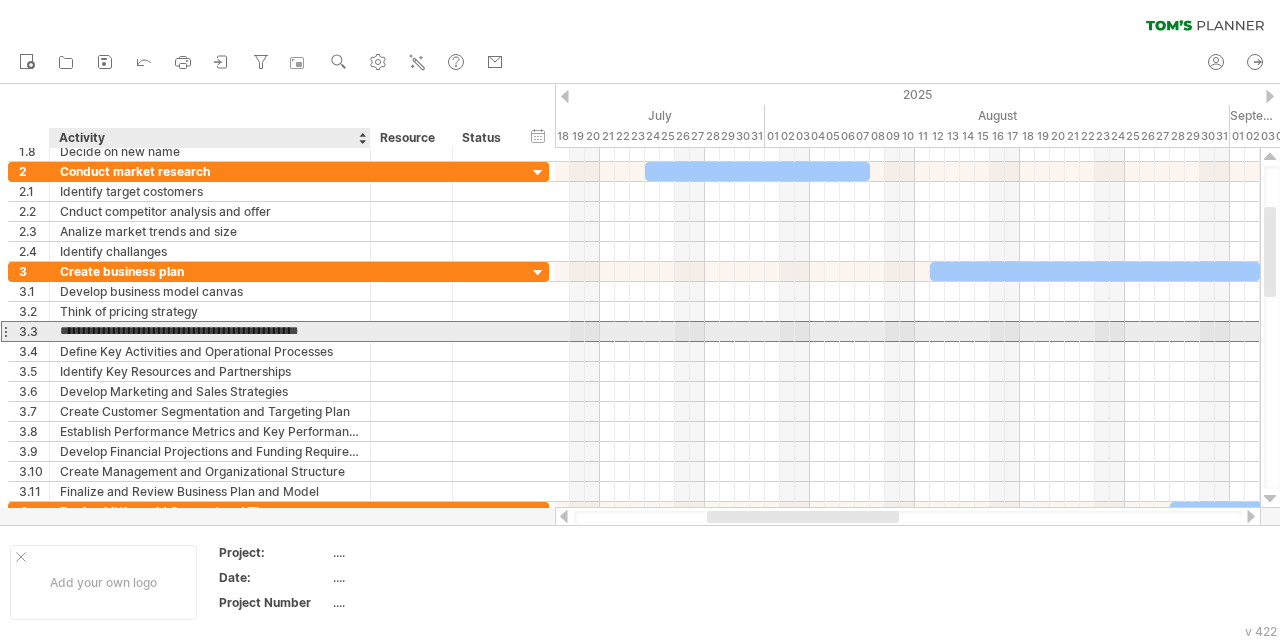 click on "**********" at bounding box center [210, 331] 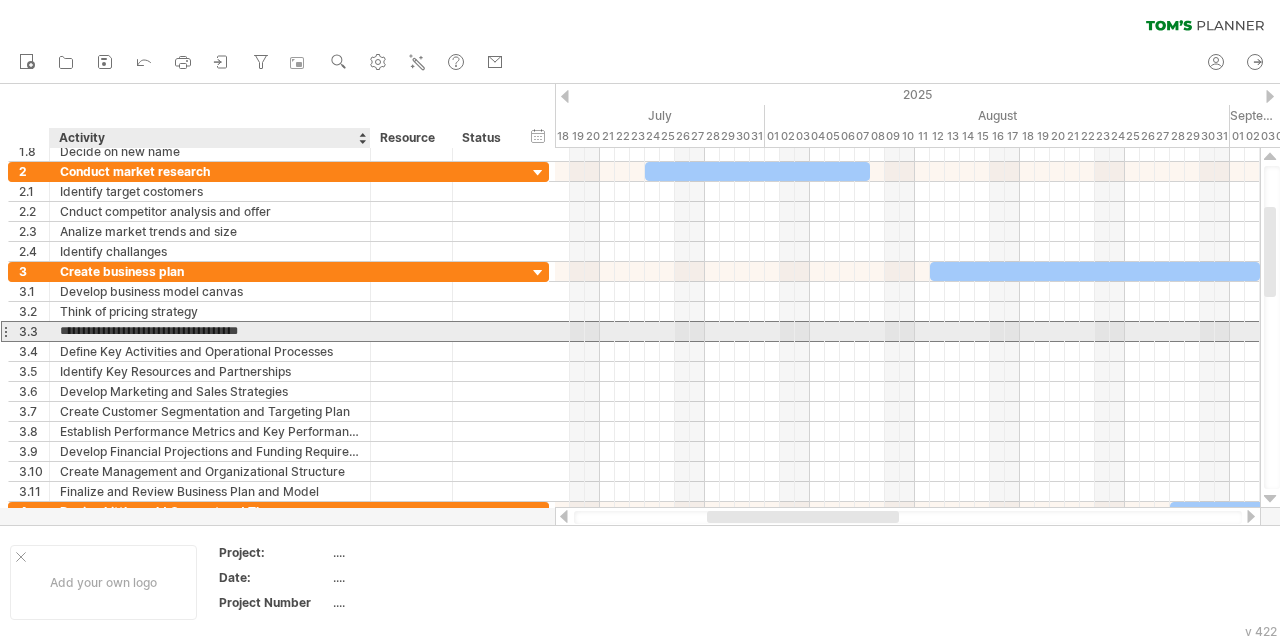 type on "**********" 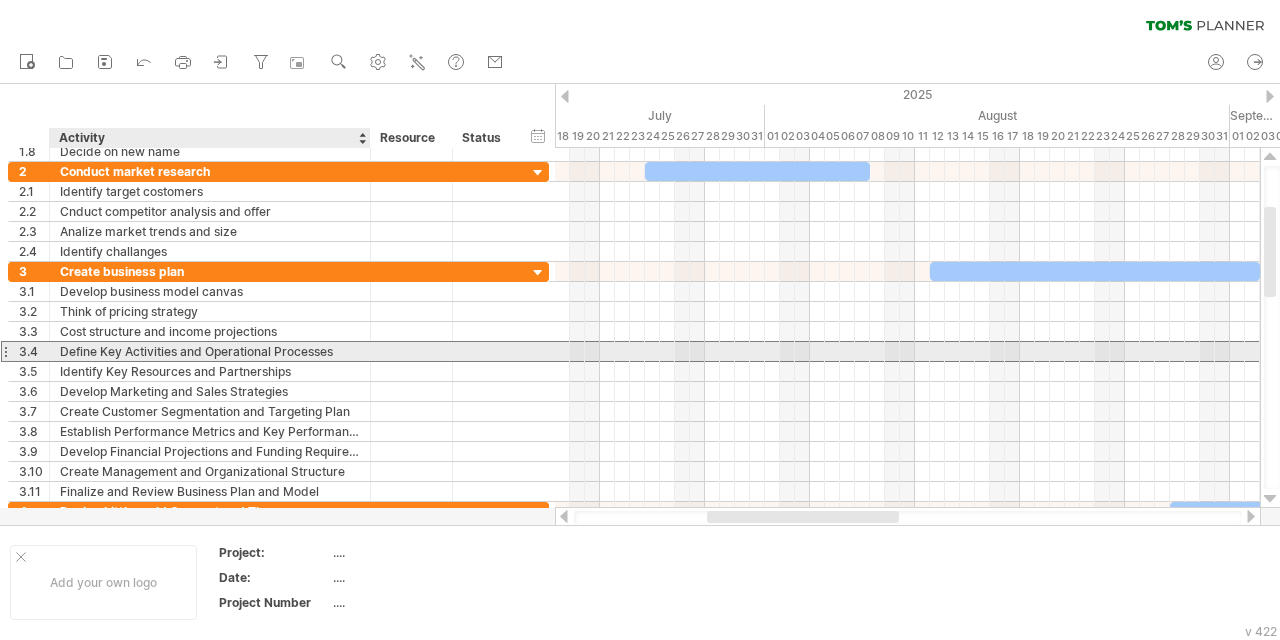 click on "Define Key Activities and Operational Processes" at bounding box center [210, 351] 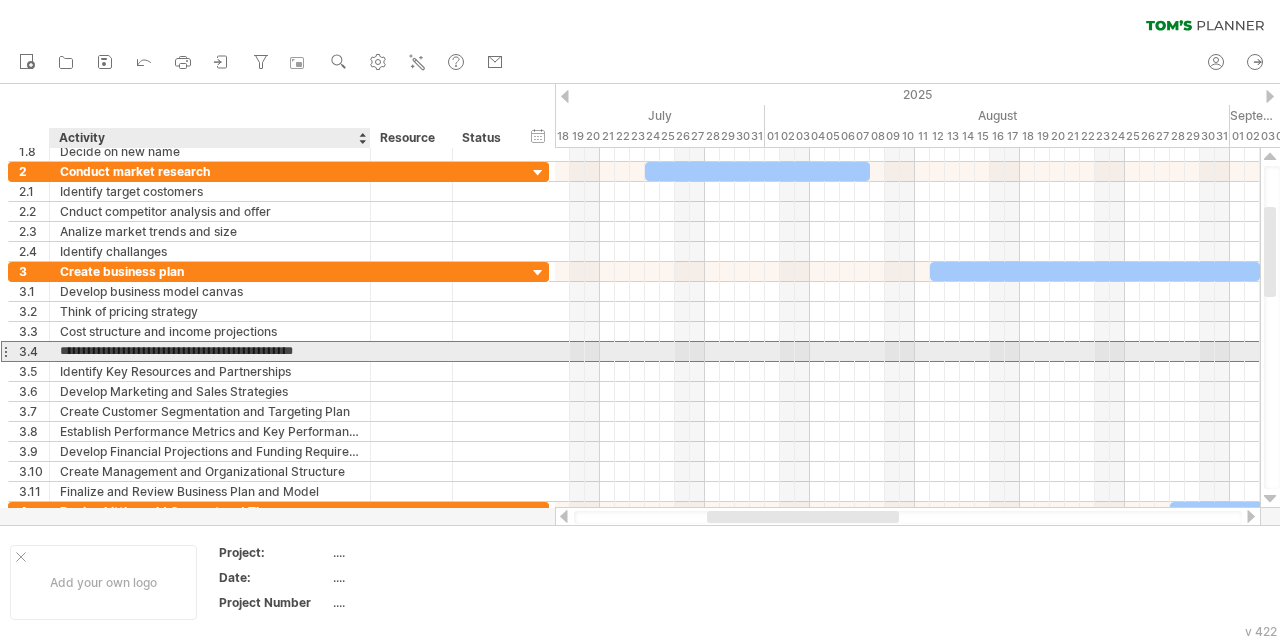 click on "**********" at bounding box center [210, 351] 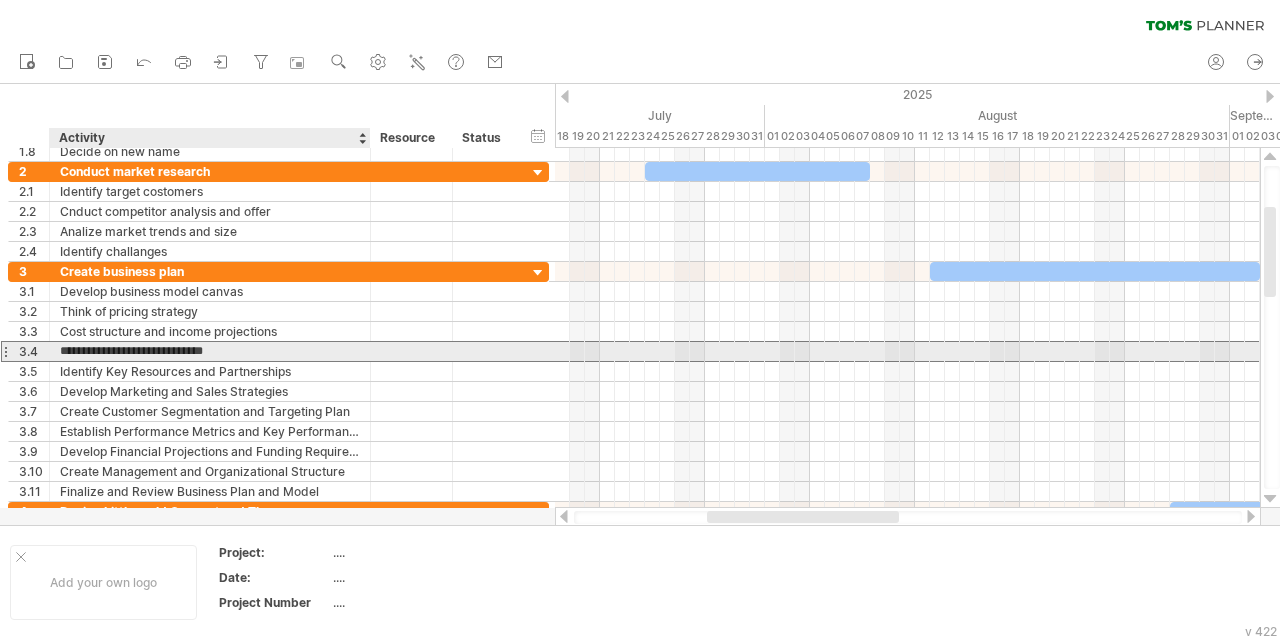 type on "**********" 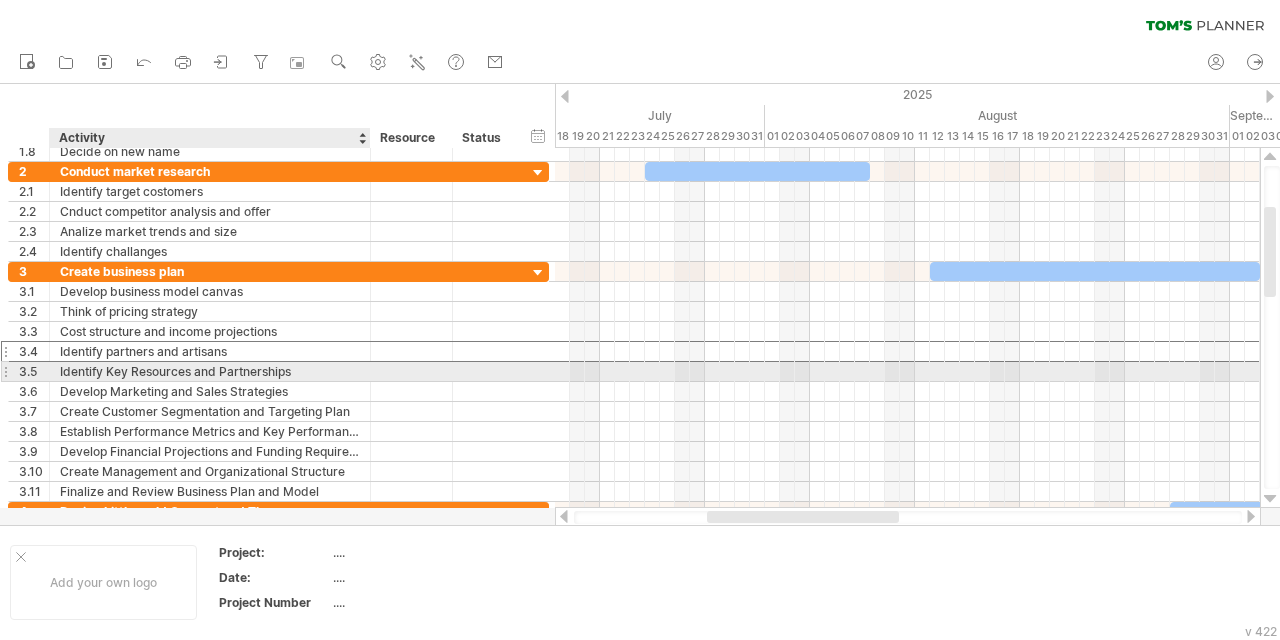 click on "Identify Key Resources and Partnerships" at bounding box center (210, 371) 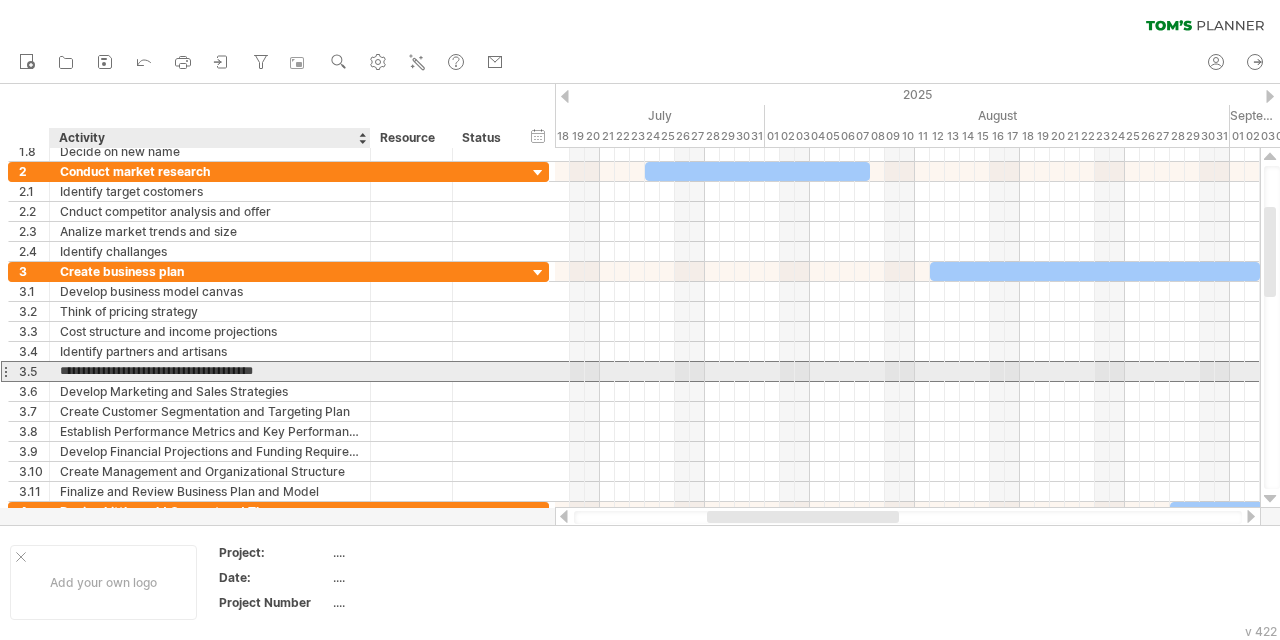 click on "**********" at bounding box center (210, 371) 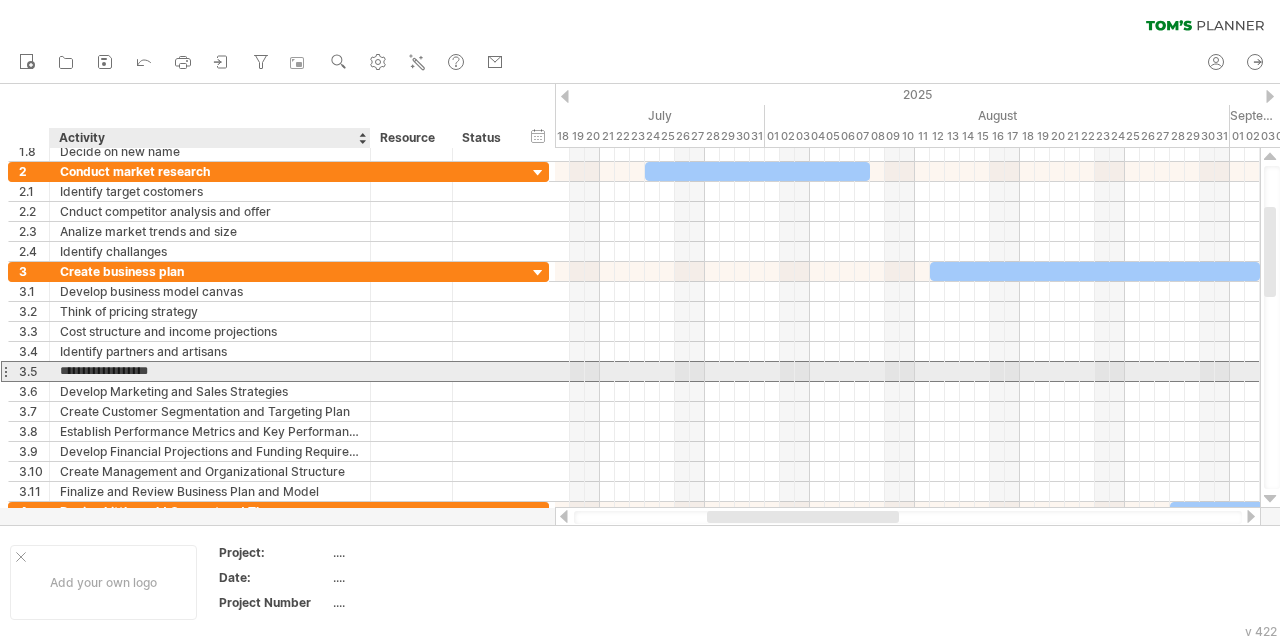 type on "**********" 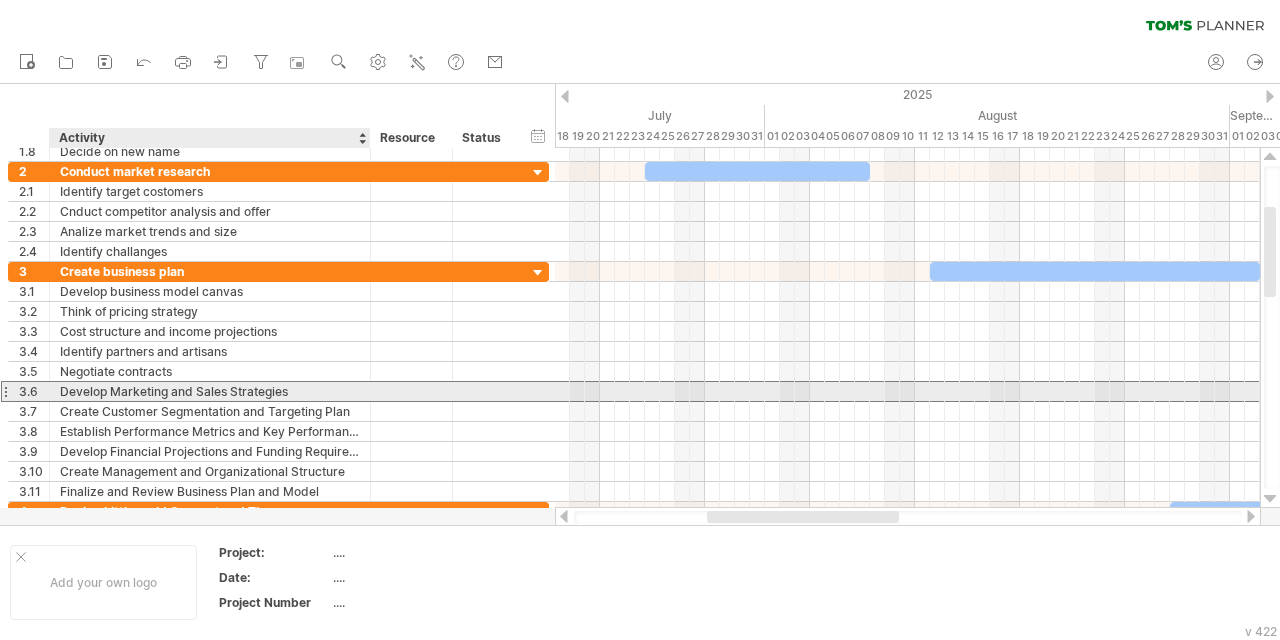 click on "Develop Marketing and Sales Strategies" at bounding box center [210, 391] 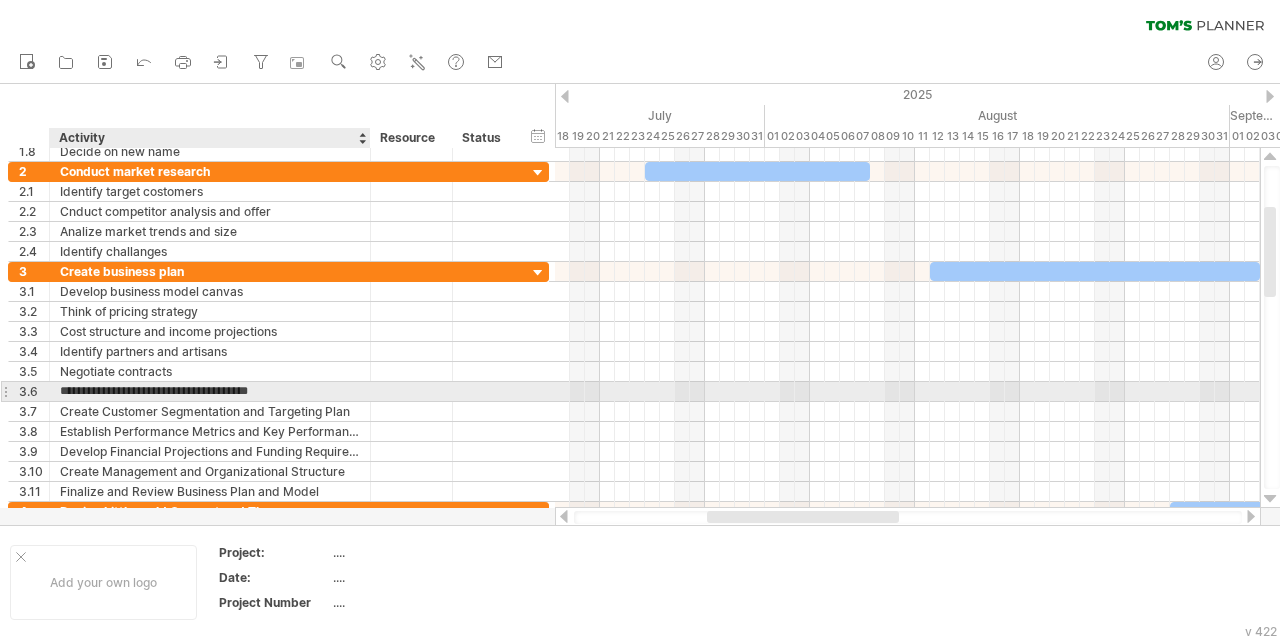 click on "**********" at bounding box center [210, 391] 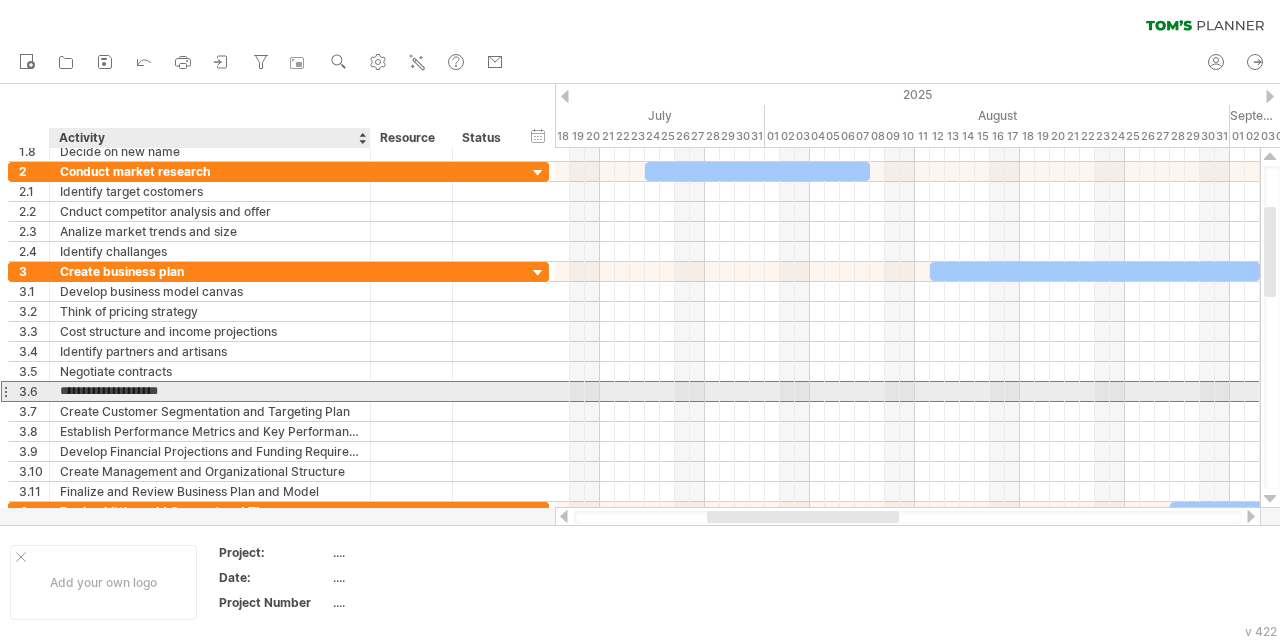 type on "**********" 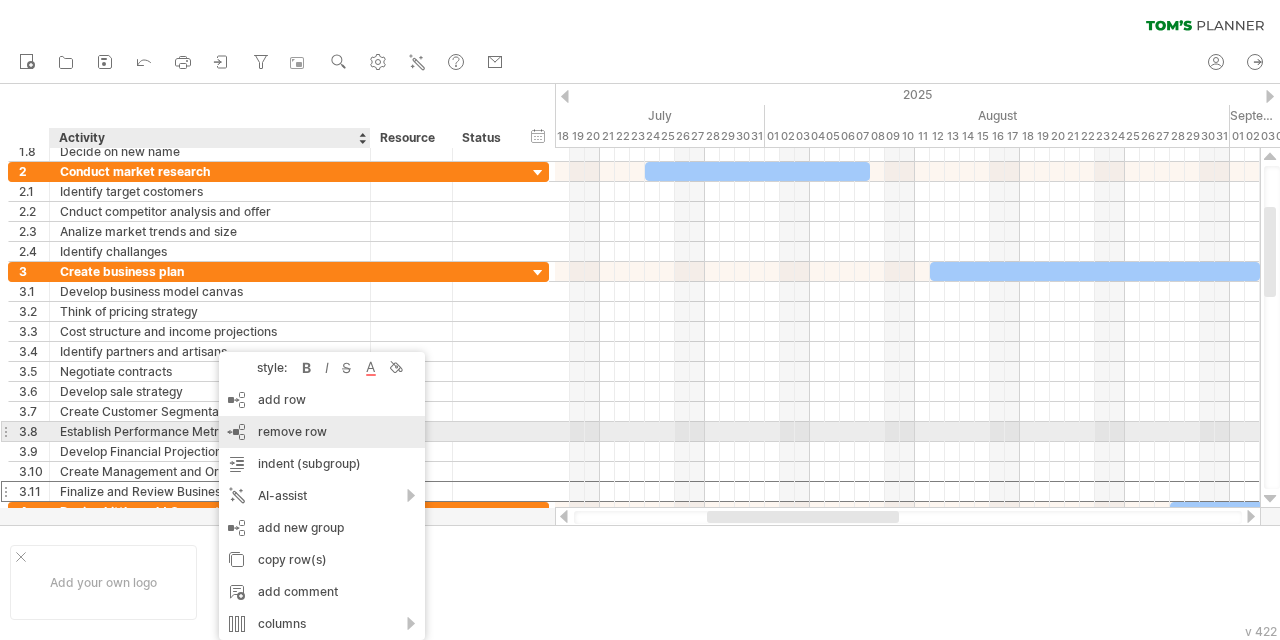 click on "remove row" at bounding box center [292, 431] 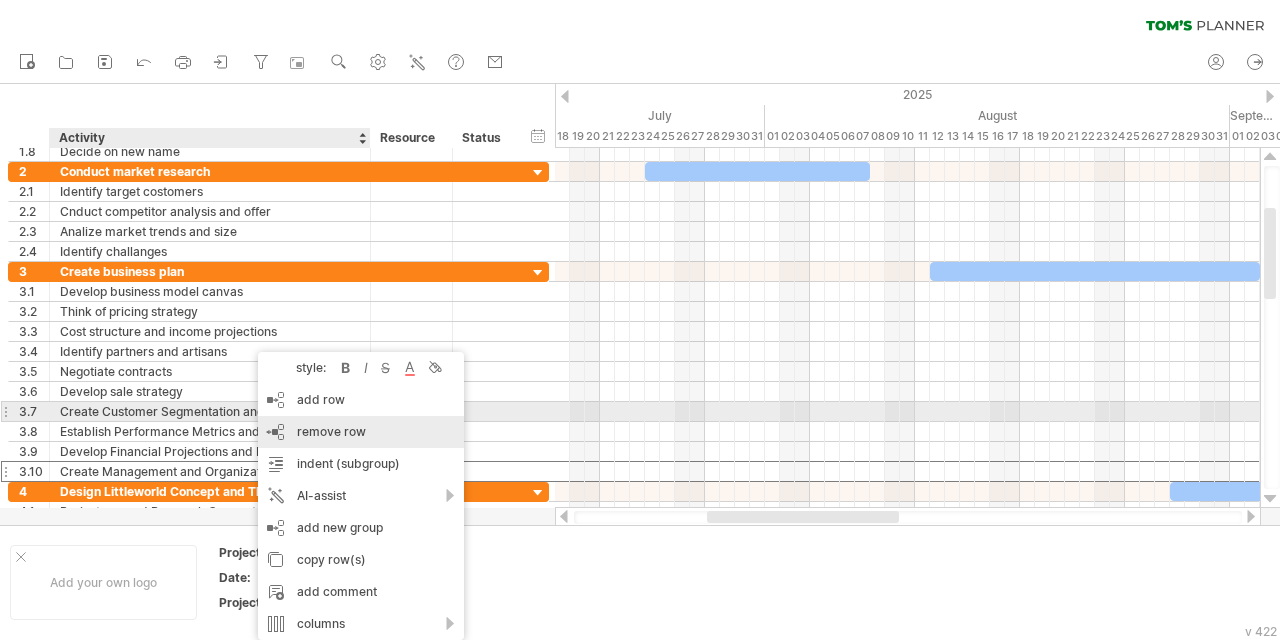 click on "remove row remove selected rows" at bounding box center [361, 432] 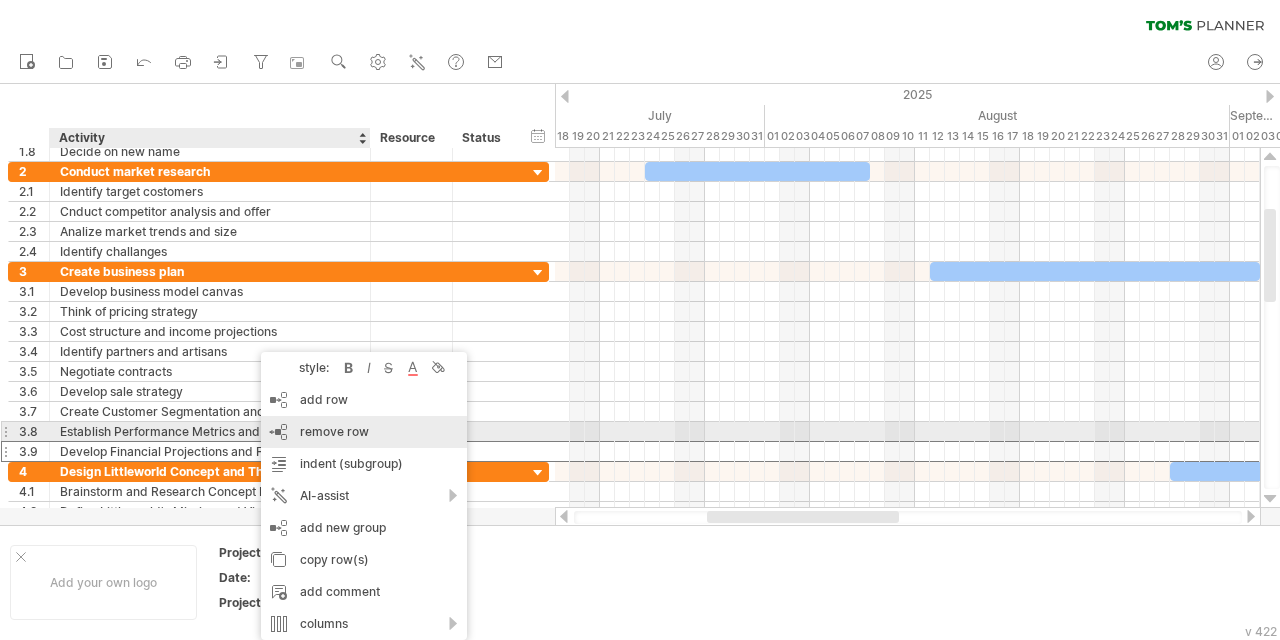 click on "remove row" at bounding box center (334, 431) 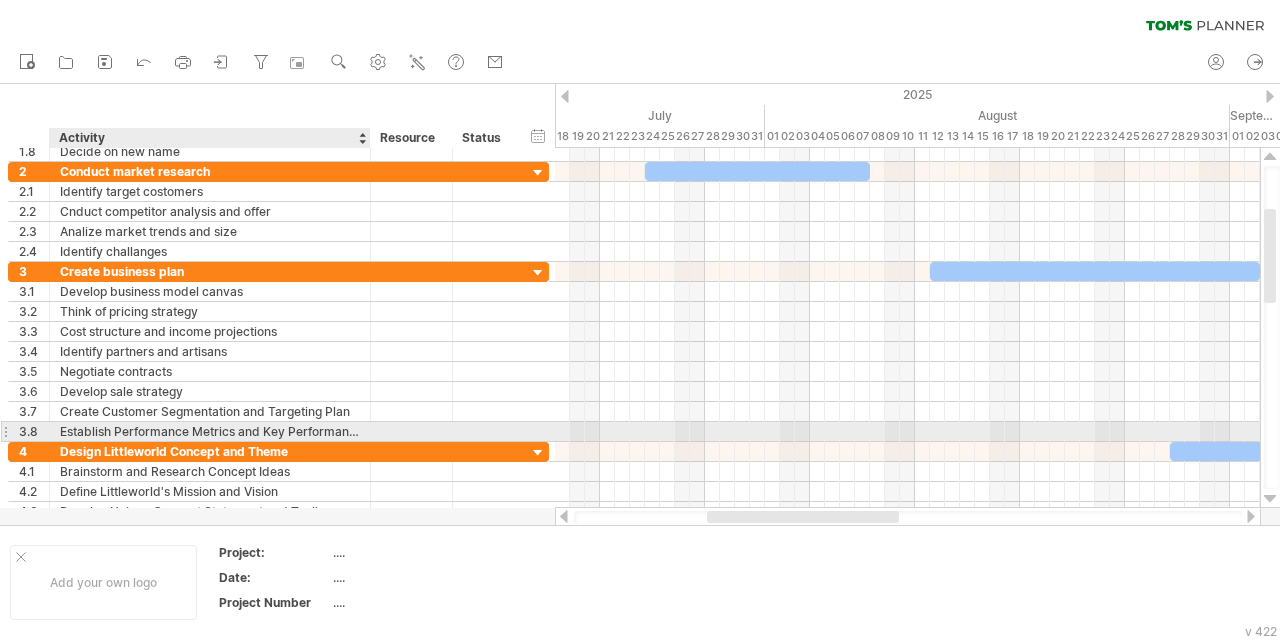 click on "Establish Performance Metrics and Key Performance Indicators (KPIs)" at bounding box center [210, 431] 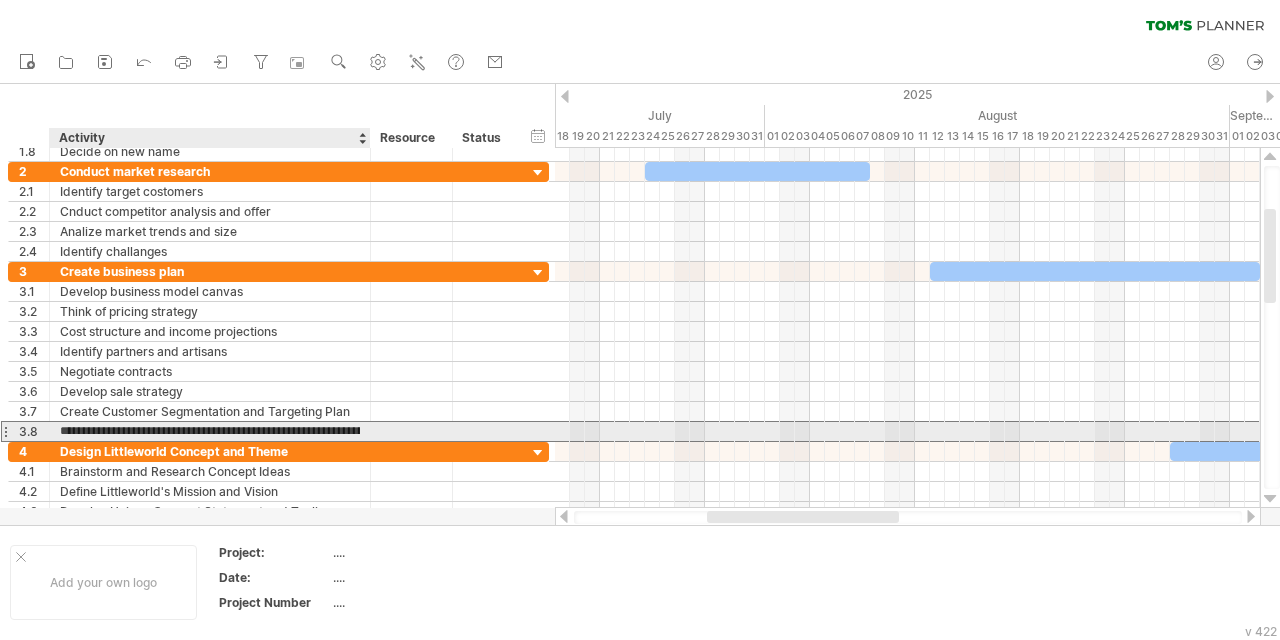 click on "**********" at bounding box center [210, 431] 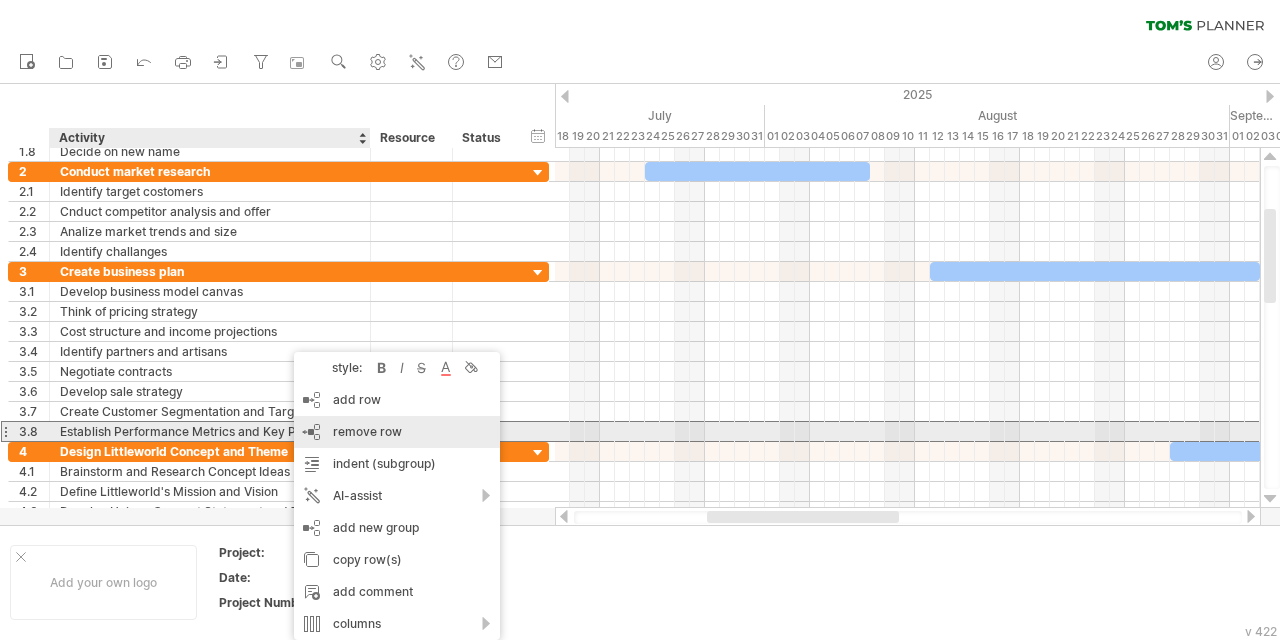 click on "remove row" at bounding box center (367, 431) 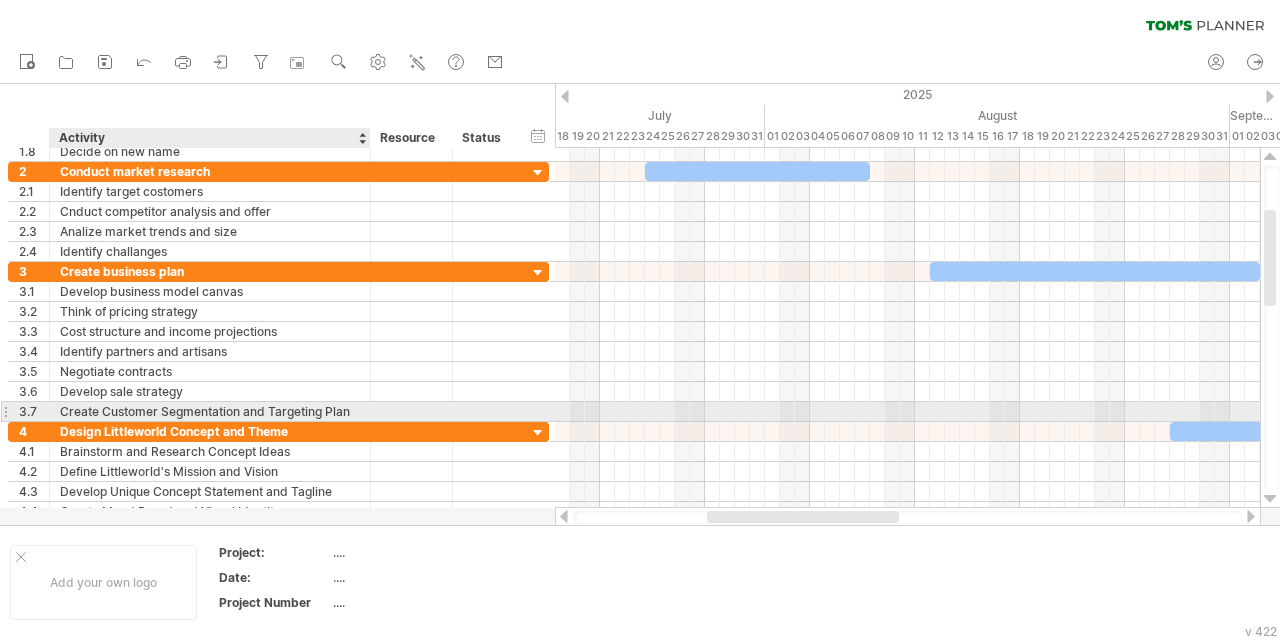 click on "Create Customer Segmentation and Targeting Plan" at bounding box center [210, 411] 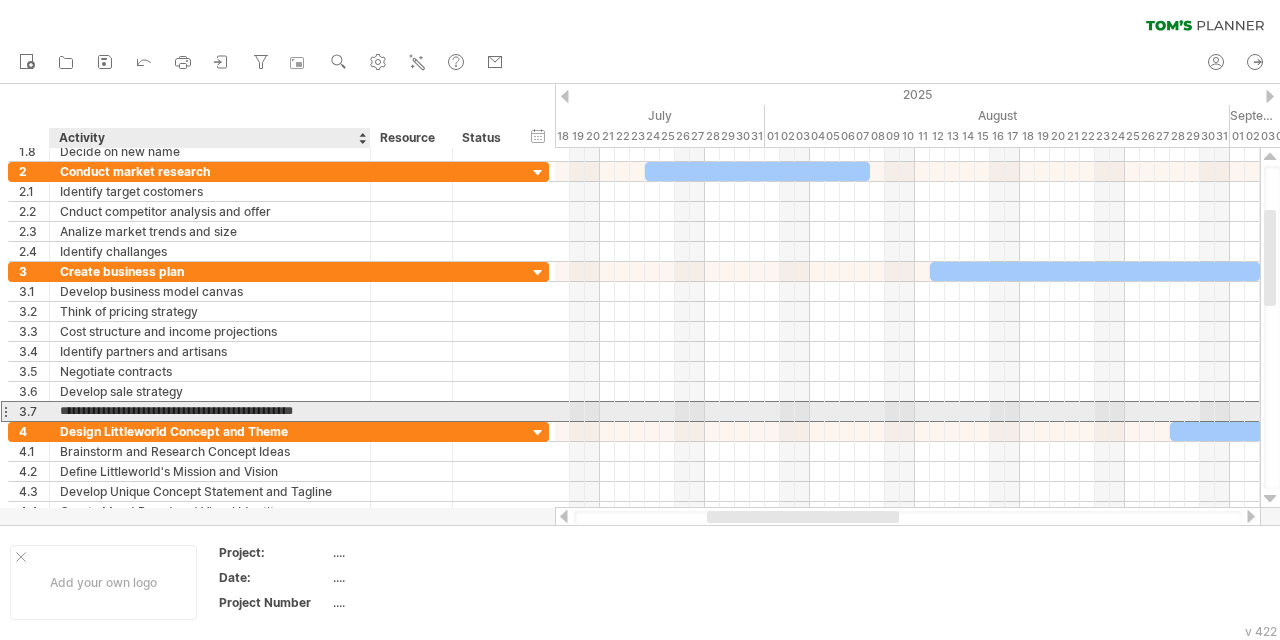 click on "**********" at bounding box center (210, 411) 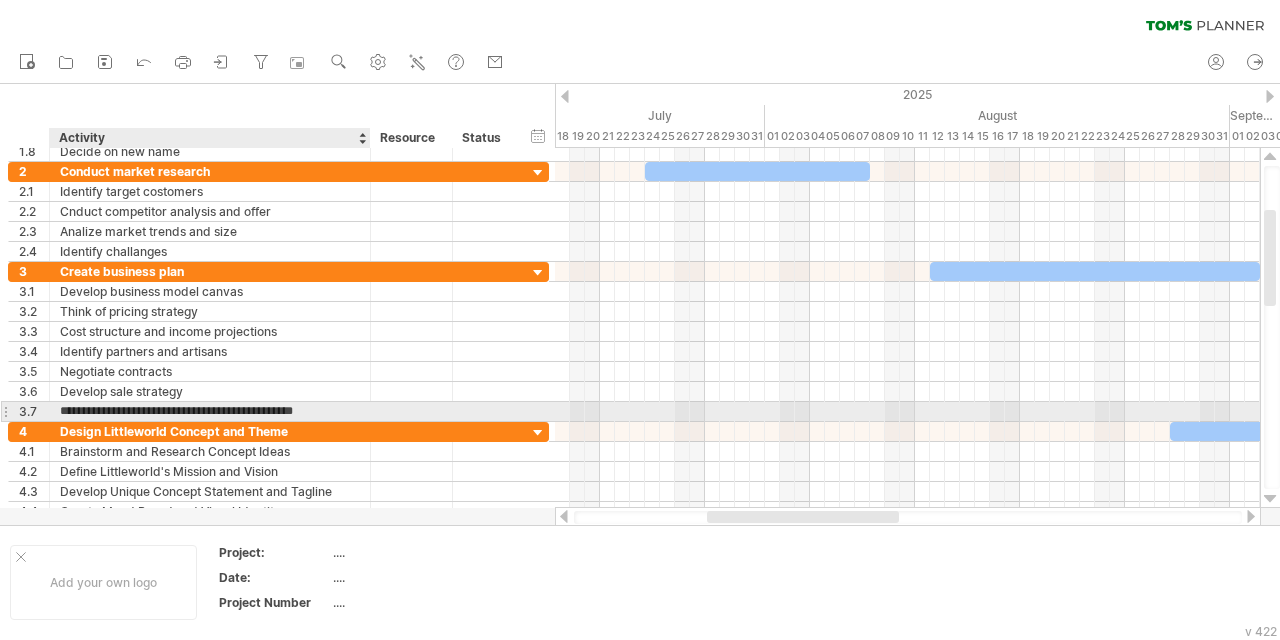 click on "**********" at bounding box center (210, 411) 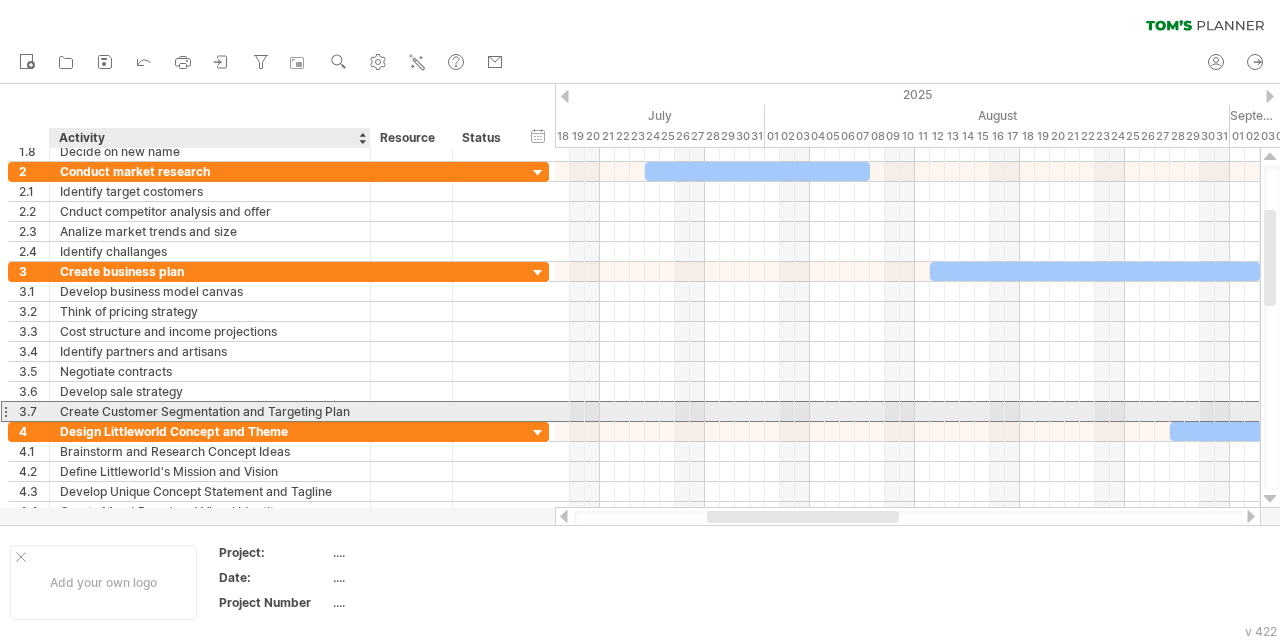 click on "Create Customer Segmentation and Targeting Plan" at bounding box center [210, 411] 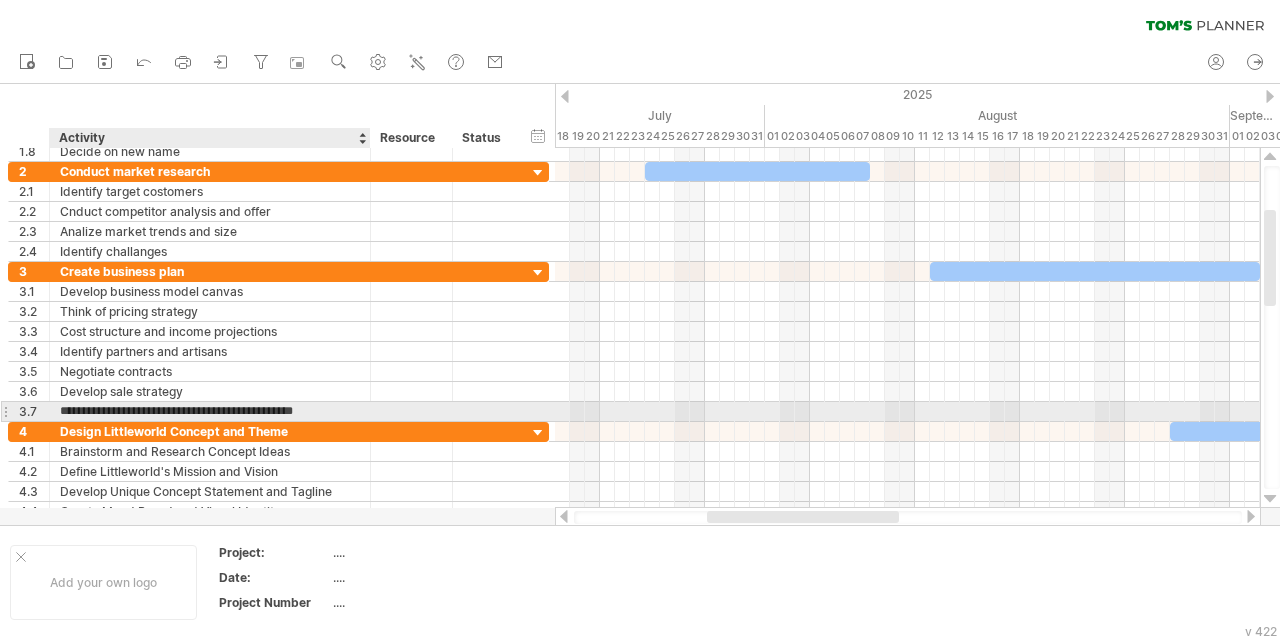 click on "**********" at bounding box center (210, 411) 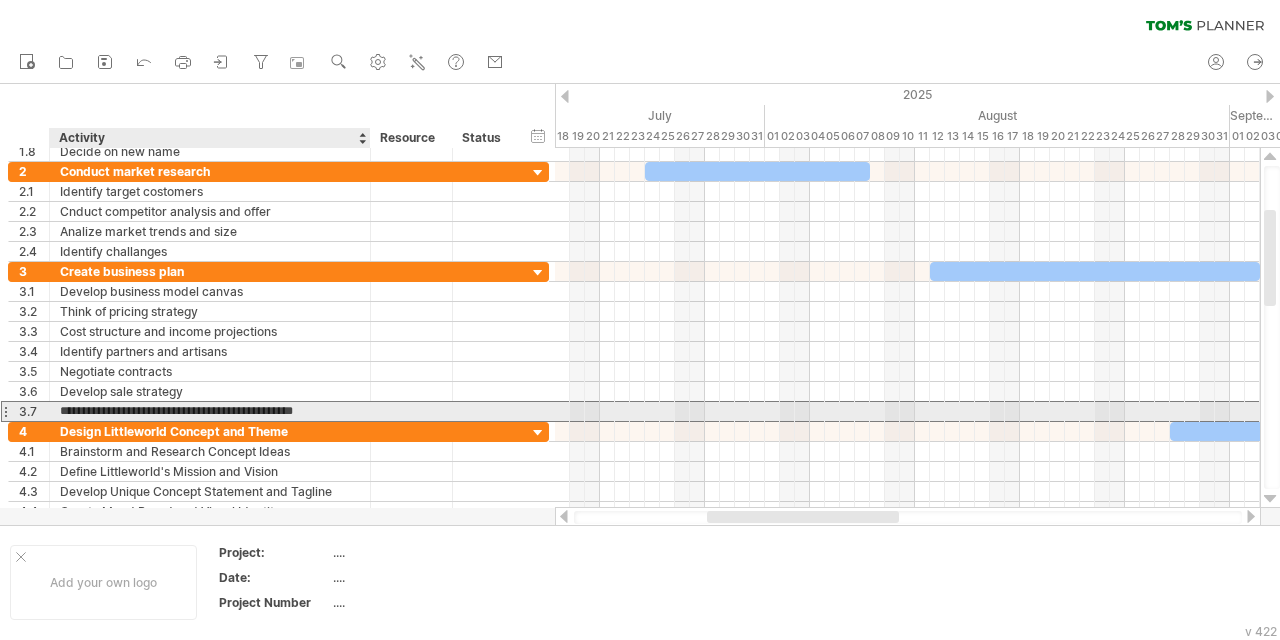 click on "**********" at bounding box center [210, 411] 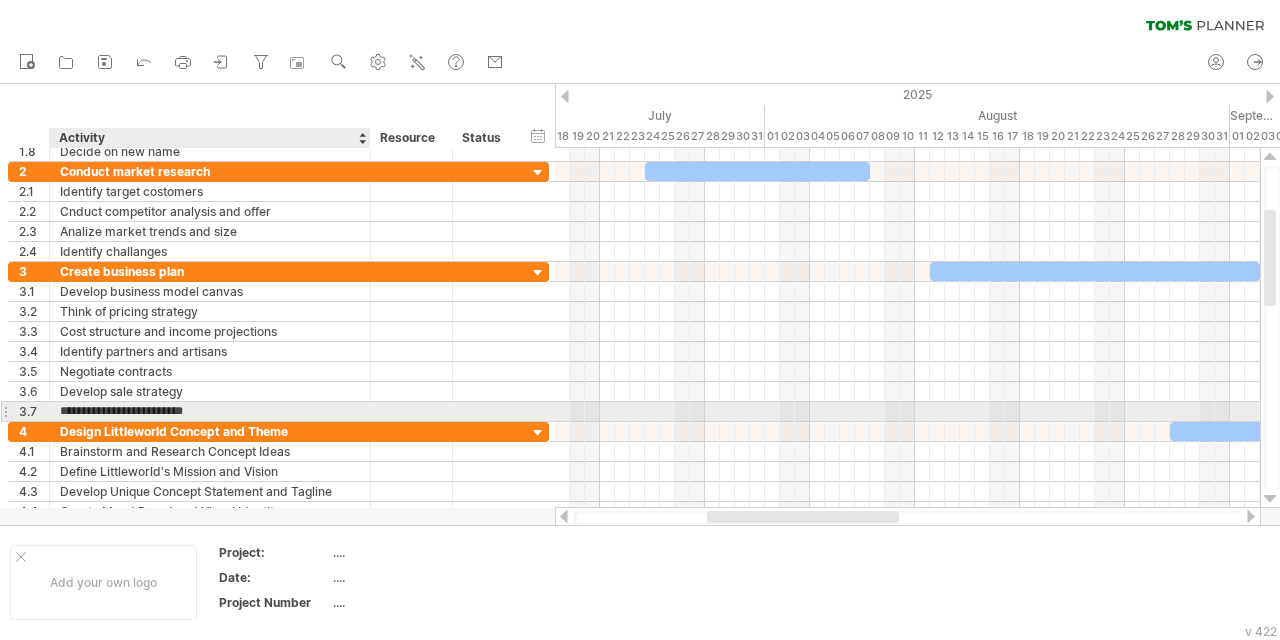 type on "**********" 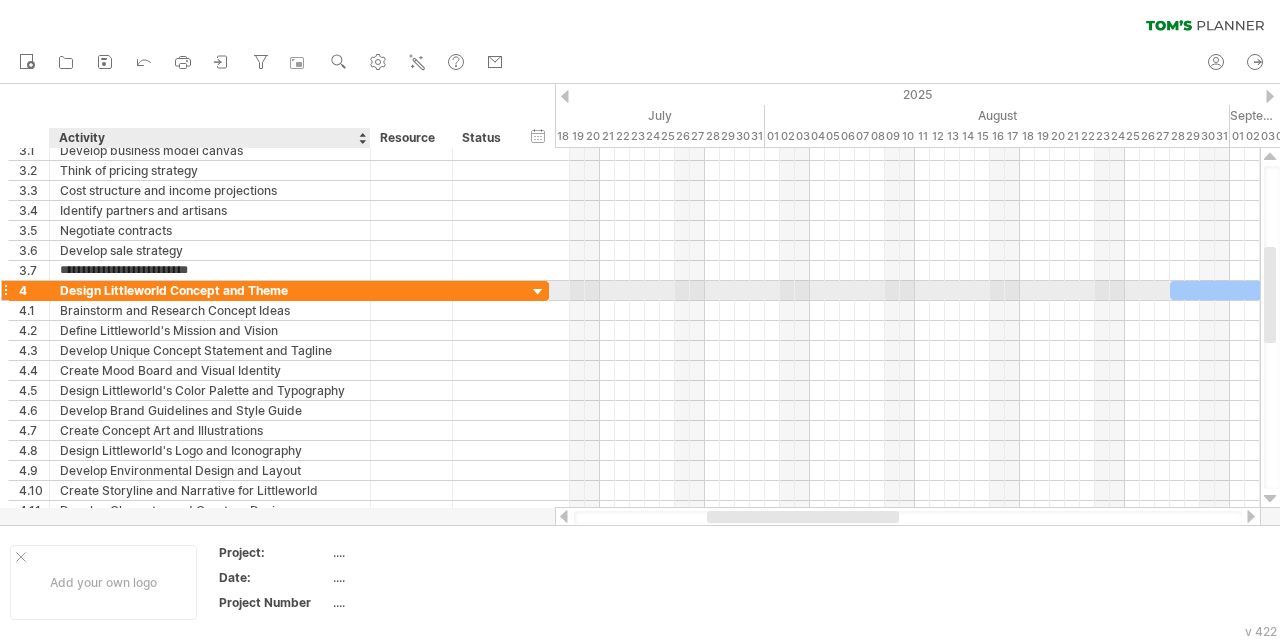 click on "Design Littleworld Concept and Theme" at bounding box center [210, 290] 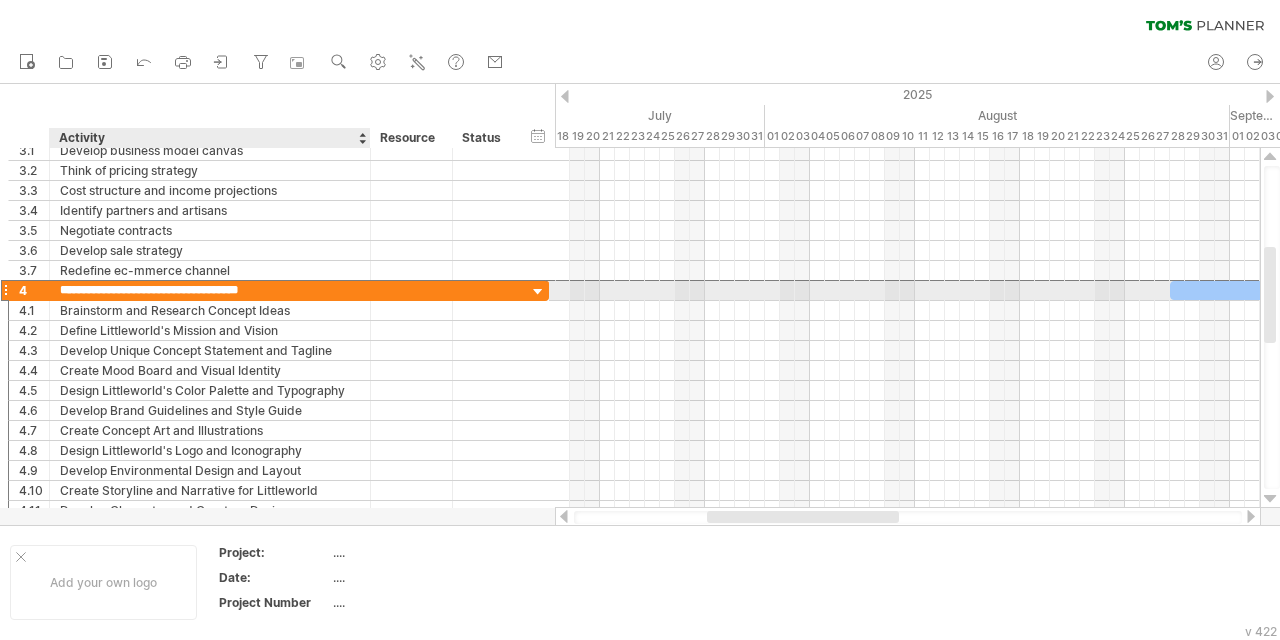 click on "**********" at bounding box center [210, 290] 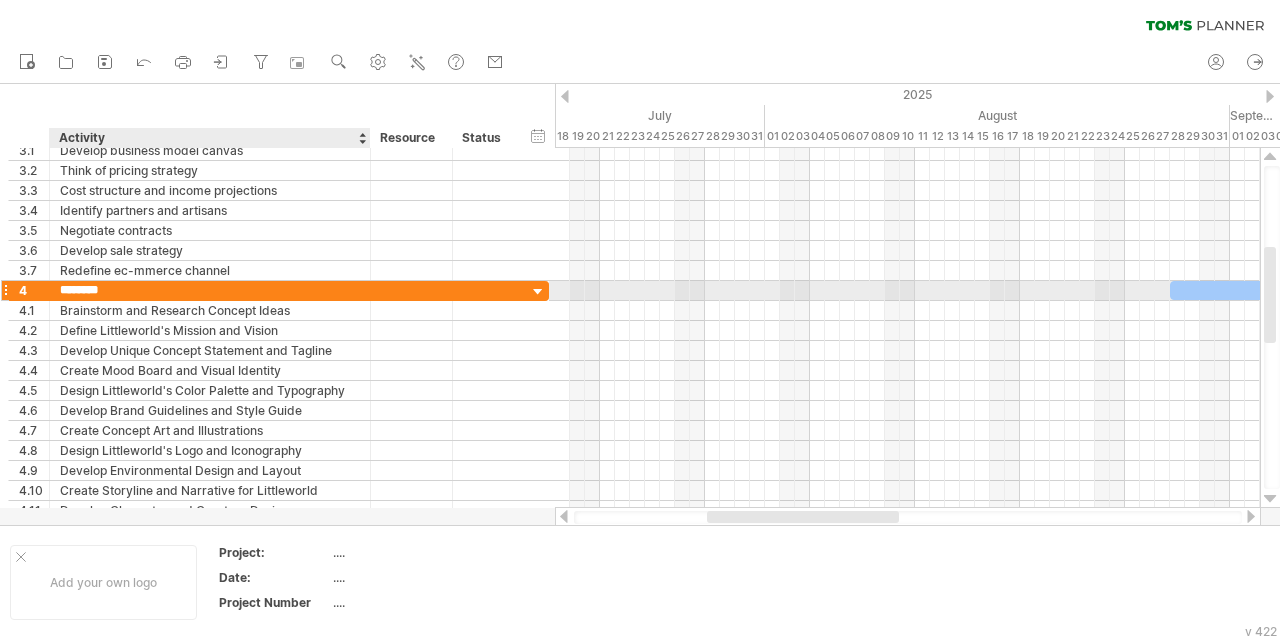 scroll, scrollTop: 0, scrollLeft: 0, axis: both 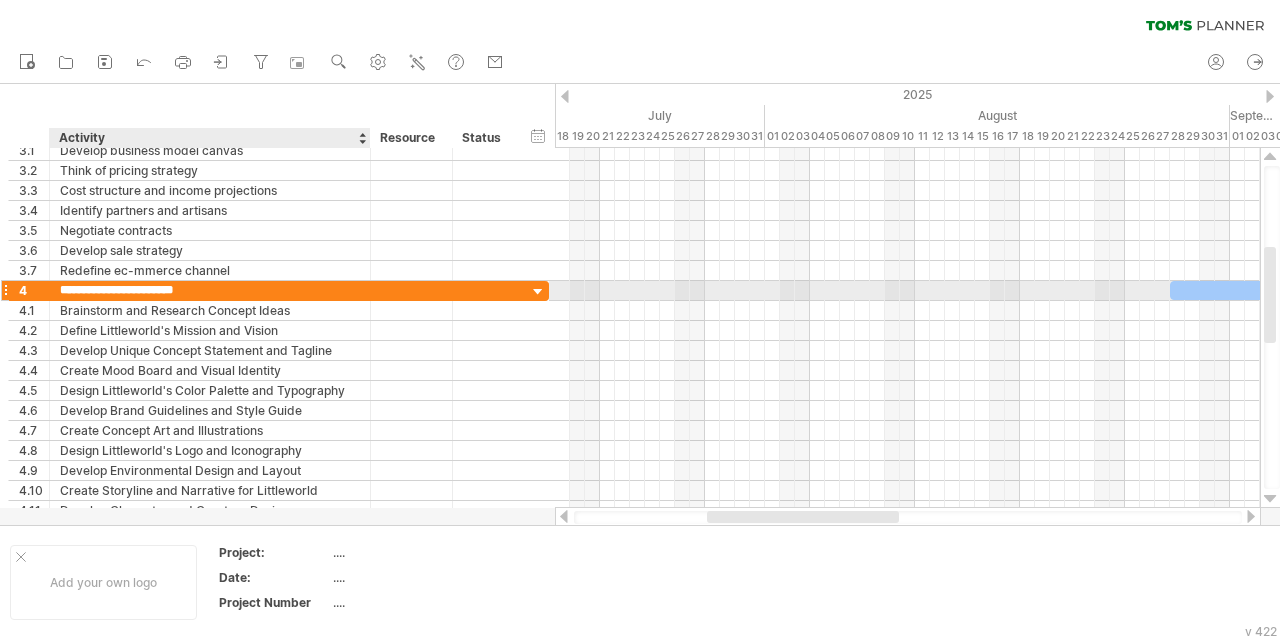 type on "**********" 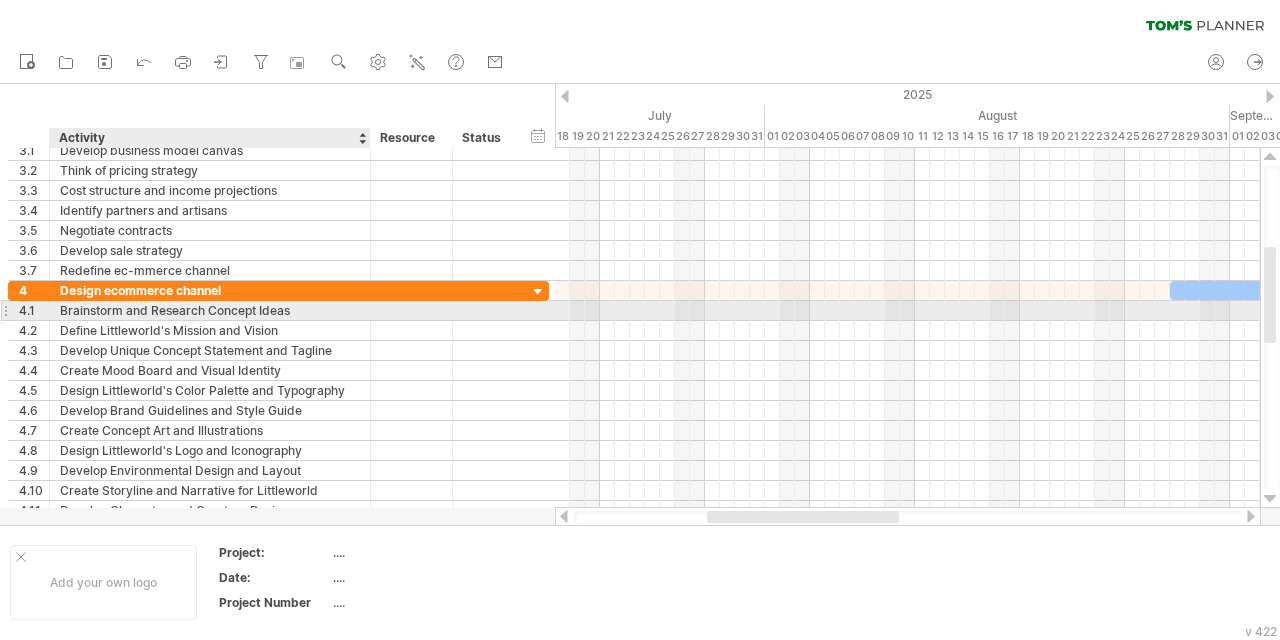 click on "Brainstorm and Research Concept Ideas" at bounding box center (210, 310) 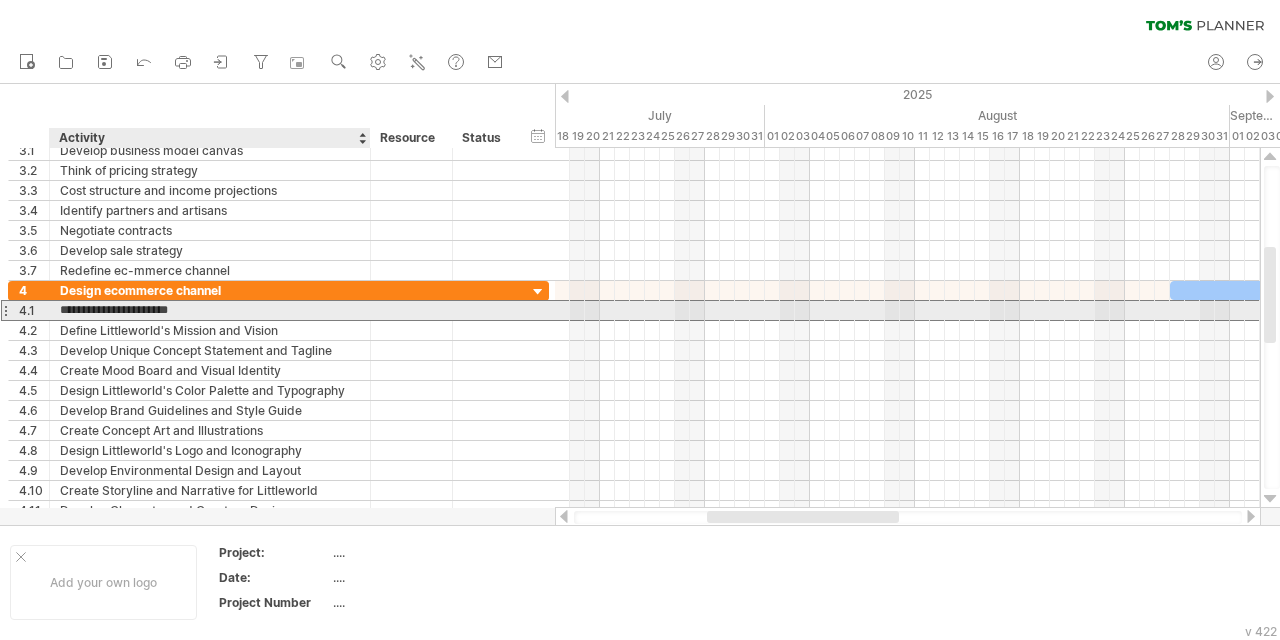 type on "**********" 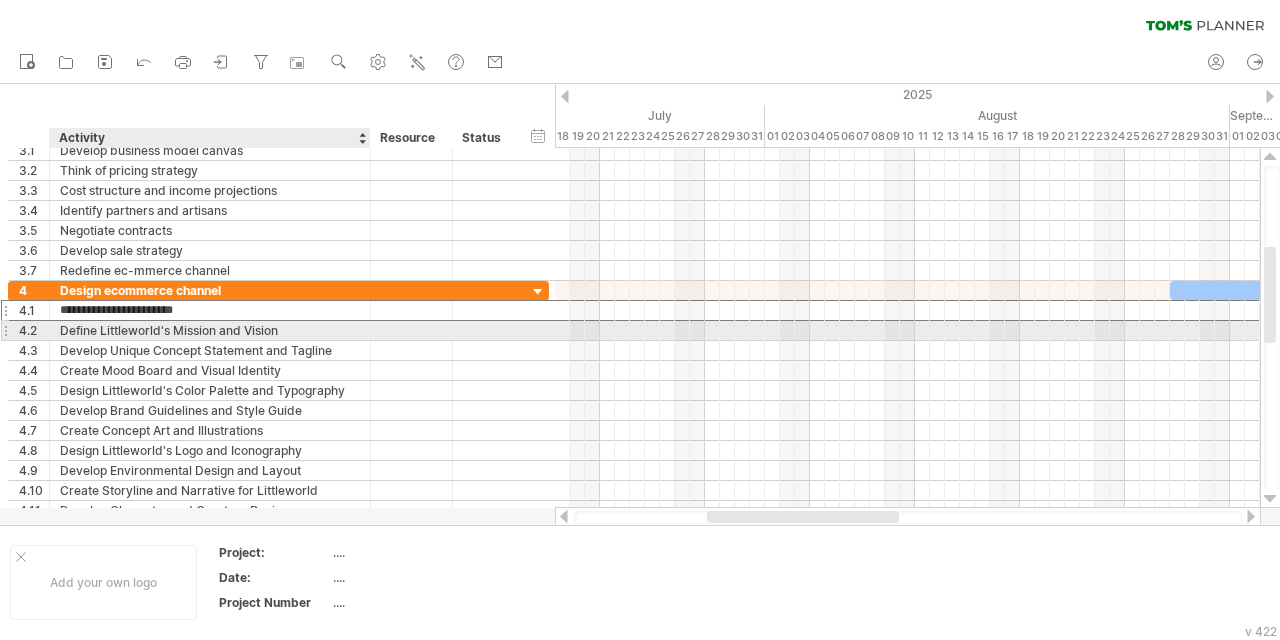 click on "Define Littleworld's Mission and Vision" at bounding box center [210, 330] 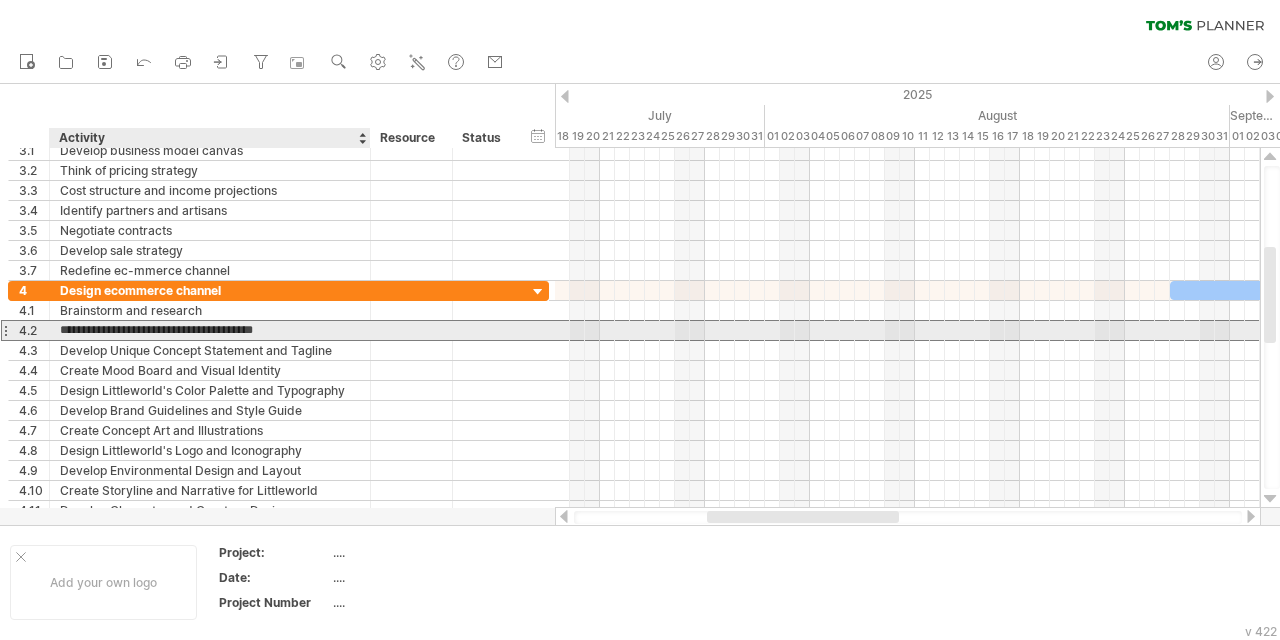 click on "**********" at bounding box center (210, 330) 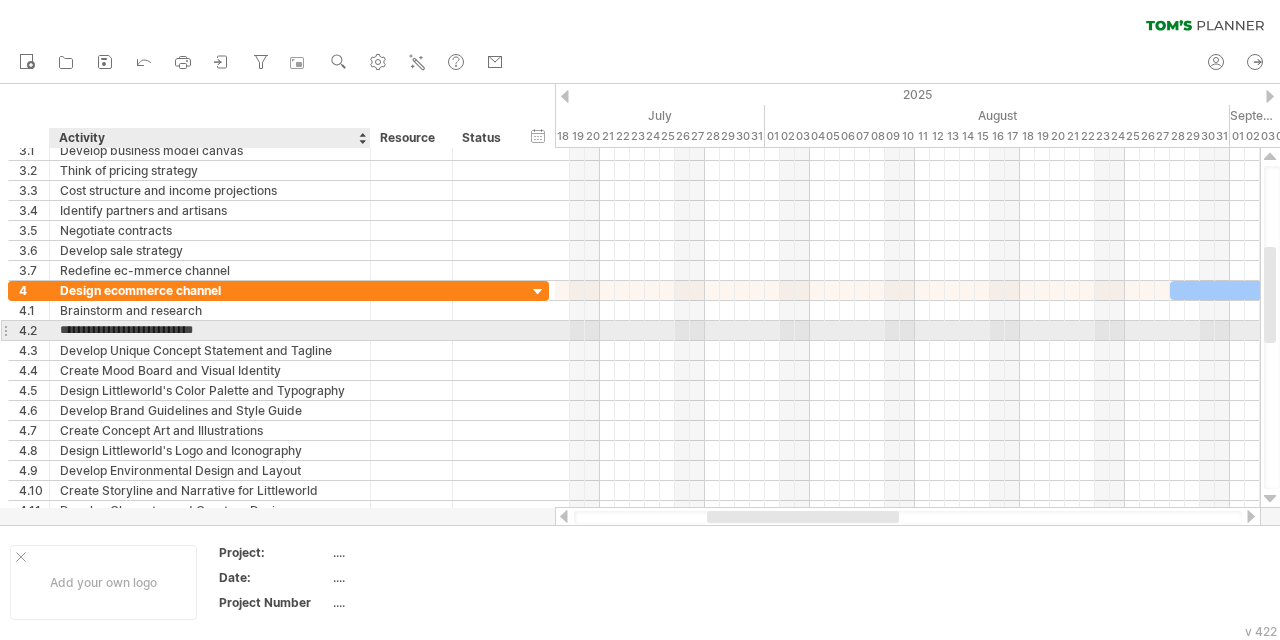 type on "**********" 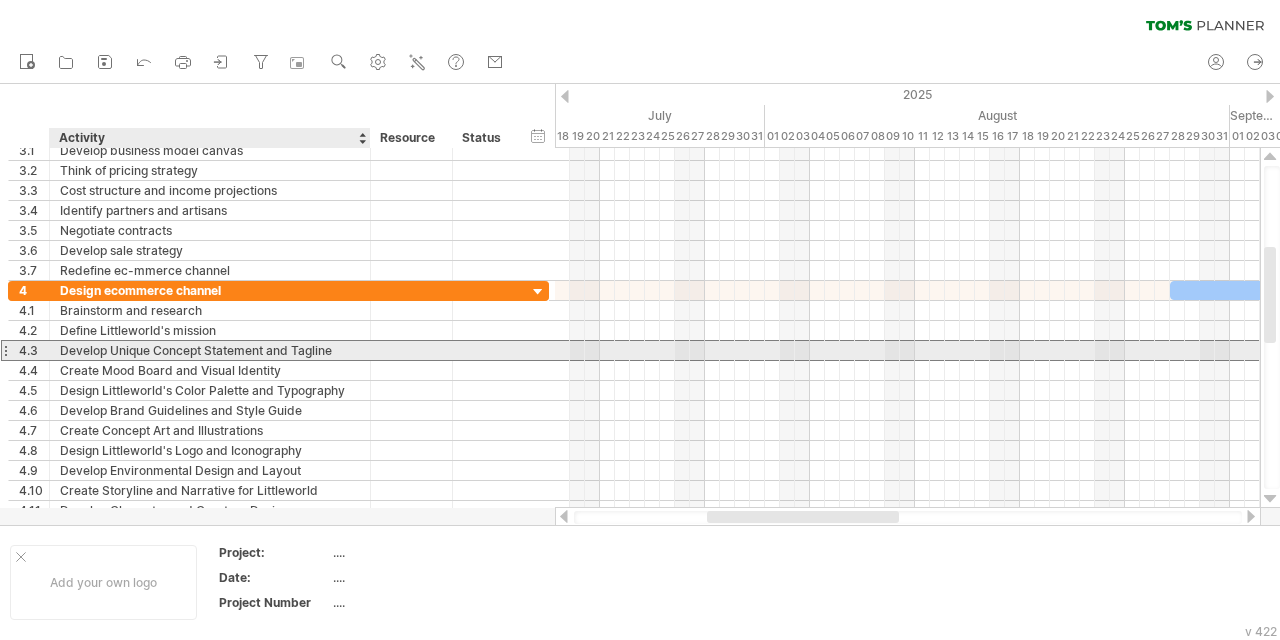 click on "Develop Unique Concept Statement and Tagline" at bounding box center (210, 350) 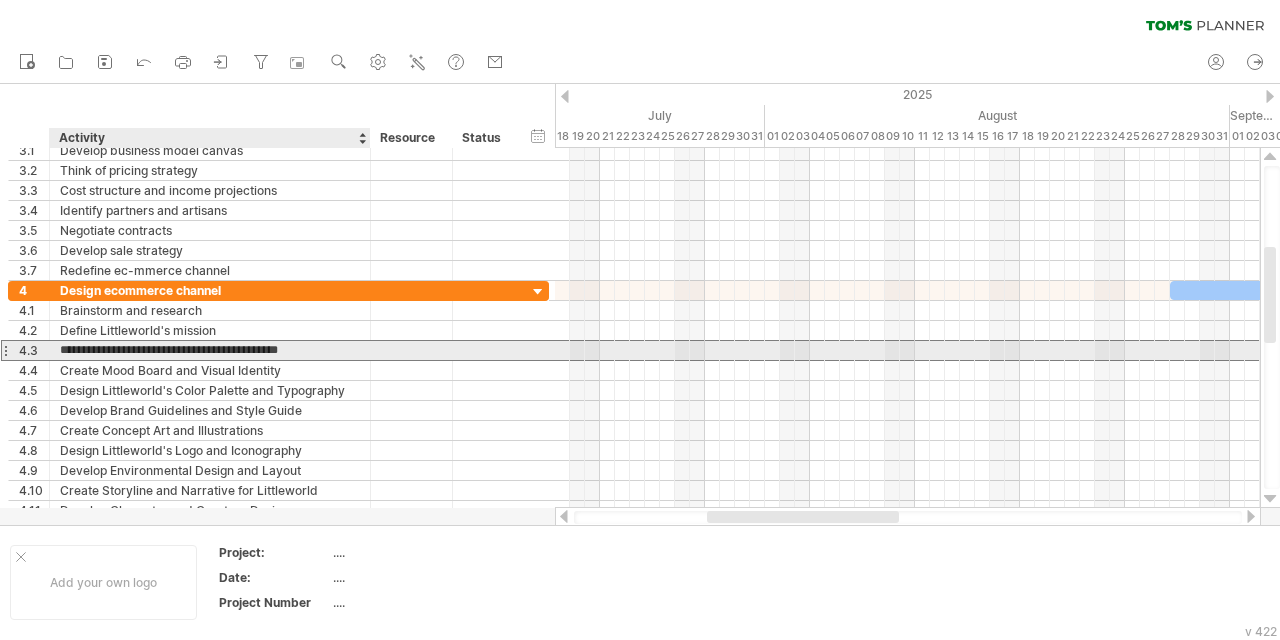 click on "**********" at bounding box center [210, 350] 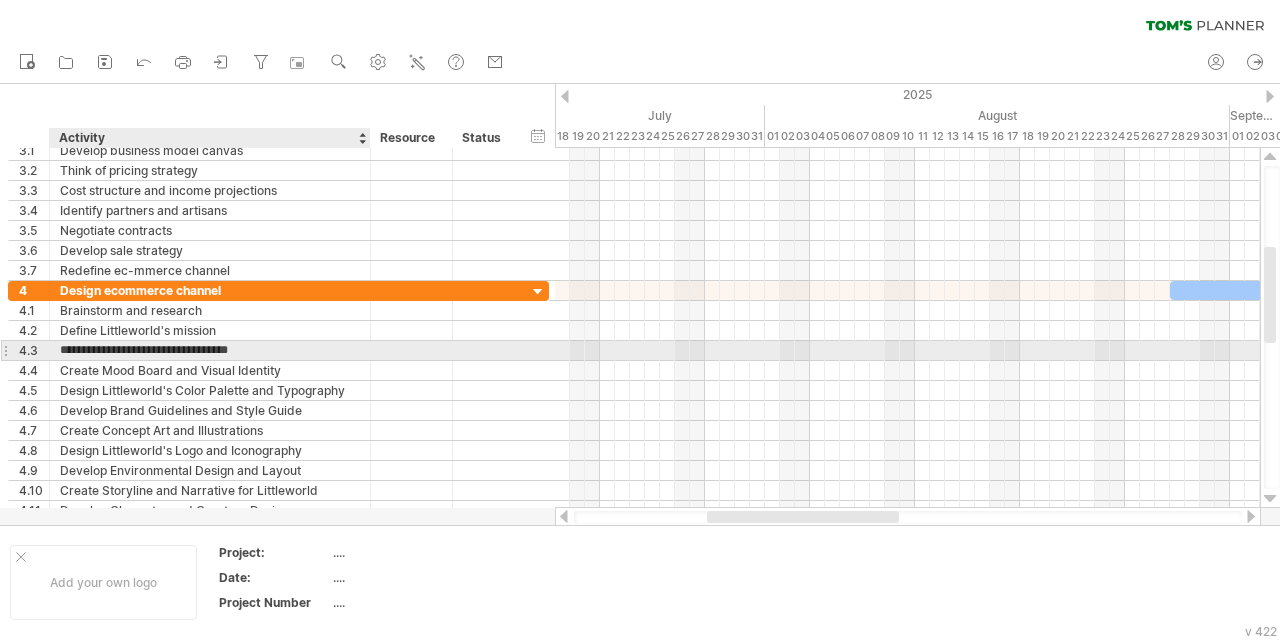 type on "**********" 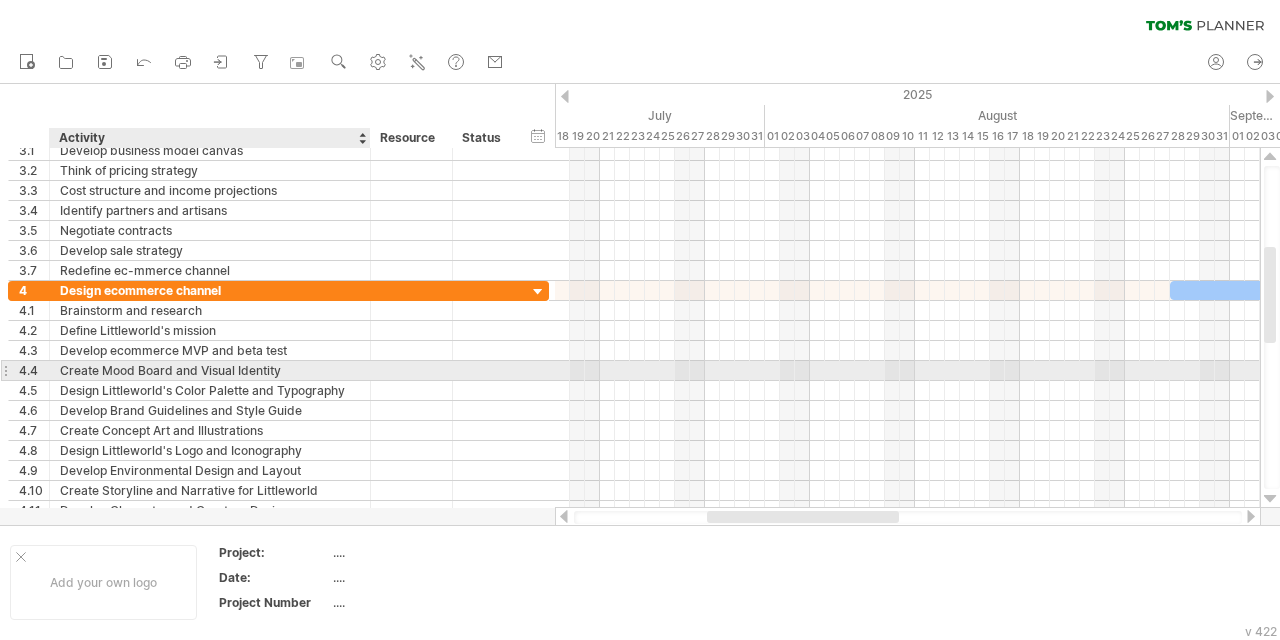 click on "Create Mood Board and Visual Identity" at bounding box center (210, 370) 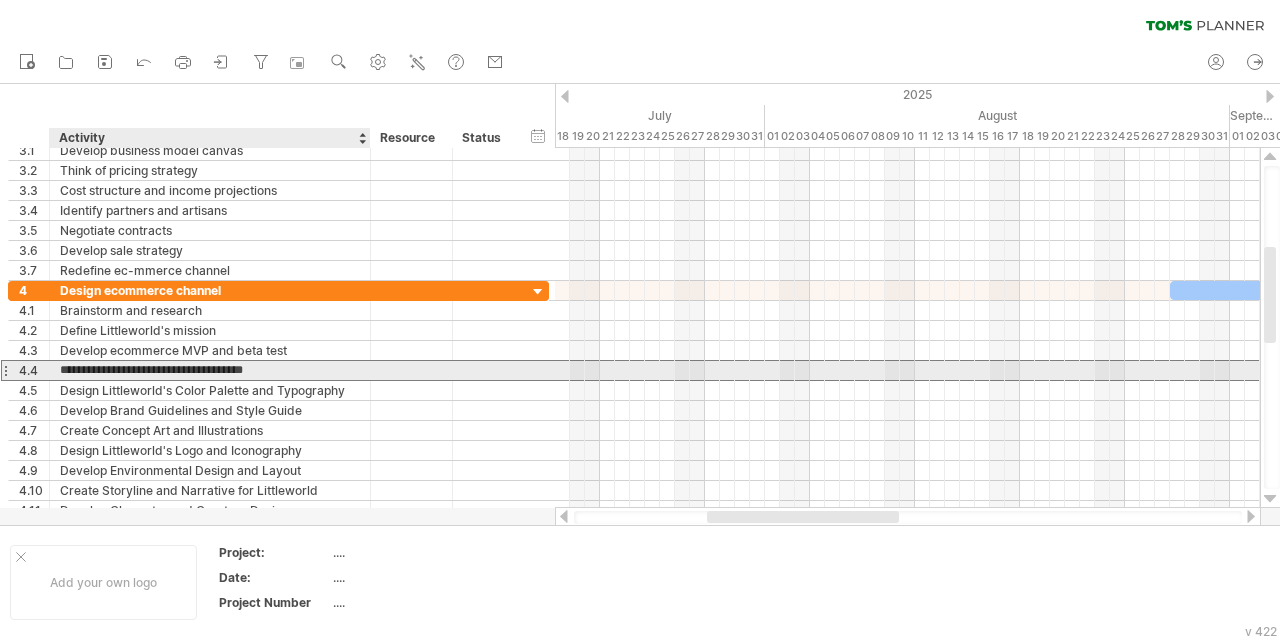 click on "**********" at bounding box center (210, 370) 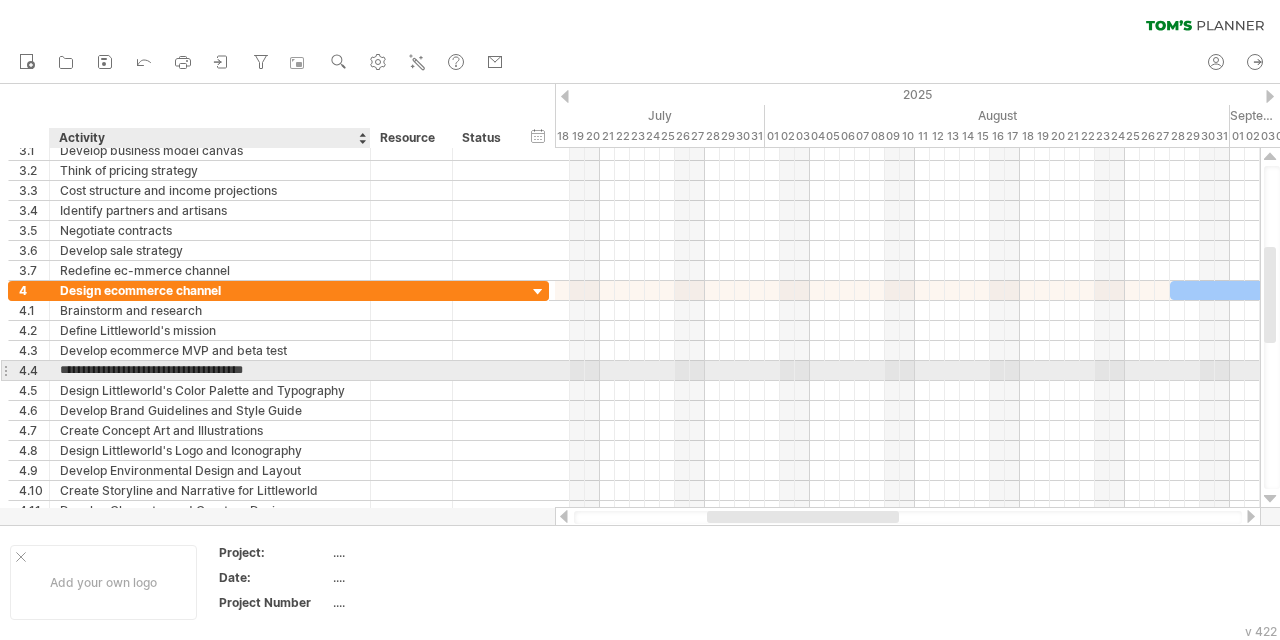 click on "**********" at bounding box center (210, 370) 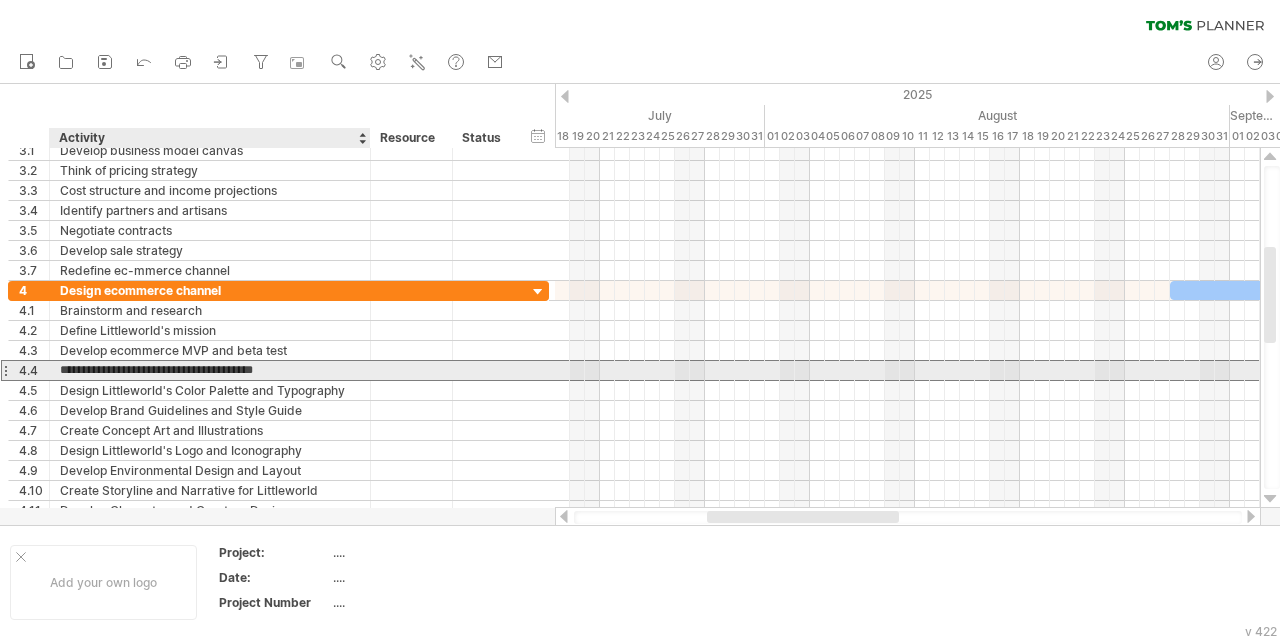 type on "**********" 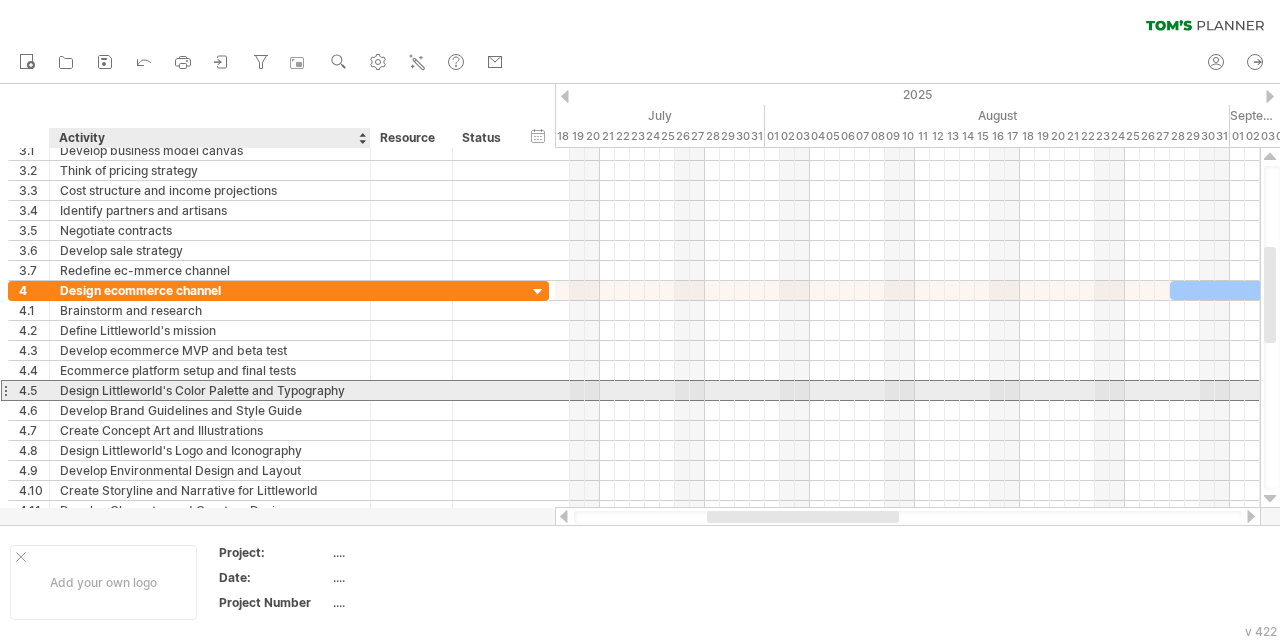 click on "Design Littleworld's Color Palette and Typography" at bounding box center (210, 390) 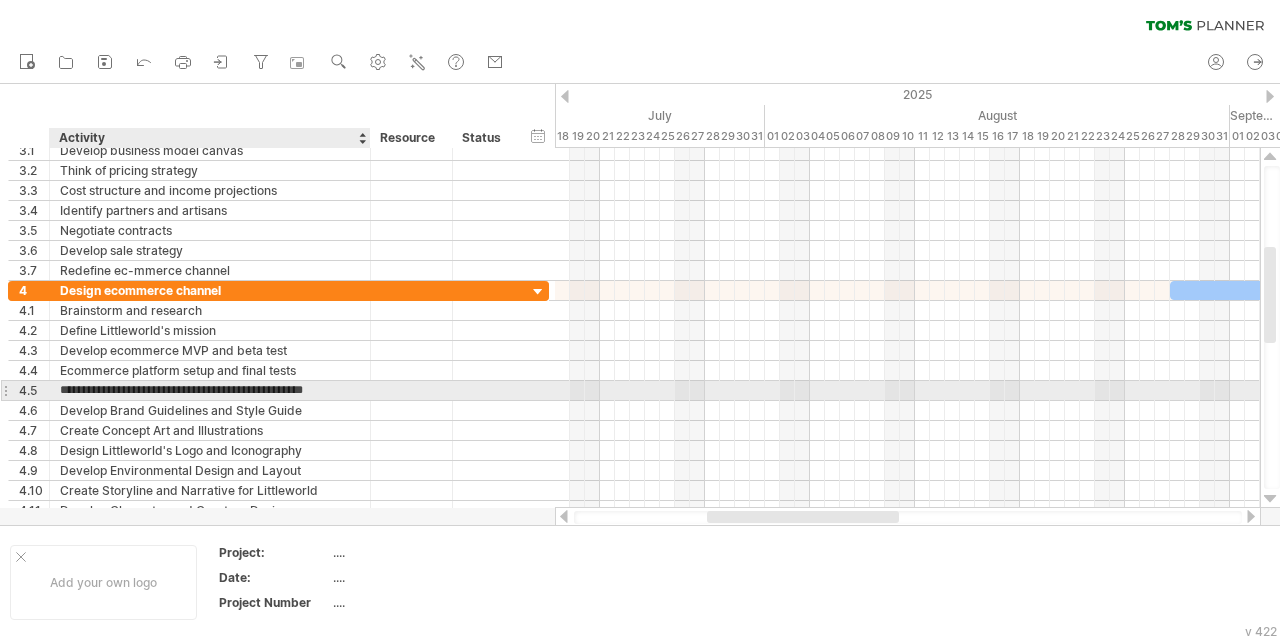 click on "**********" at bounding box center [210, 390] 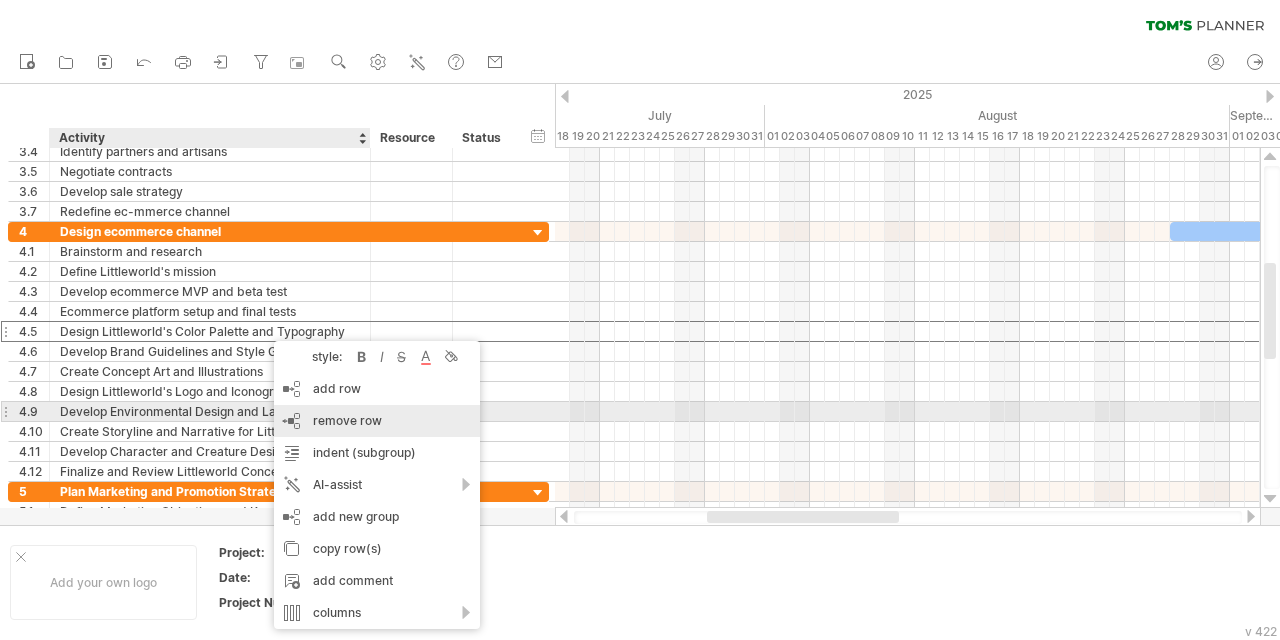 click on "remove row" at bounding box center (347, 420) 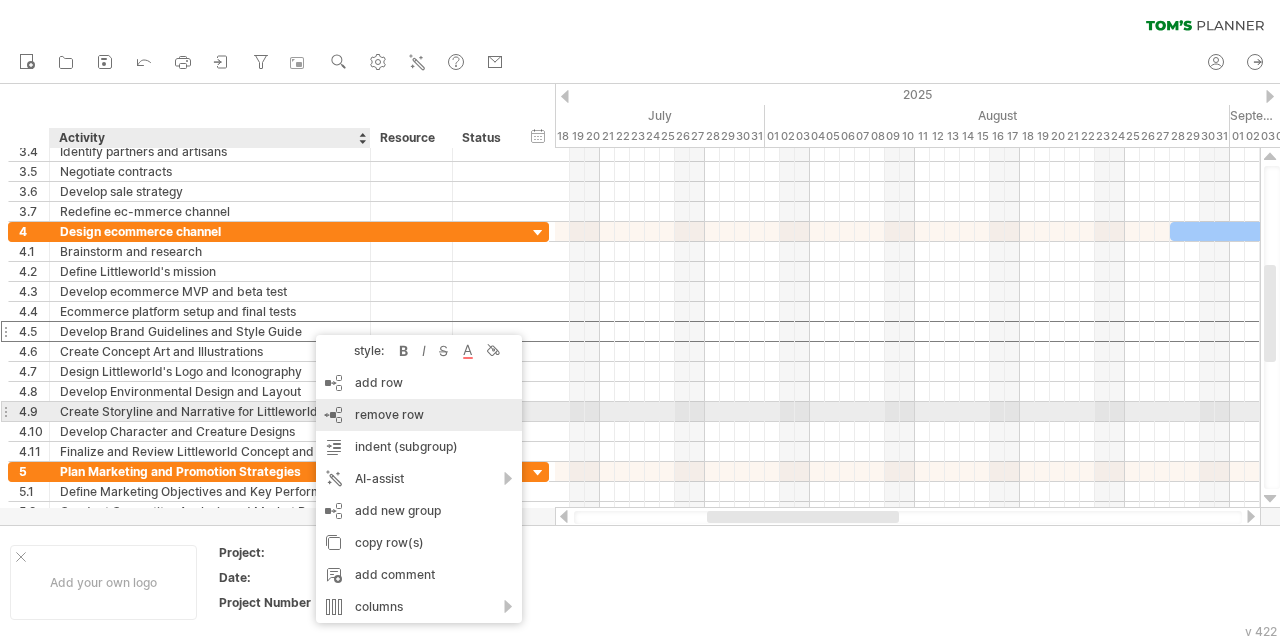 click on "remove row" at bounding box center [389, 414] 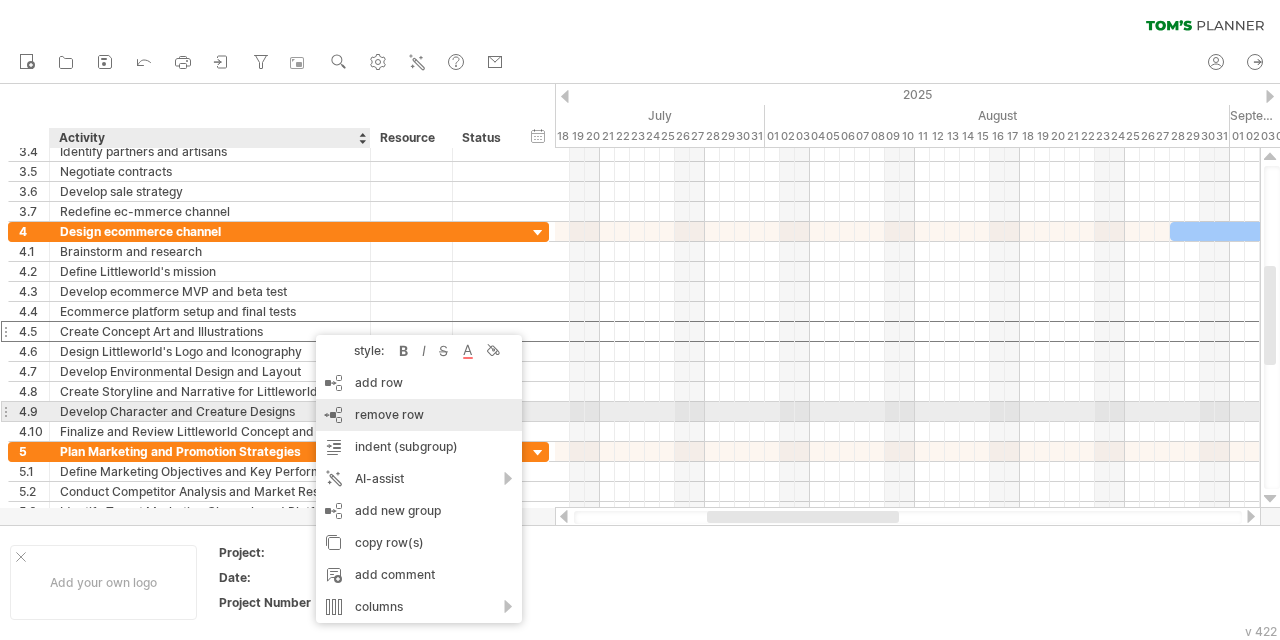 click on "remove row" at bounding box center (389, 414) 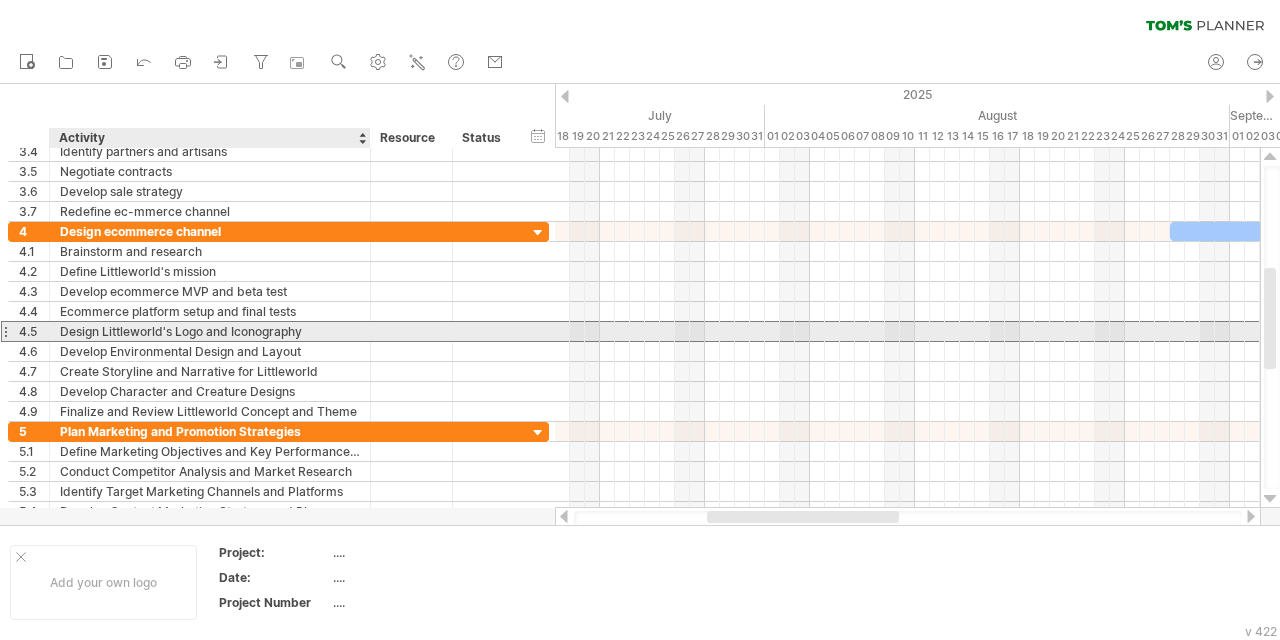 click on "Design Littleworld's Logo and Iconography" at bounding box center (210, 331) 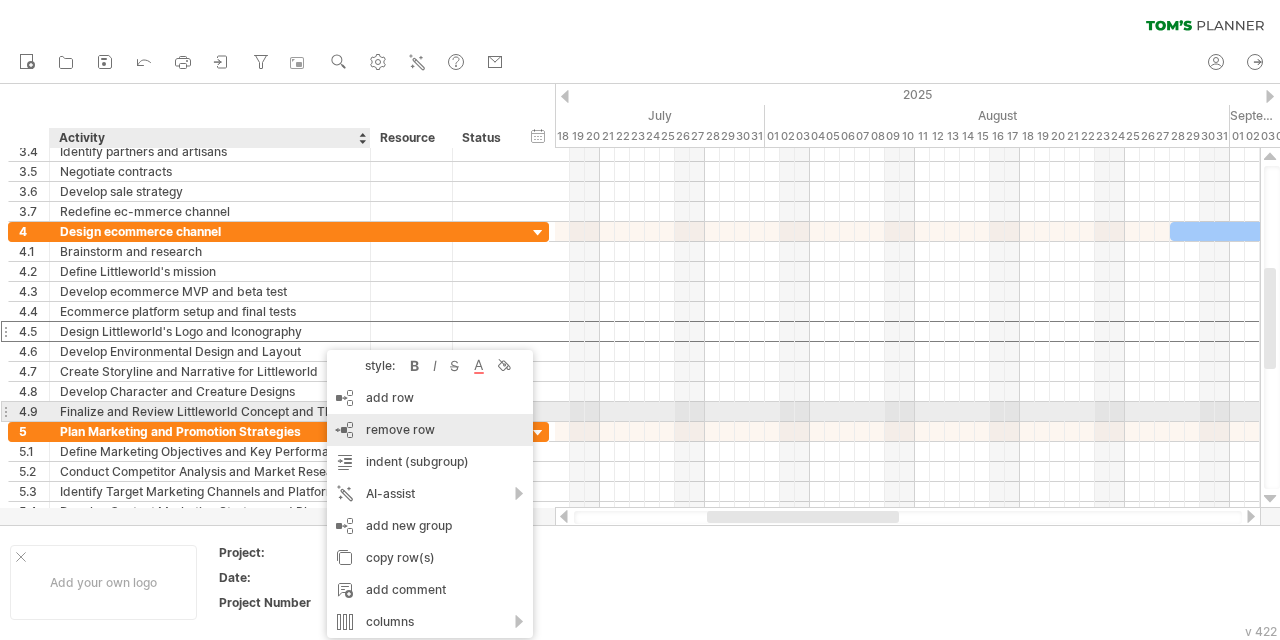 click on "remove row remove selected rows" at bounding box center (430, 430) 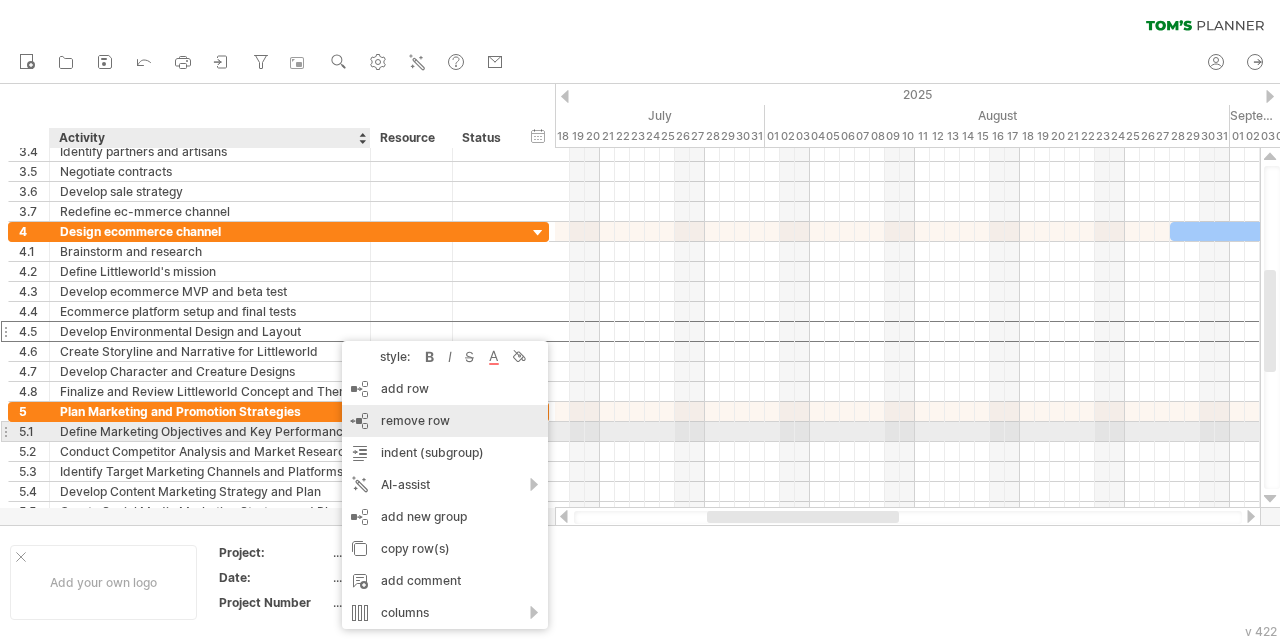 click on "remove row remove selected rows" at bounding box center [445, 421] 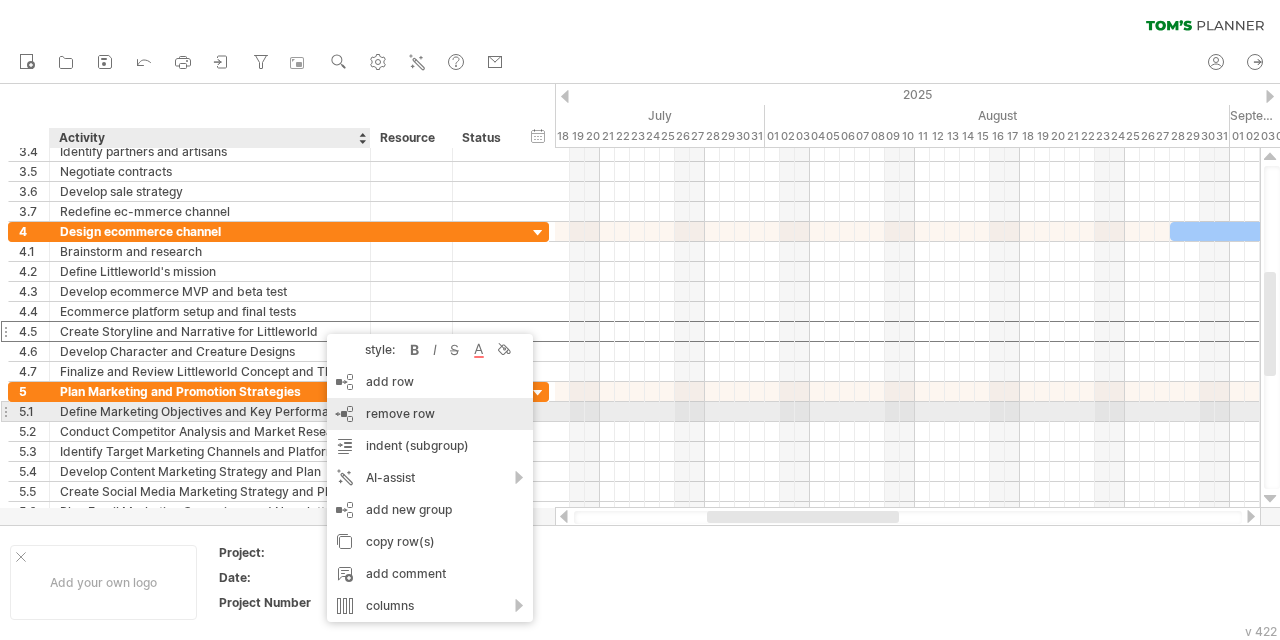 click on "remove row" at bounding box center (400, 413) 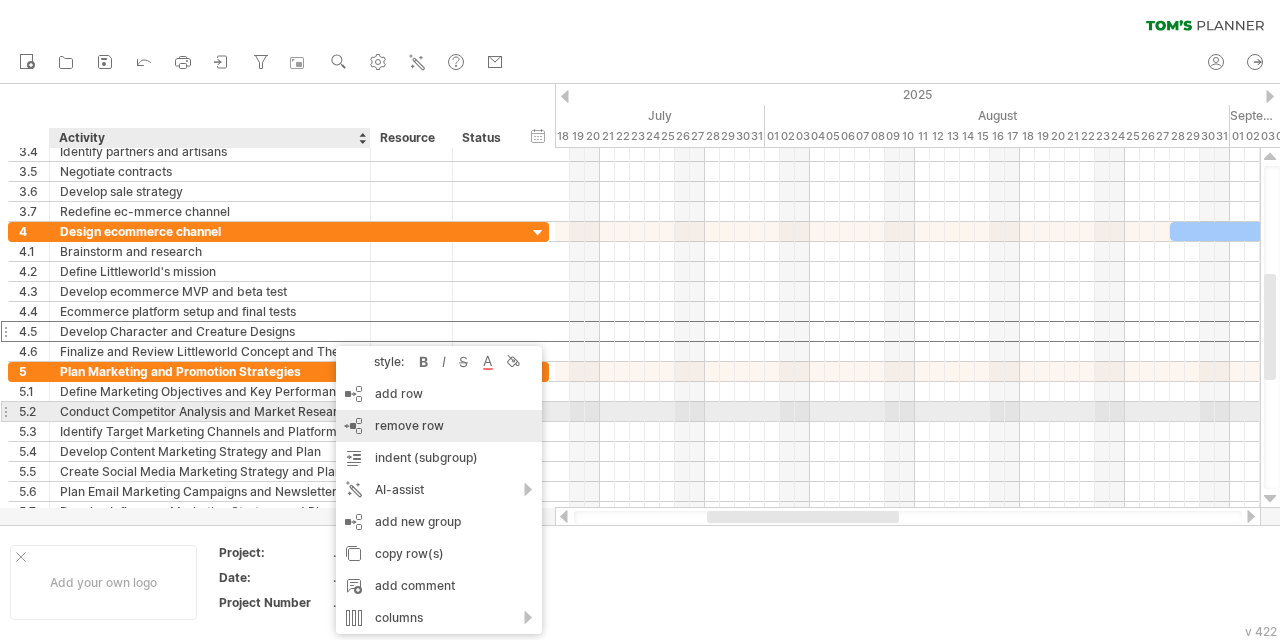 click on "remove row remove selected rows" at bounding box center (439, 426) 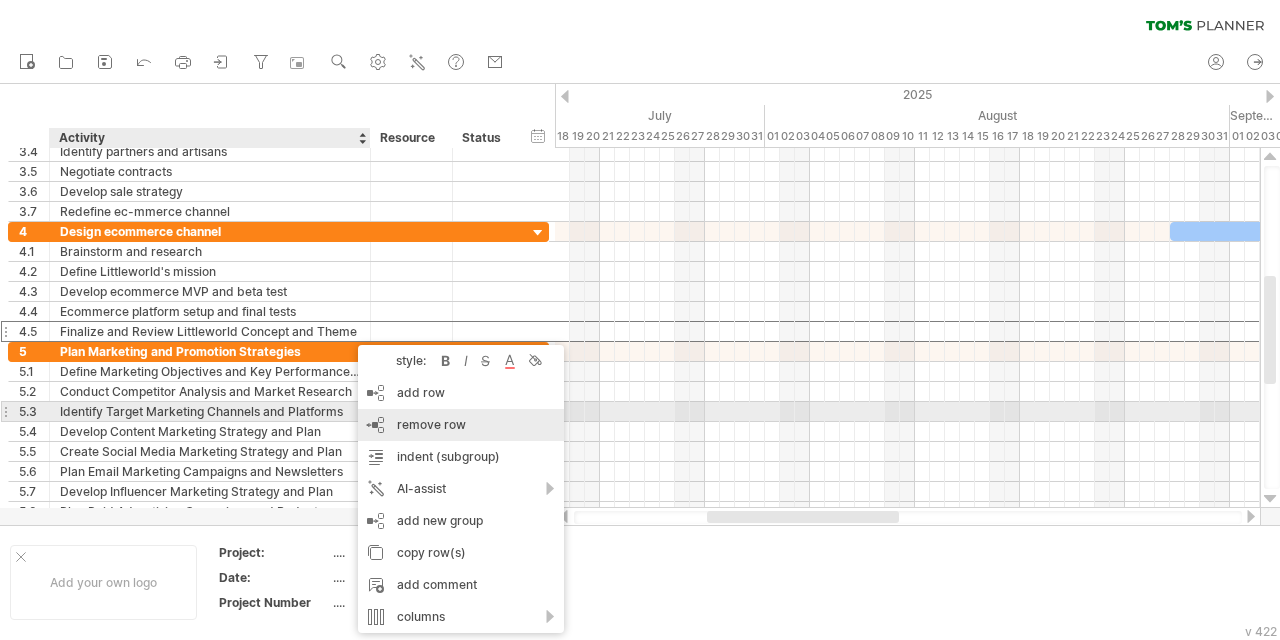 click on "remove row" at bounding box center (431, 424) 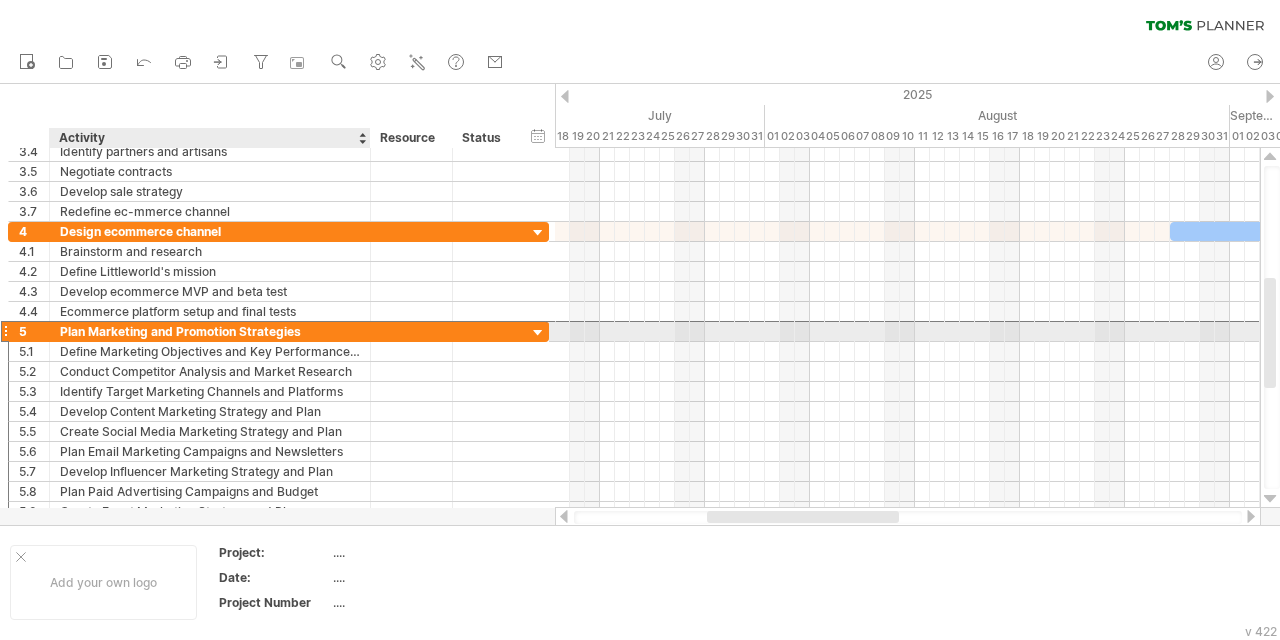 click on "Plan Marketing and Promotion Strategies" at bounding box center [210, 331] 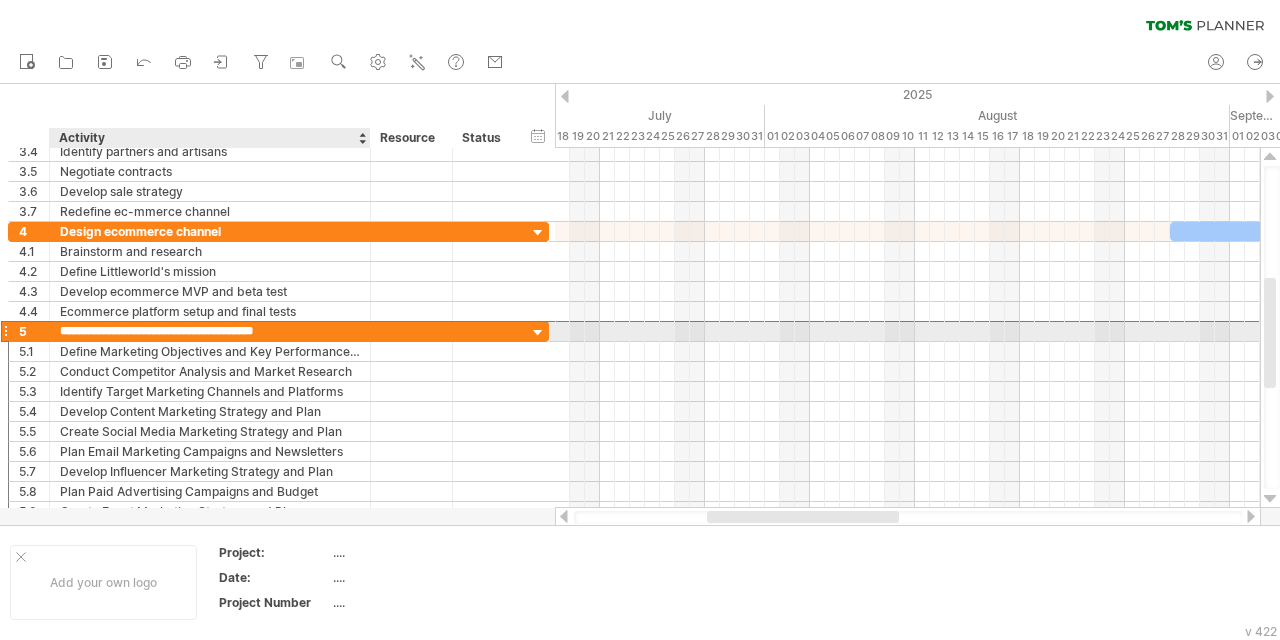 drag, startPoint x: 305, startPoint y: 335, endPoint x: 94, endPoint y: 333, distance: 211.00948 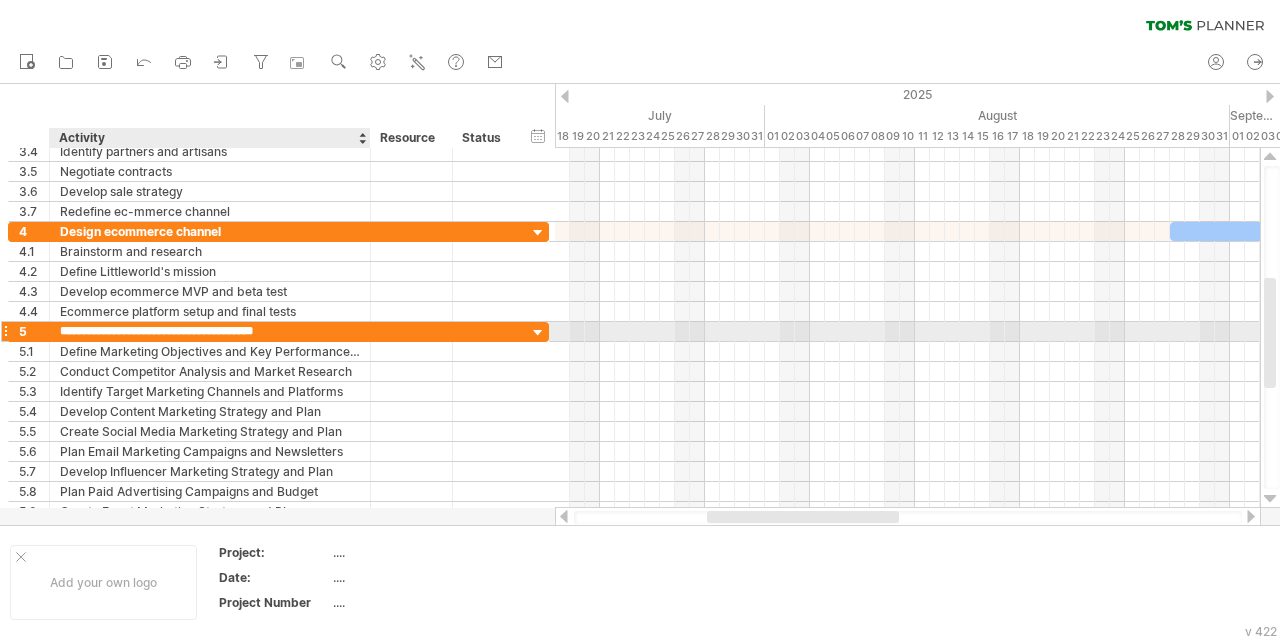 type on "**********" 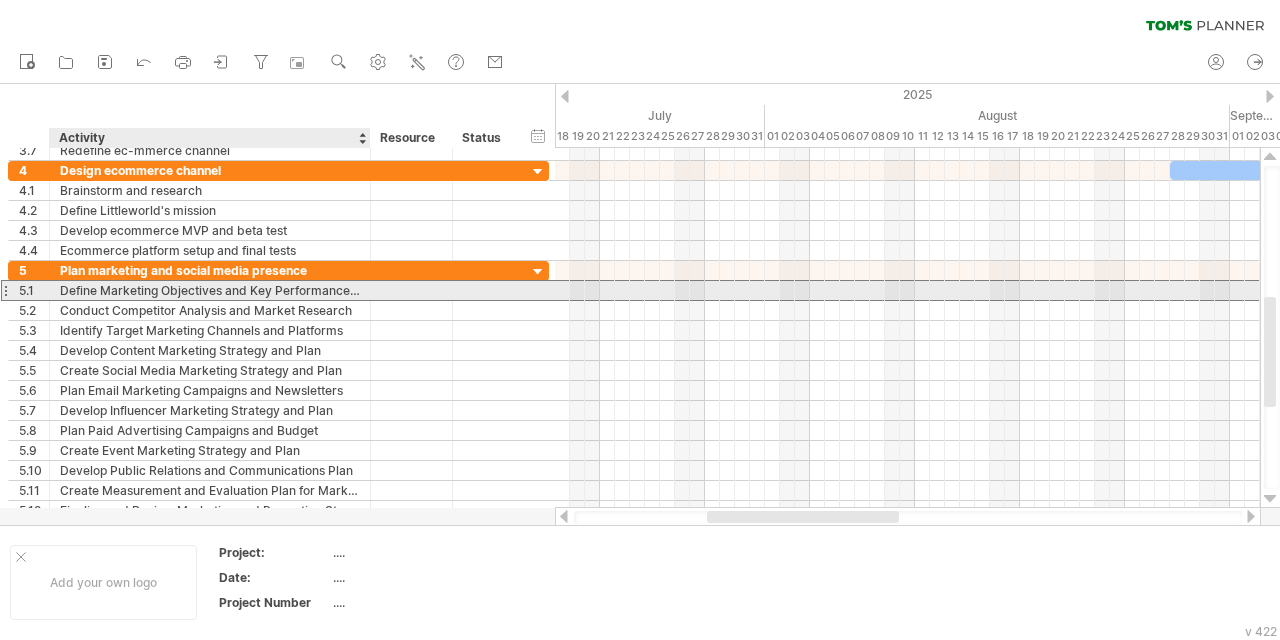 click on "Define Marketing Objectives and Key Performance Indicators (KPIs)" at bounding box center (210, 290) 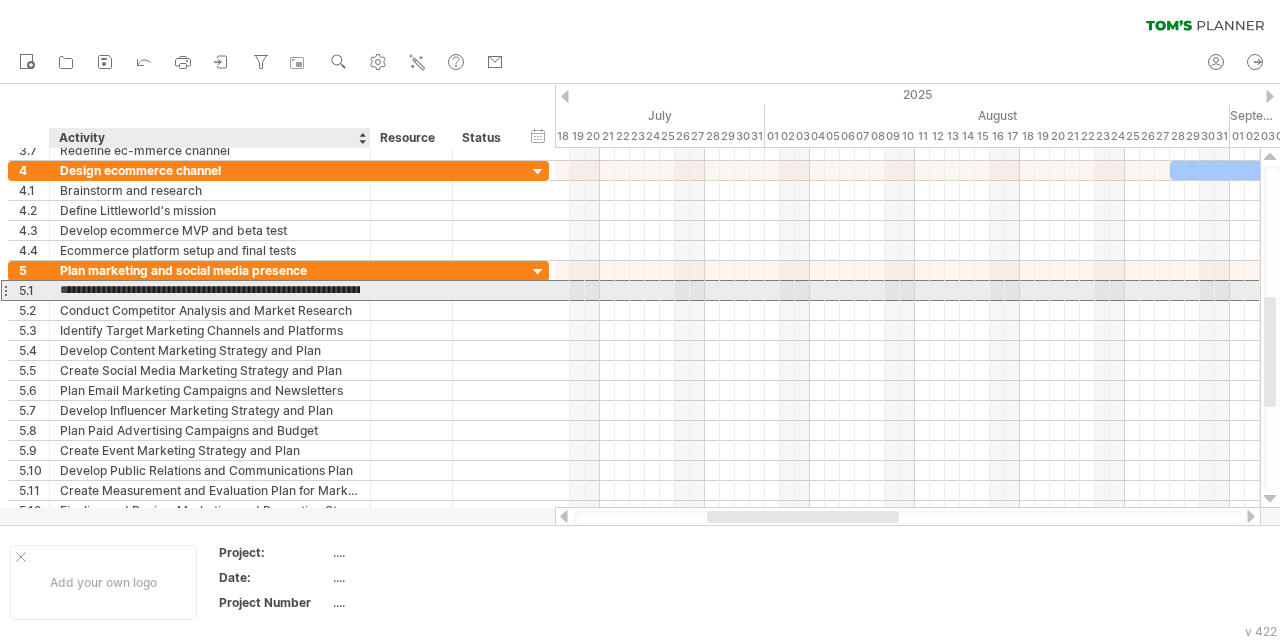 click on "**********" at bounding box center (210, 290) 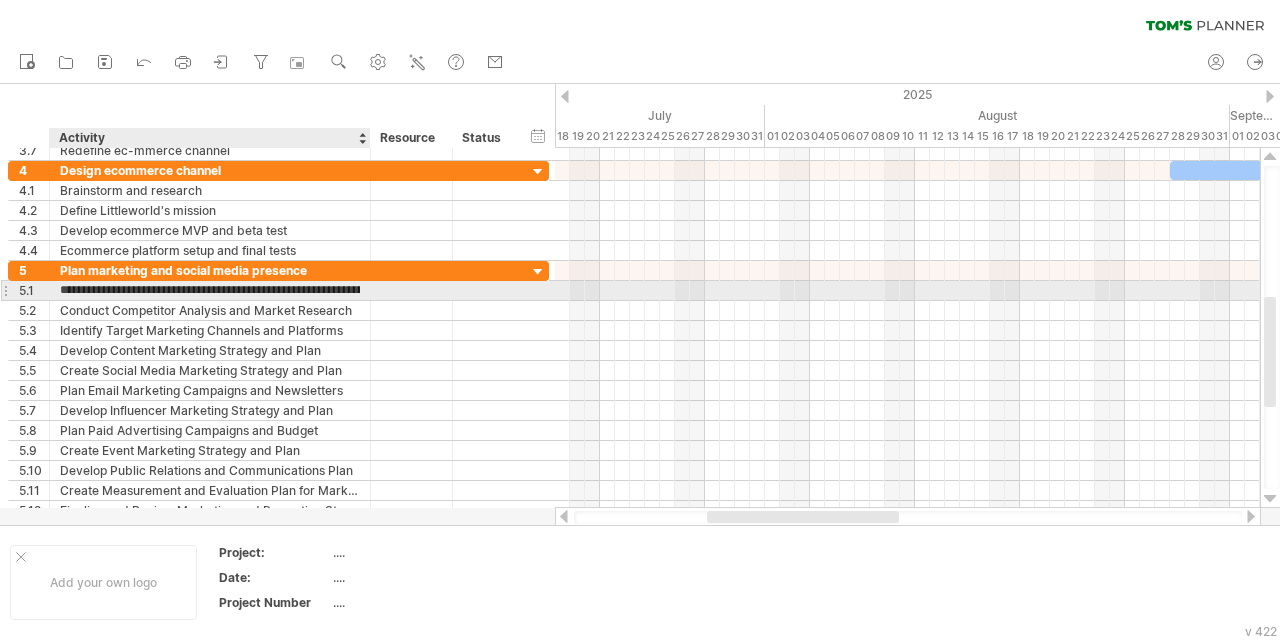 click on "**********" at bounding box center (210, 290) 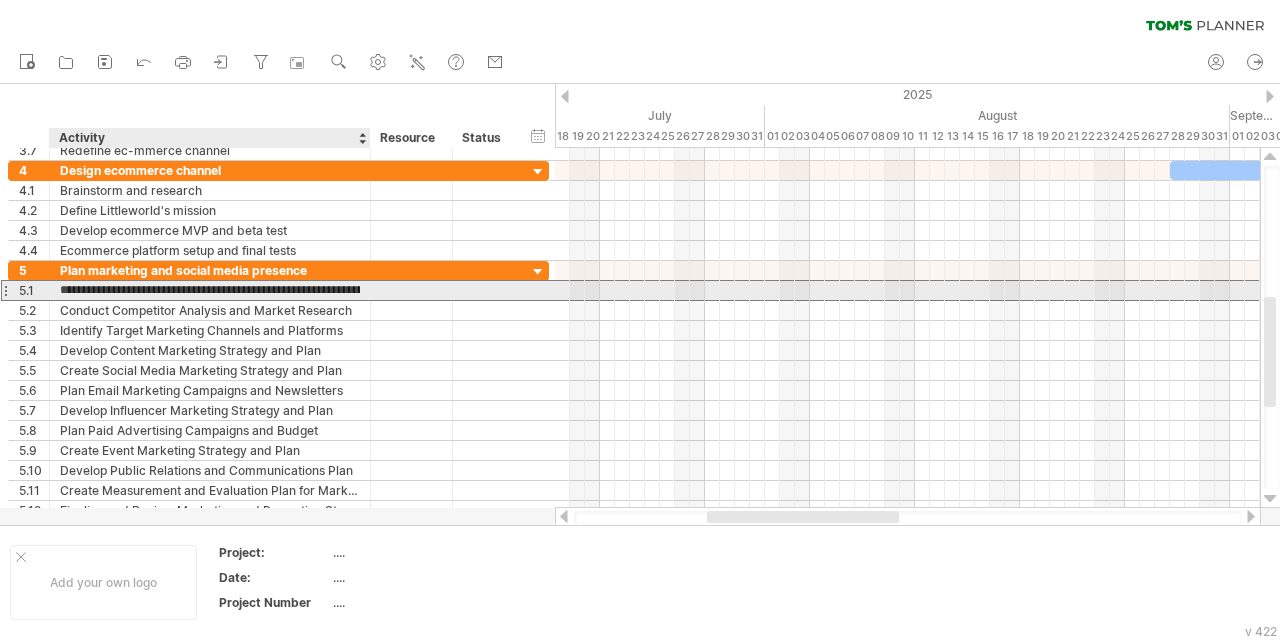 click on "**********" at bounding box center (210, 290) 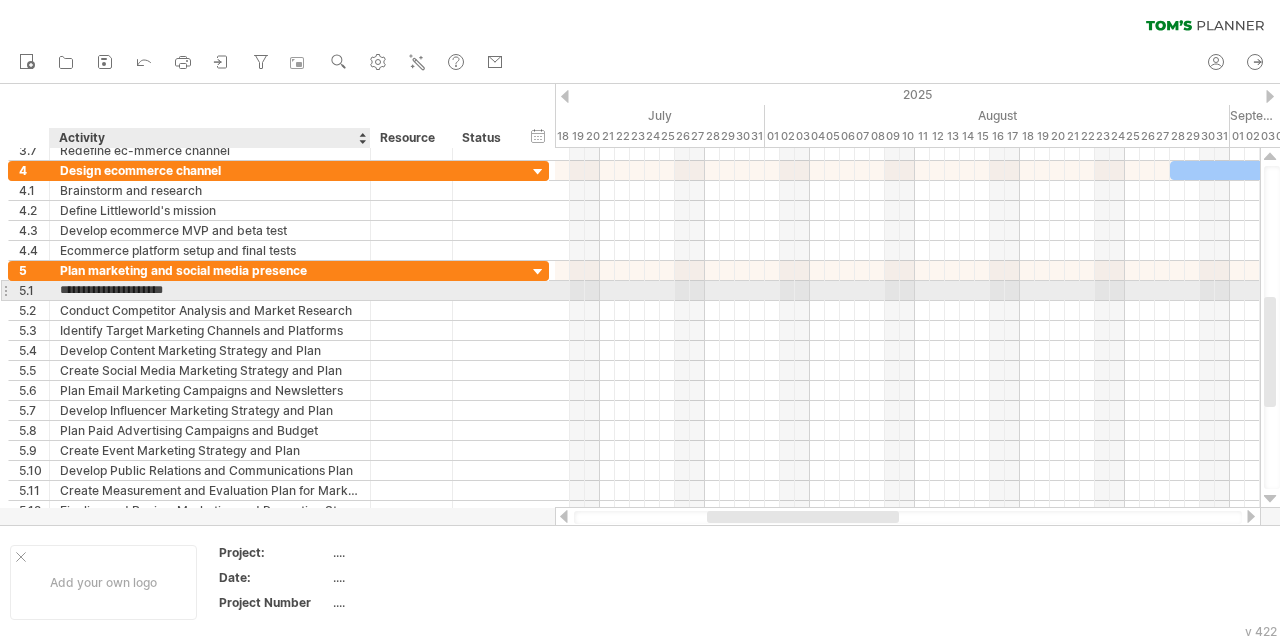 type on "**********" 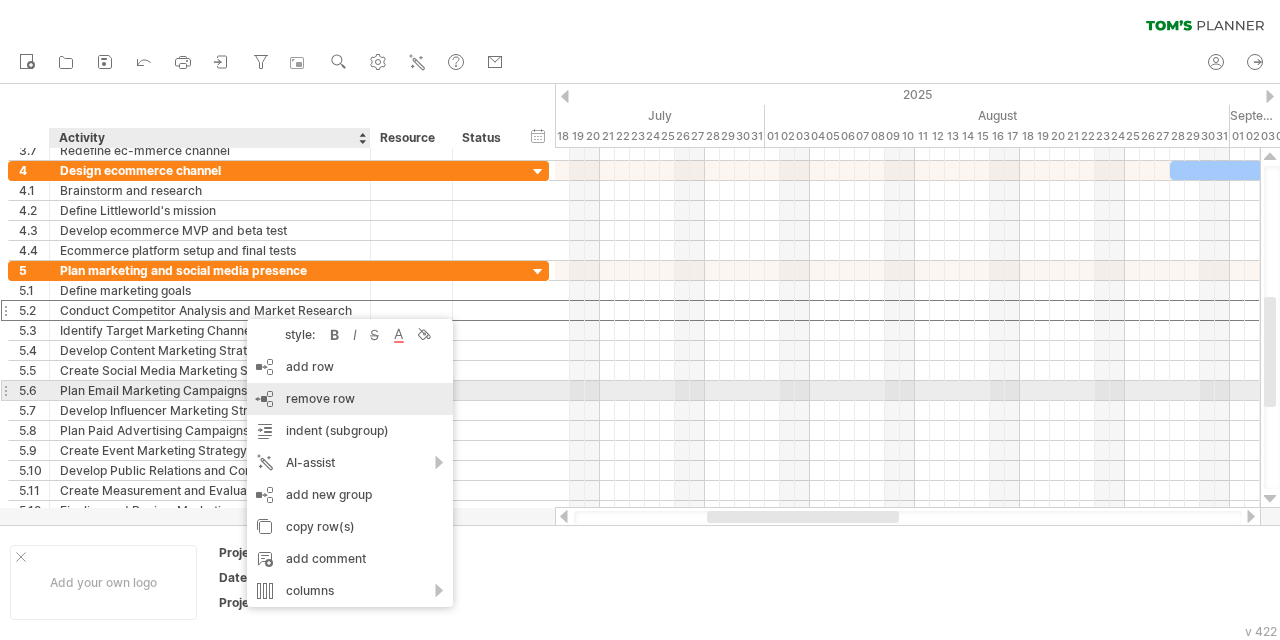 click on "remove row" at bounding box center (320, 398) 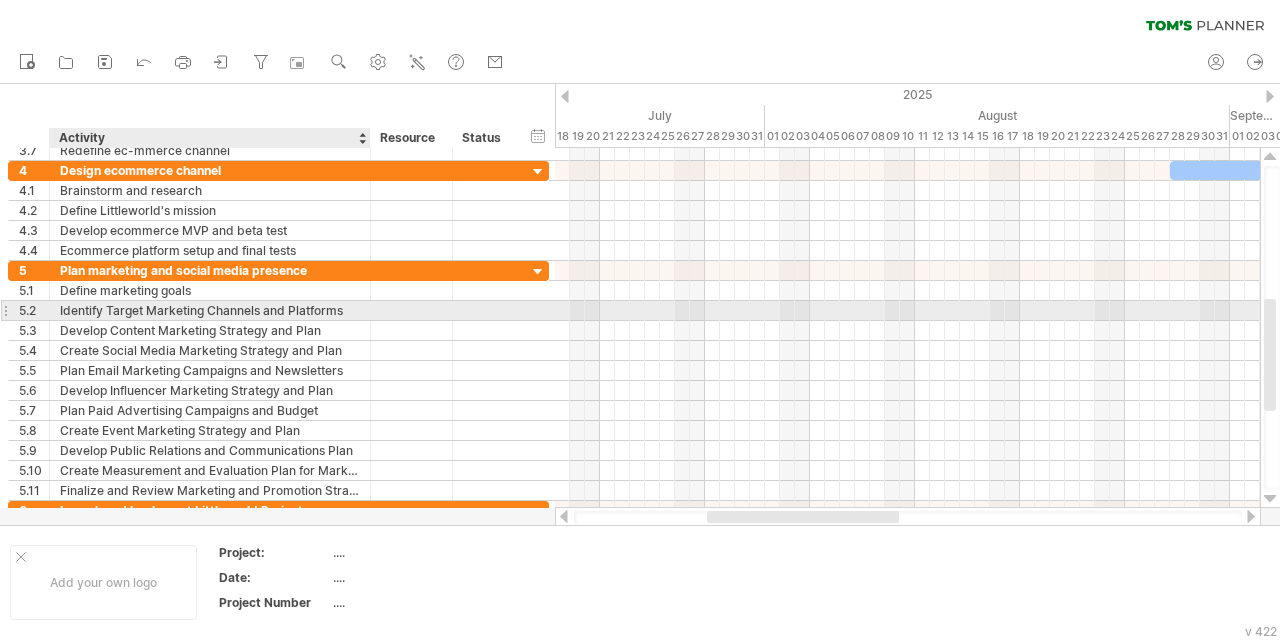 click on "Identify Target Marketing Channels and Platforms" at bounding box center [210, 310] 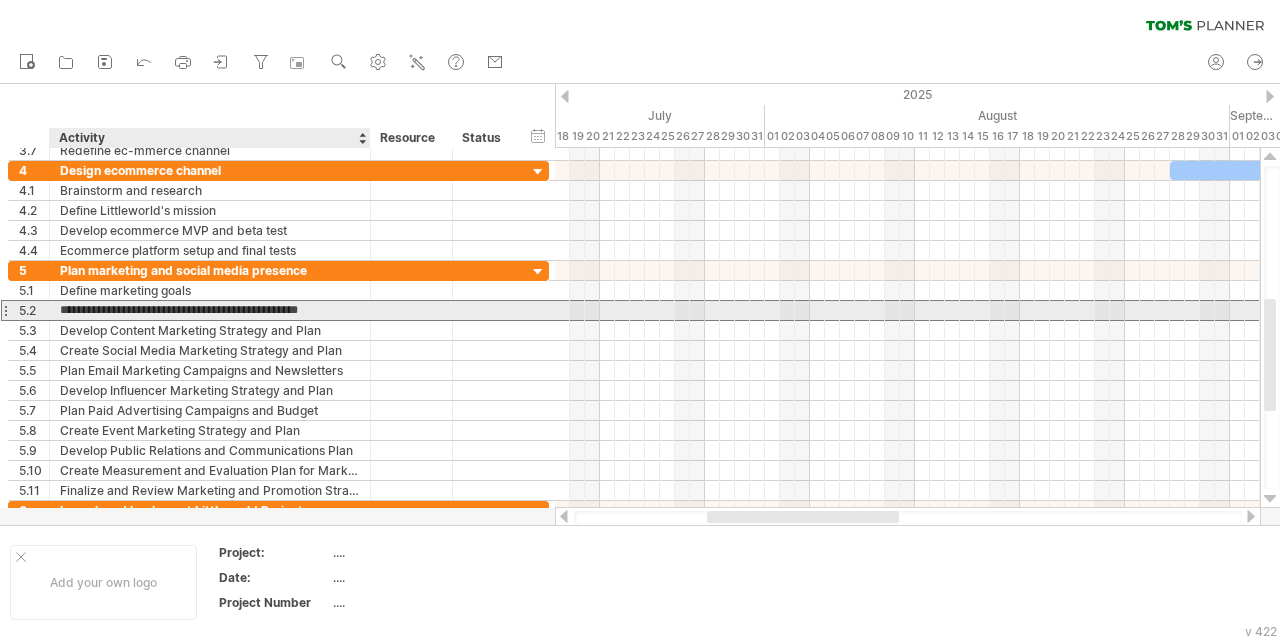 click on "**********" at bounding box center [210, 310] 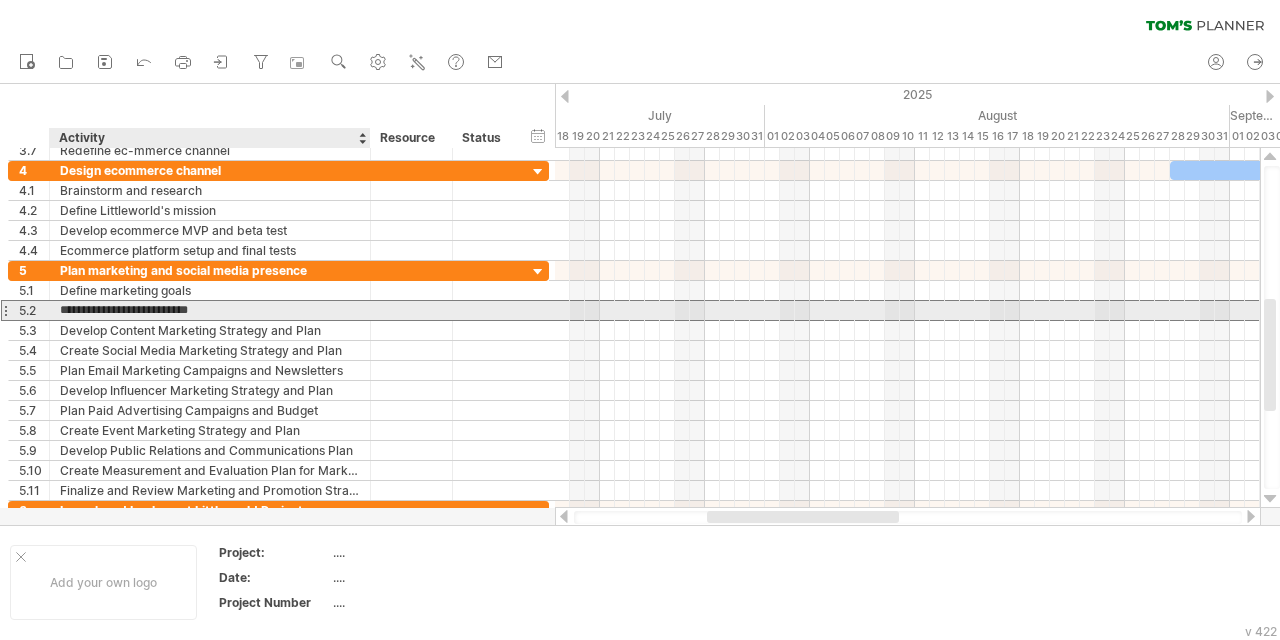 type on "**********" 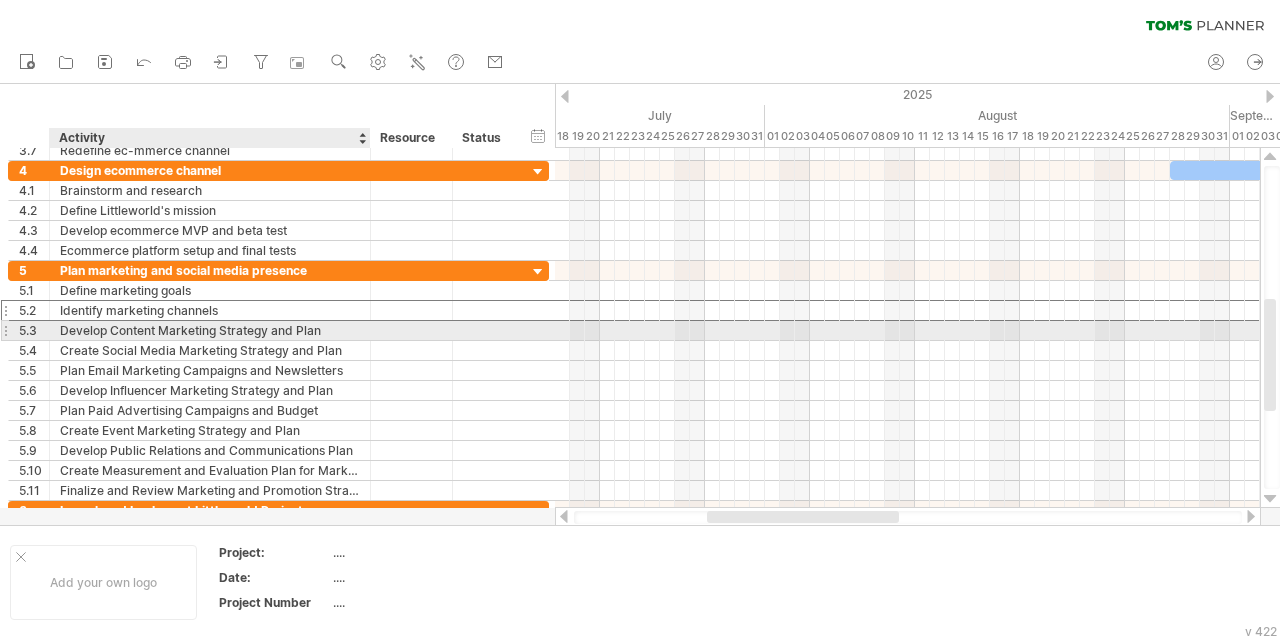 click on "Develop Content Marketing Strategy and Plan" at bounding box center [210, 330] 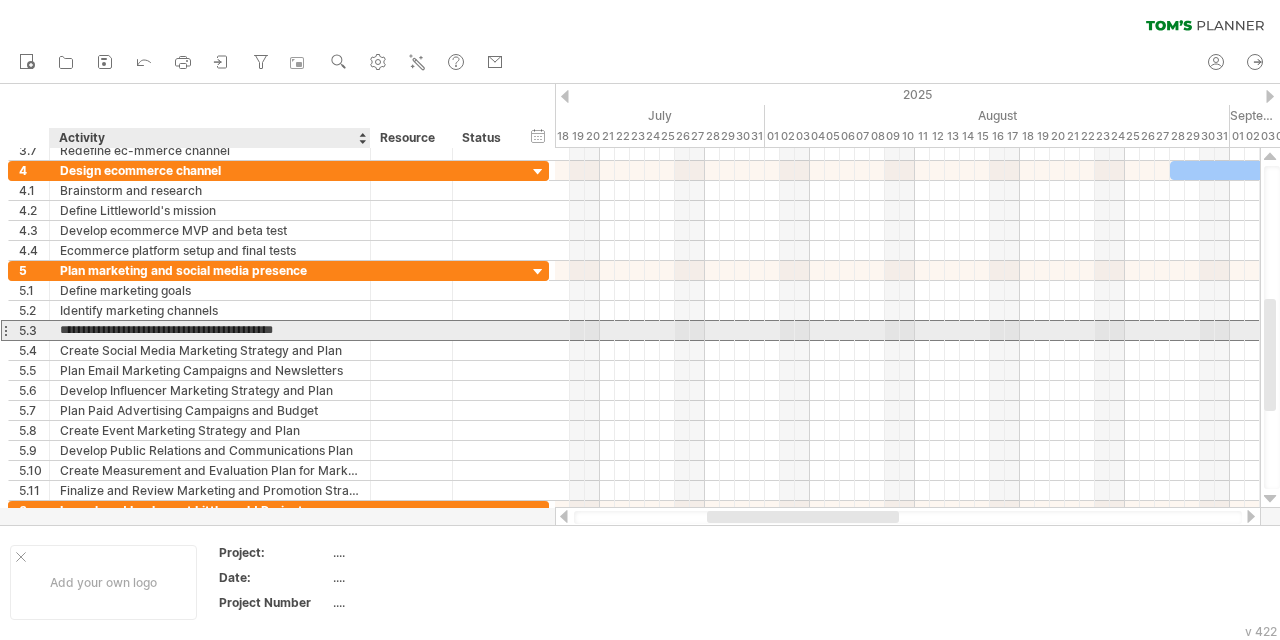 click on "**********" at bounding box center [210, 330] 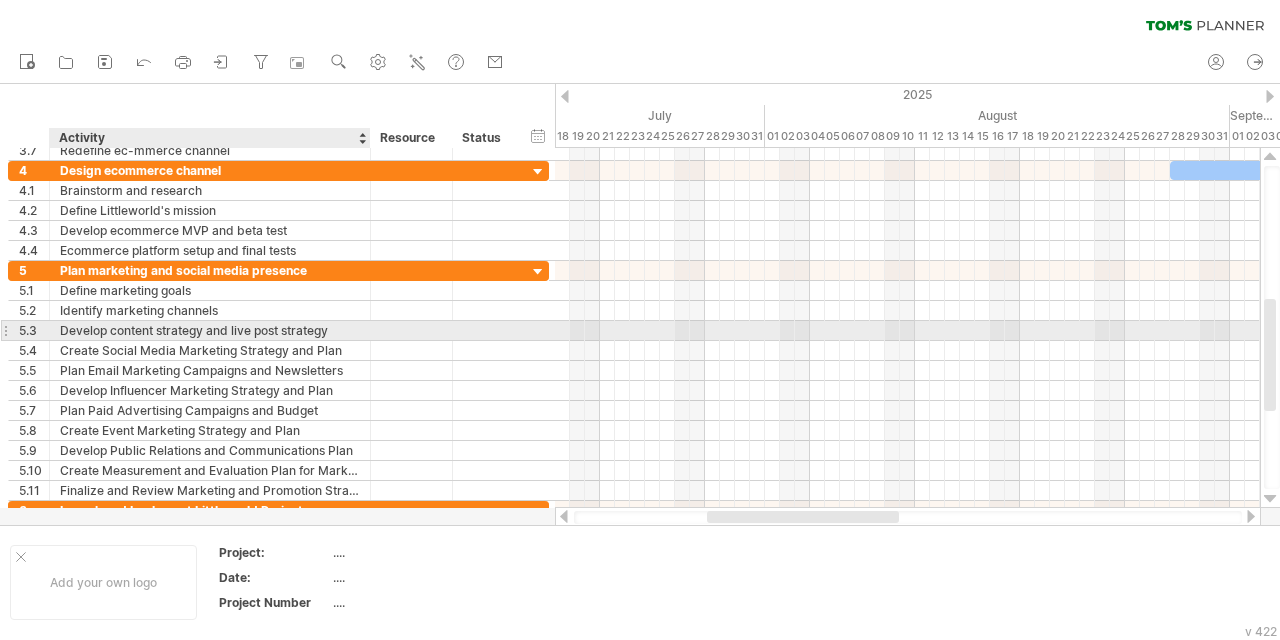 click on "Develop content strategy and live post strategy" at bounding box center (210, 330) 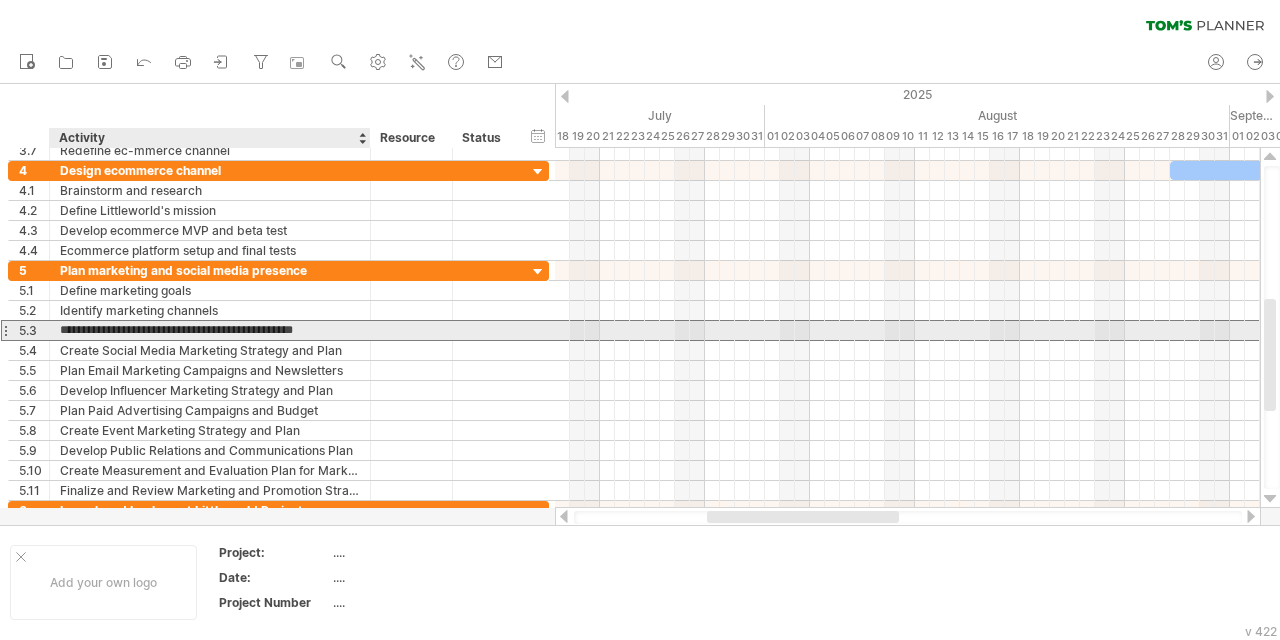 click on "**********" at bounding box center [210, 330] 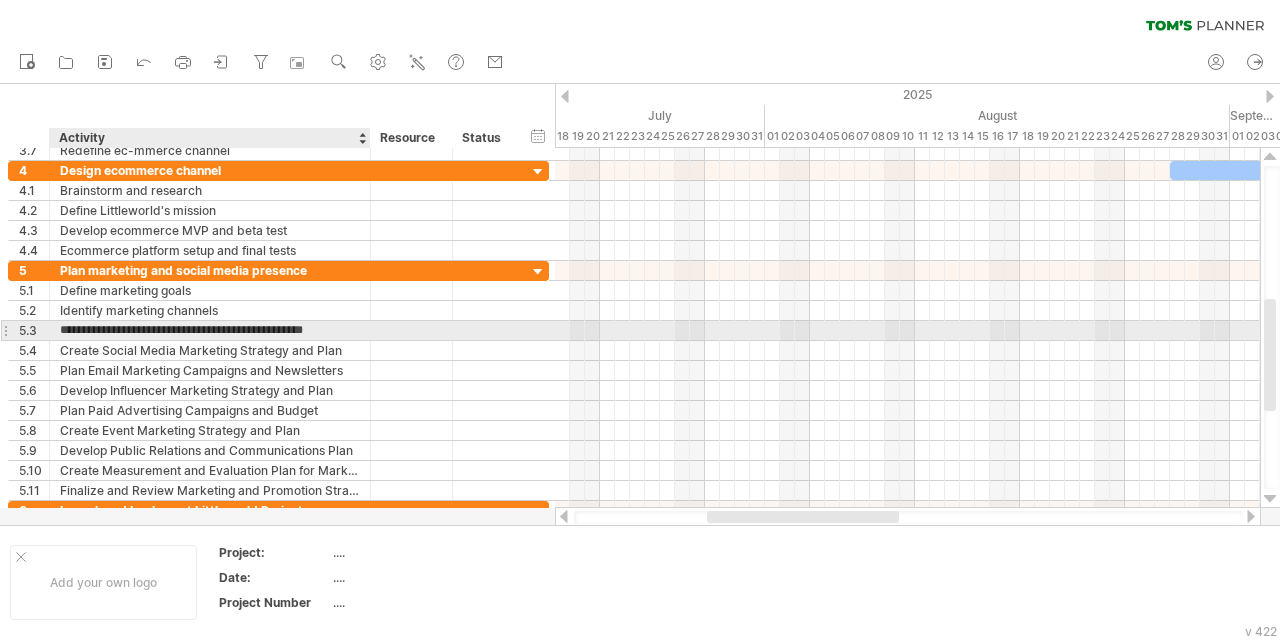 type on "**********" 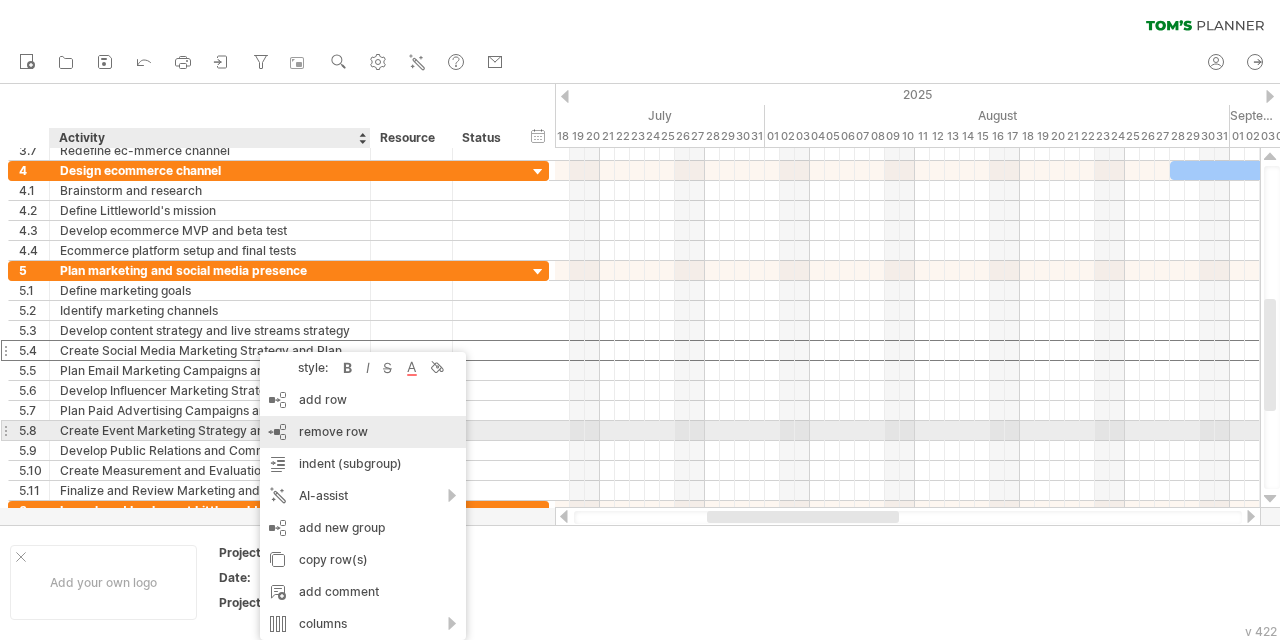 click on "remove row" at bounding box center [333, 431] 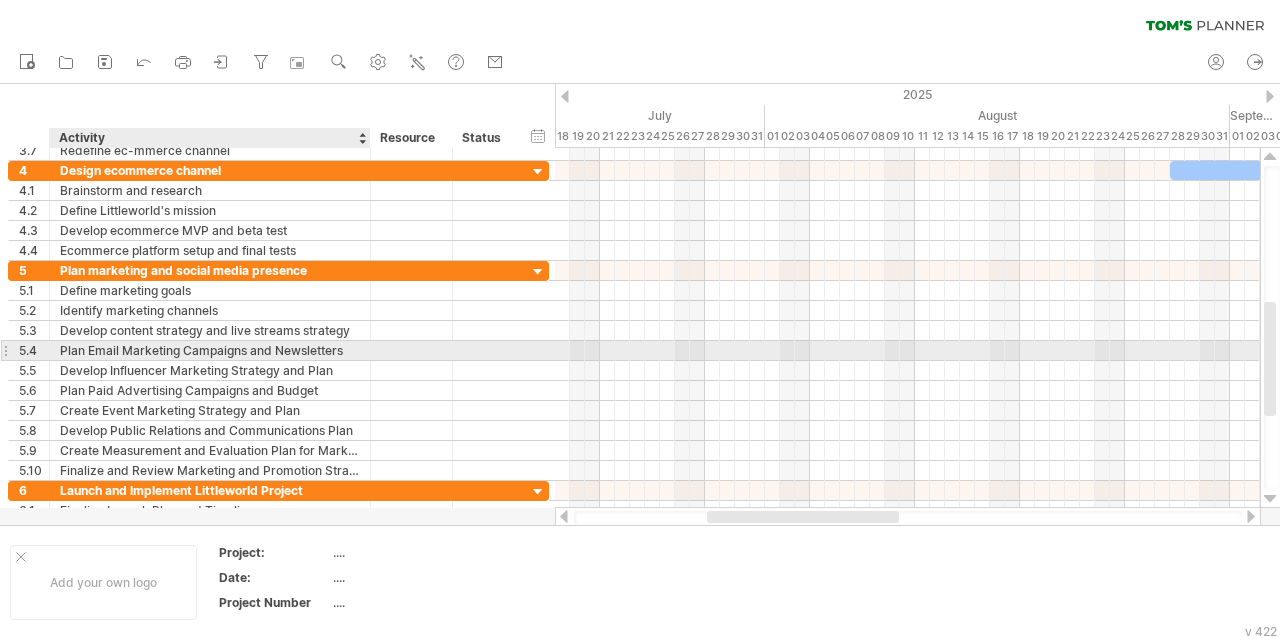click on "Plan Email Marketing Campaigns and Newsletters" at bounding box center (210, 350) 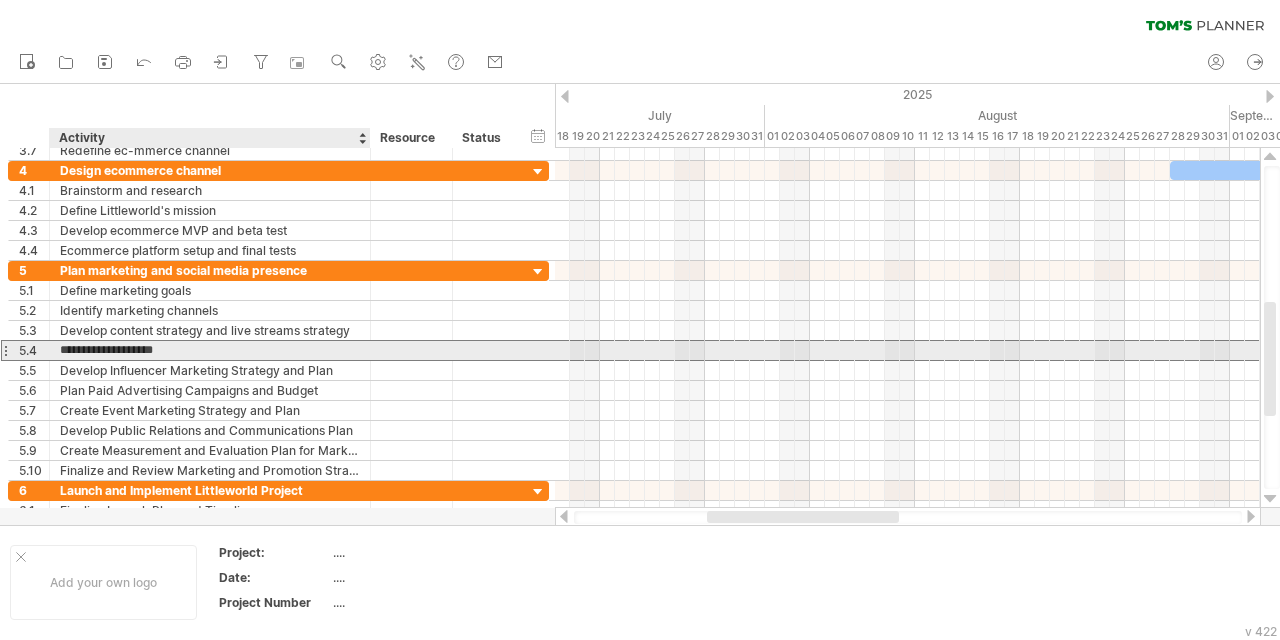 type on "**********" 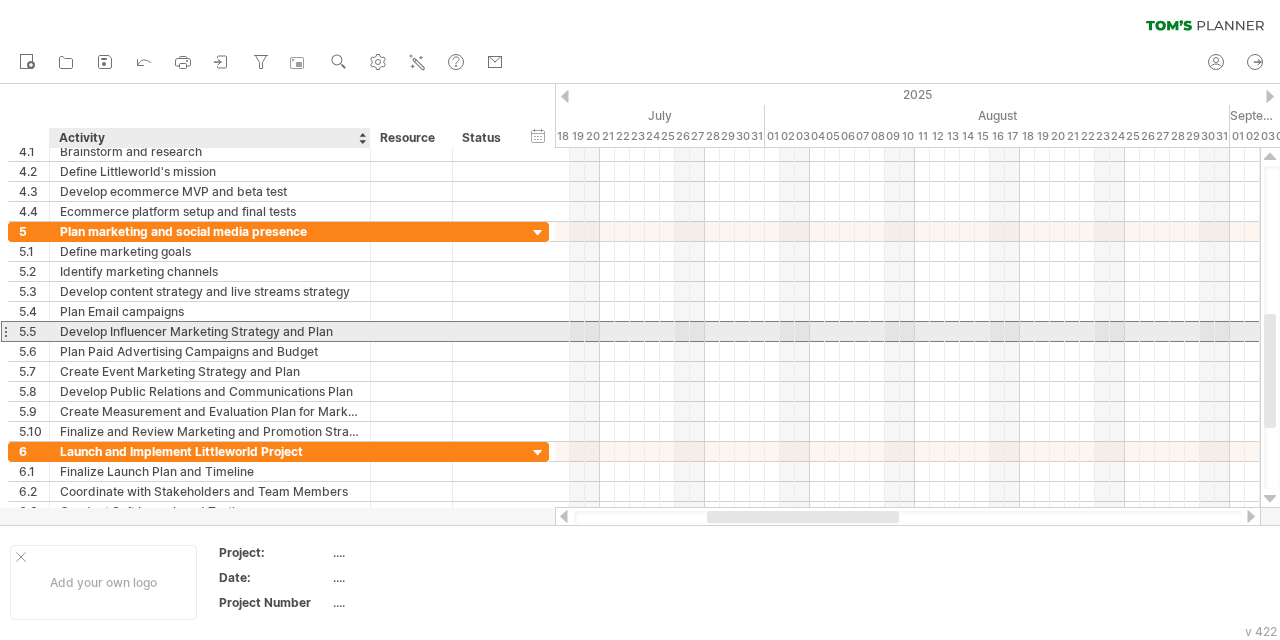 click on "Develop Influencer Marketing Strategy and Plan" at bounding box center (210, 331) 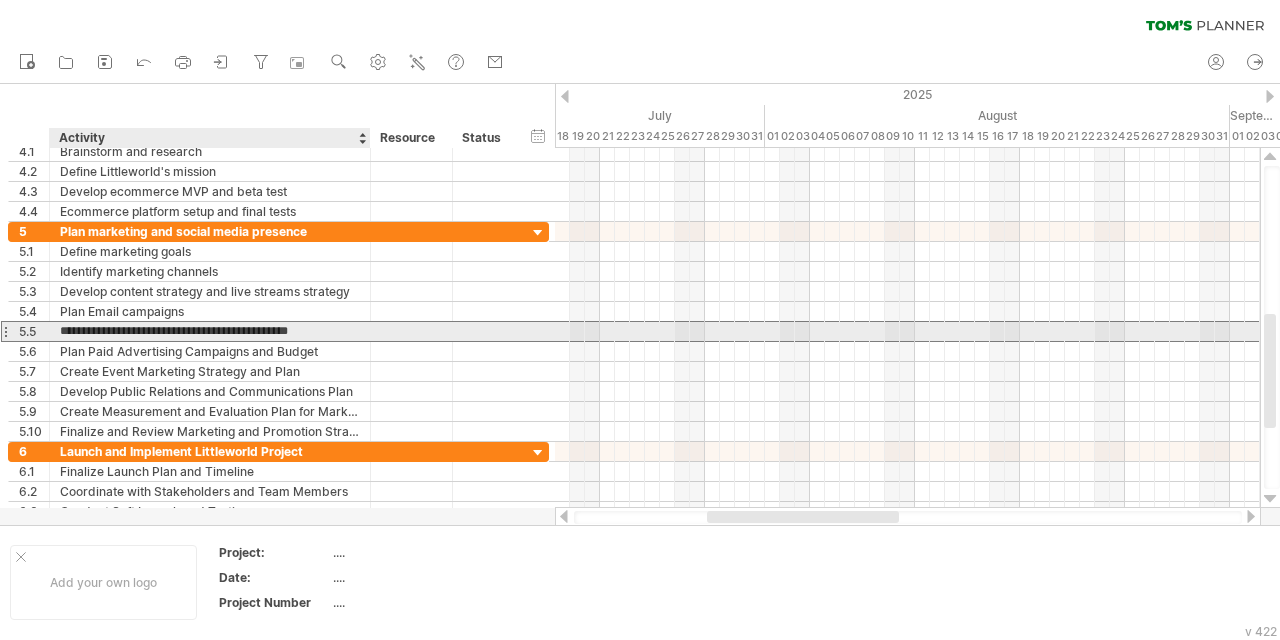 click on "**********" at bounding box center (210, 331) 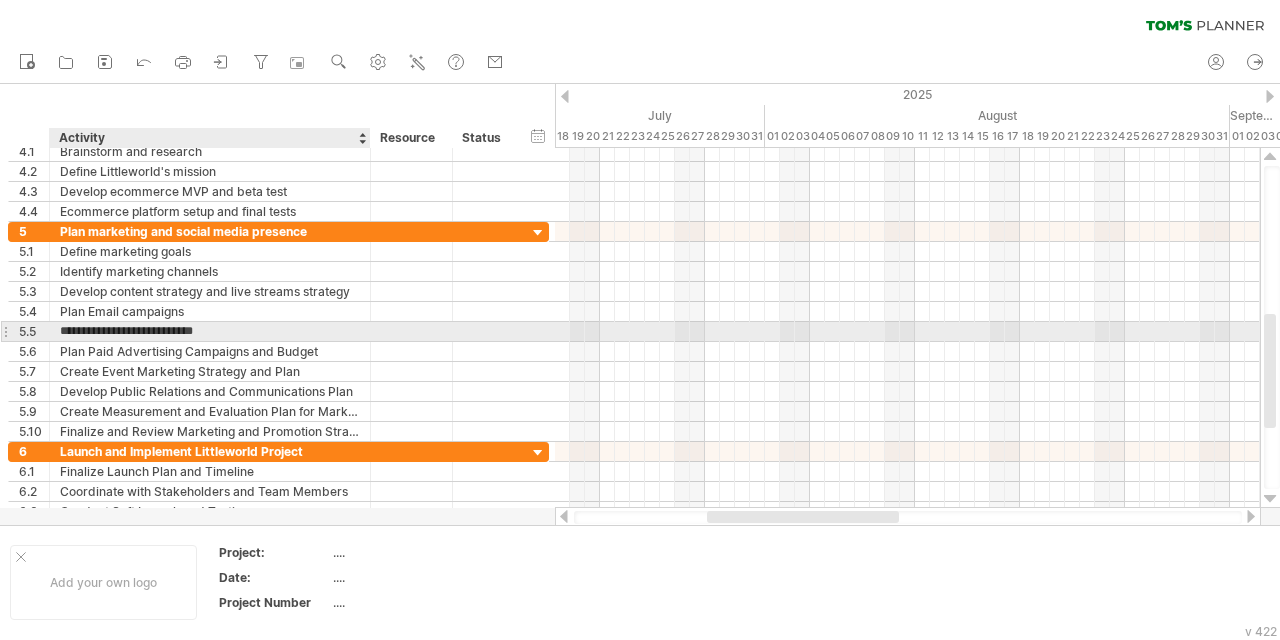 type on "**********" 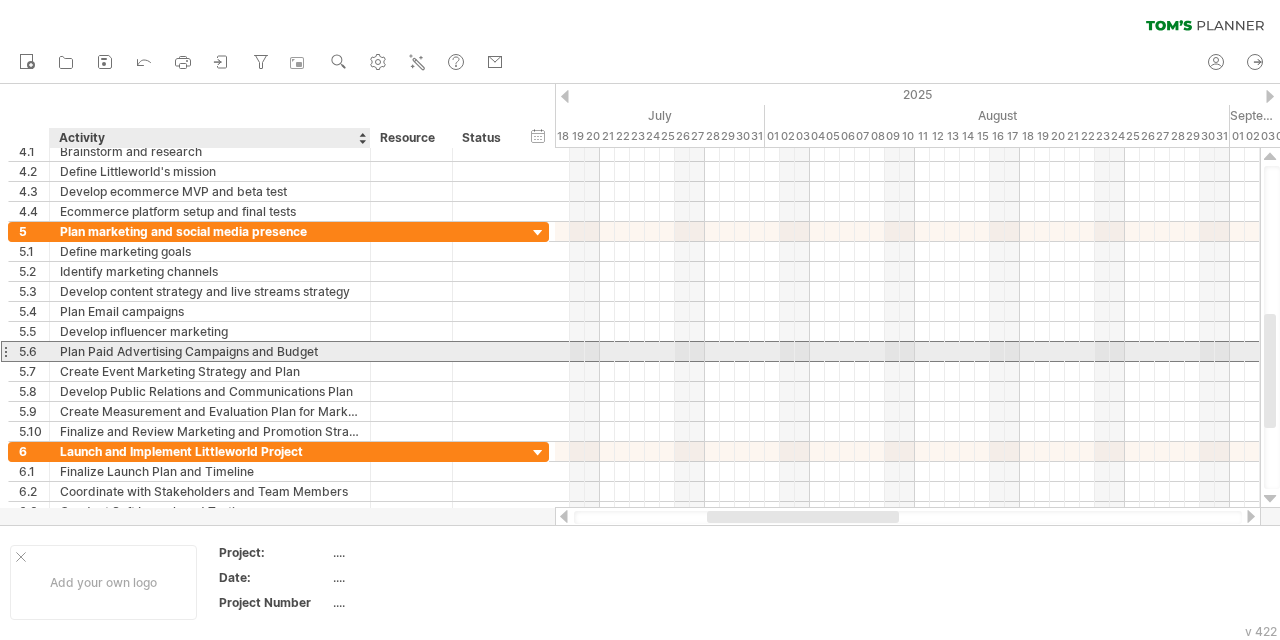 click on "Plan Paid Advertising Campaigns and Budget" at bounding box center [210, 351] 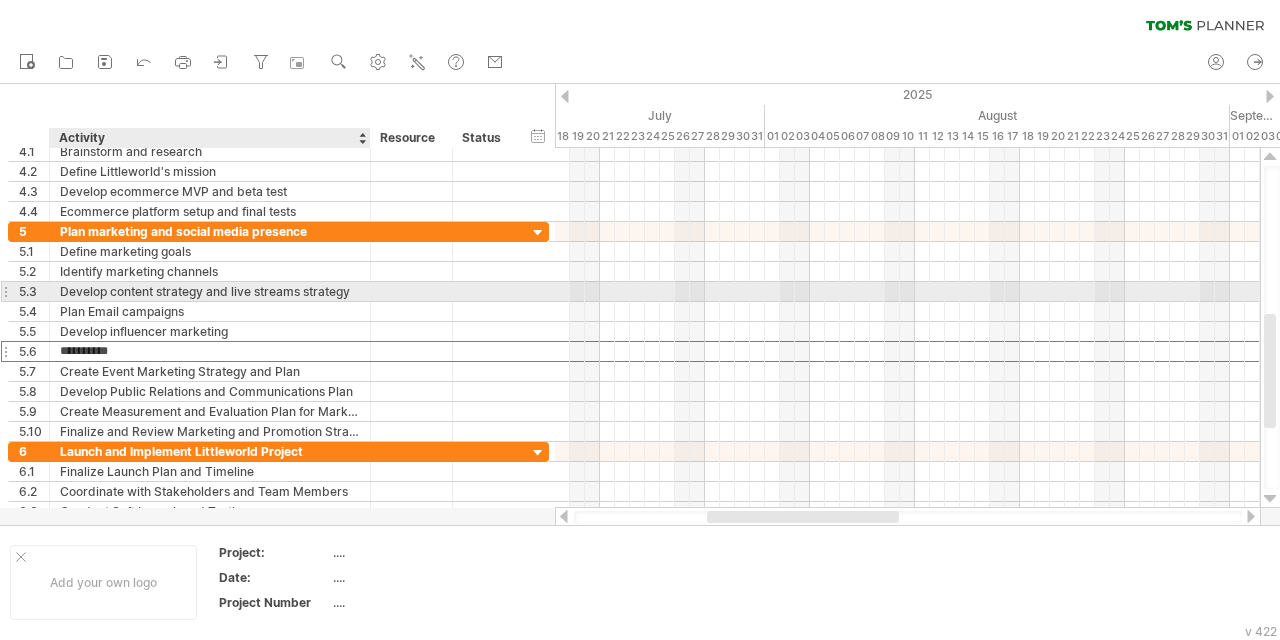 type on "**********" 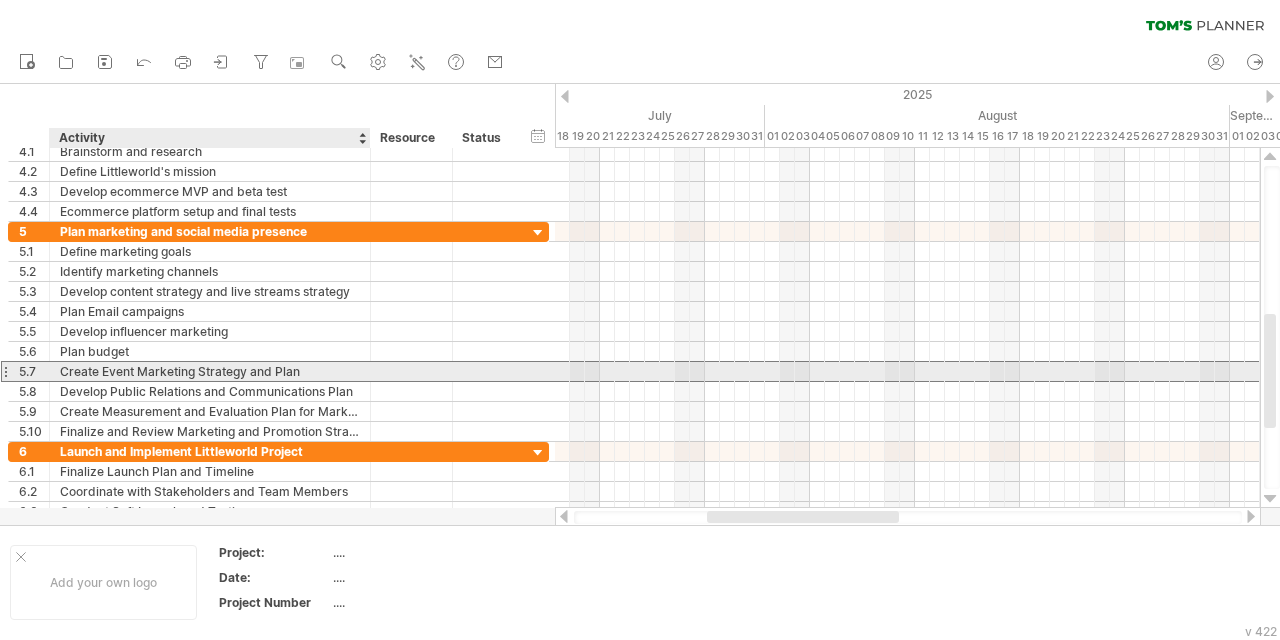 click on "Create Event Marketing Strategy and Plan" at bounding box center [210, 371] 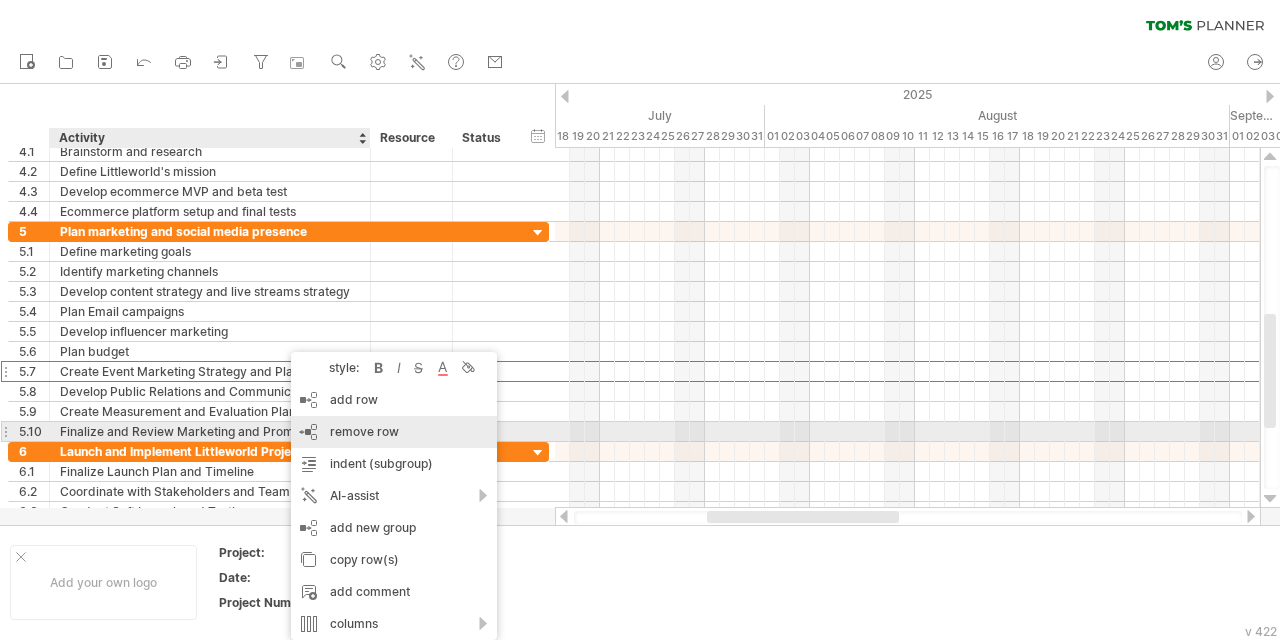 click on "remove row" at bounding box center [364, 431] 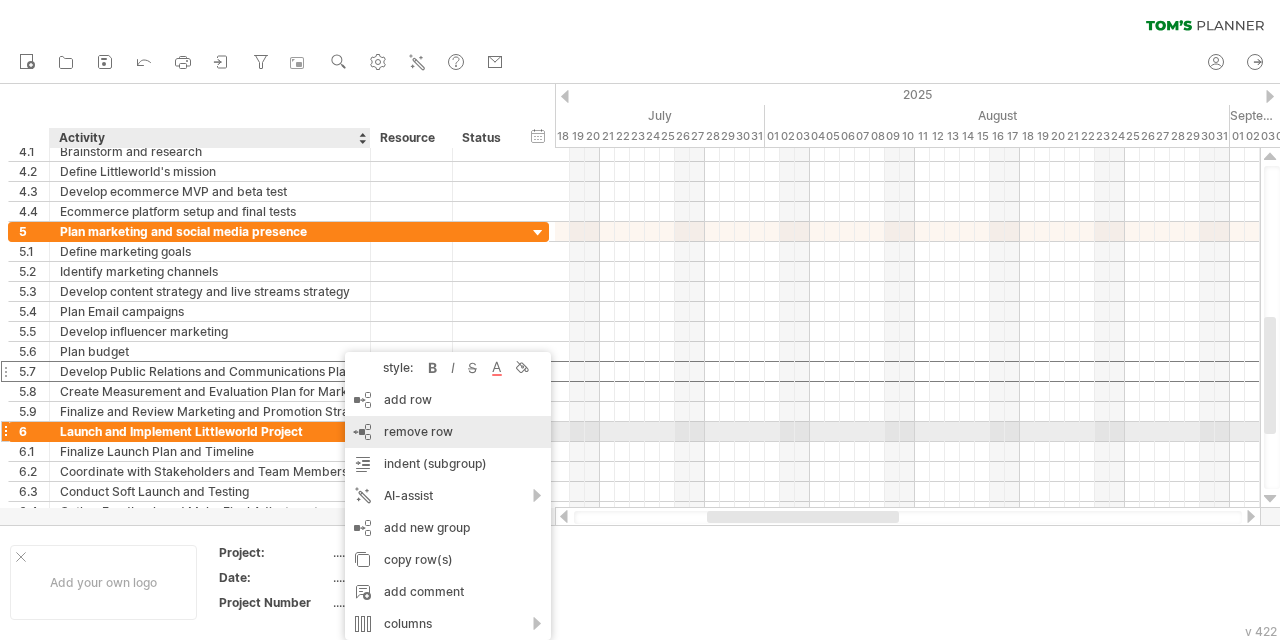 click on "remove row" at bounding box center [418, 431] 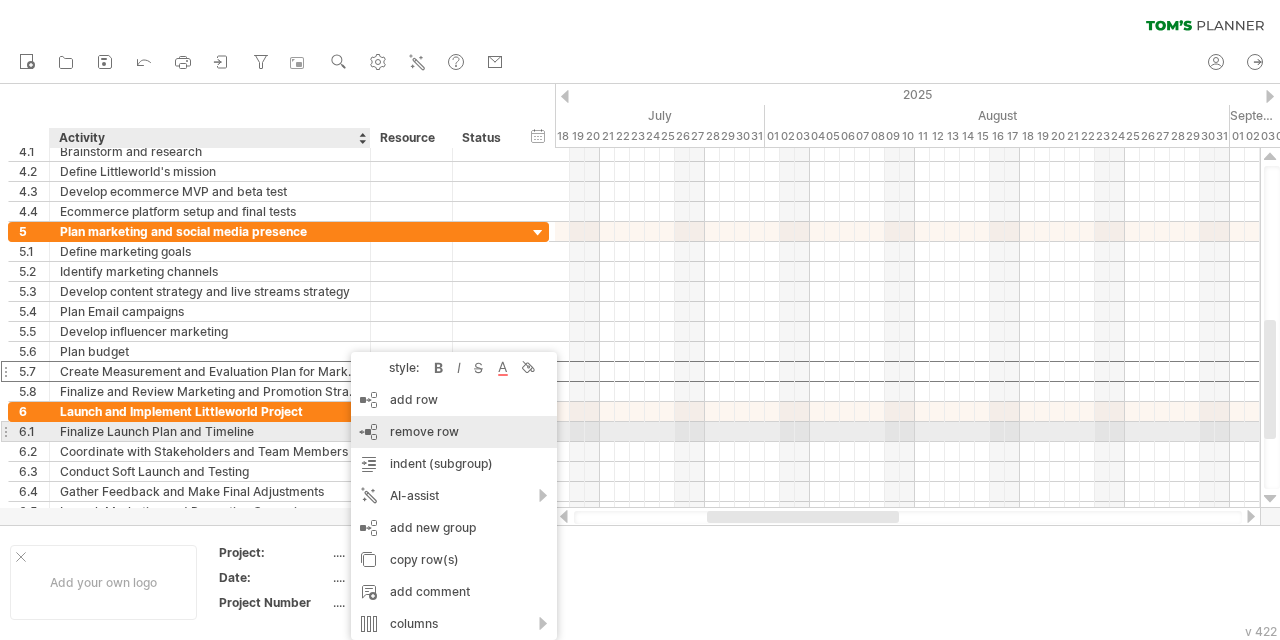 click on "remove row" at bounding box center [424, 431] 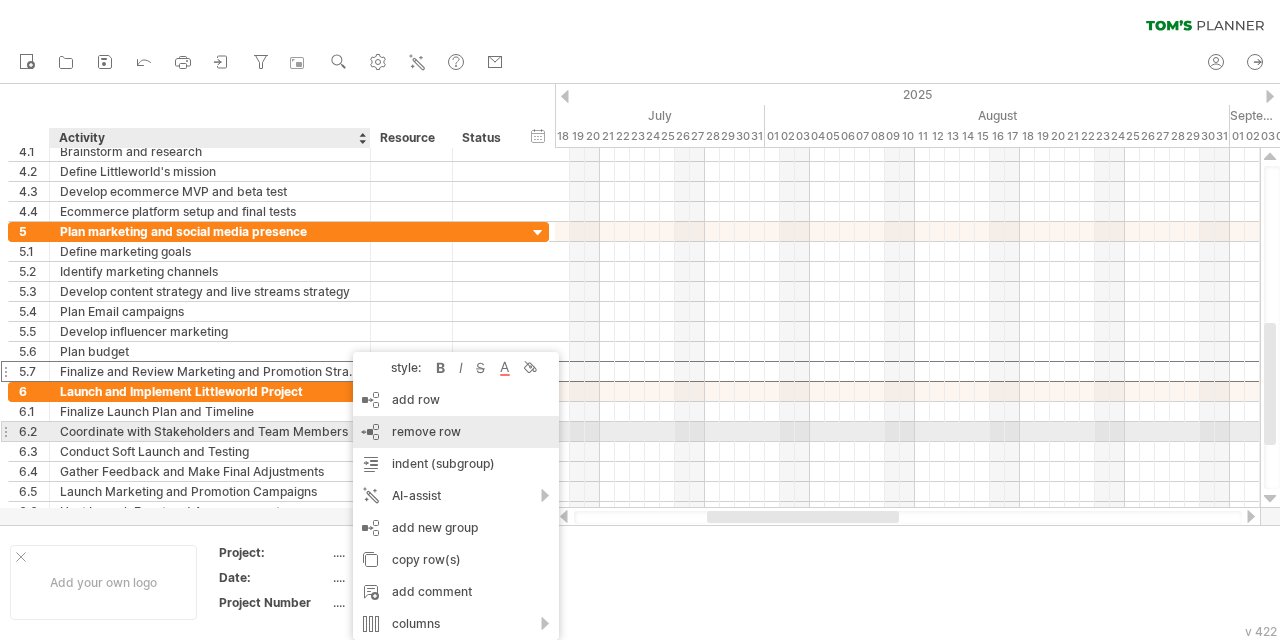 click on "remove row" at bounding box center (426, 431) 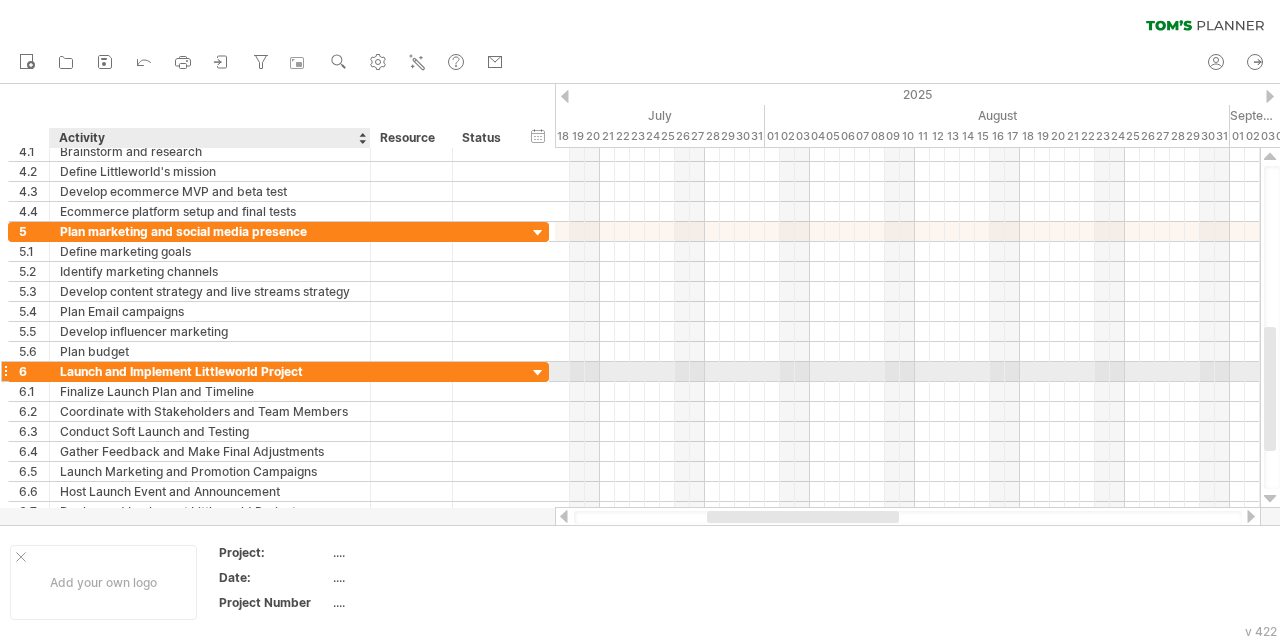 click on "Launch and Implement Littleworld Project" at bounding box center [210, 371] 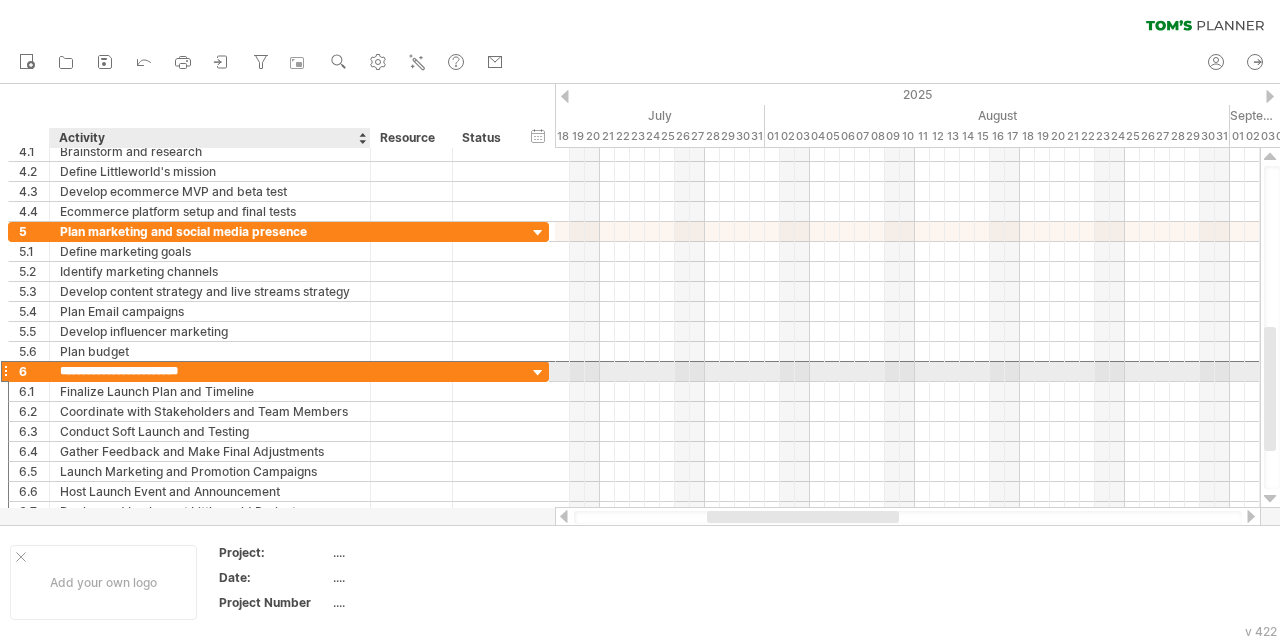 type on "**********" 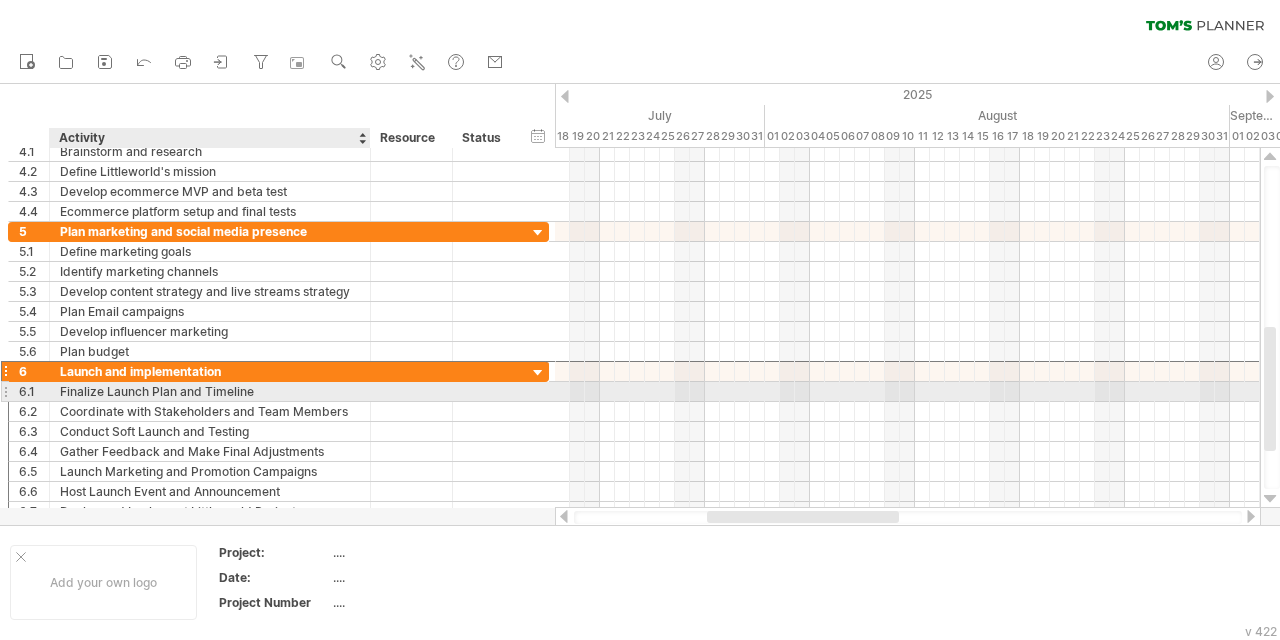 click on "Finalize Launch Plan and Timeline" at bounding box center [210, 391] 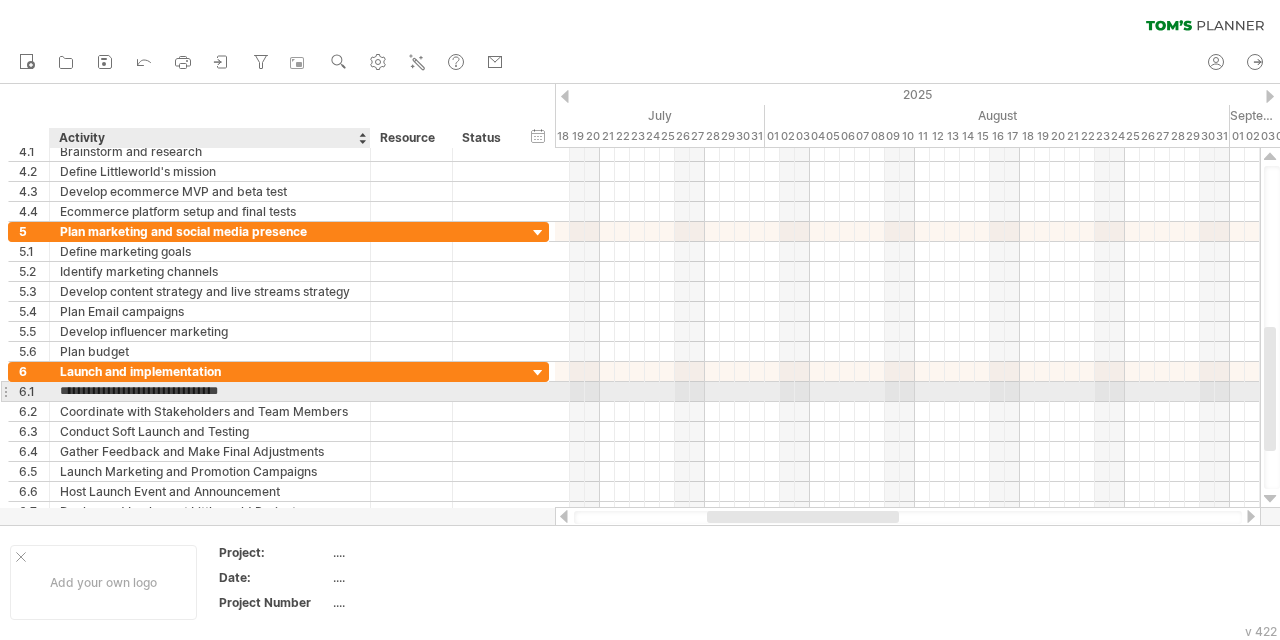type on "**********" 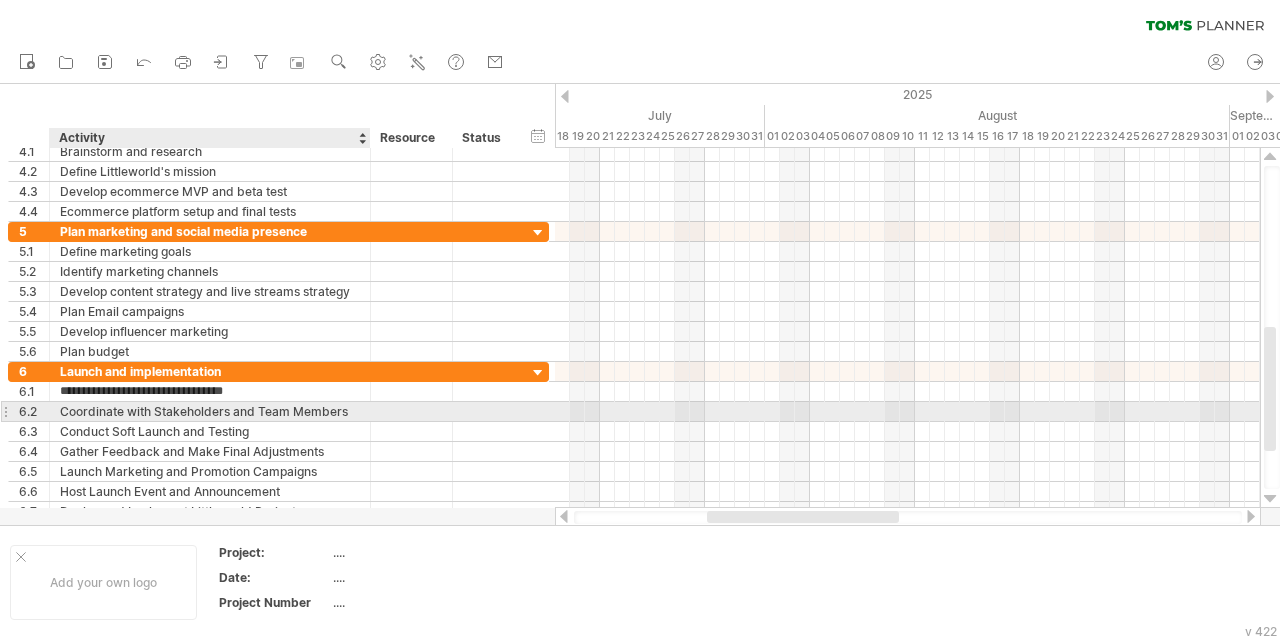 click on "Coordinate with Stakeholders and Team Members" at bounding box center (210, 411) 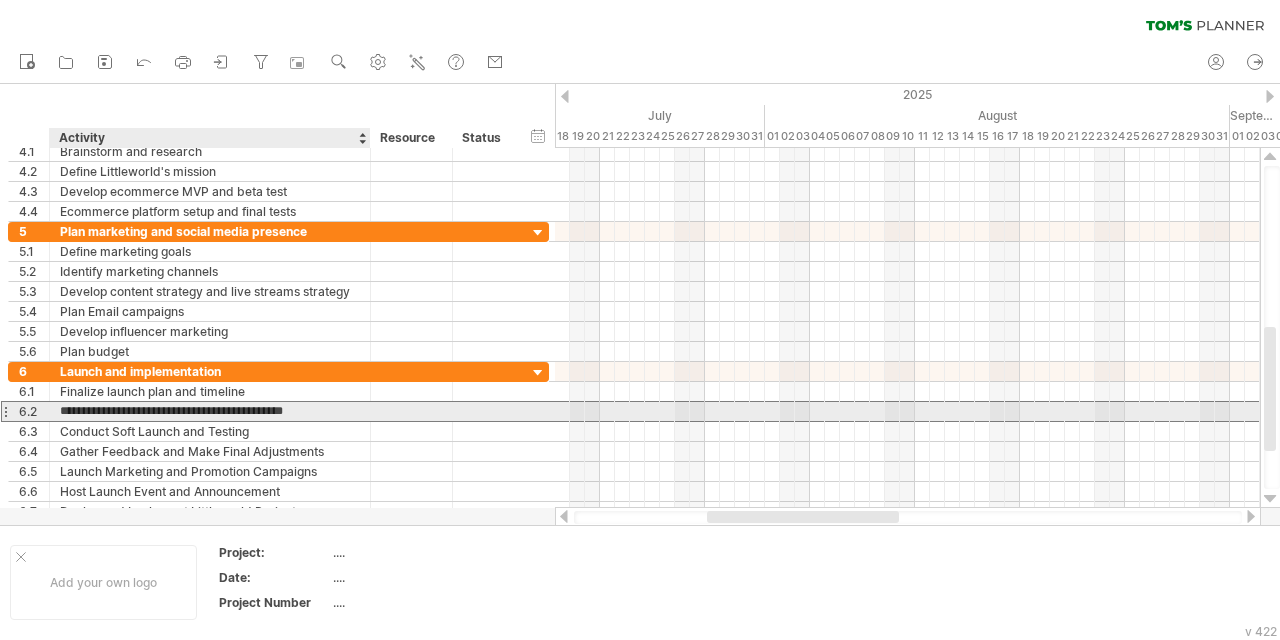 click on "**********" at bounding box center [210, 411] 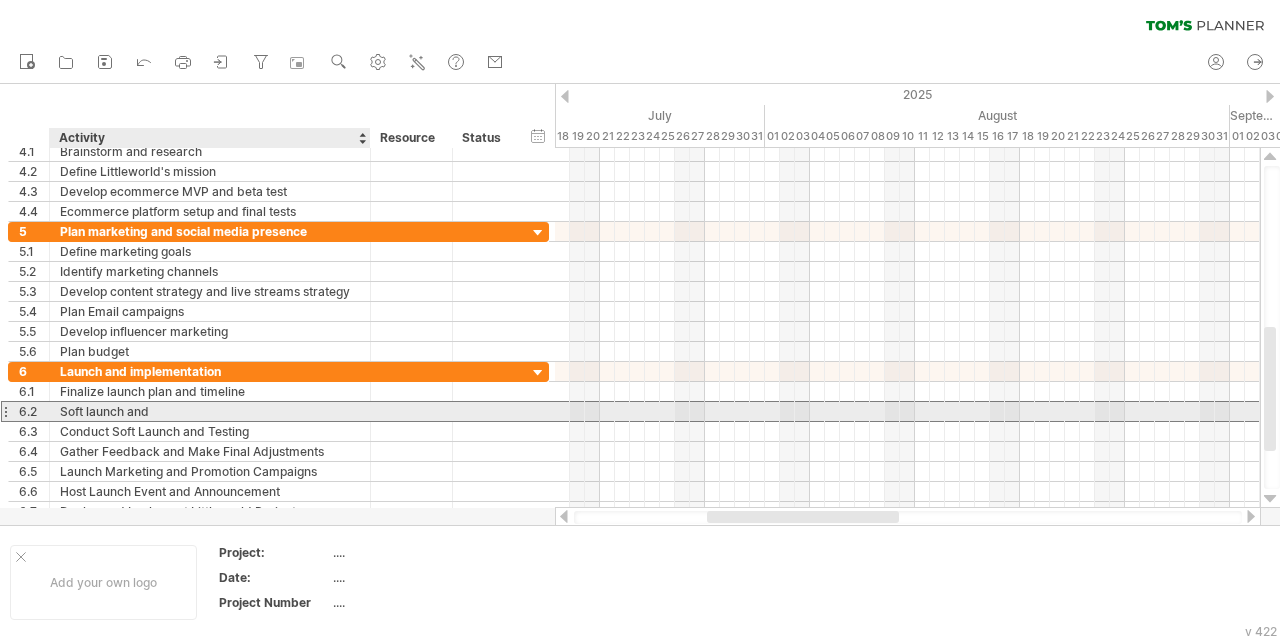 click on "Soft launch and" at bounding box center (210, 411) 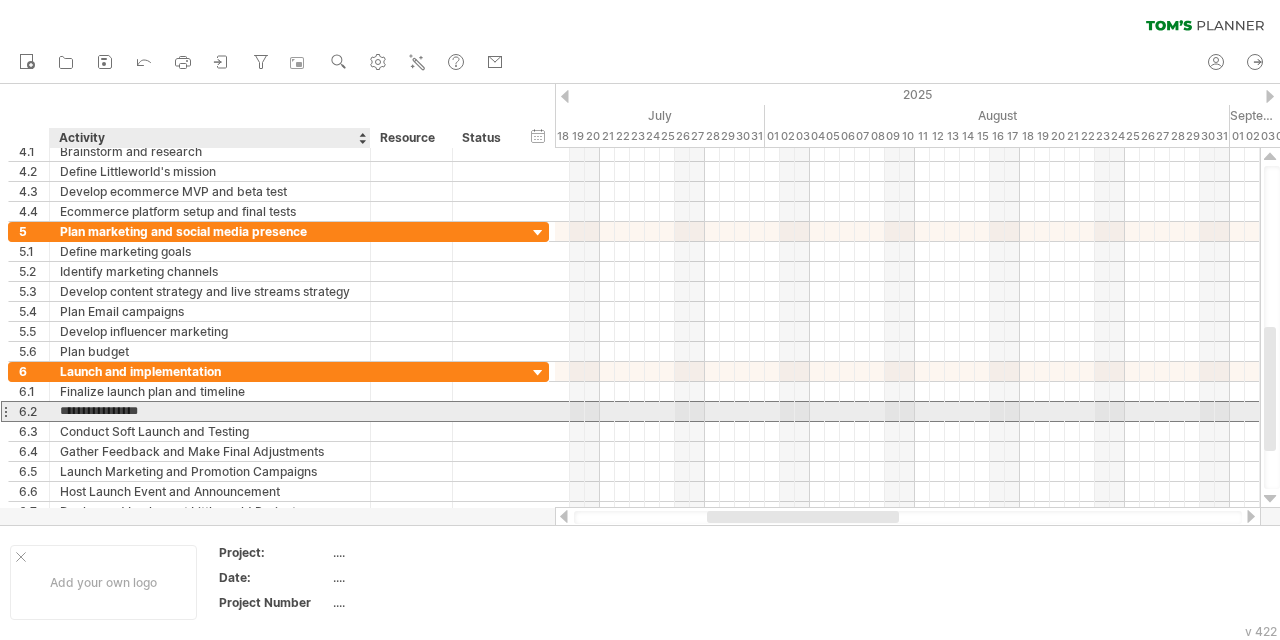 click on "**********" at bounding box center (210, 411) 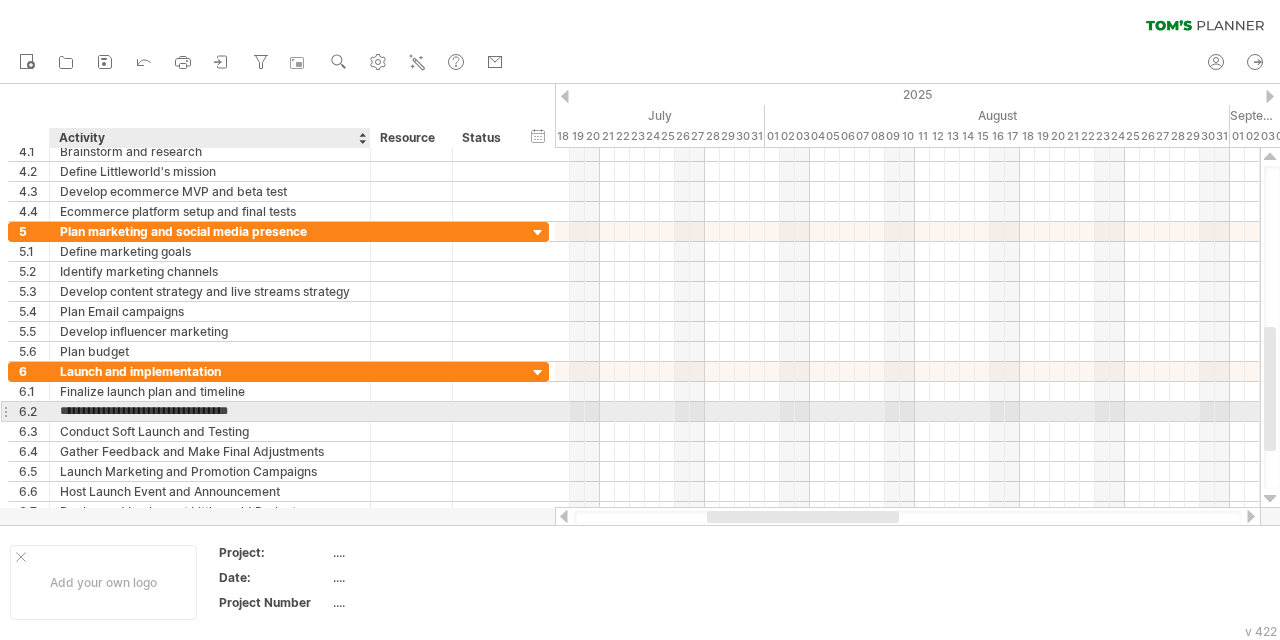 type on "**********" 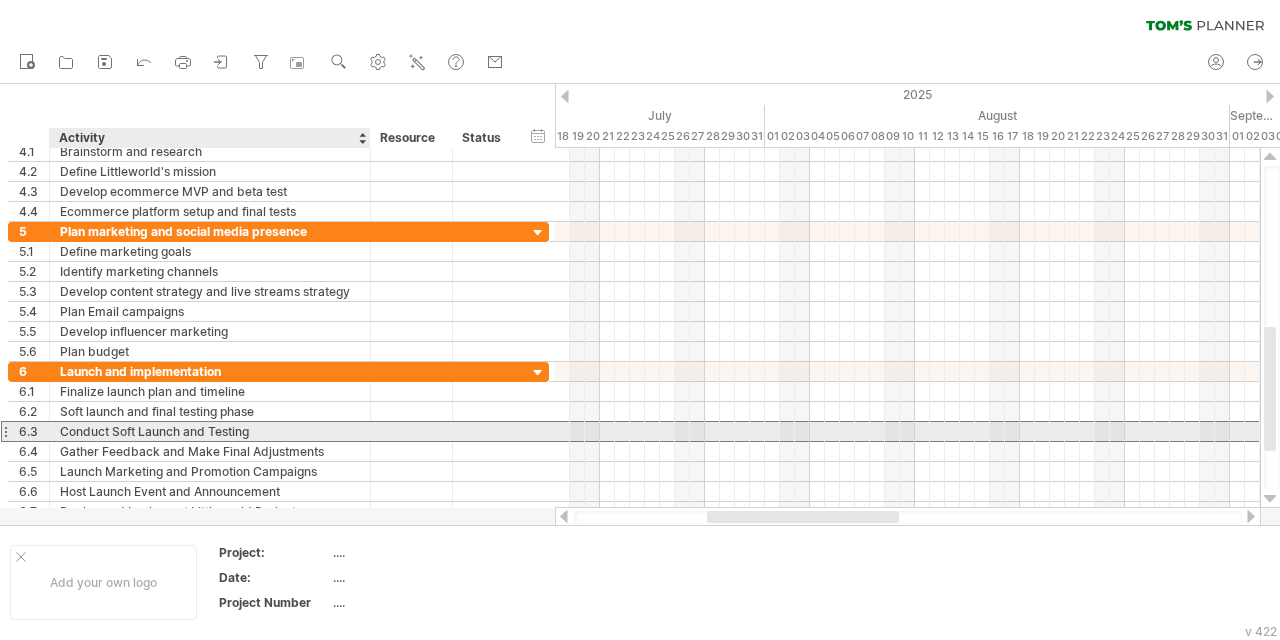 click on "Conduct Soft Launch and Testing" at bounding box center [210, 431] 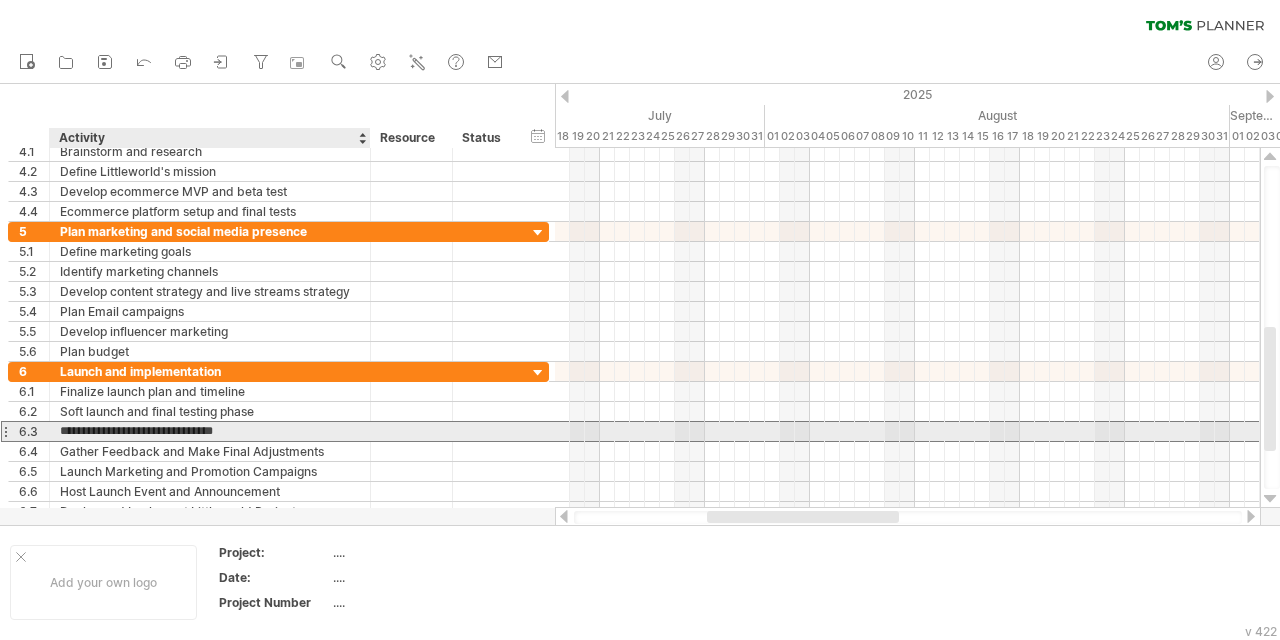 click on "**********" at bounding box center [210, 431] 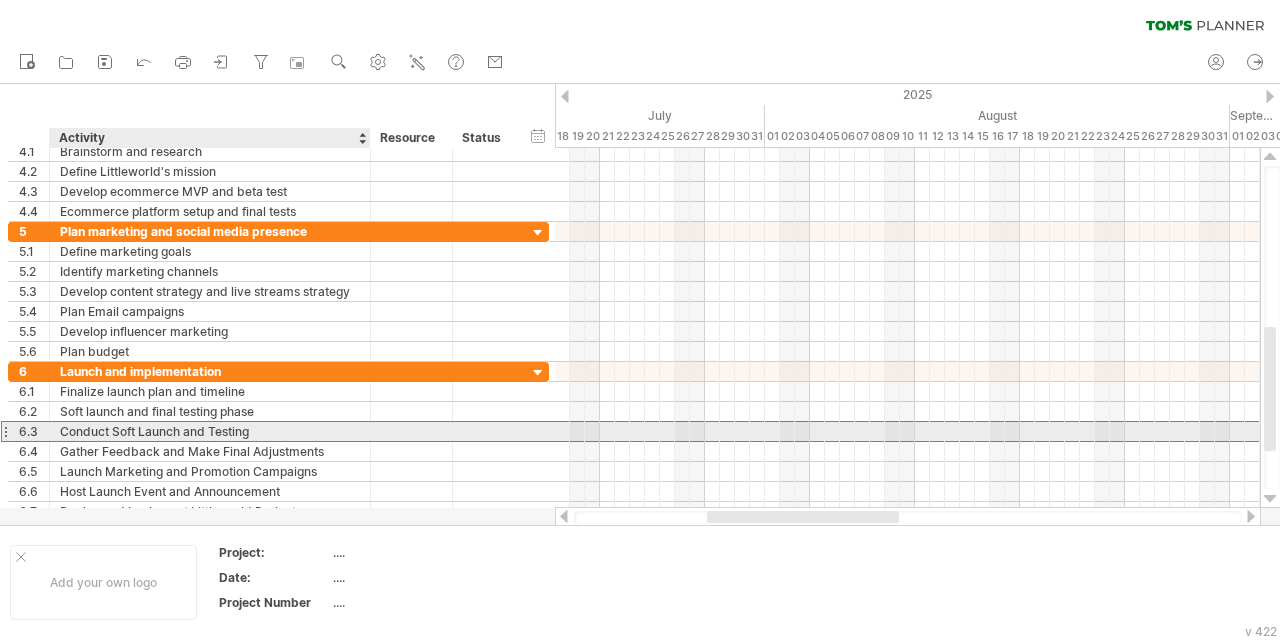 click on "Conduct Soft Launch and Testing" at bounding box center (210, 431) 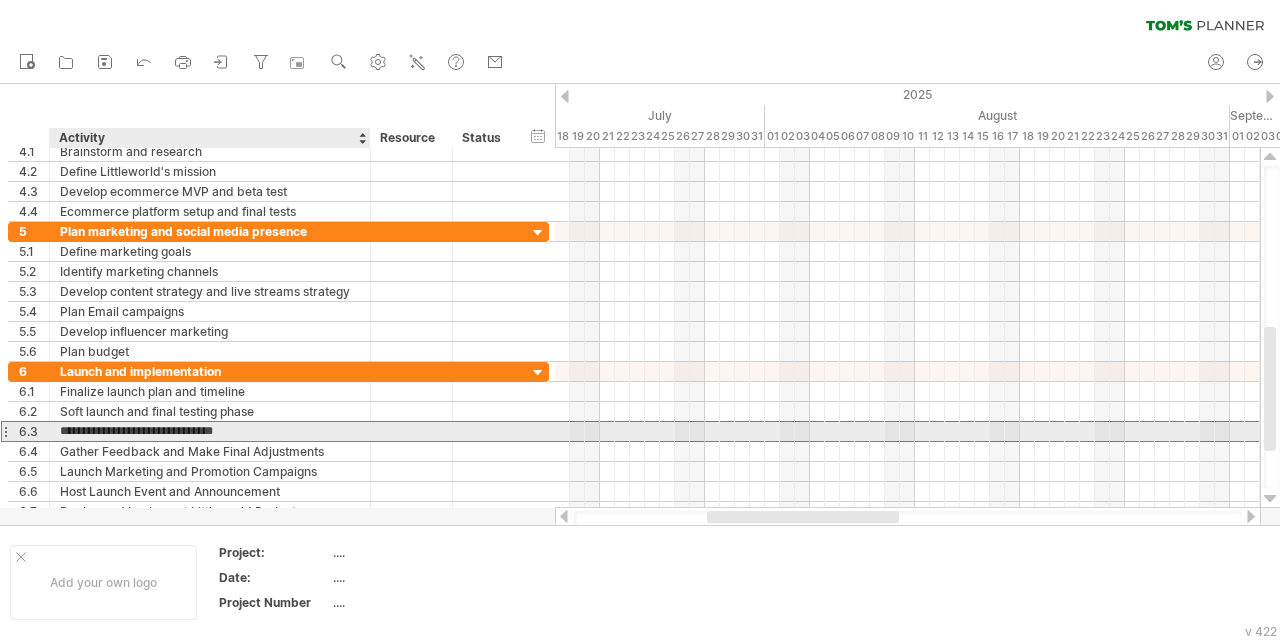 click on "**********" at bounding box center (210, 431) 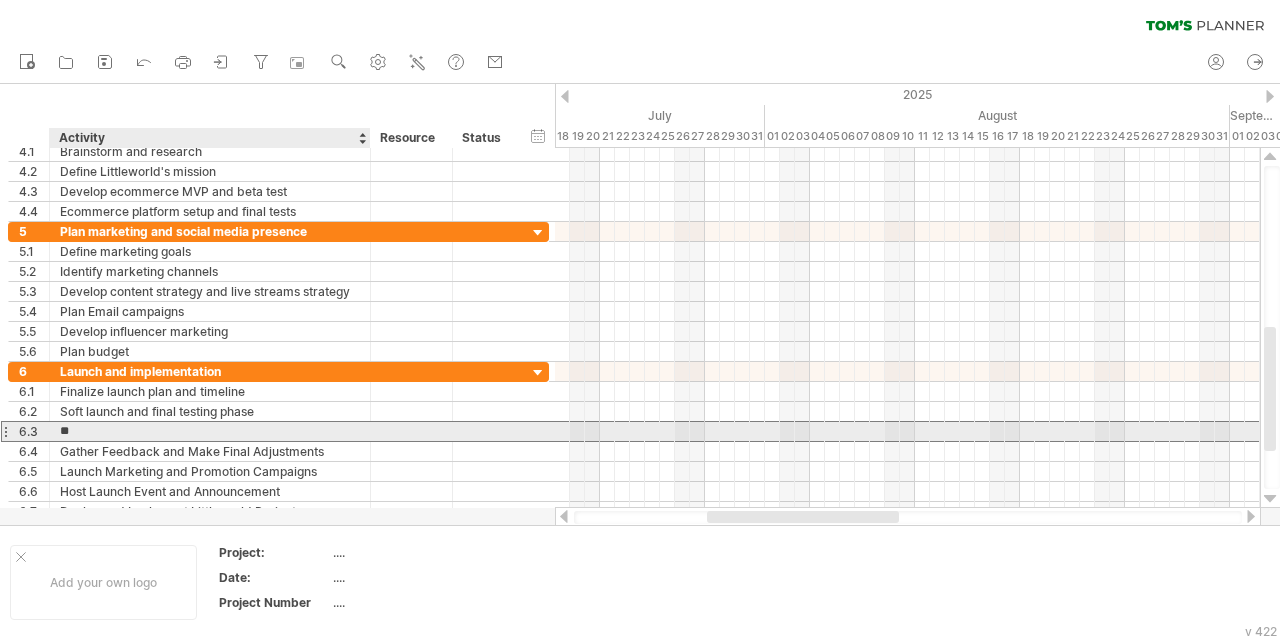 type on "*" 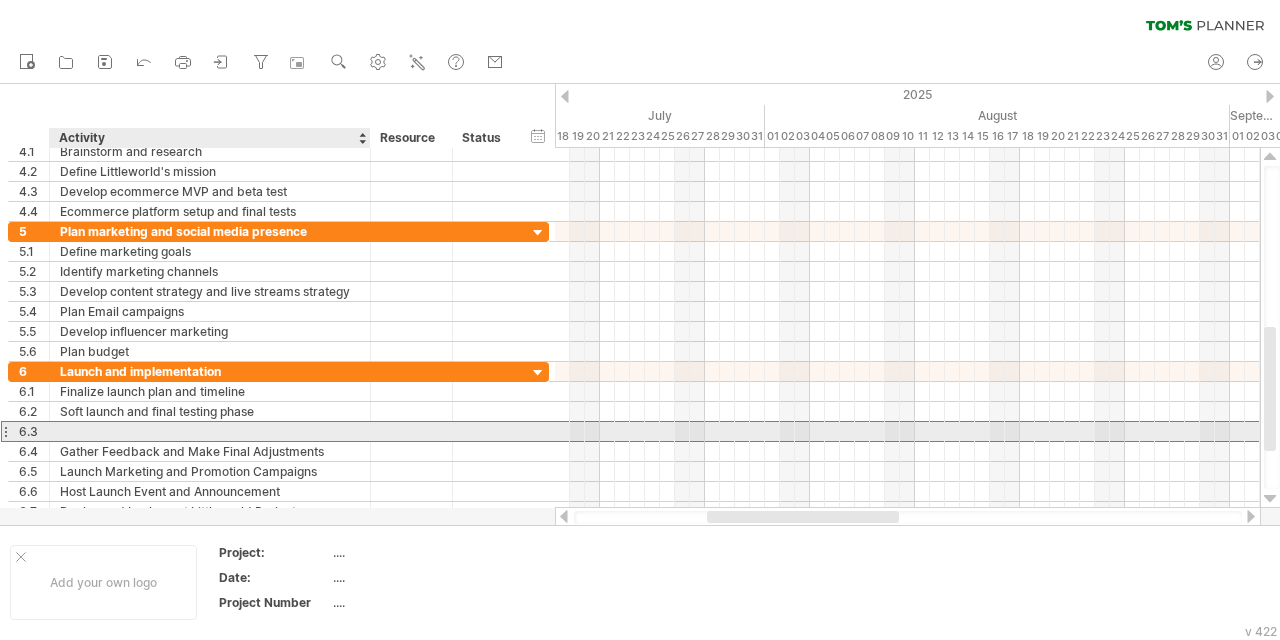 click at bounding box center (210, 431) 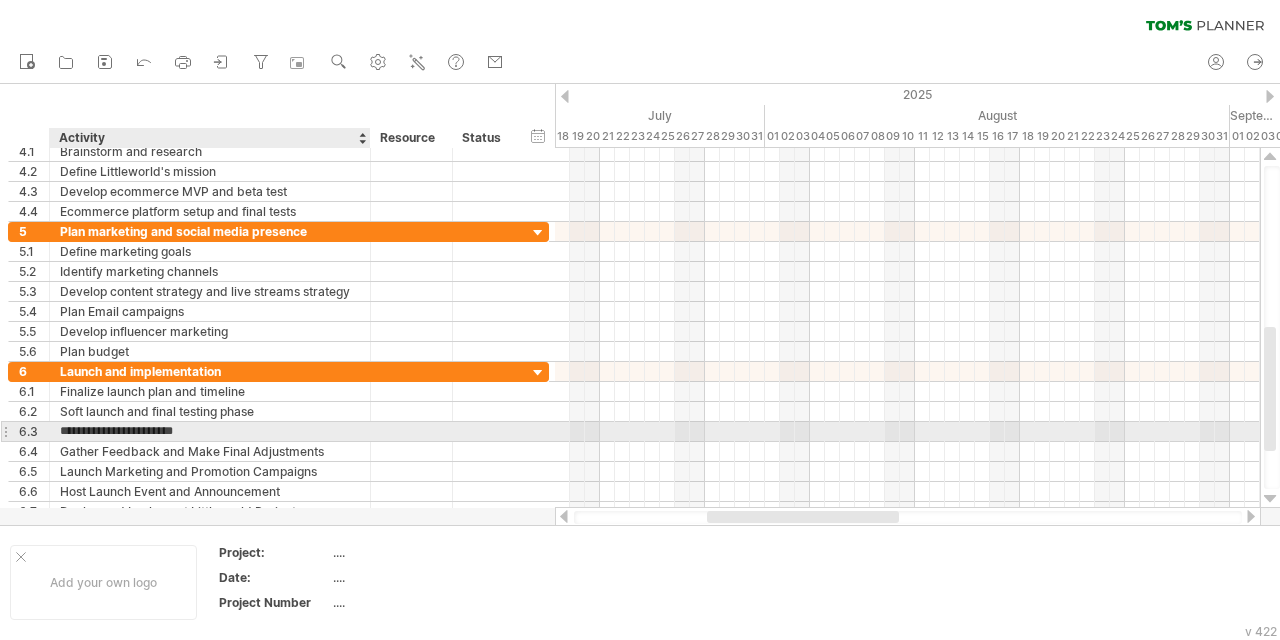 type on "**********" 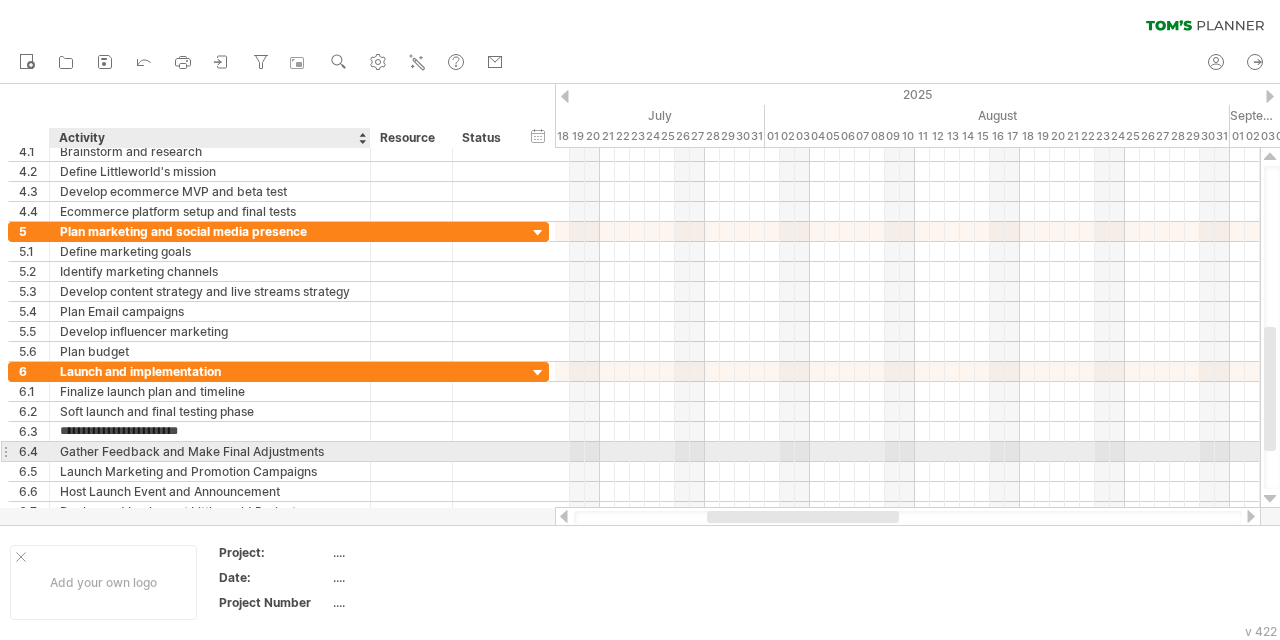 click on "Gather Feedback and Make Final Adjustments" at bounding box center [210, 451] 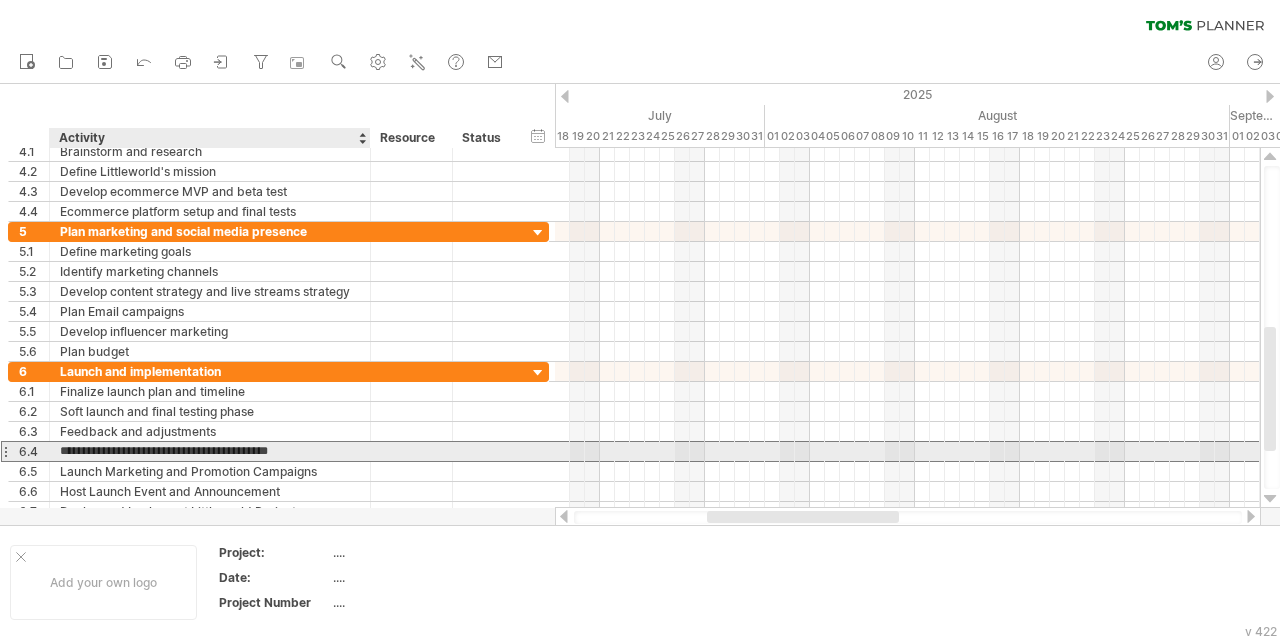 click on "**********" at bounding box center [210, 451] 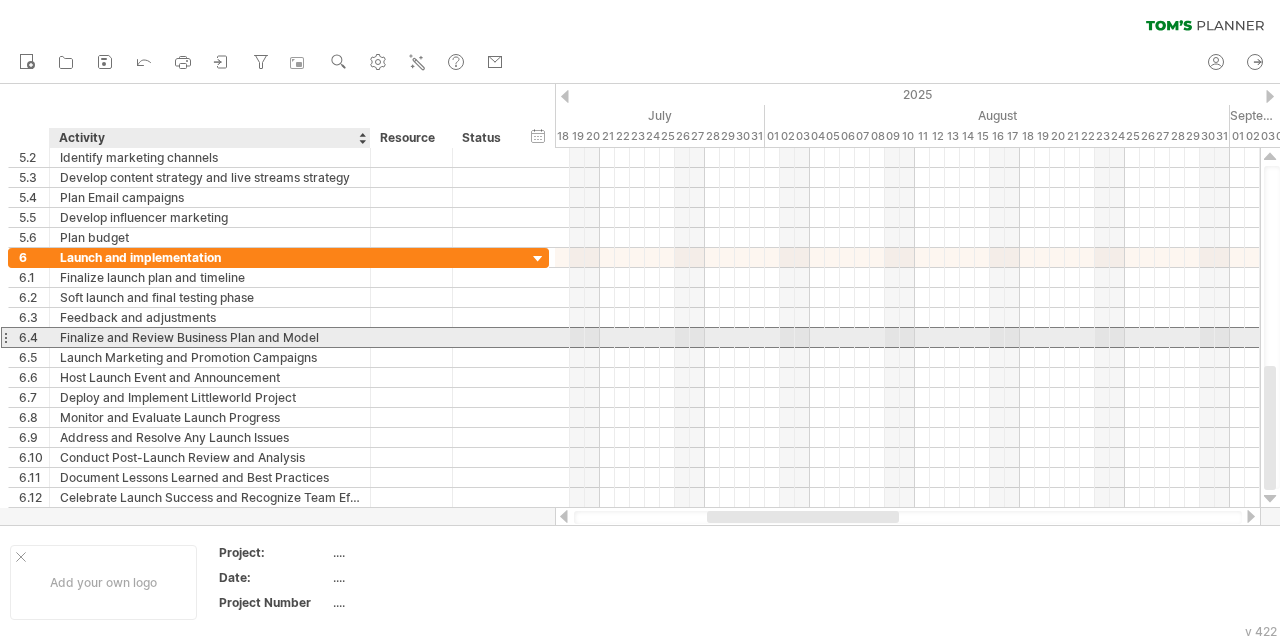 click on "Finalize and Review Business Plan and Model" at bounding box center (210, 337) 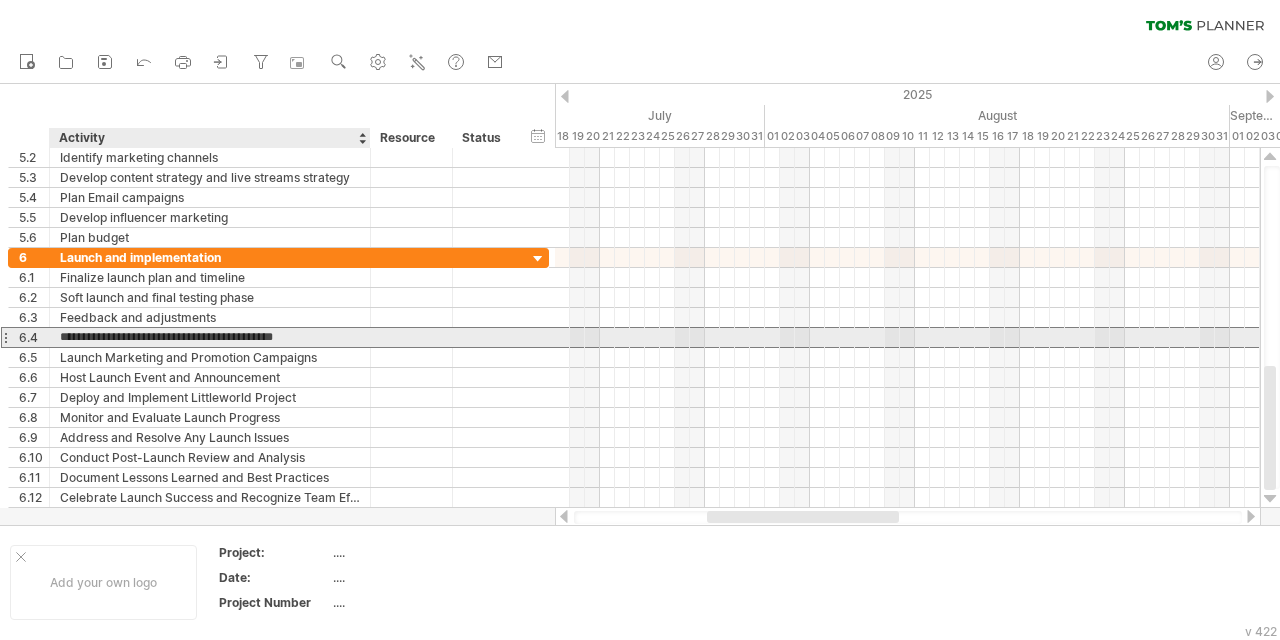 click on "**********" at bounding box center [210, 337] 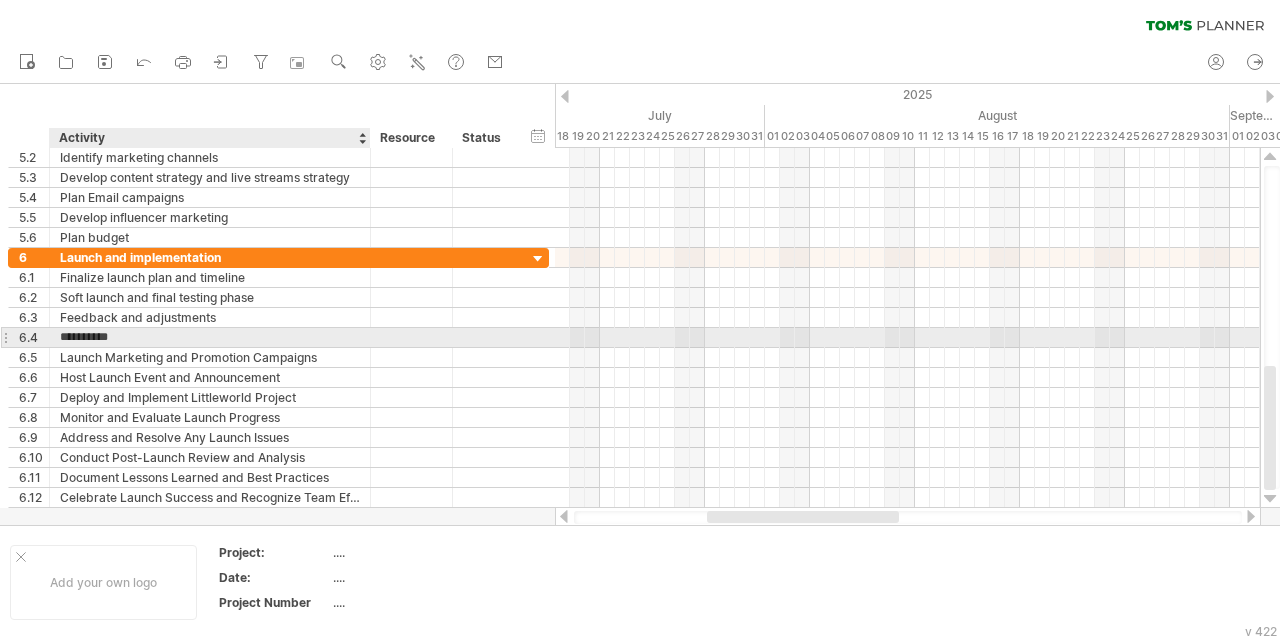 type on "**********" 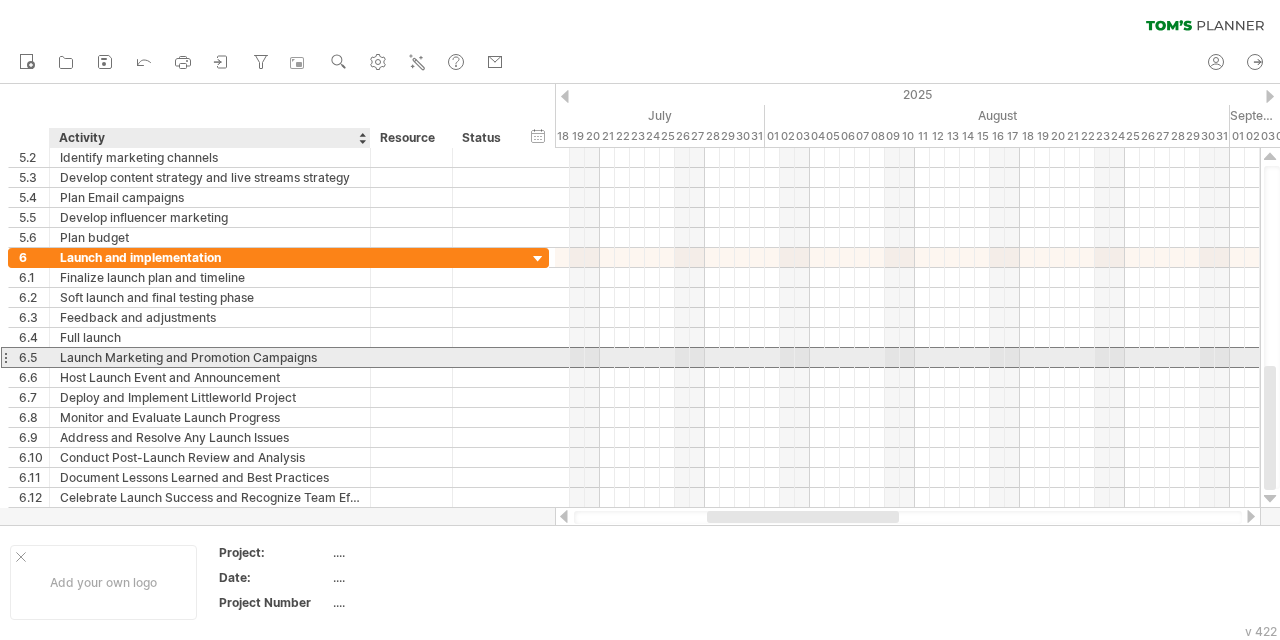 click on "Launch Marketing and Promotion Campaigns" at bounding box center [210, 357] 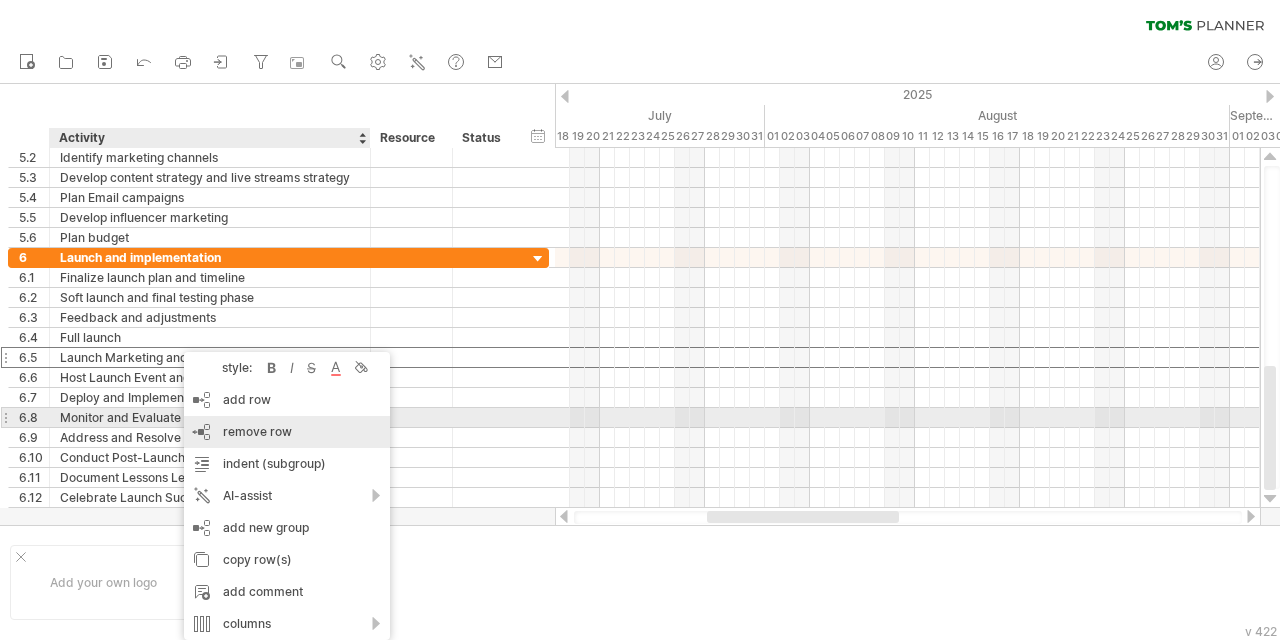 click on "remove row" at bounding box center (257, 431) 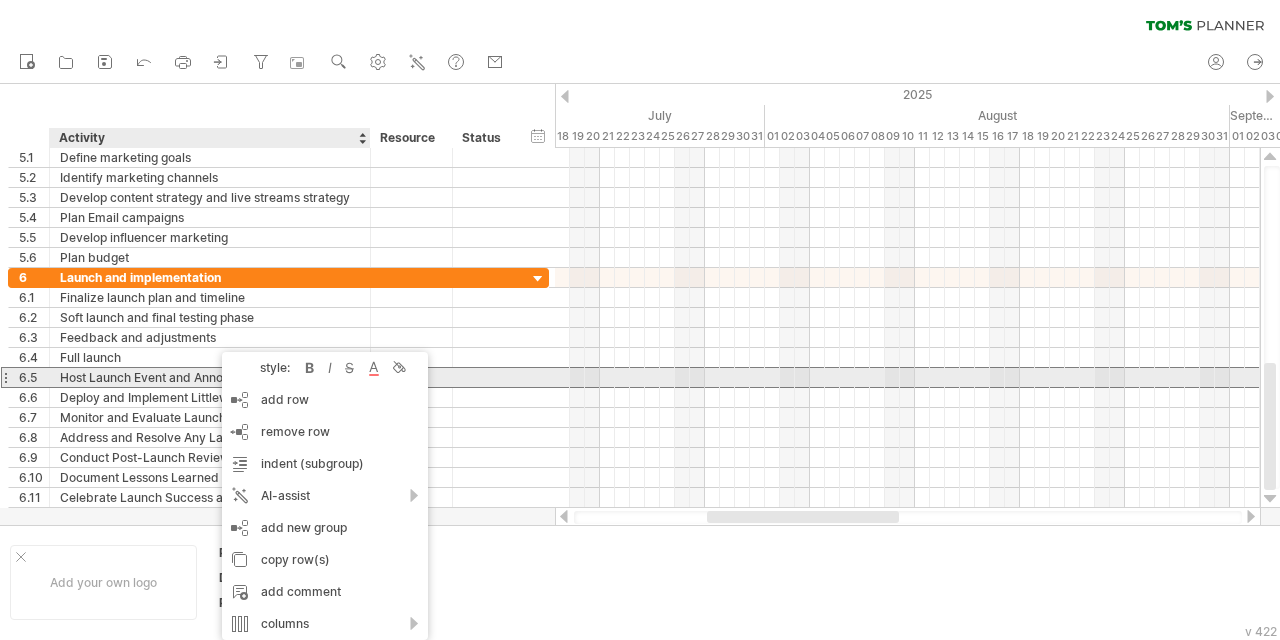 click on "Host Launch Event and Announcement" at bounding box center [210, 377] 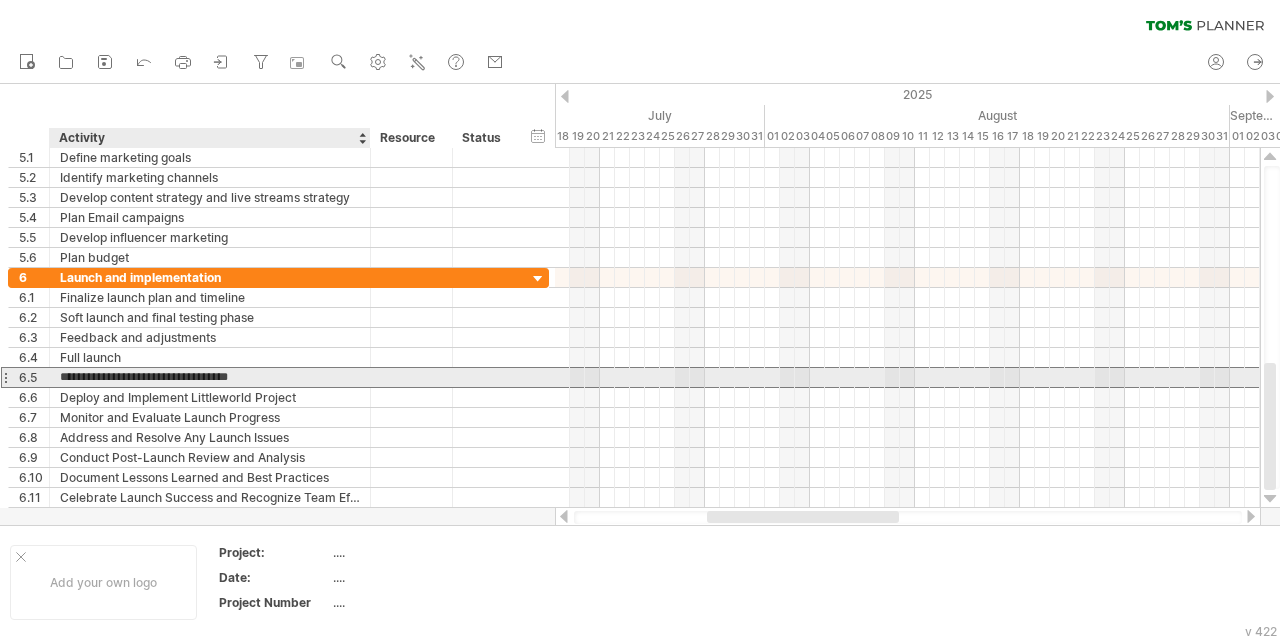 click on "**********" at bounding box center [210, 377] 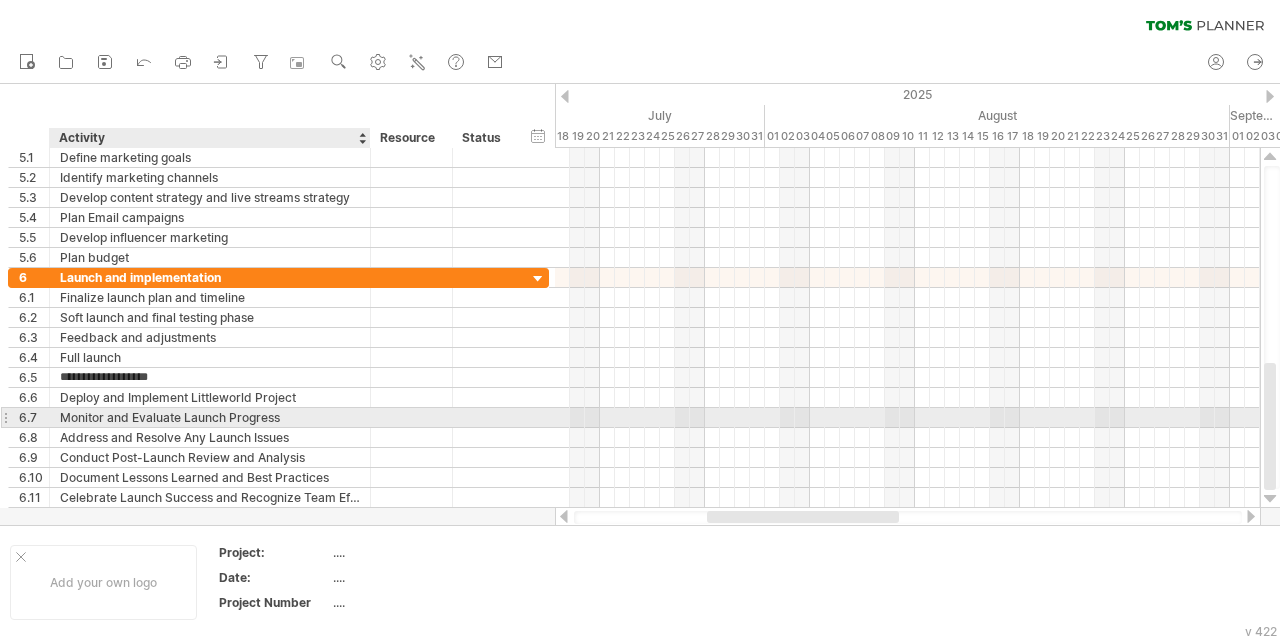 type on "**********" 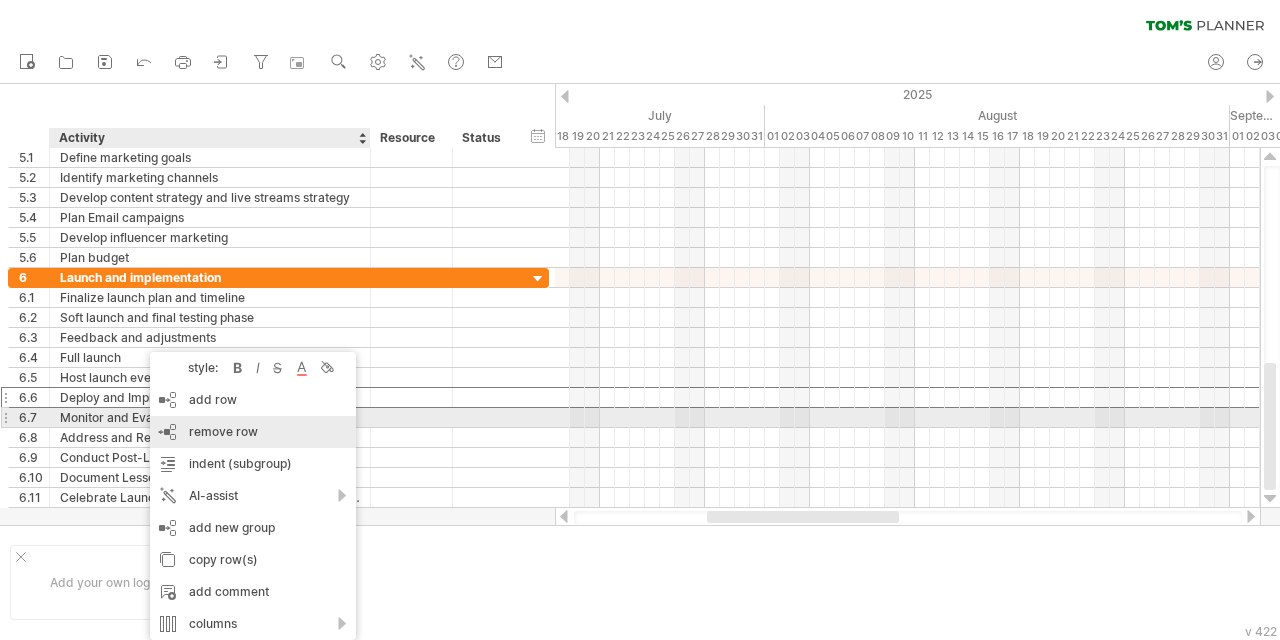 click on "remove row remove selected rows" at bounding box center [253, 432] 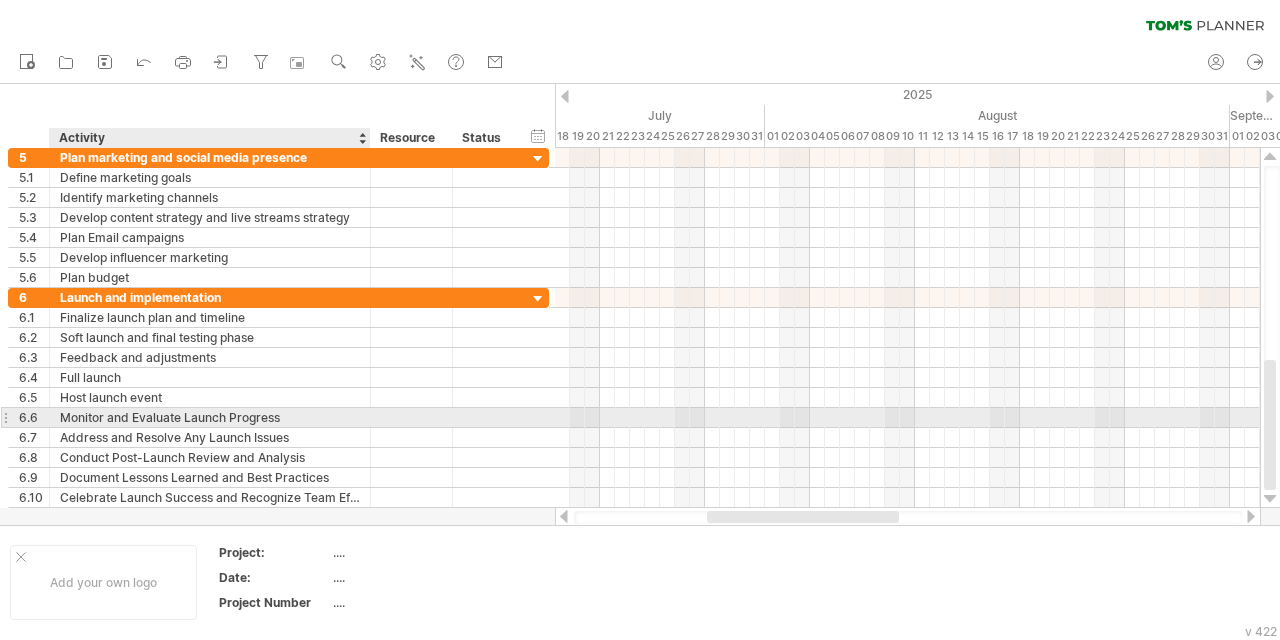 click on "Monitor and Evaluate Launch Progress" at bounding box center (210, 417) 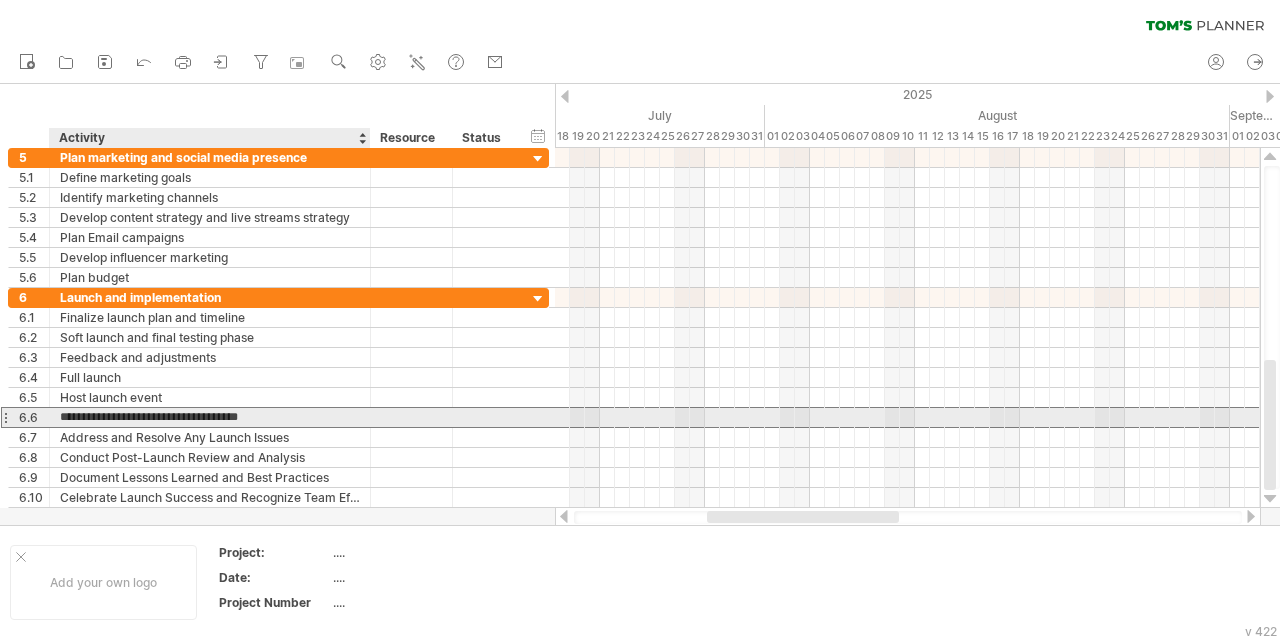 click on "**********" at bounding box center (210, 417) 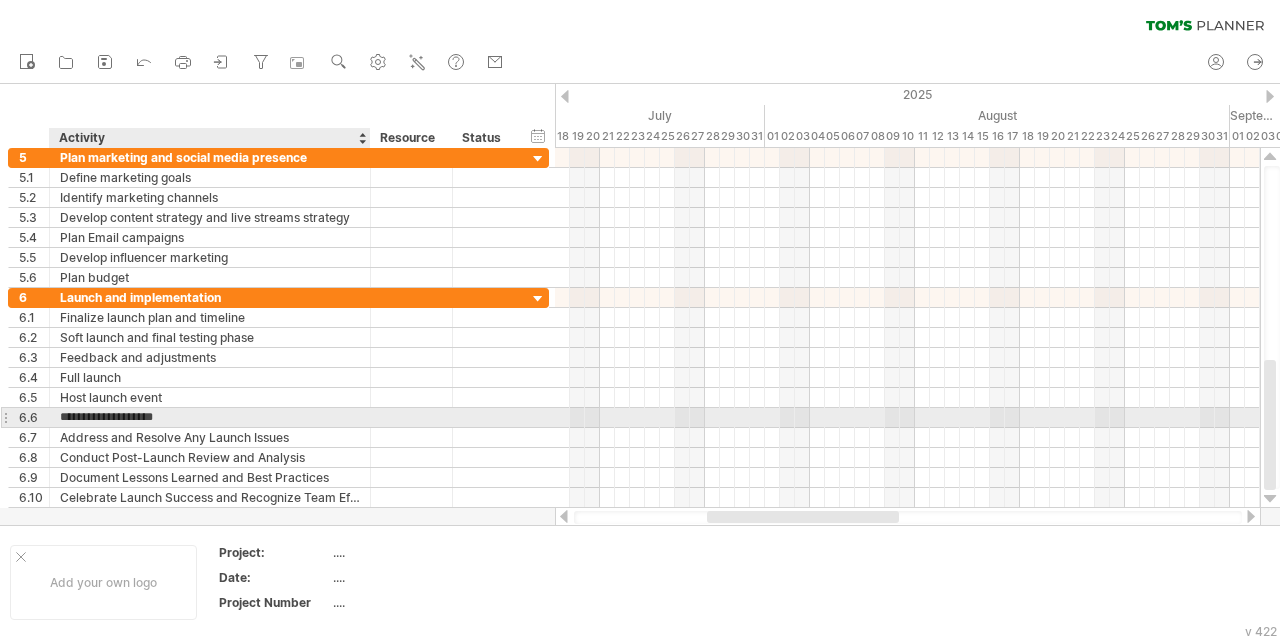 type on "**********" 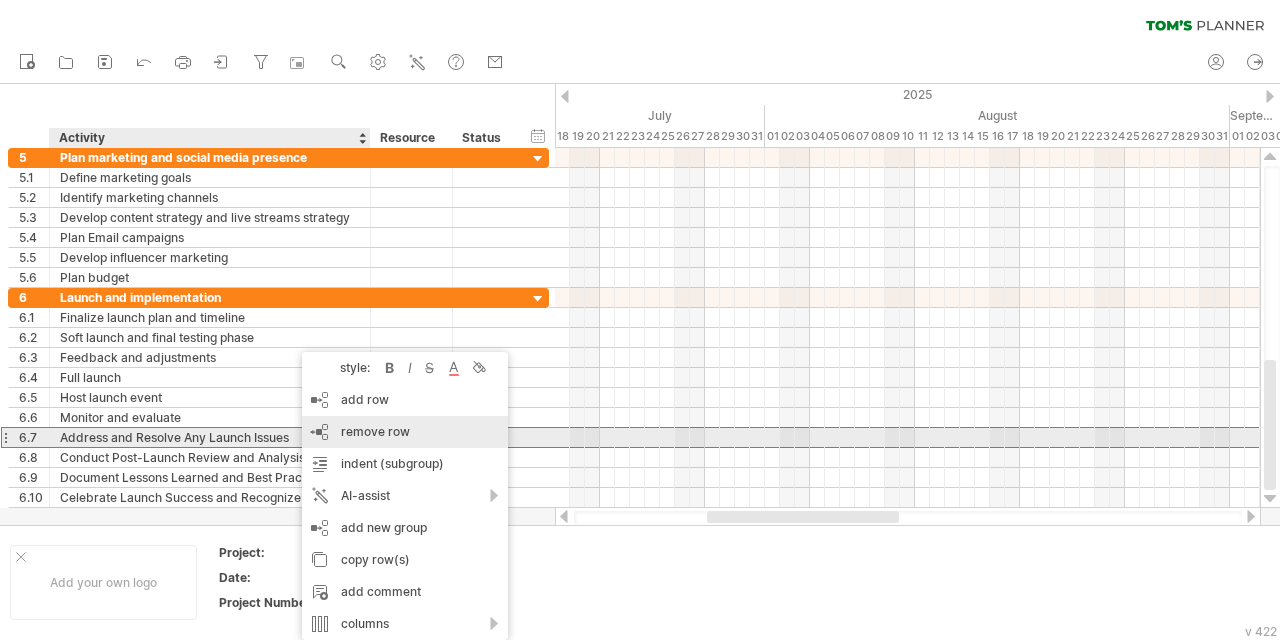 click on "remove row" at bounding box center (375, 431) 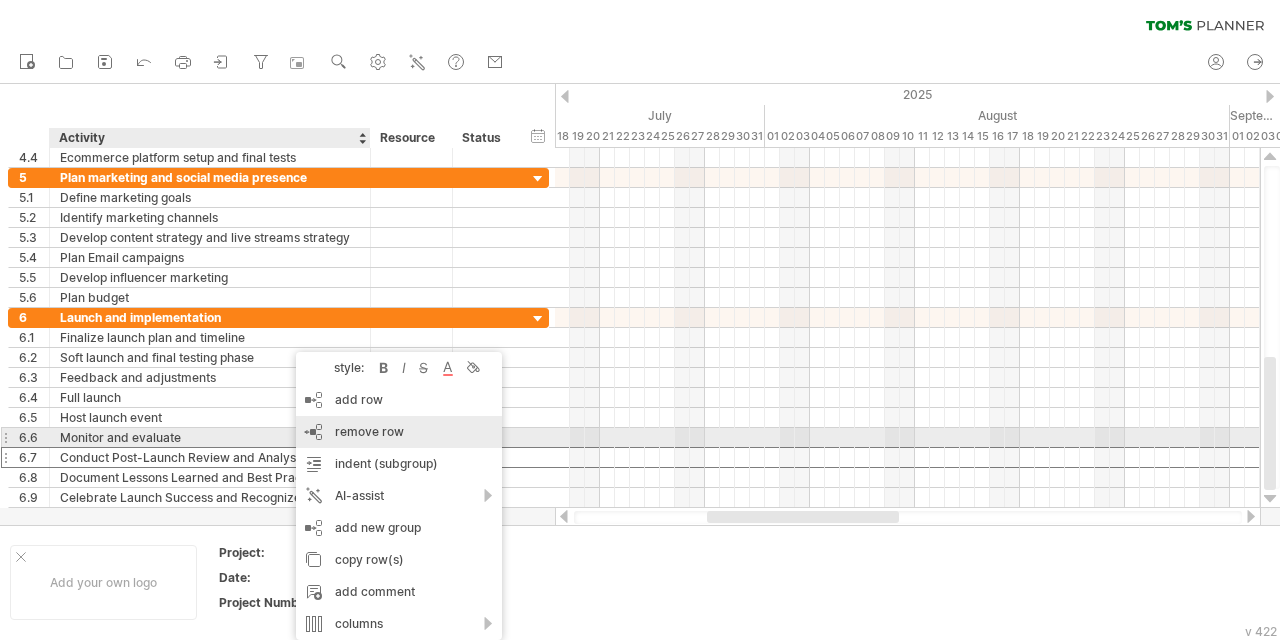 click on "remove row" at bounding box center [369, 431] 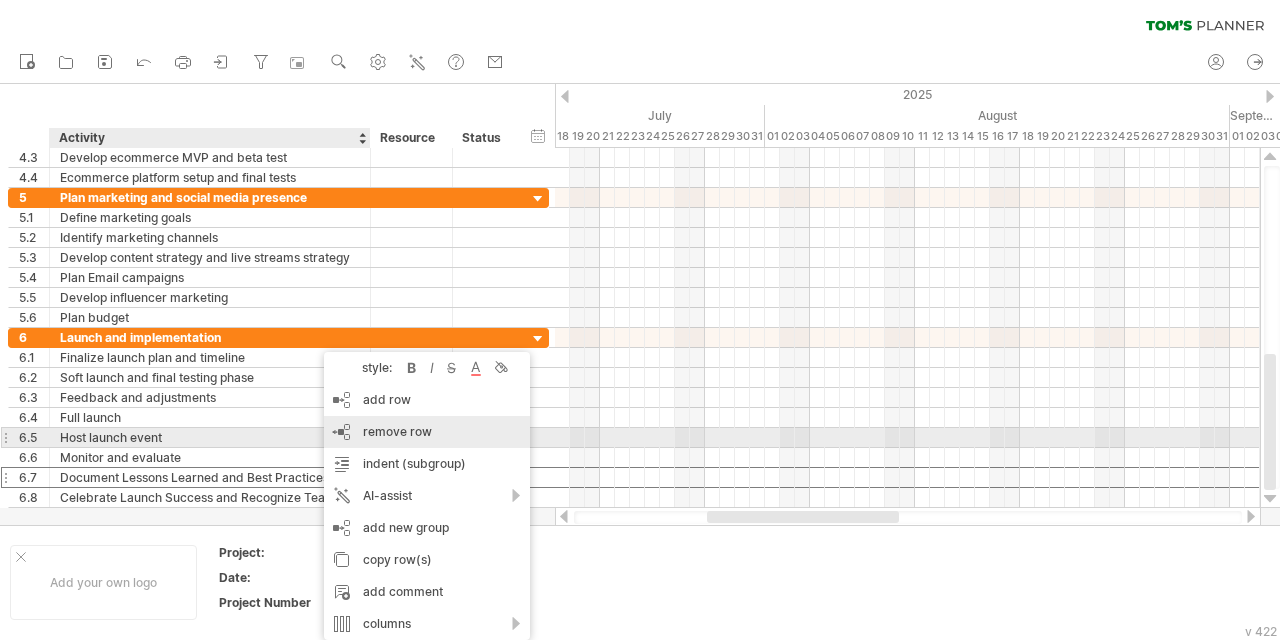 click on "remove row" at bounding box center [397, 431] 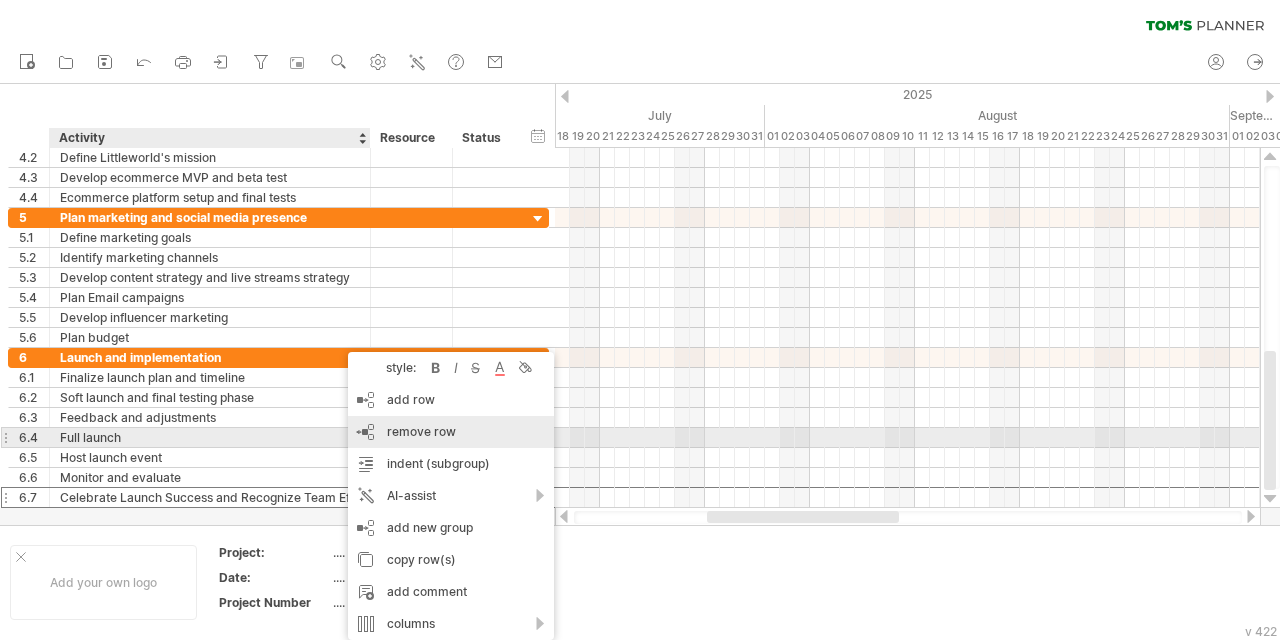 click on "remove row remove selected rows" at bounding box center [451, 432] 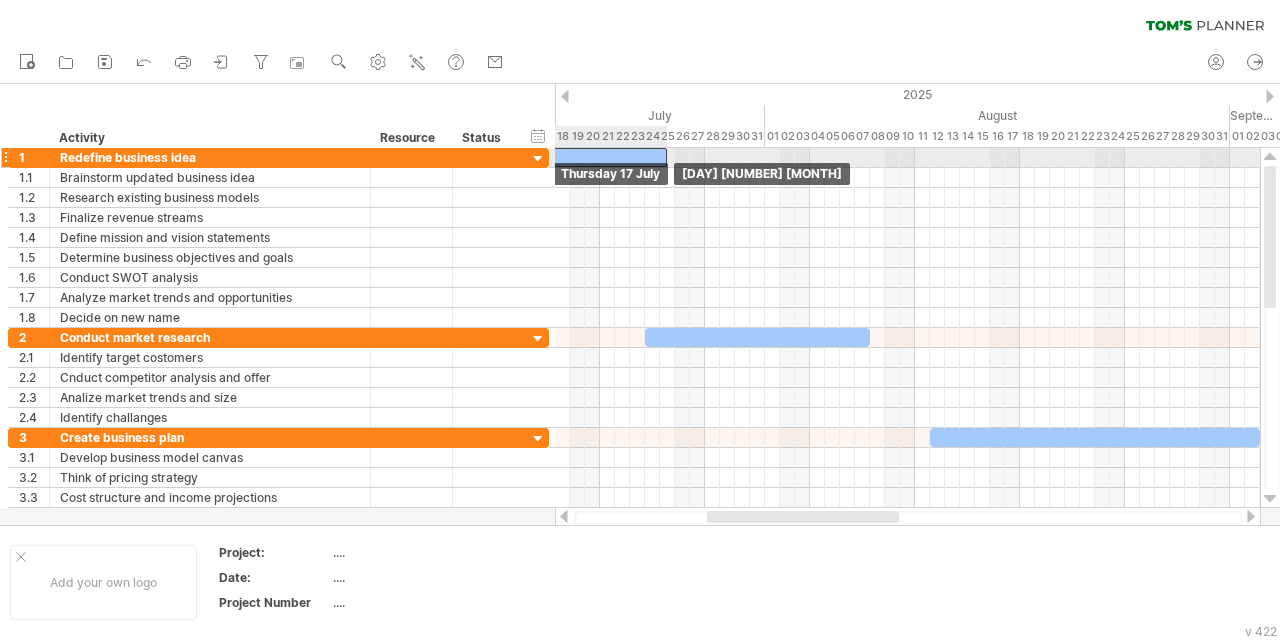 click on "​" at bounding box center [607, 157] 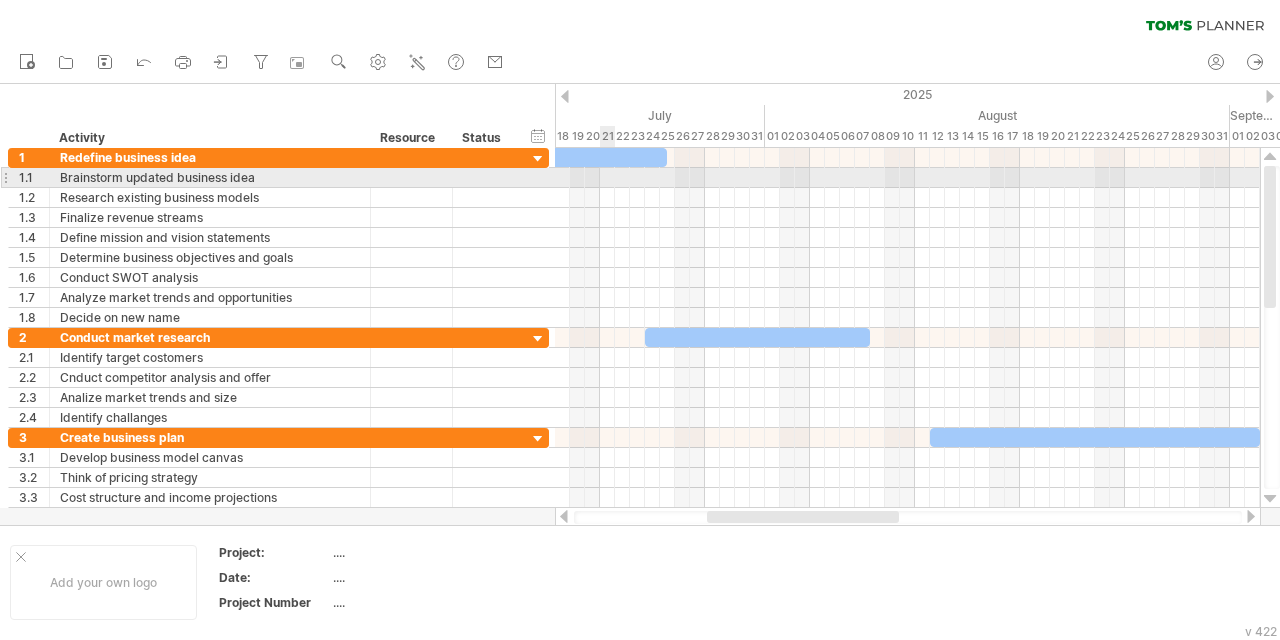 drag, startPoint x: 577, startPoint y: 180, endPoint x: 602, endPoint y: 180, distance: 25 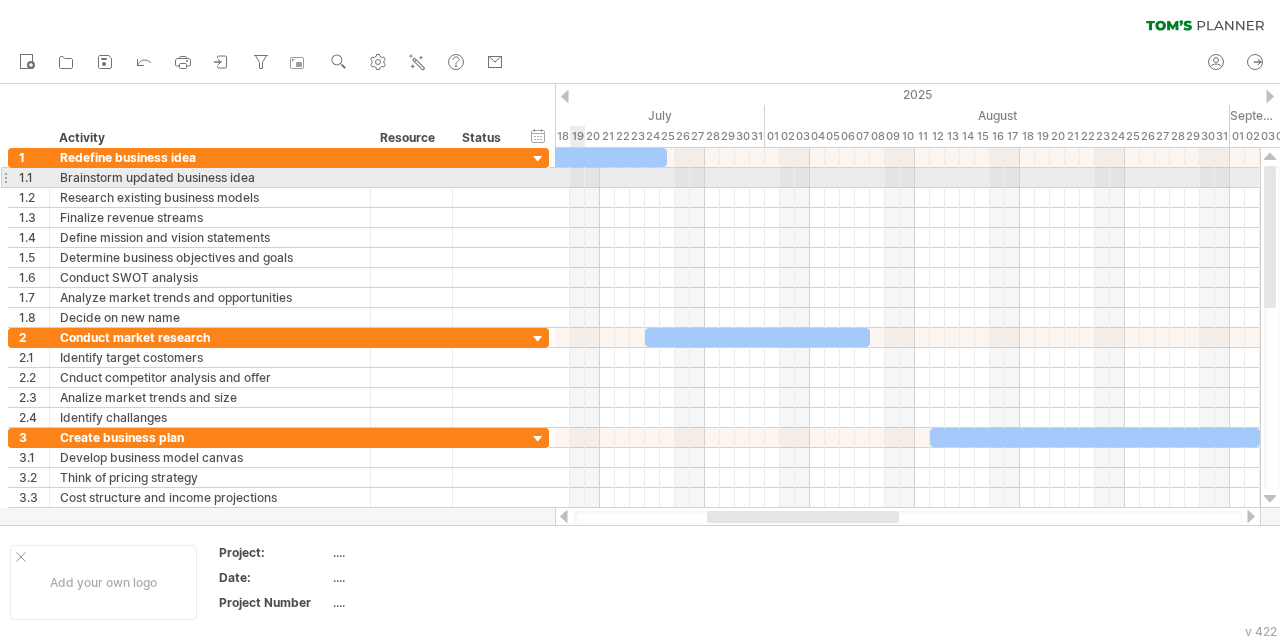 click at bounding box center [907, 178] 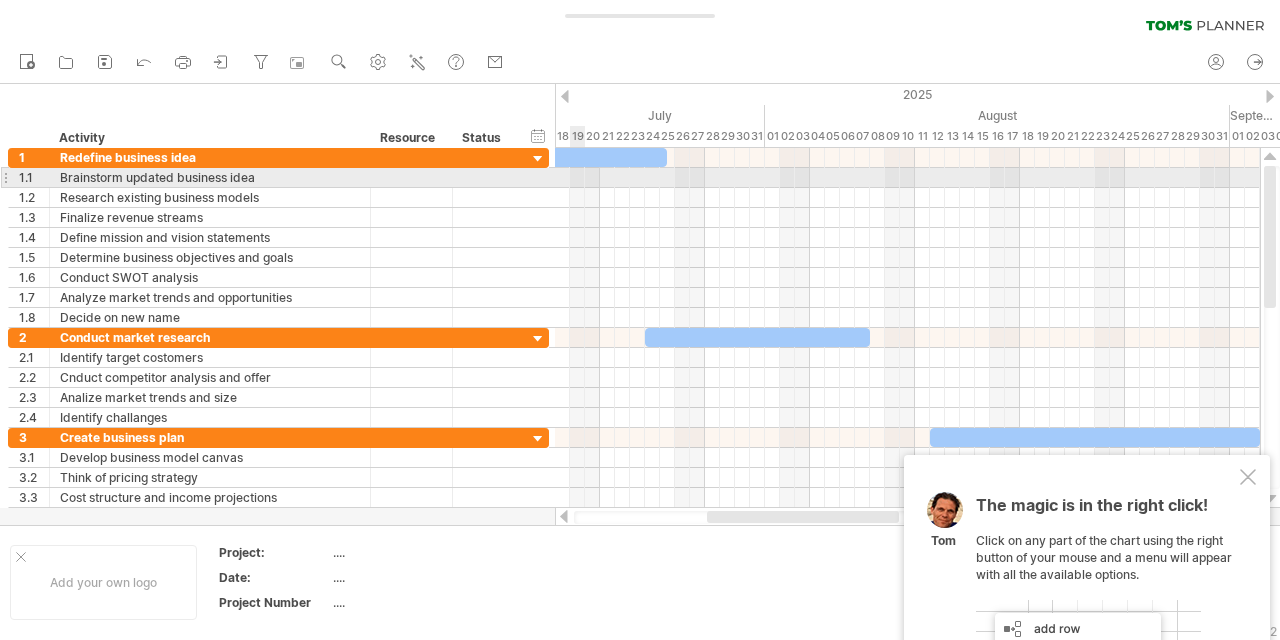 click at bounding box center (907, 178) 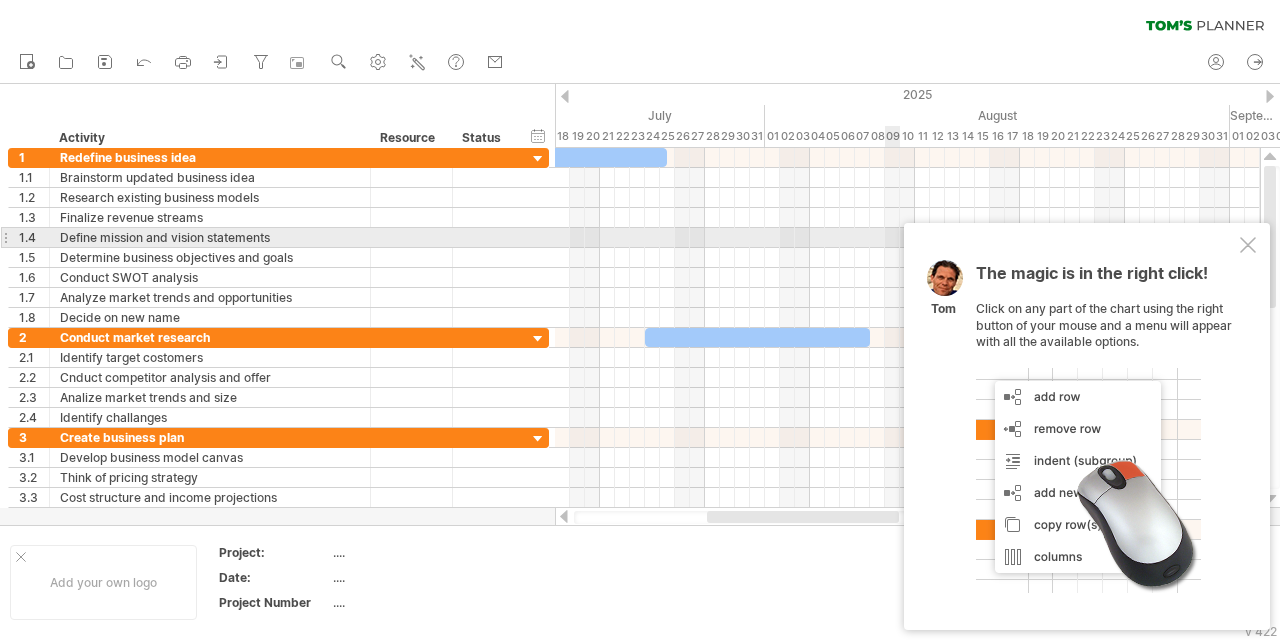 click at bounding box center (1248, 245) 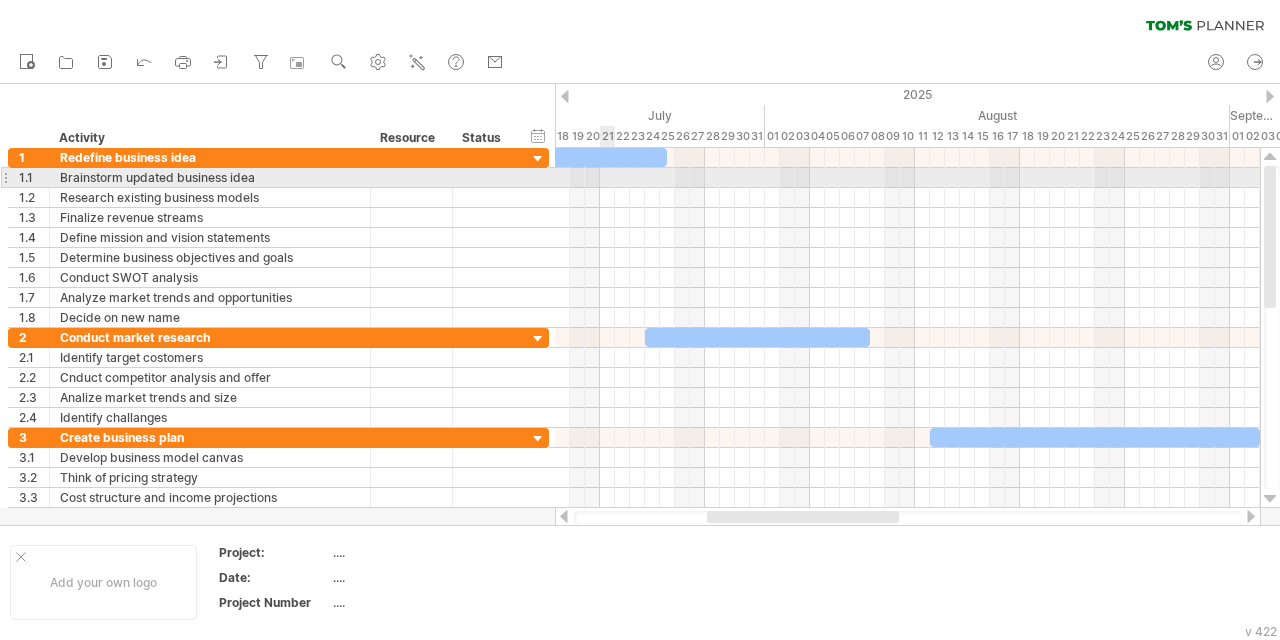 drag, startPoint x: 590, startPoint y: 185, endPoint x: 608, endPoint y: 187, distance: 18.110771 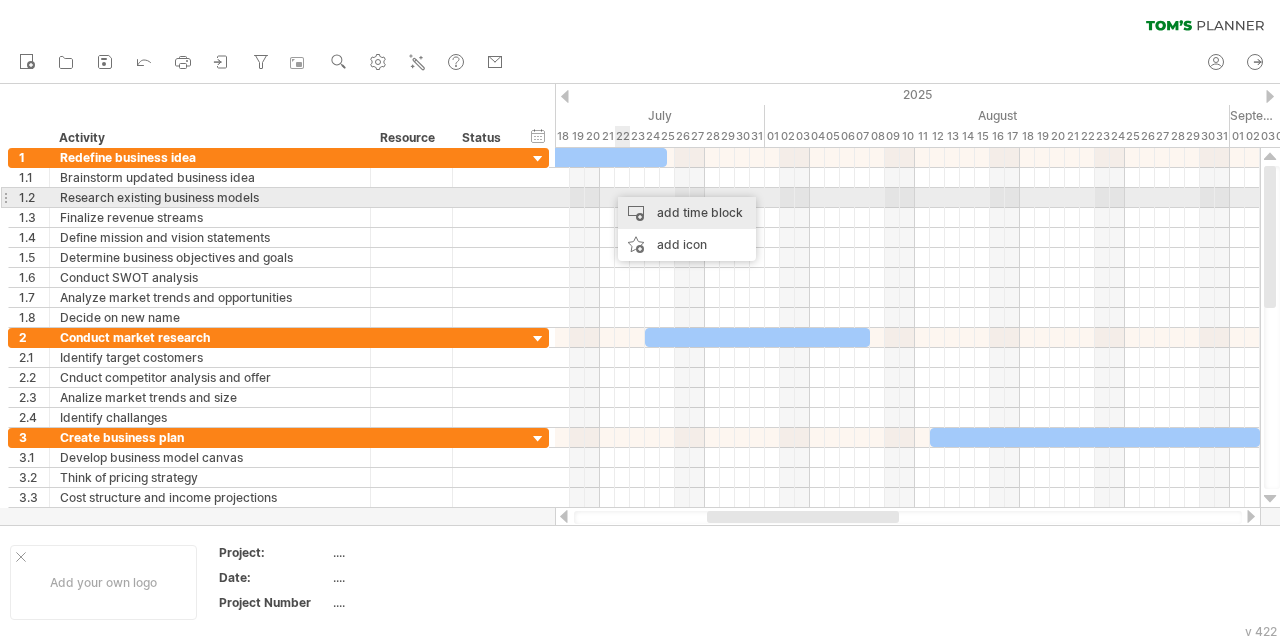 click on "add time block" at bounding box center [687, 213] 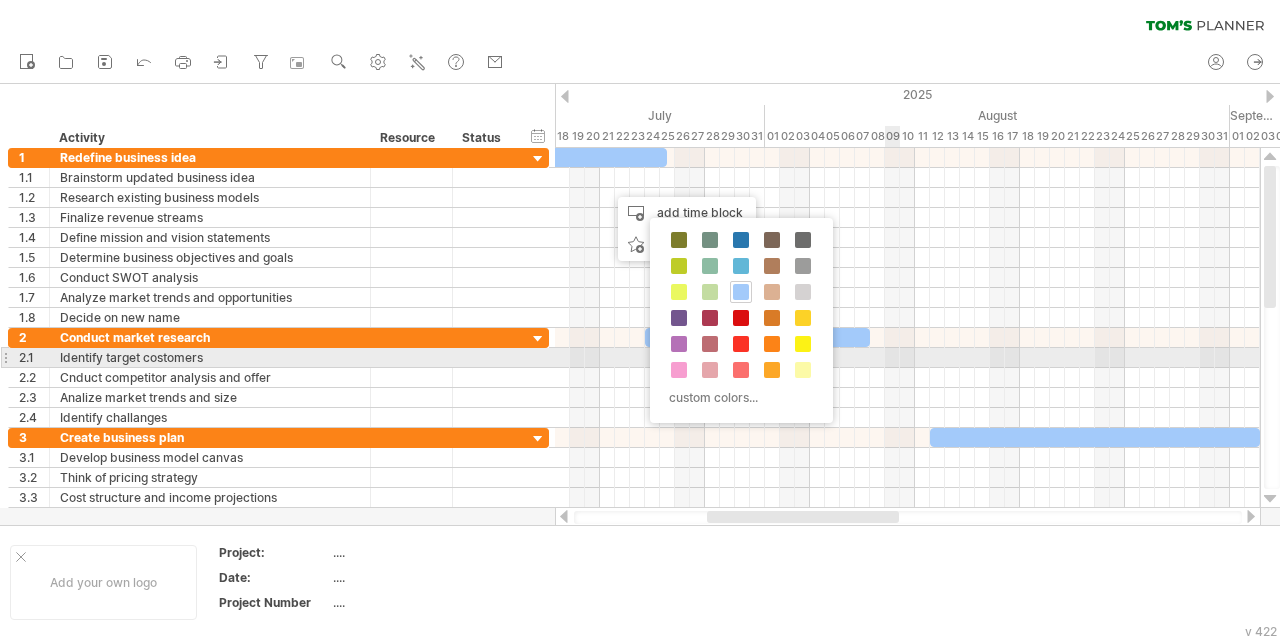 click at bounding box center (907, 358) 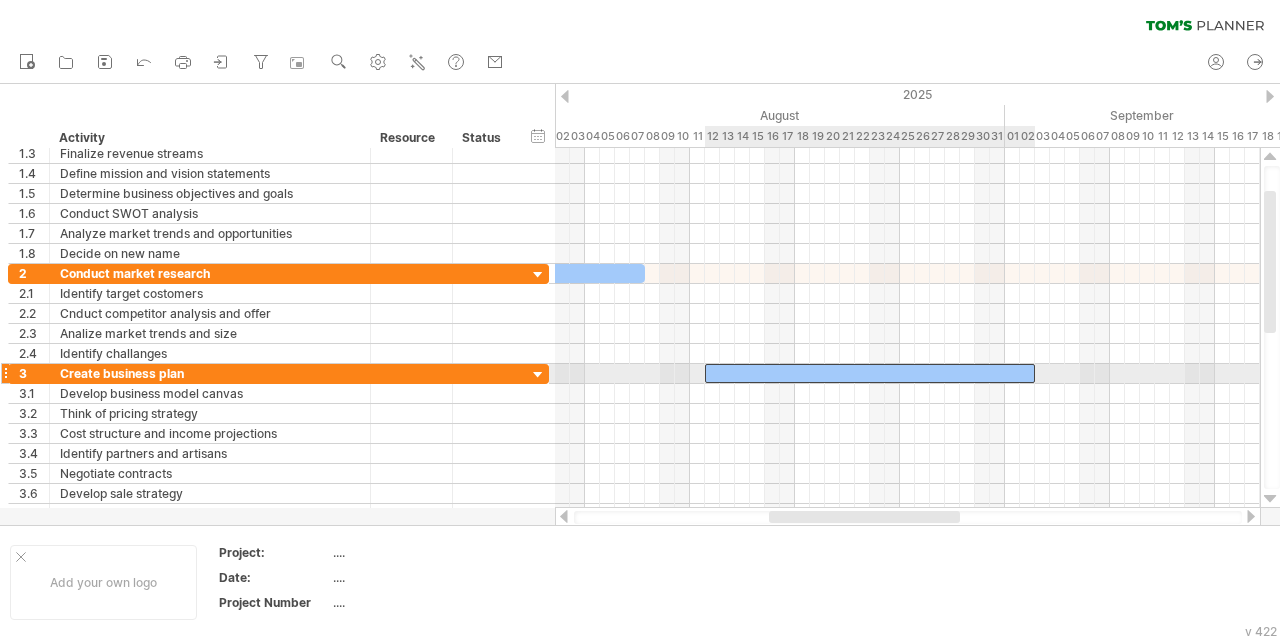 click on "​" at bounding box center [870, 373] 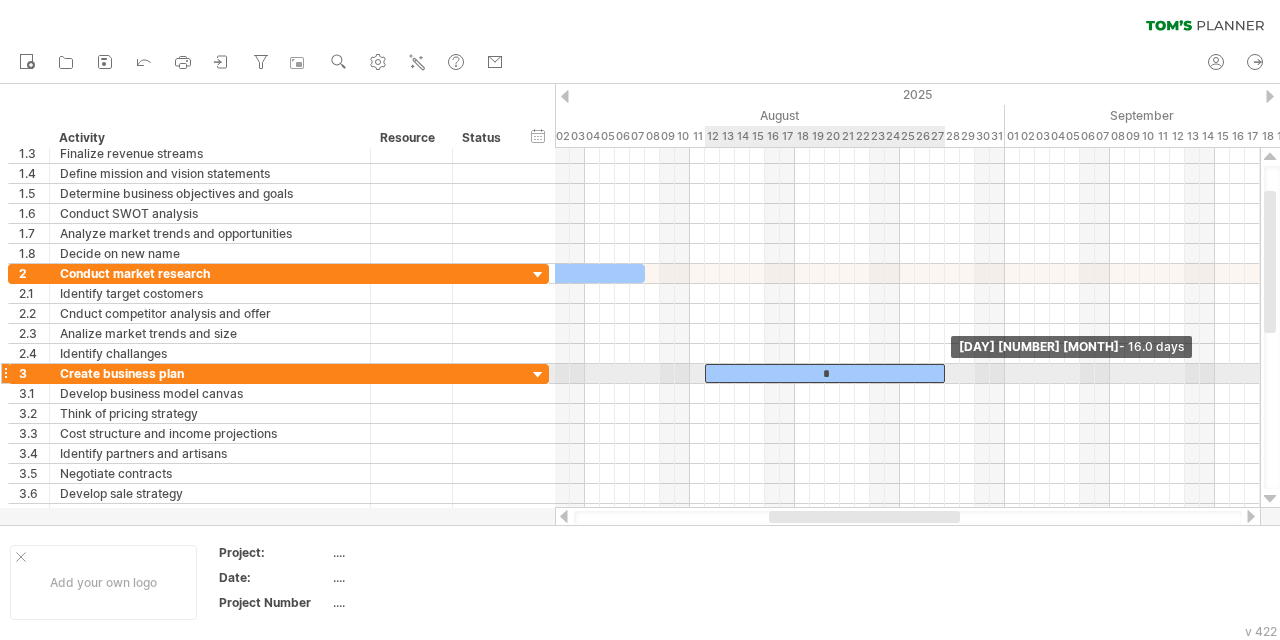 drag, startPoint x: 1034, startPoint y: 373, endPoint x: 945, endPoint y: 378, distance: 89.140335 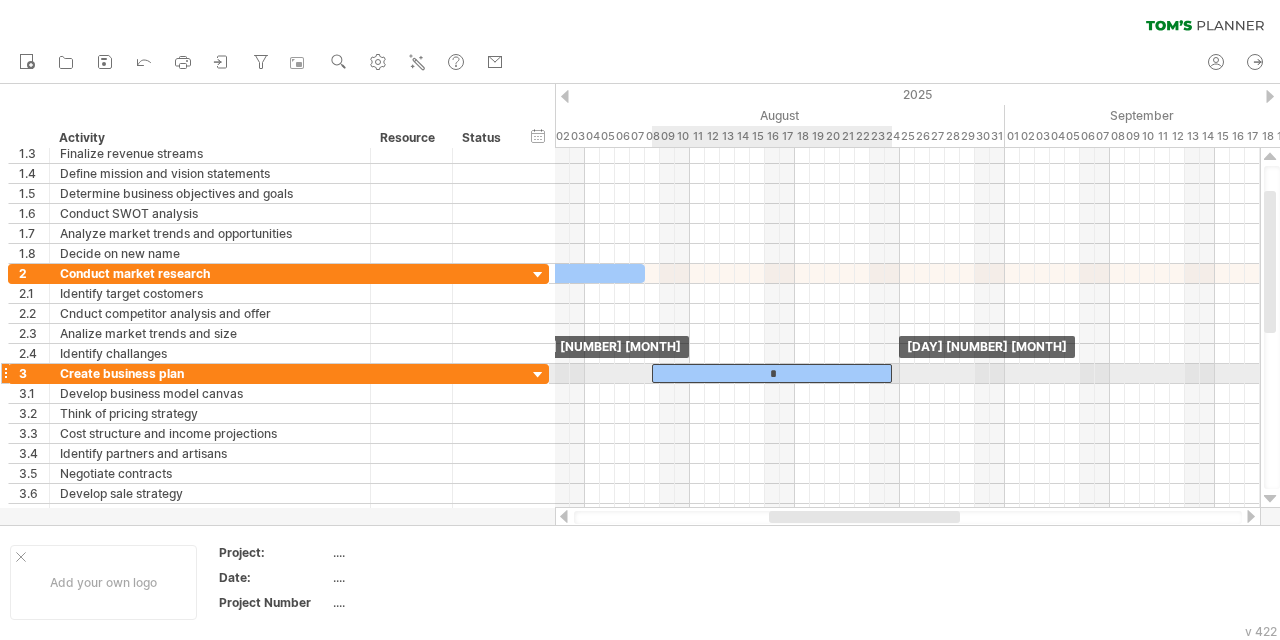 drag, startPoint x: 815, startPoint y: 374, endPoint x: 765, endPoint y: 380, distance: 50.358715 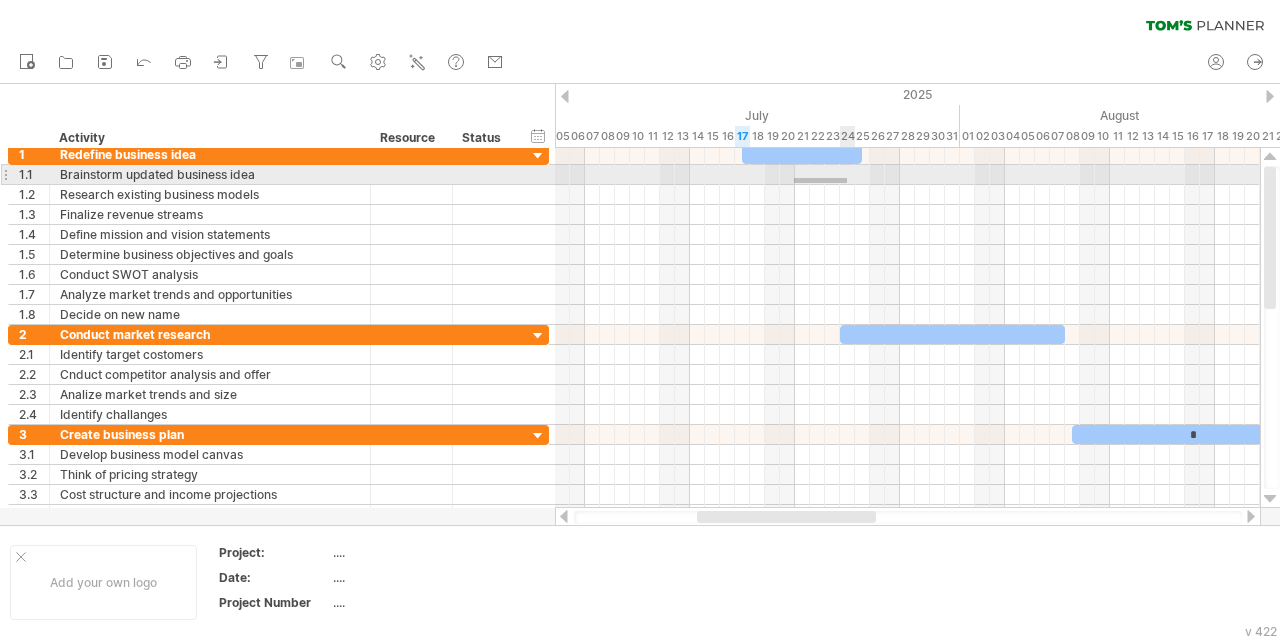 drag, startPoint x: 794, startPoint y: 178, endPoint x: 852, endPoint y: 183, distance: 58.21512 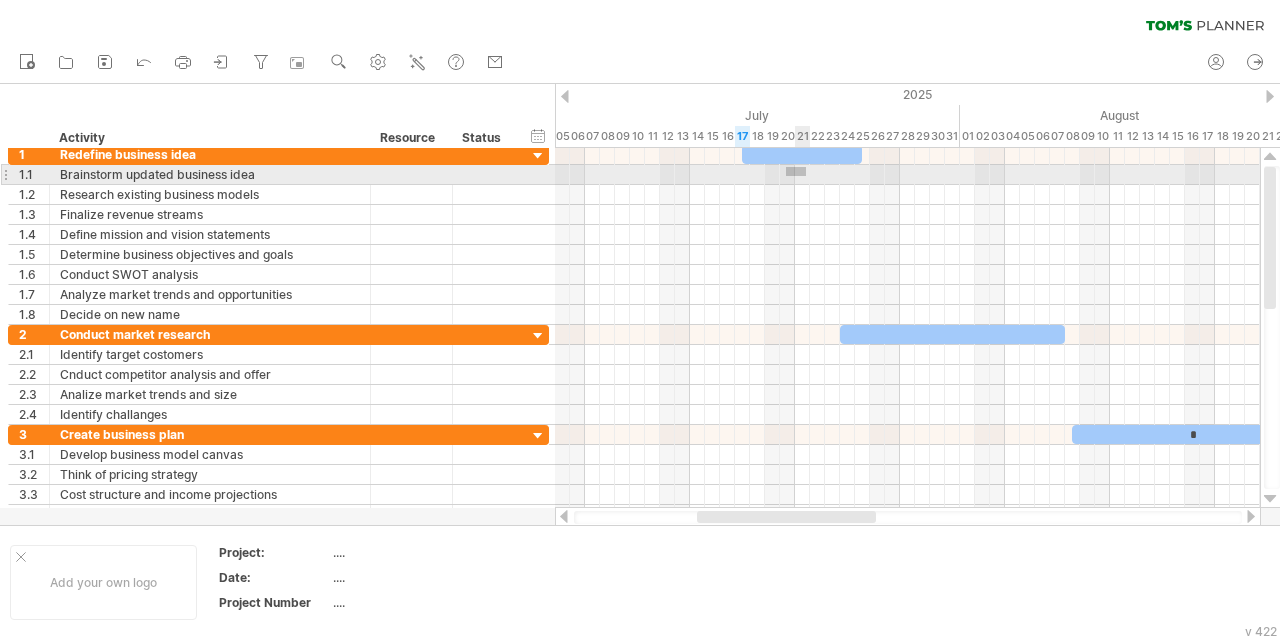 drag, startPoint x: 786, startPoint y: 167, endPoint x: 881, endPoint y: 205, distance: 102.31813 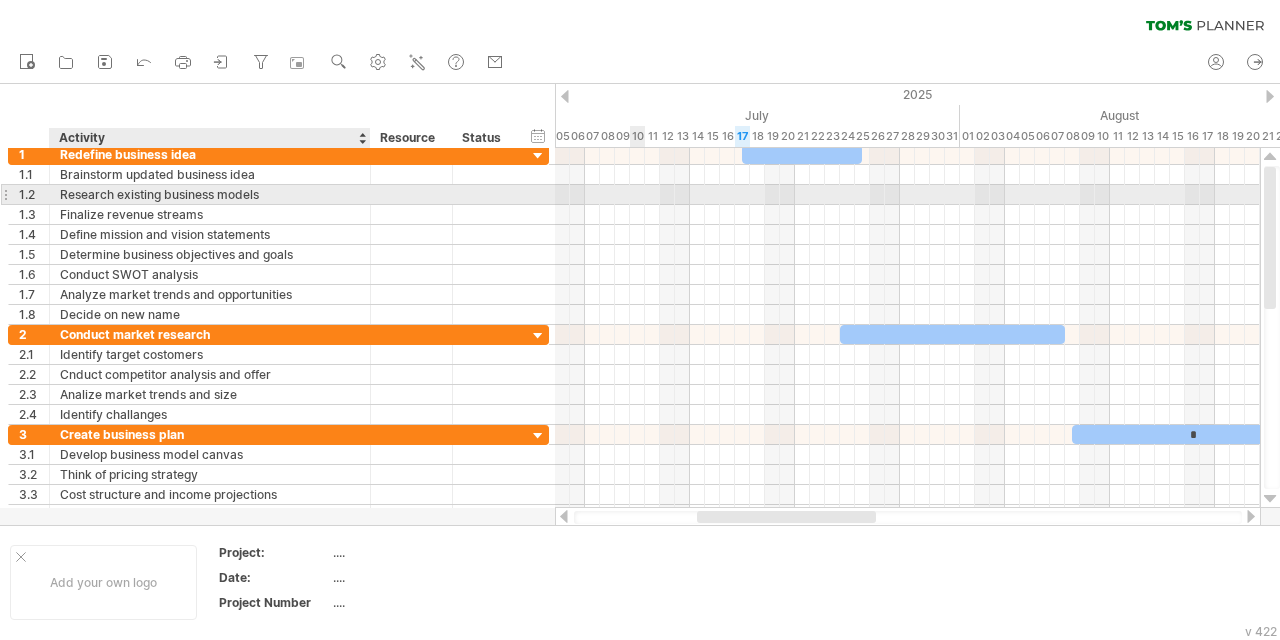 click on "Research existing business models" at bounding box center (210, 194) 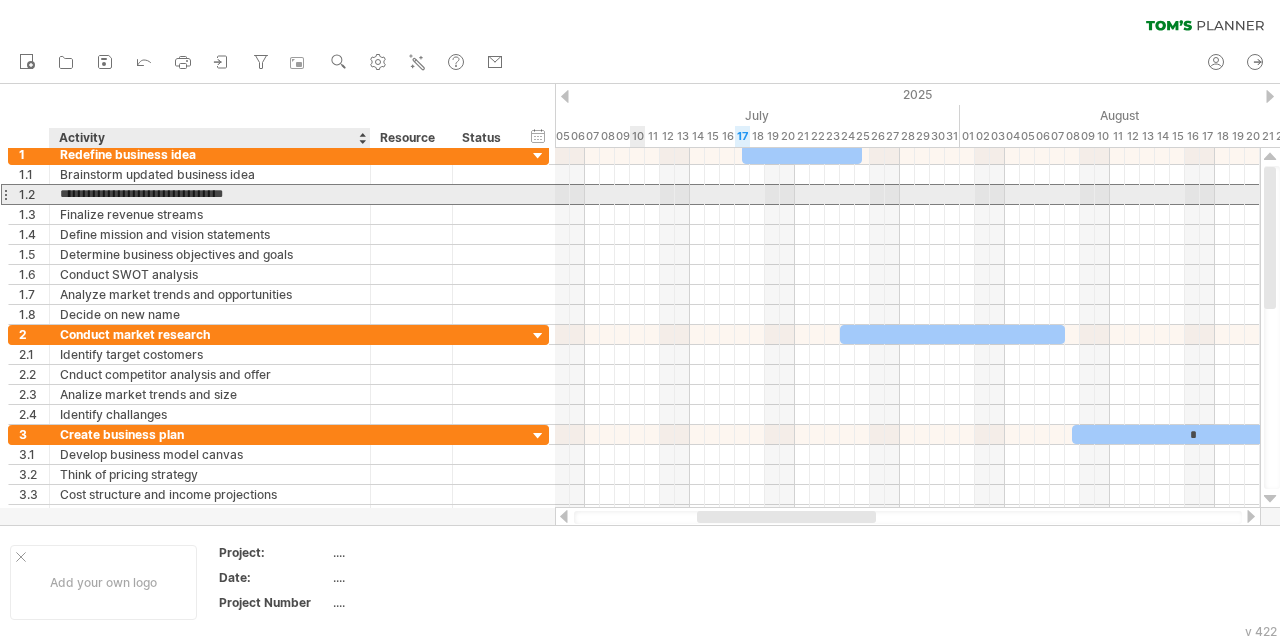 click on "**********" at bounding box center (210, 194) 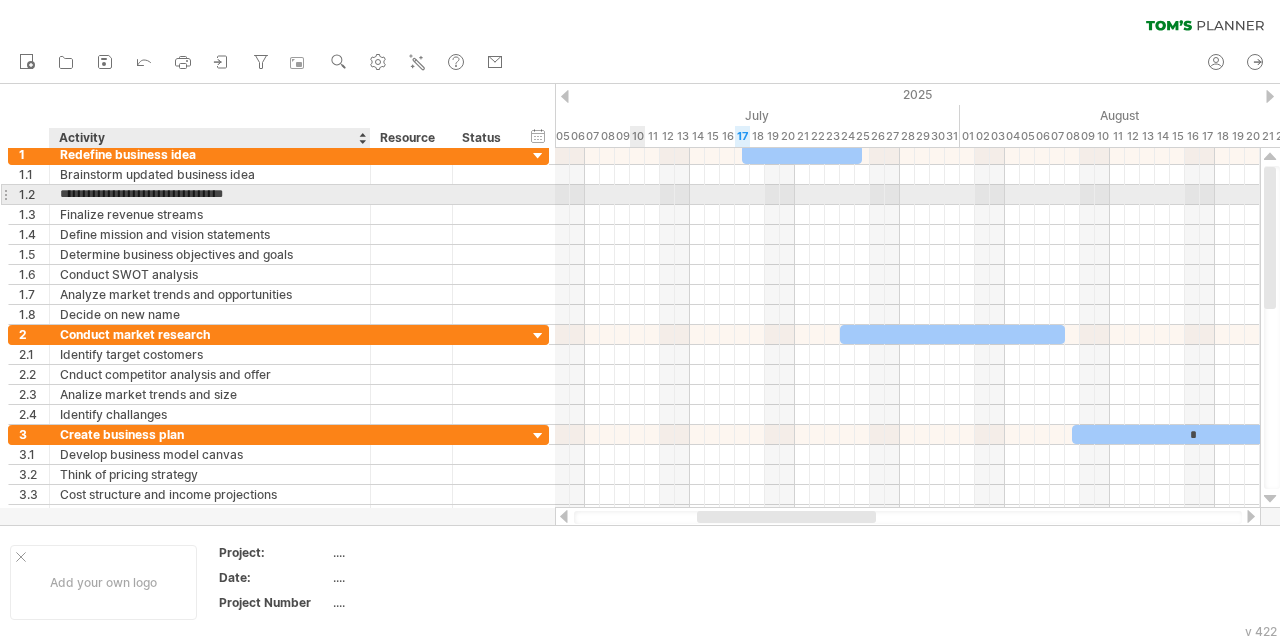 click on "**********" at bounding box center [210, 194] 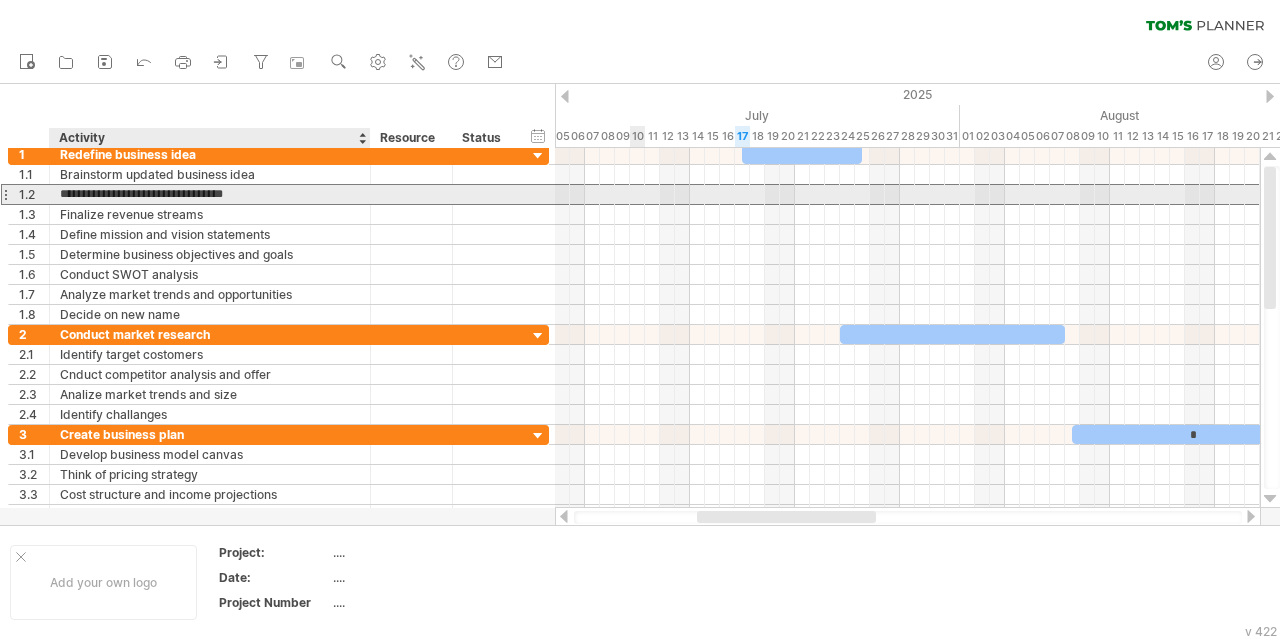 click on "**********" at bounding box center [210, 194] 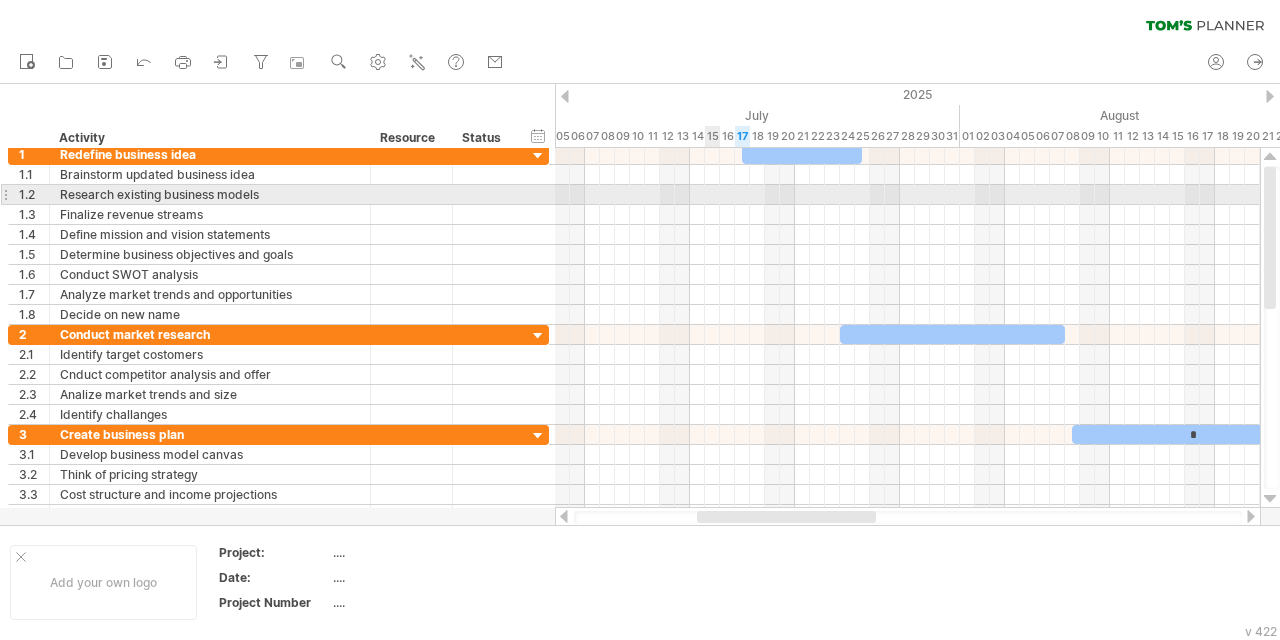 click at bounding box center [907, 195] 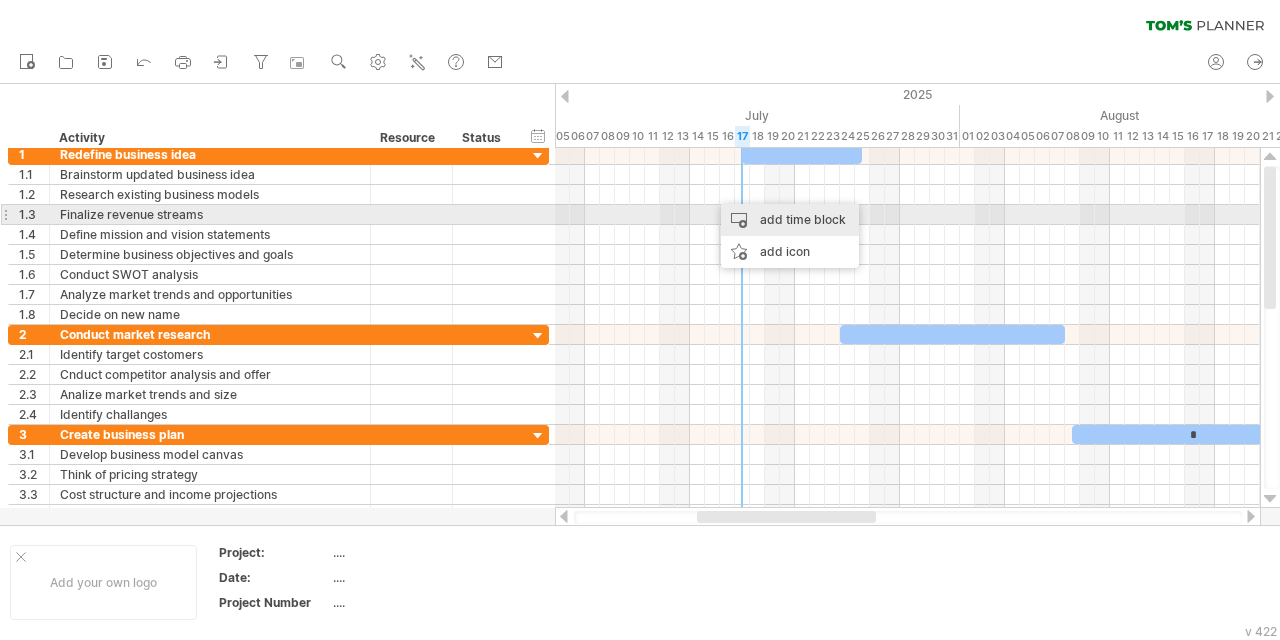 click on "add time block" at bounding box center [790, 220] 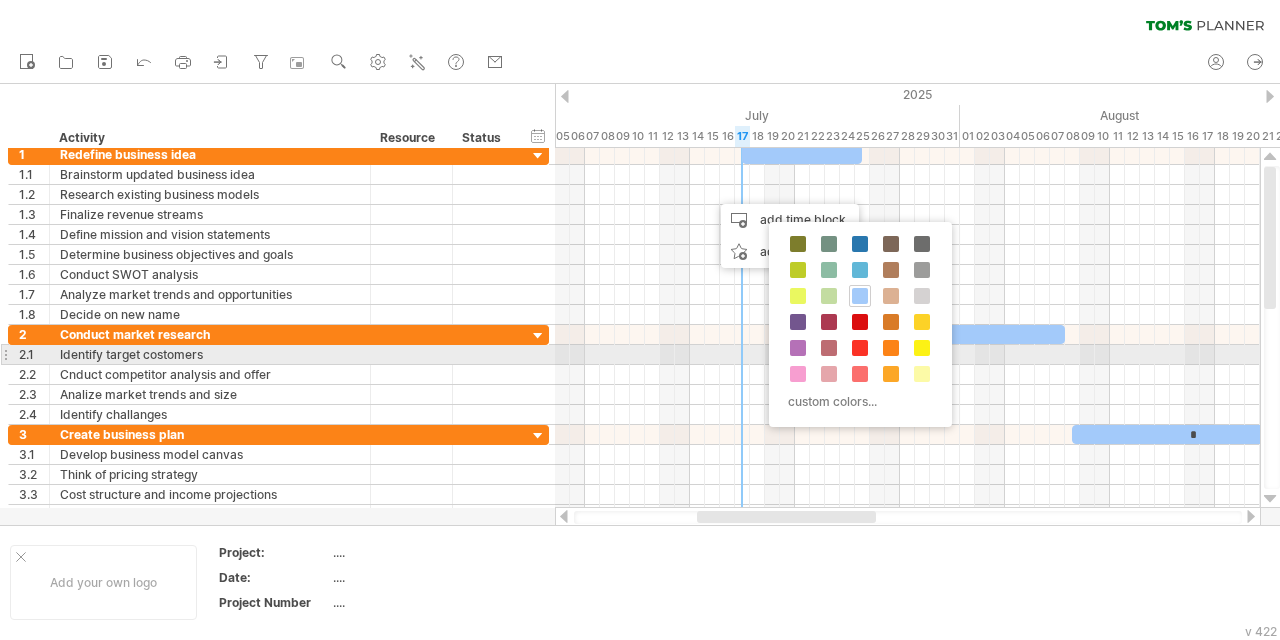 click on "custom colors..." at bounding box center [860, 324] 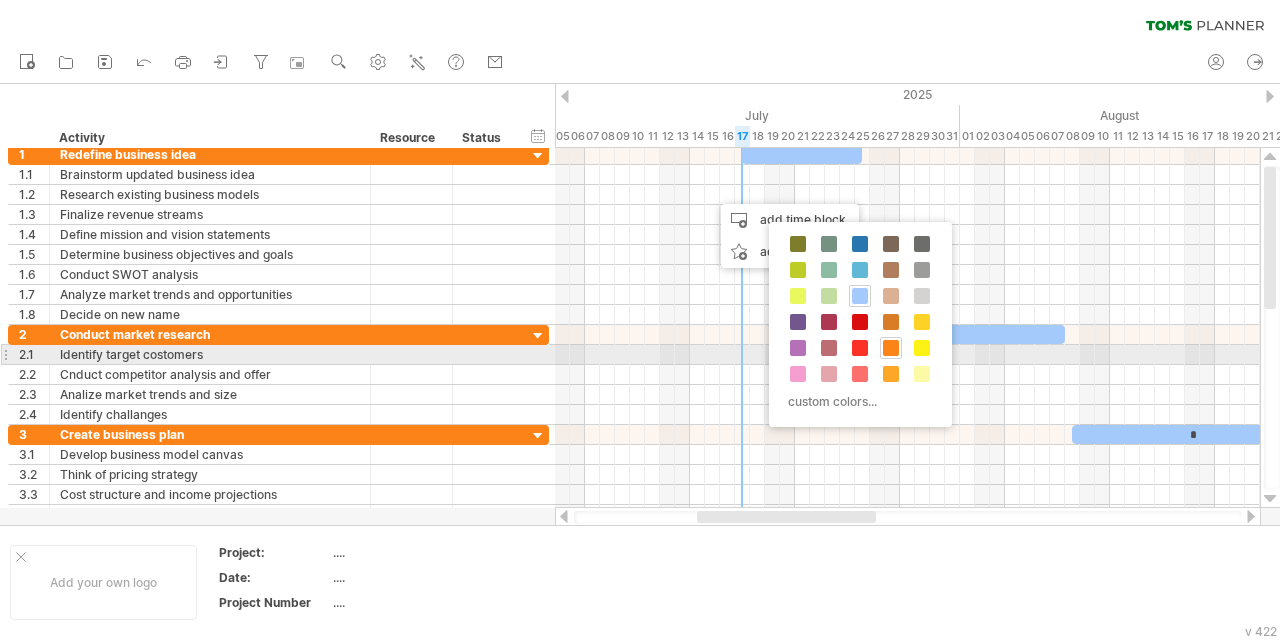 click at bounding box center (891, 348) 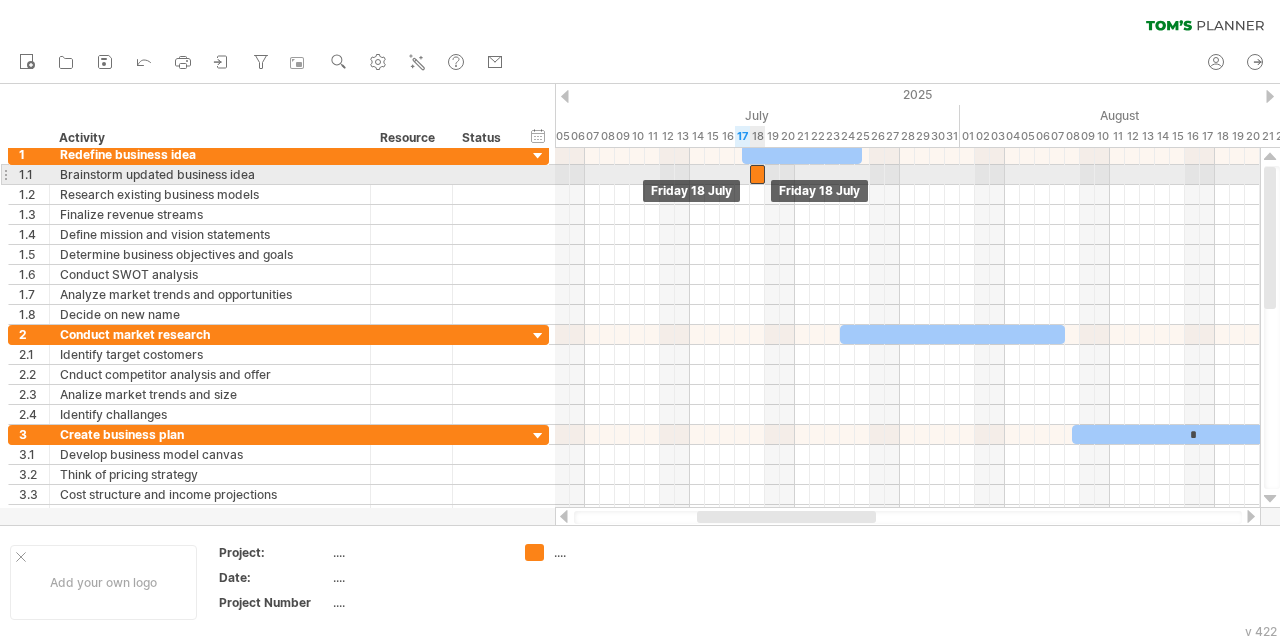 drag, startPoint x: 721, startPoint y: 194, endPoint x: 755, endPoint y: 167, distance: 43.416588 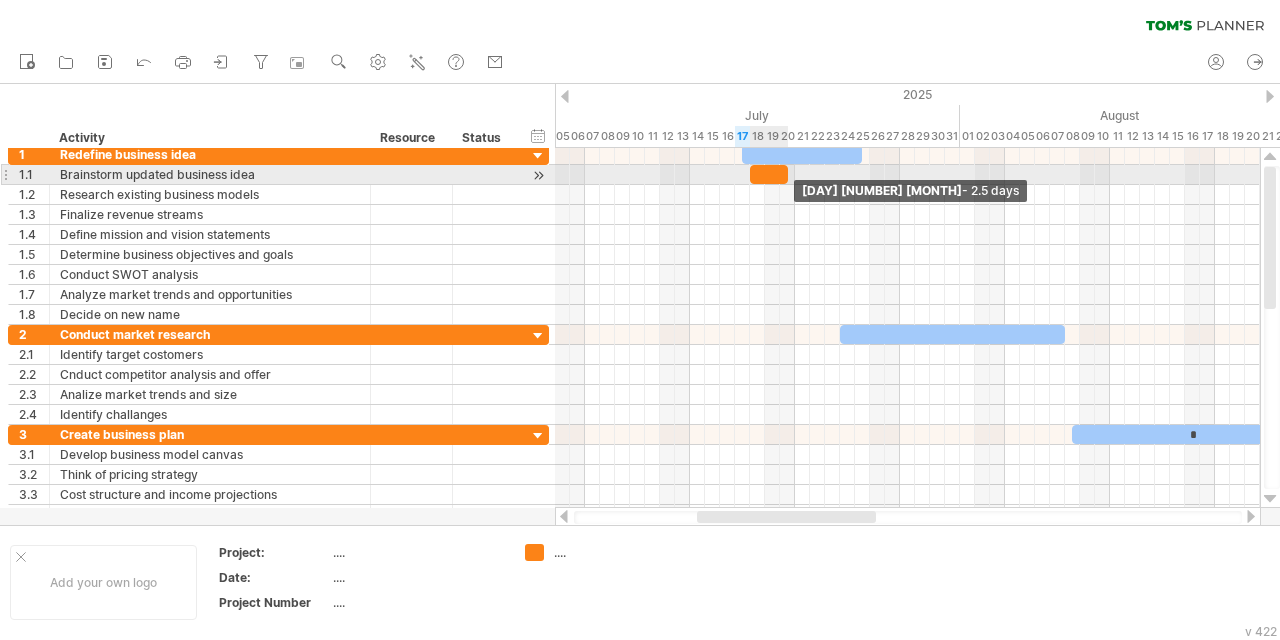 drag, startPoint x: 768, startPoint y: 181, endPoint x: 789, endPoint y: 176, distance: 21.587032 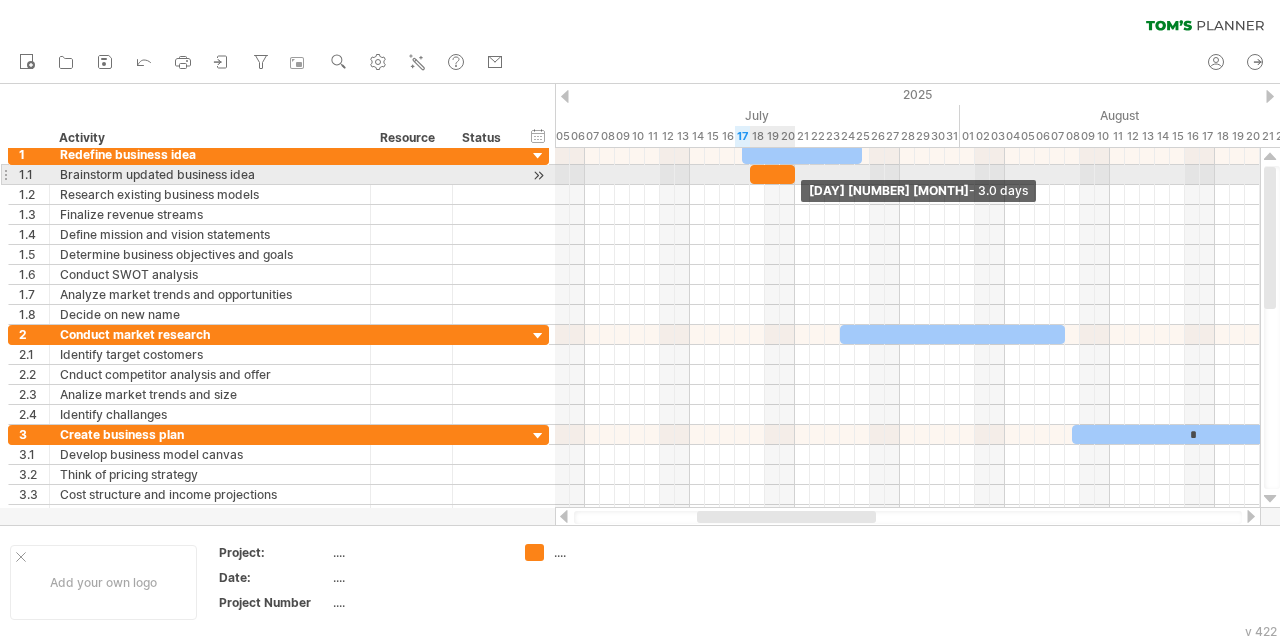 click at bounding box center (795, 174) 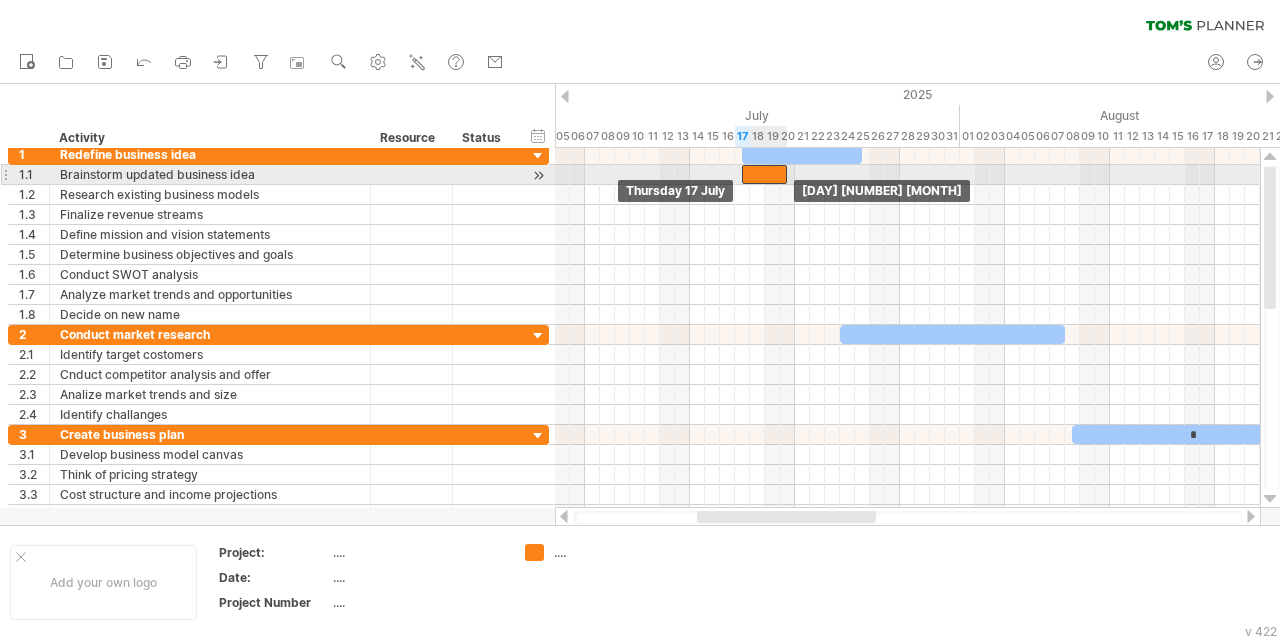 click on "​" at bounding box center [764, 174] 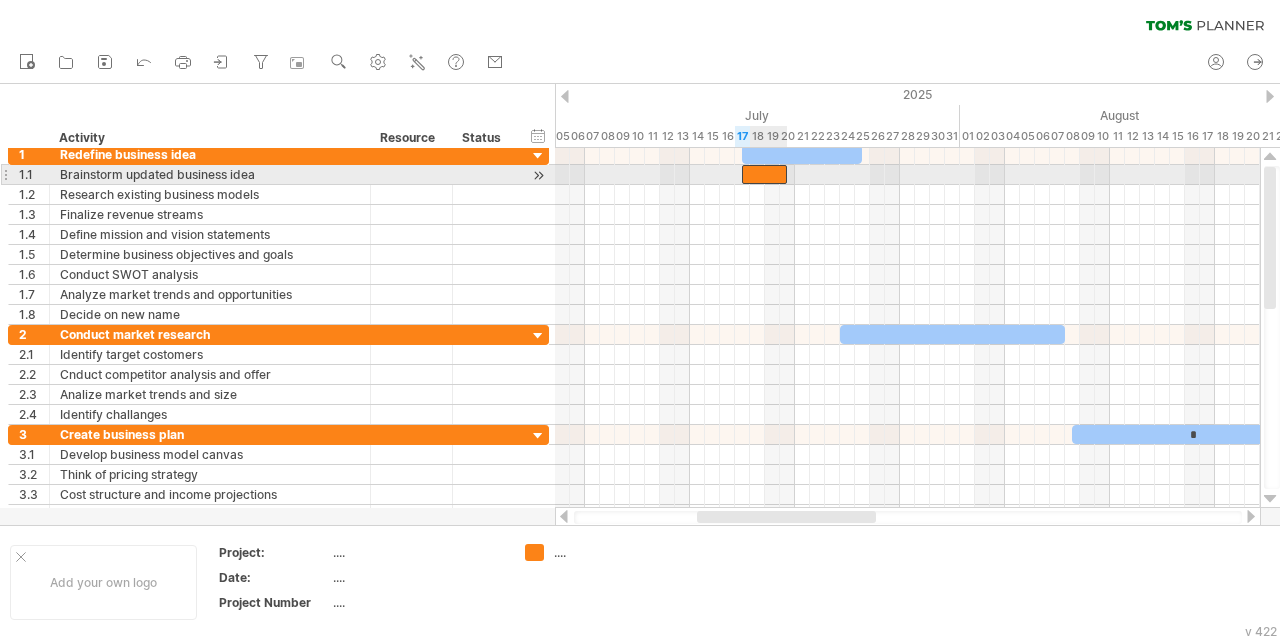 click on "​" at bounding box center [764, 174] 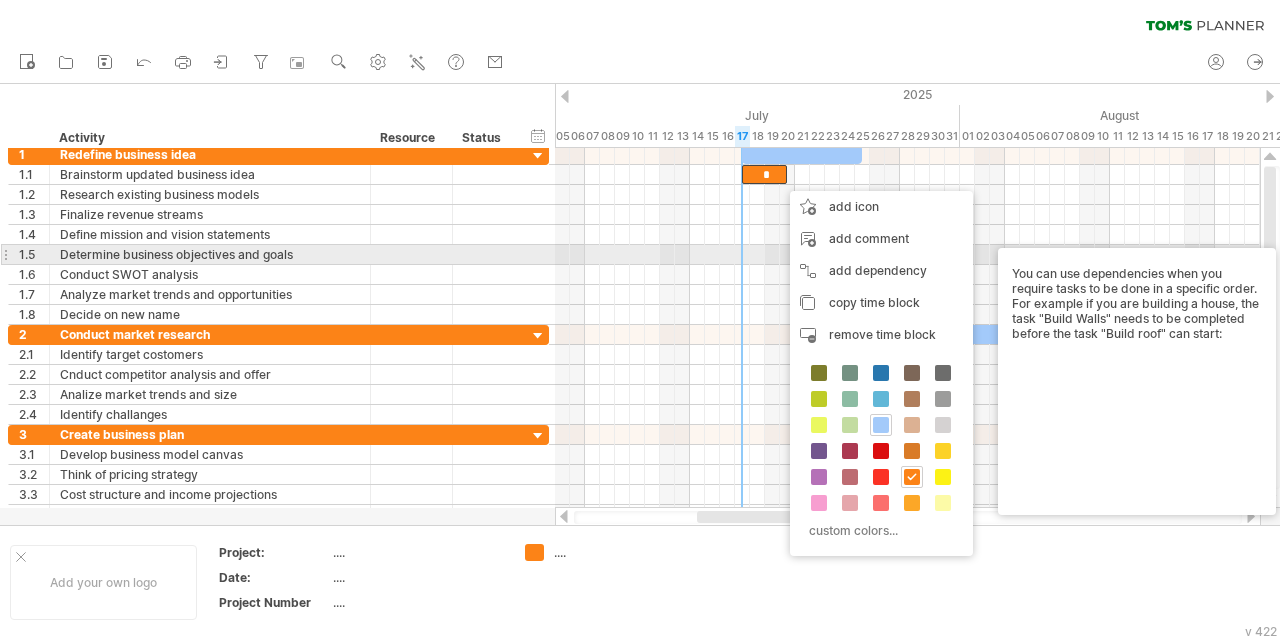 click at bounding box center [907, 255] 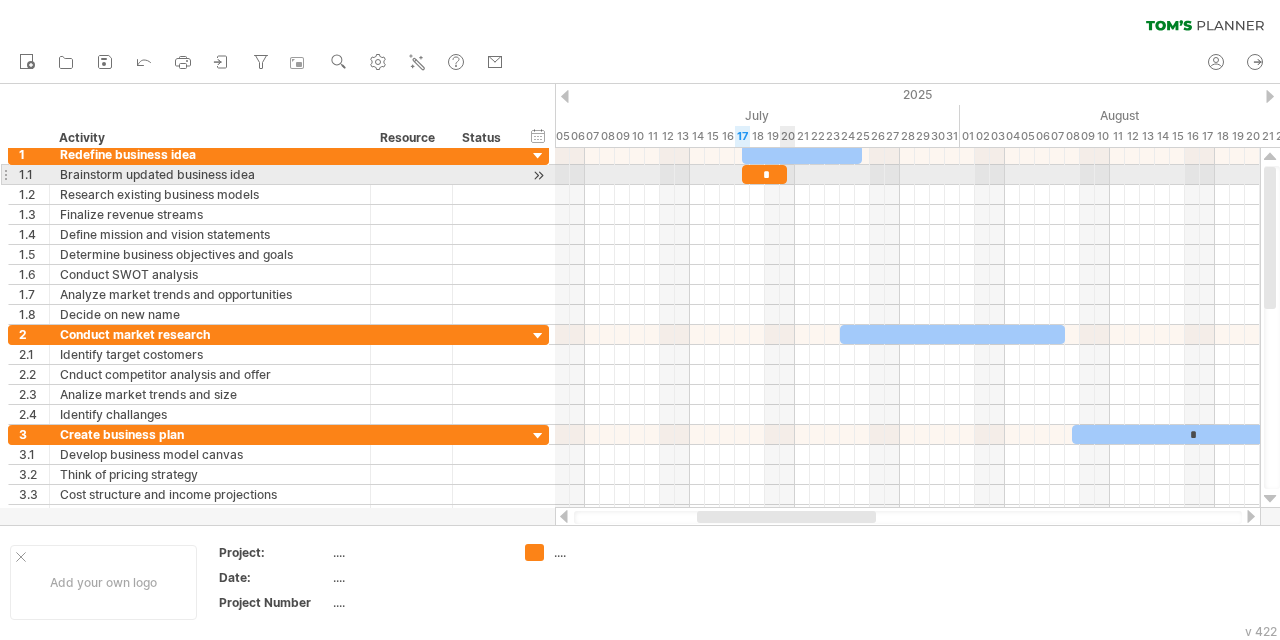 click on "*" at bounding box center (764, 174) 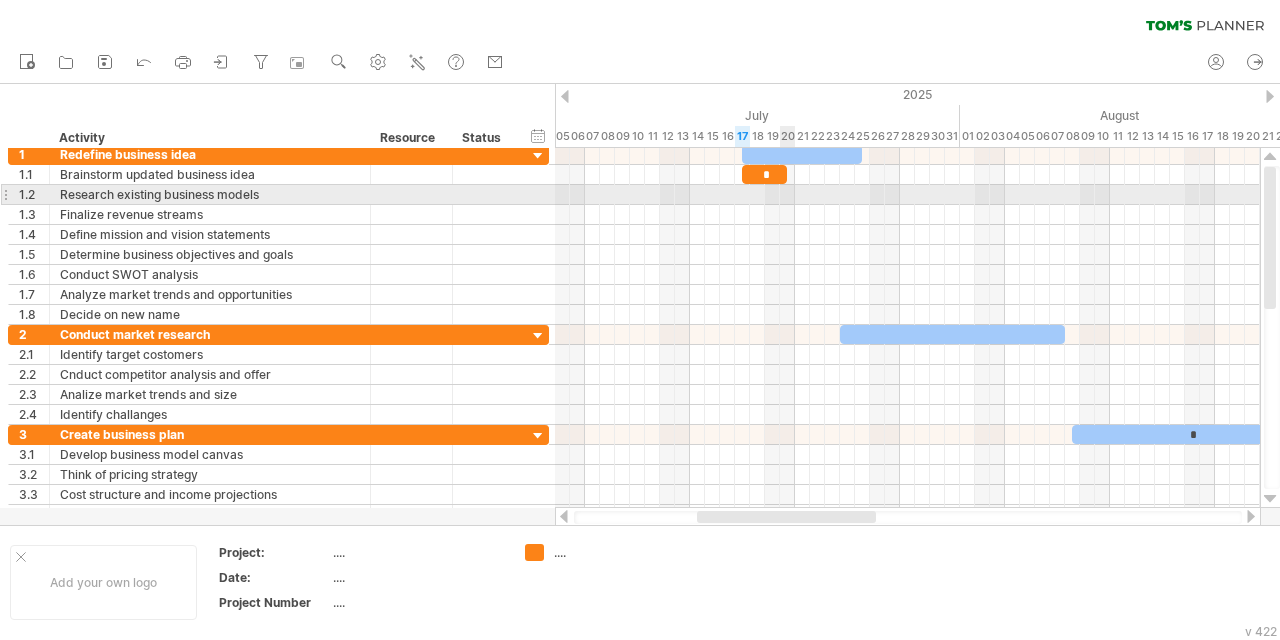 click at bounding box center (907, 195) 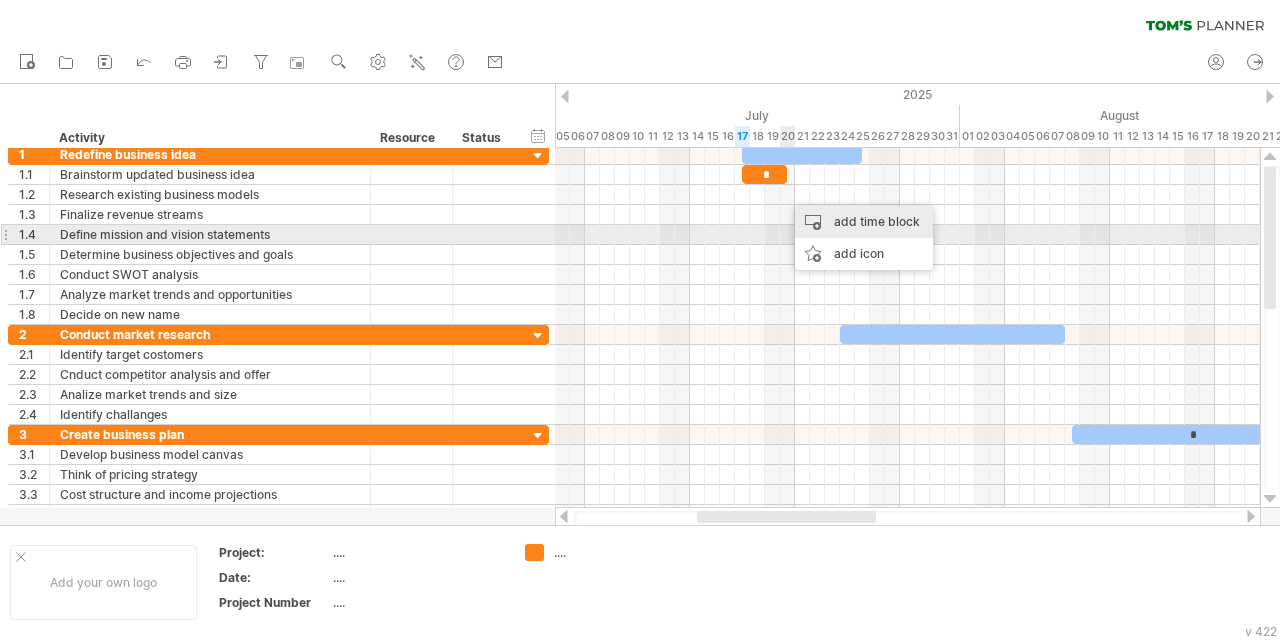 click on "add time block" at bounding box center (864, 222) 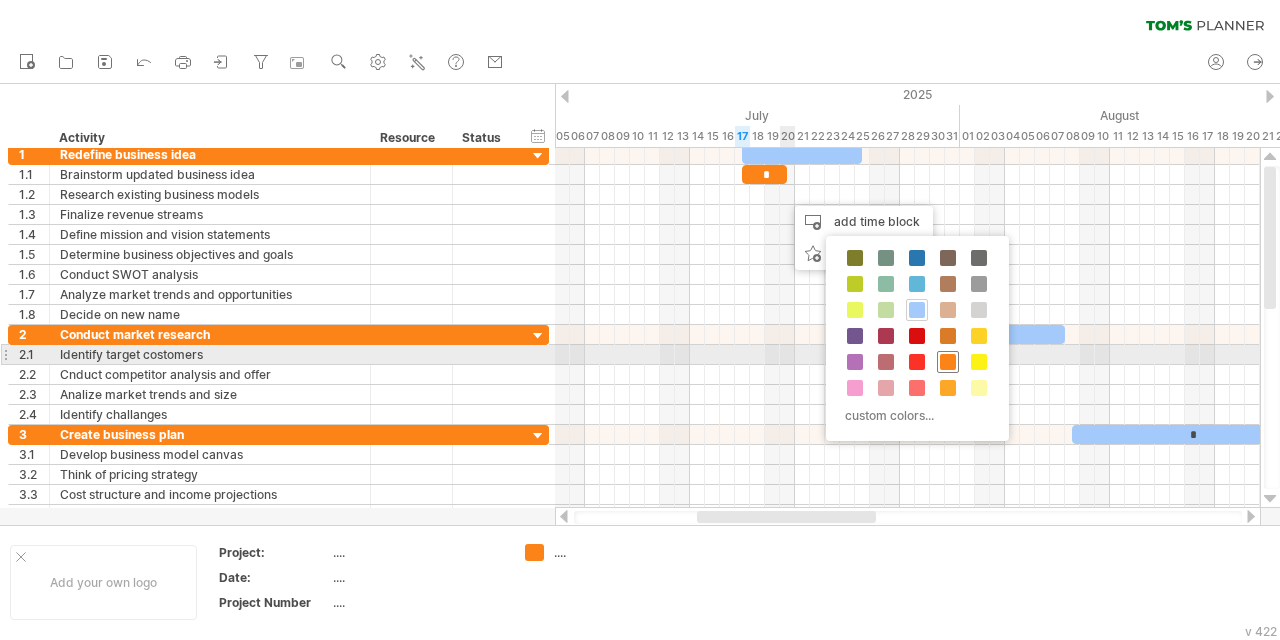 click at bounding box center (948, 362) 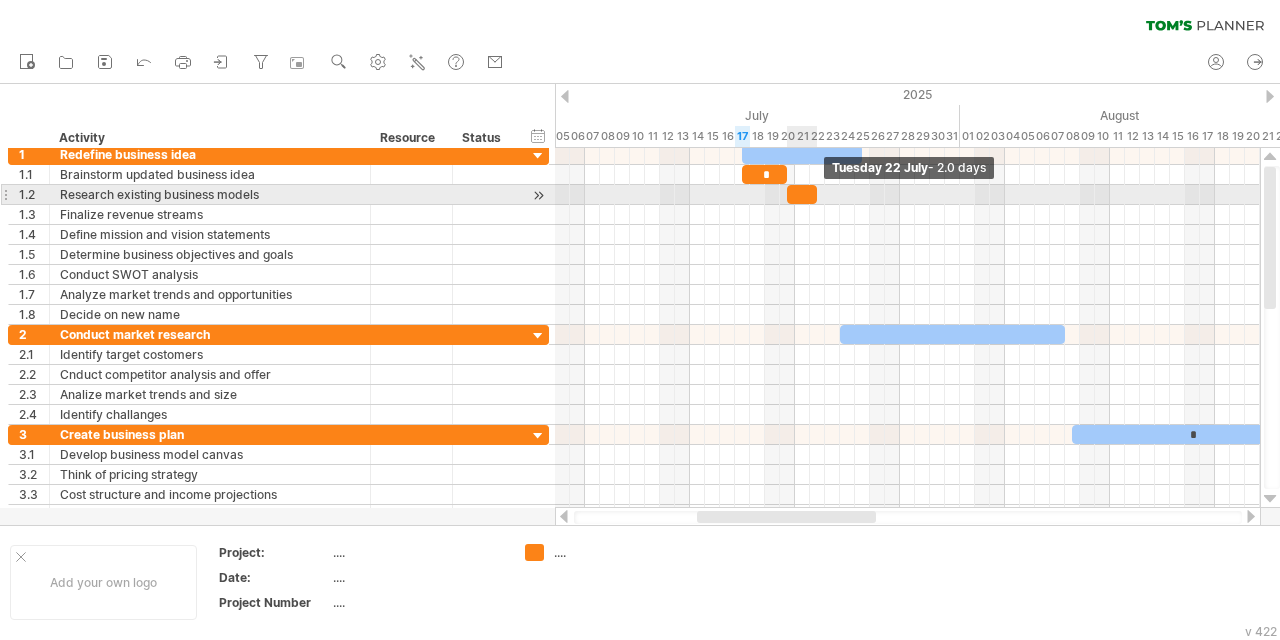 drag, startPoint x: 801, startPoint y: 196, endPoint x: 817, endPoint y: 198, distance: 16.124516 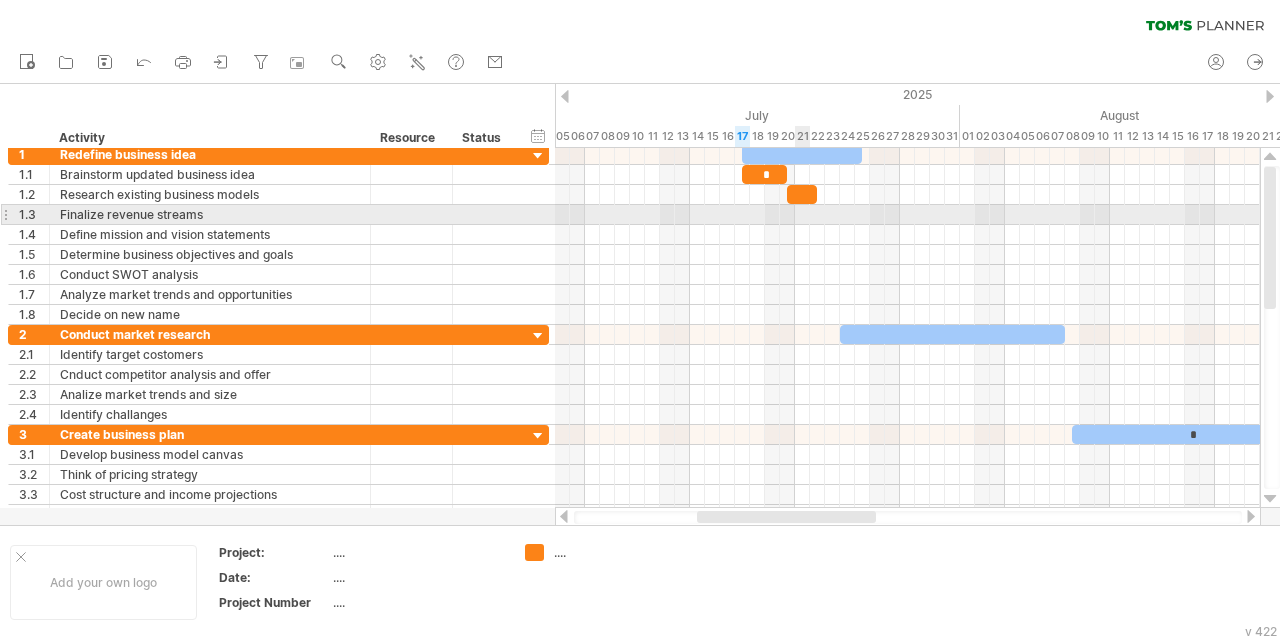 click at bounding box center (907, 215) 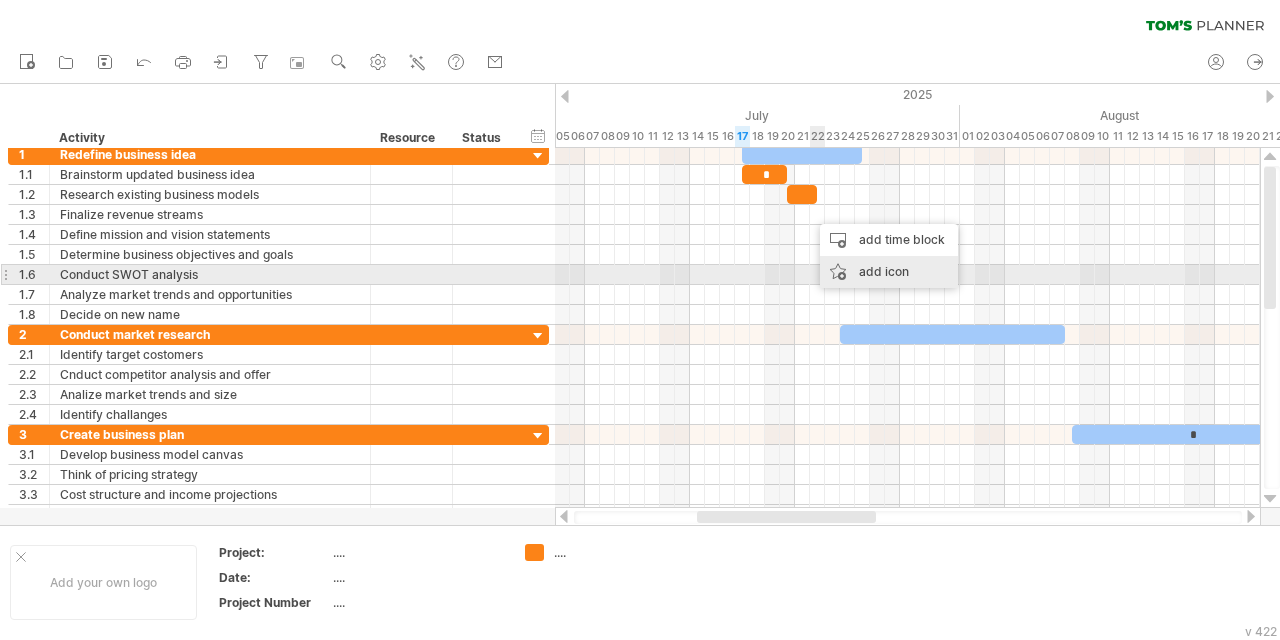 click on "add icon" at bounding box center (889, 272) 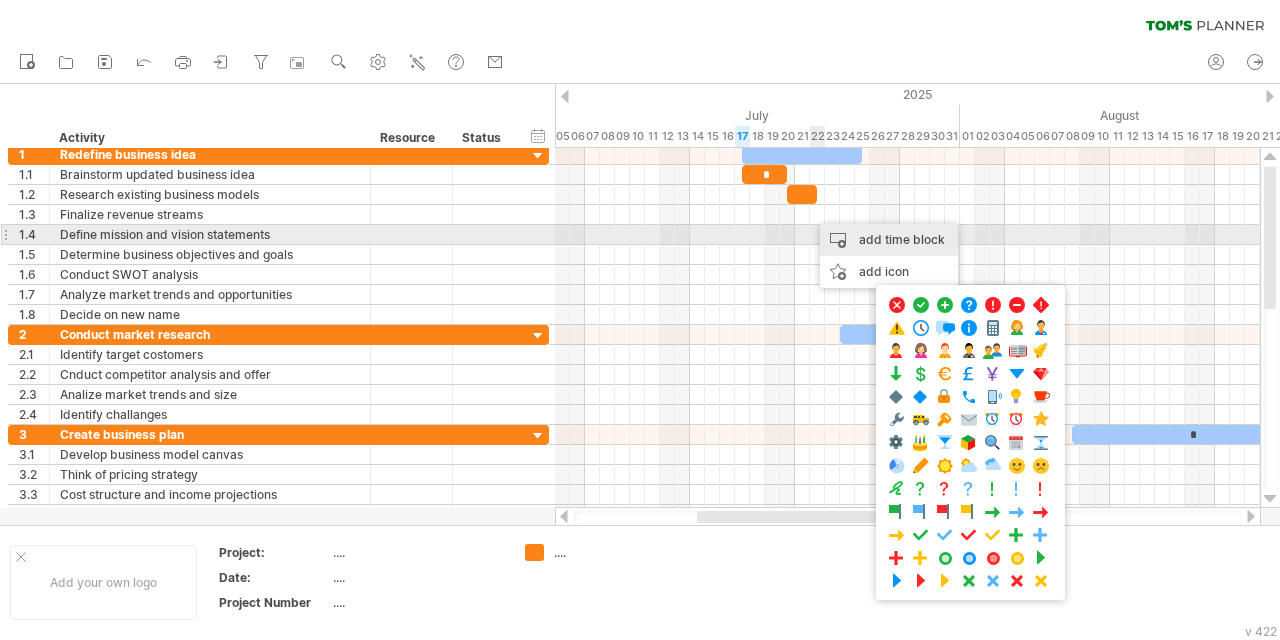 click on "add time block" at bounding box center [889, 240] 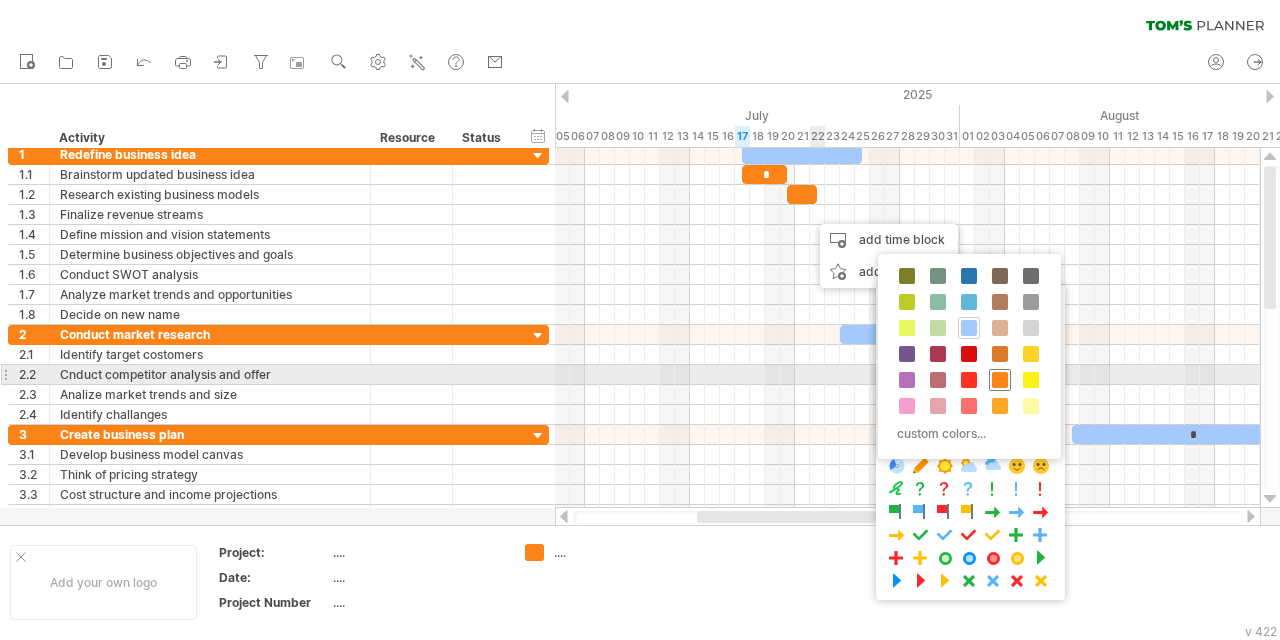 click at bounding box center [1000, 380] 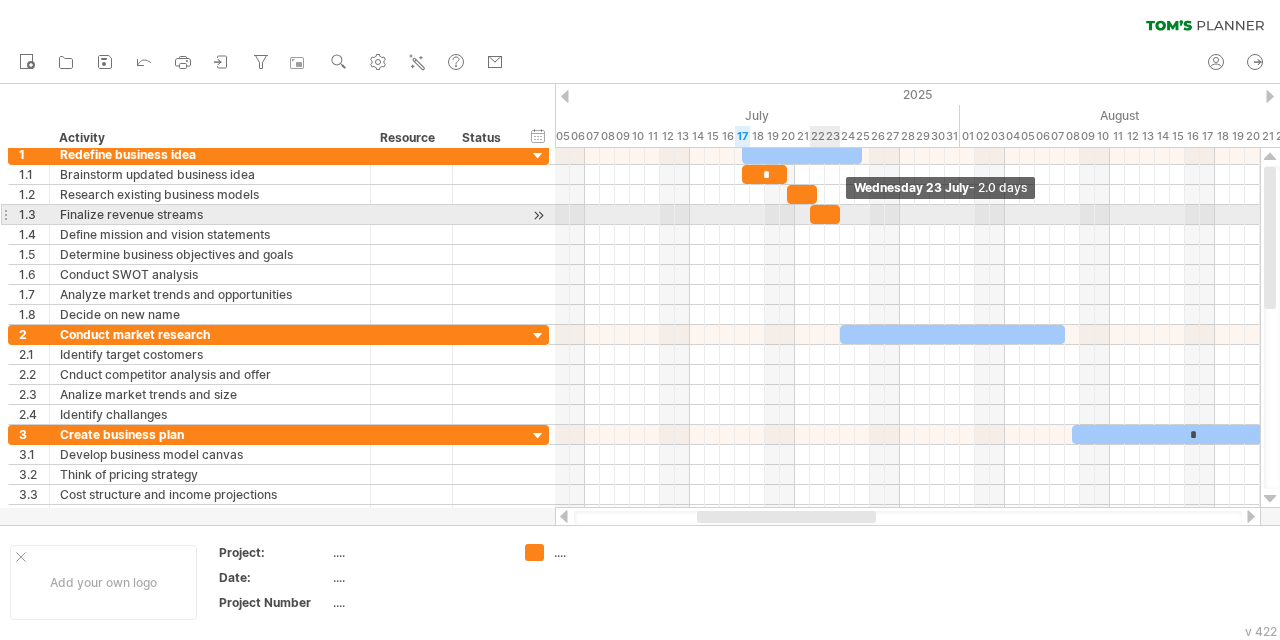click at bounding box center [840, 214] 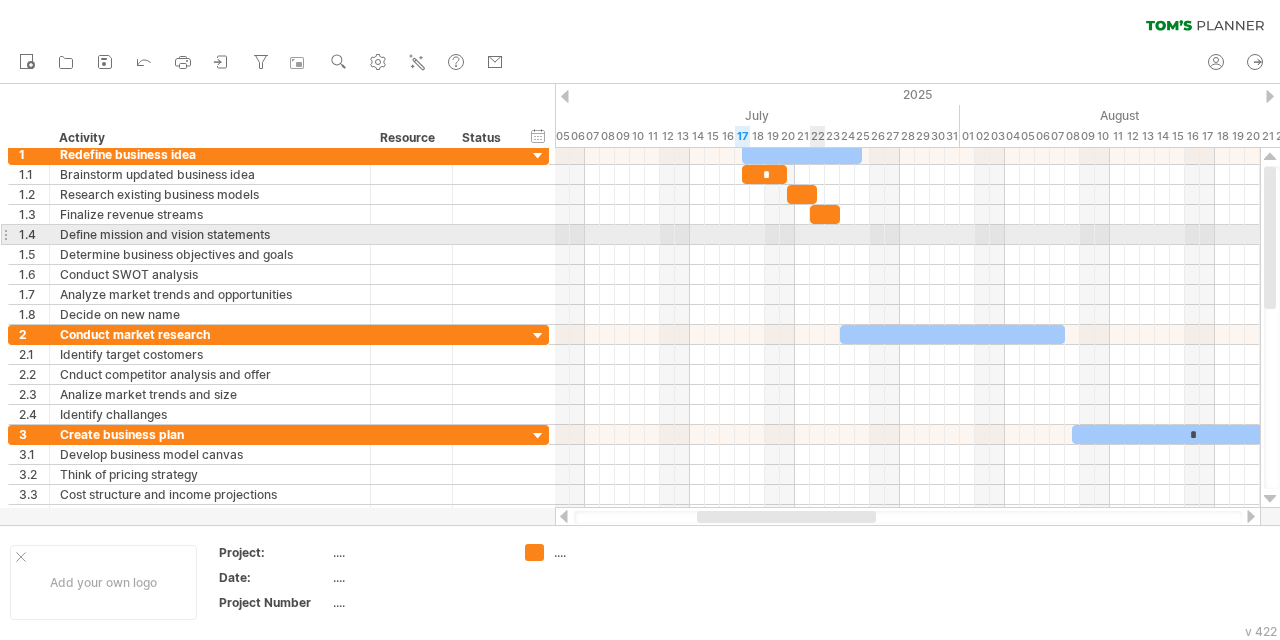 click at bounding box center [907, 235] 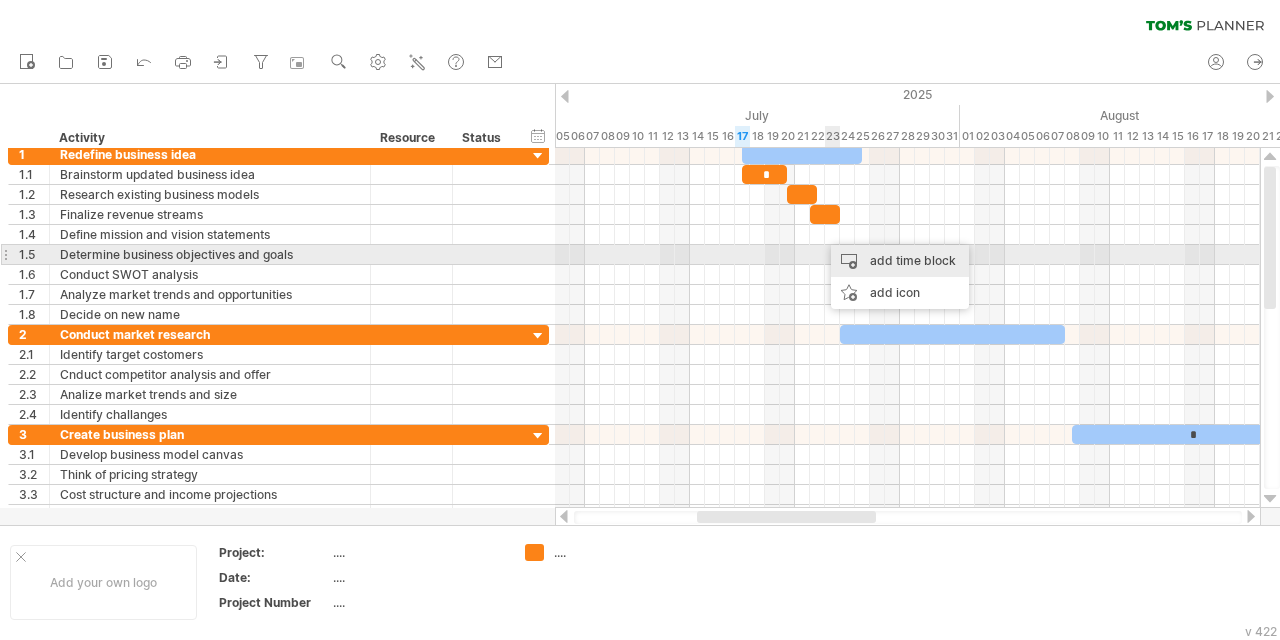 click on "add time block" at bounding box center [900, 261] 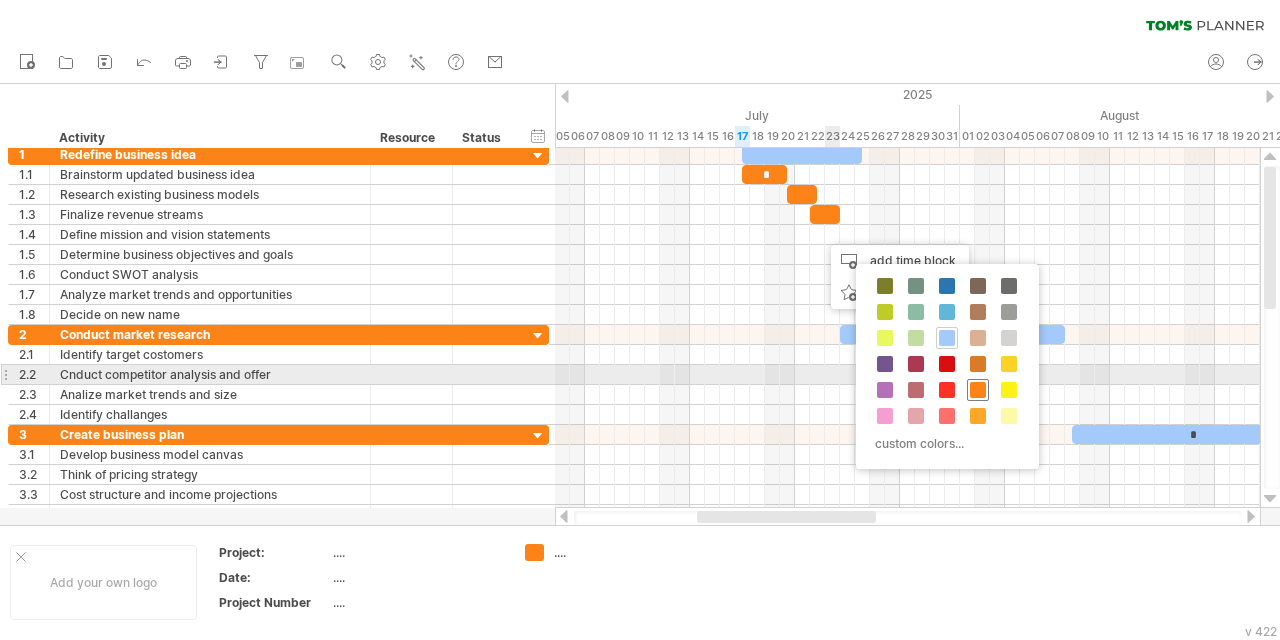 click at bounding box center [978, 390] 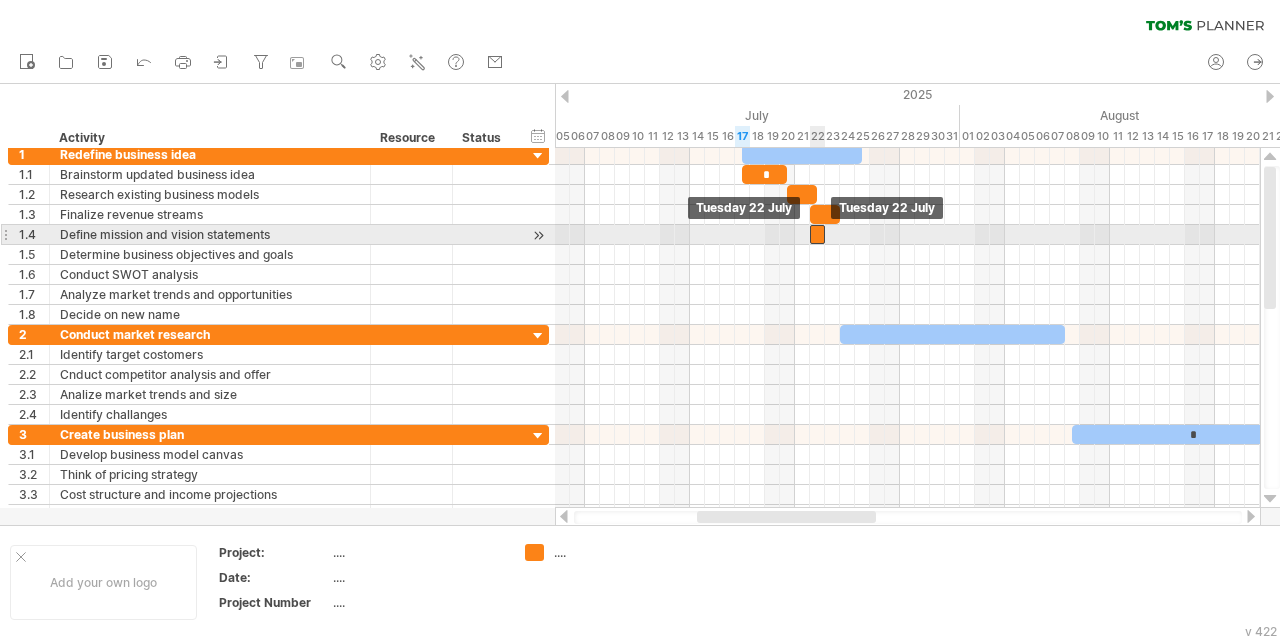 click on "​" at bounding box center (817, 234) 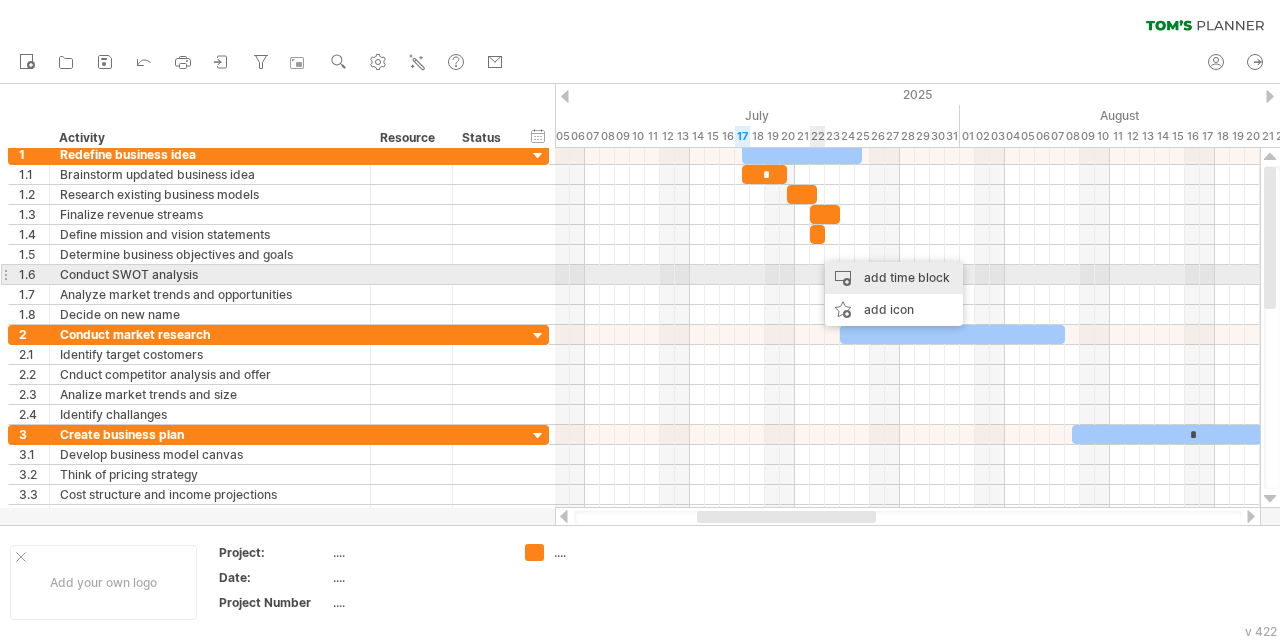click on "add time block" at bounding box center [894, 278] 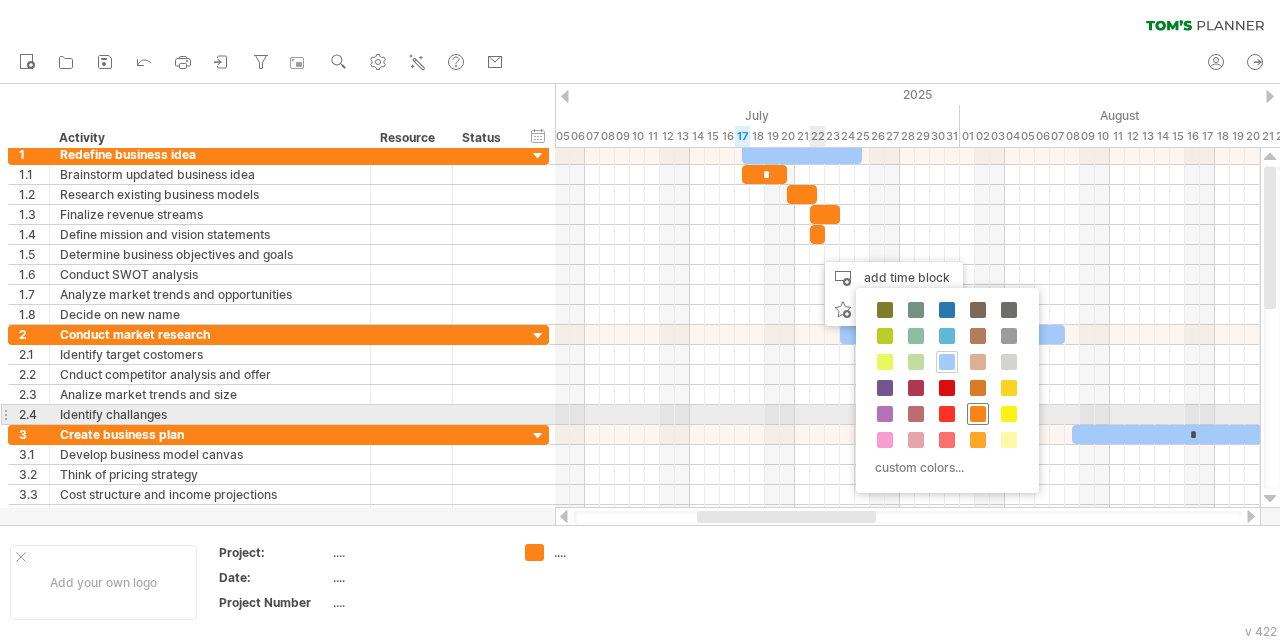 click at bounding box center (978, 414) 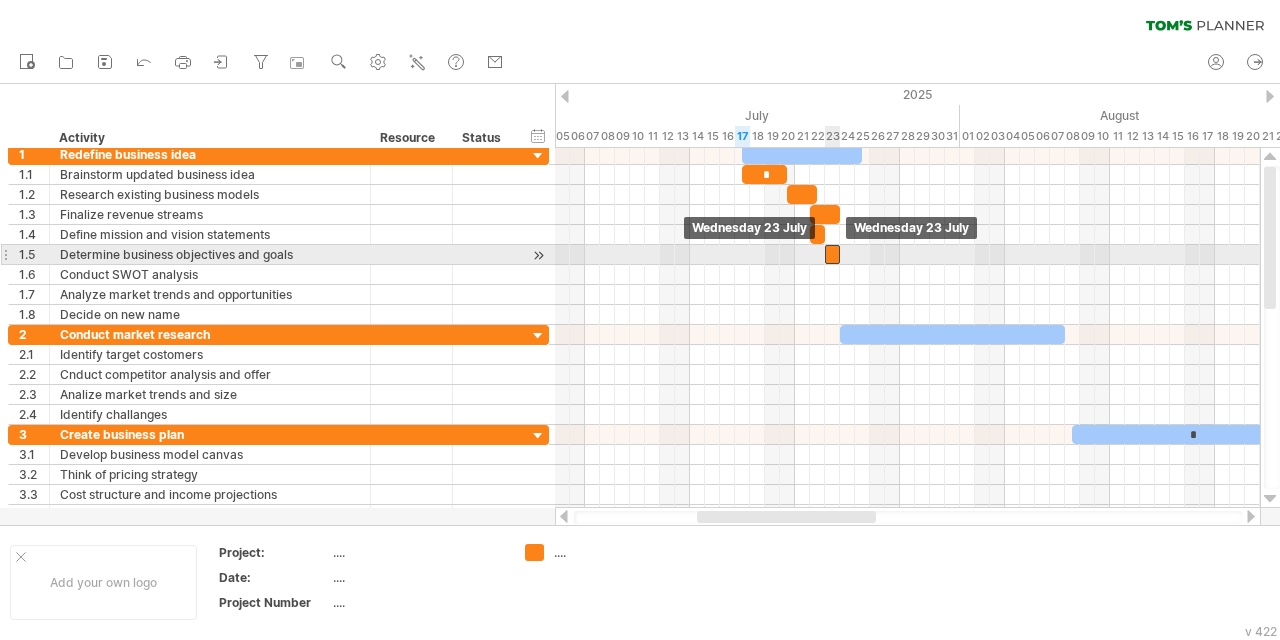 click on "​" at bounding box center [832, 254] 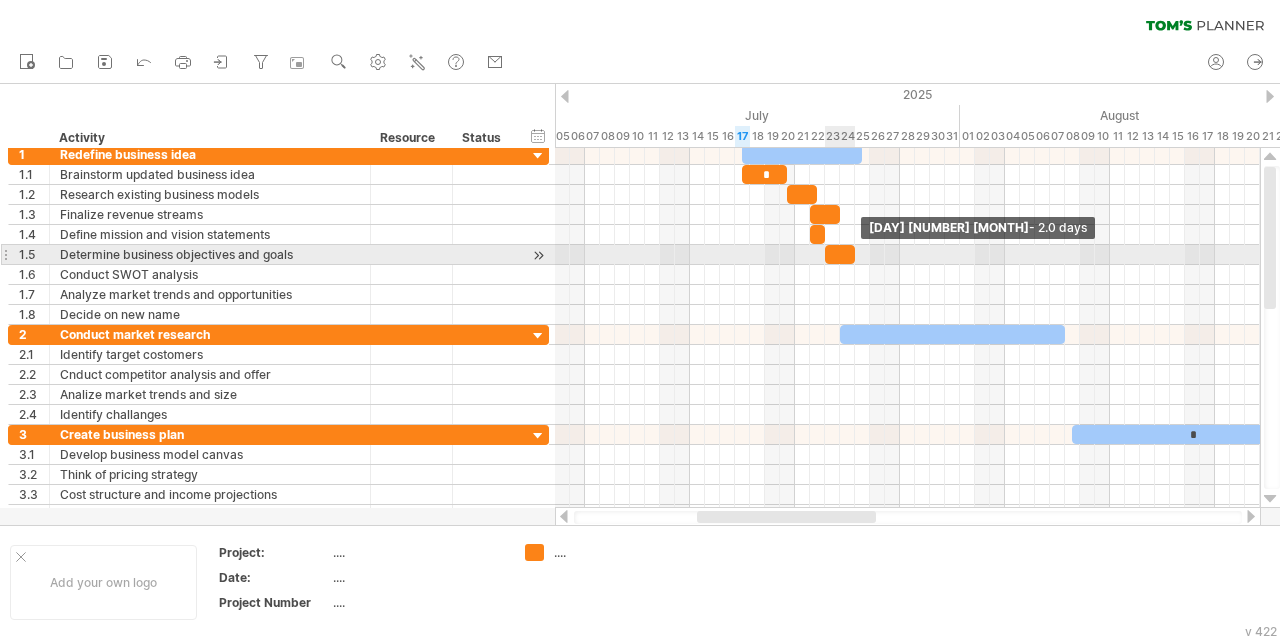 drag, startPoint x: 841, startPoint y: 257, endPoint x: 855, endPoint y: 258, distance: 14.035668 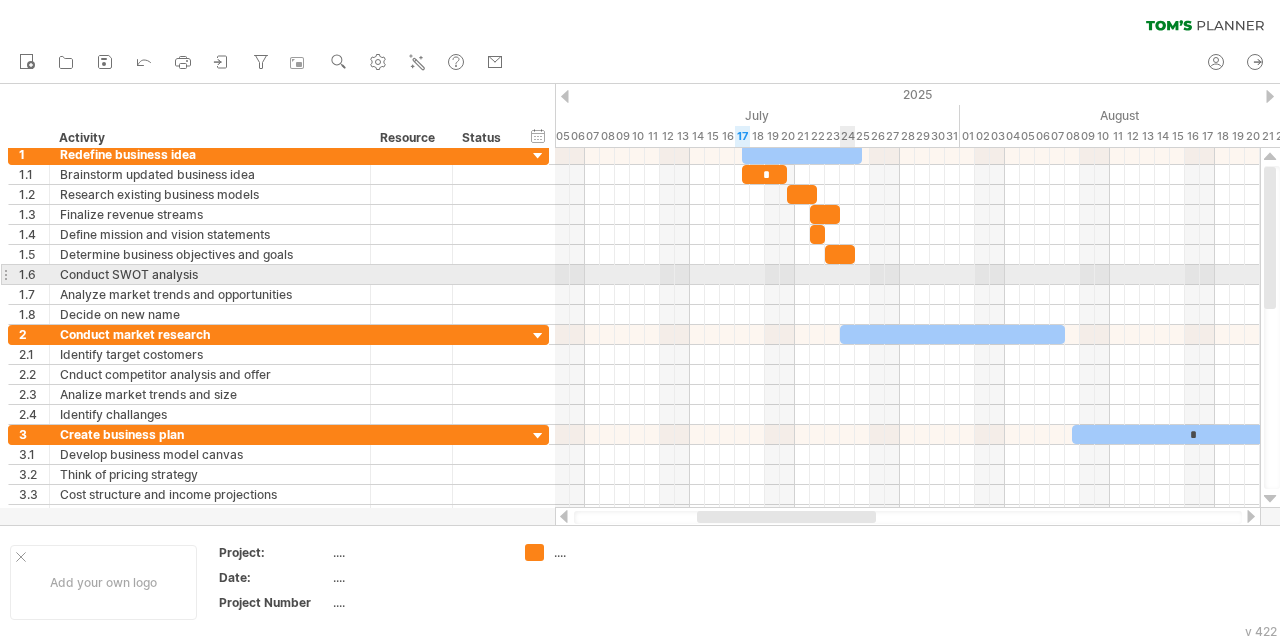 click at bounding box center [907, 275] 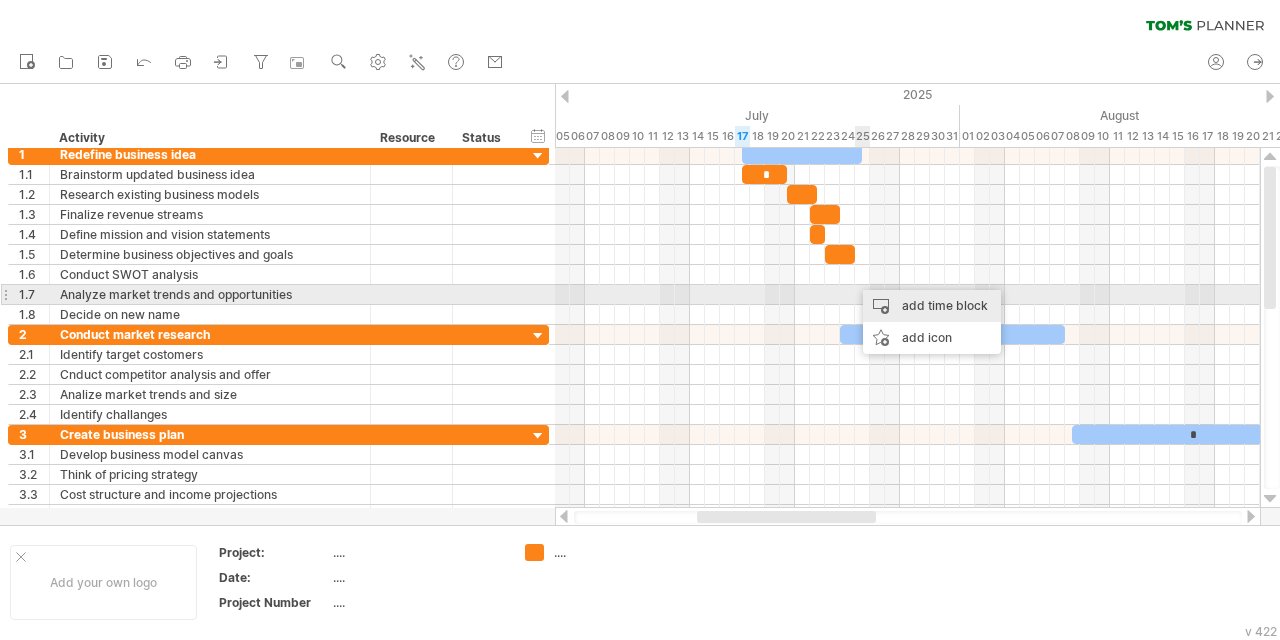 click on "add time block" at bounding box center (932, 306) 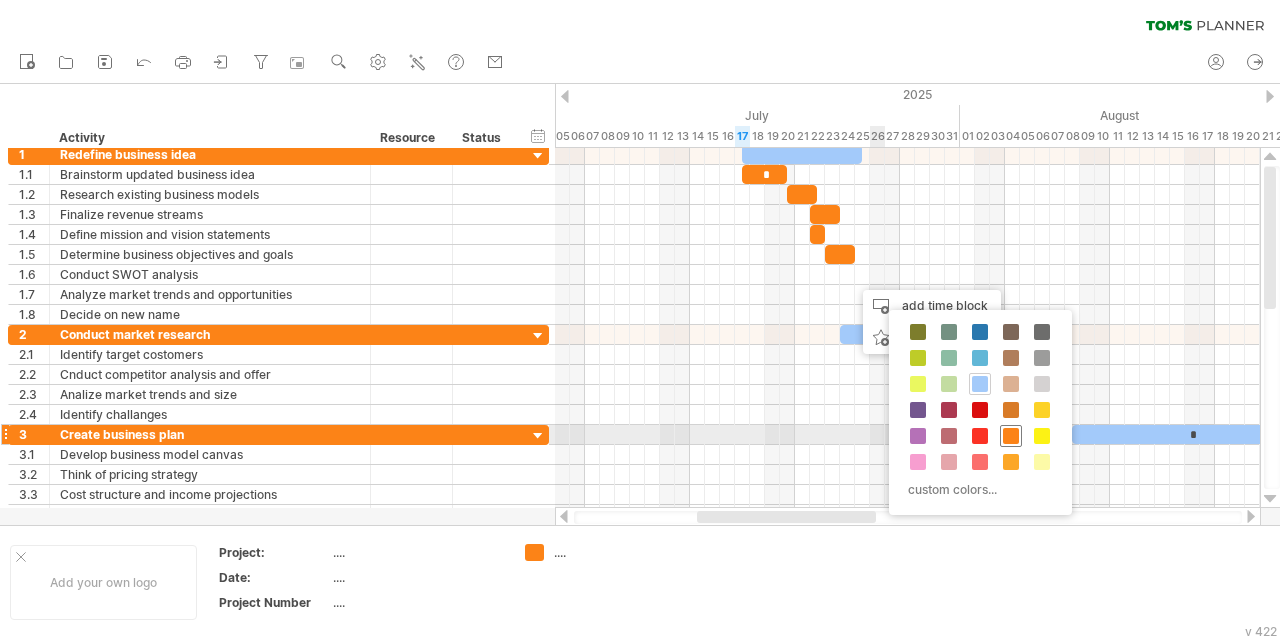 click at bounding box center [1011, 436] 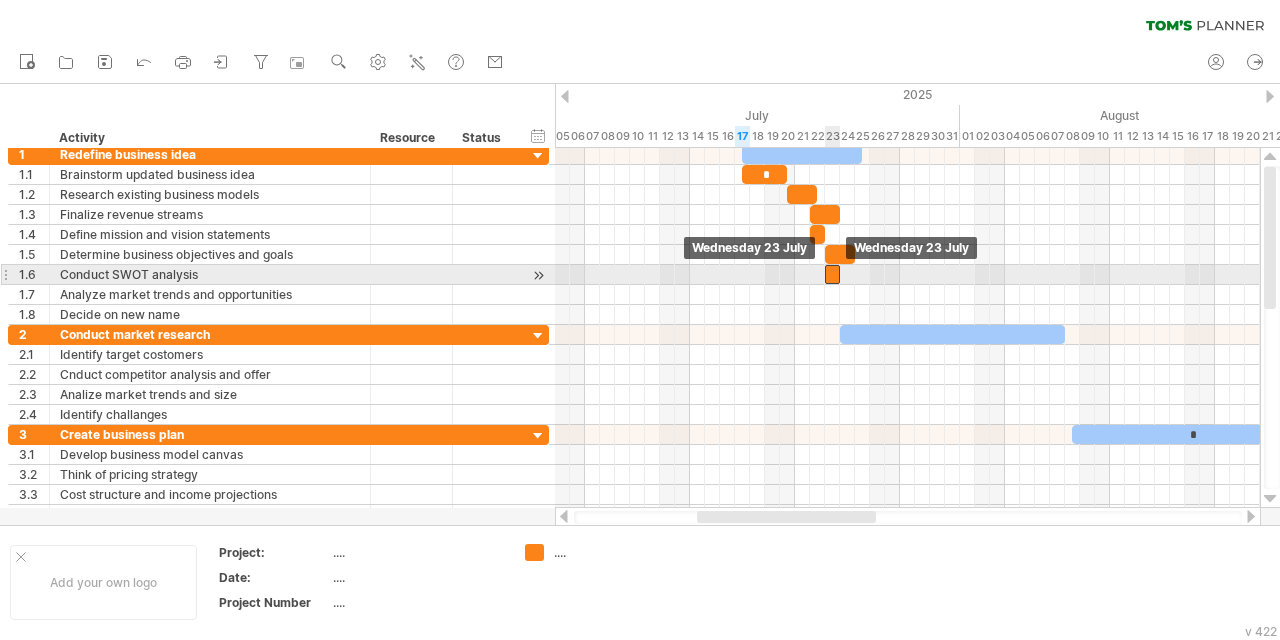 drag, startPoint x: 863, startPoint y: 275, endPoint x: 830, endPoint y: 275, distance: 33 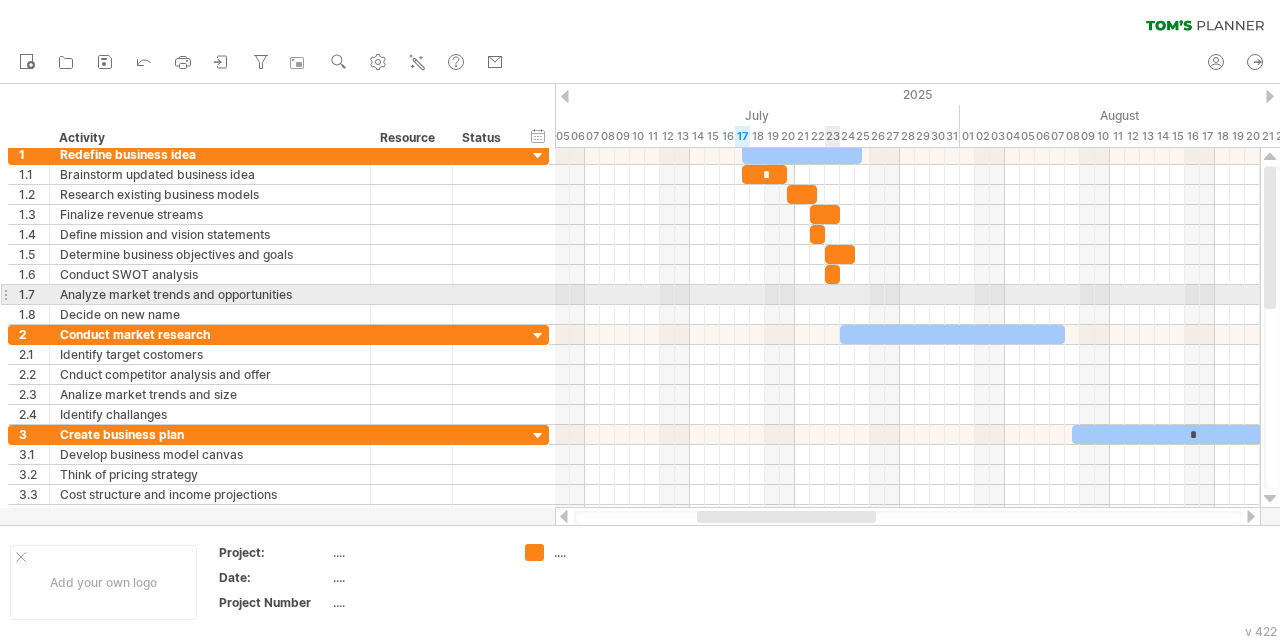 click at bounding box center [907, 295] 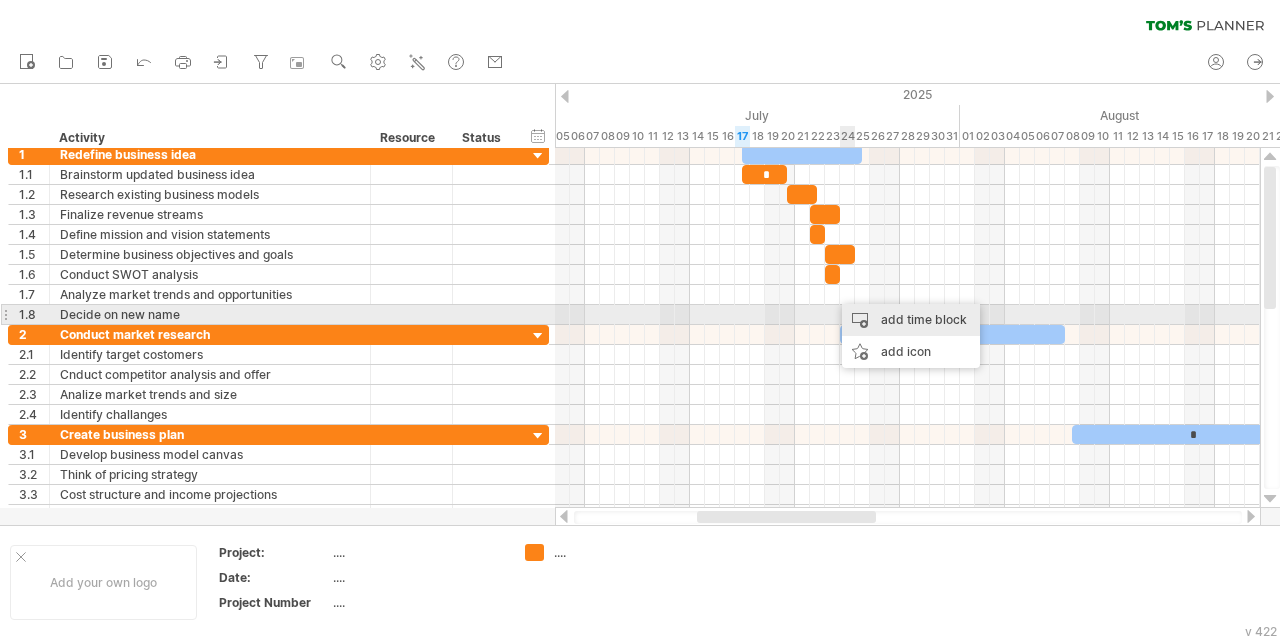 click on "add time block" at bounding box center [911, 320] 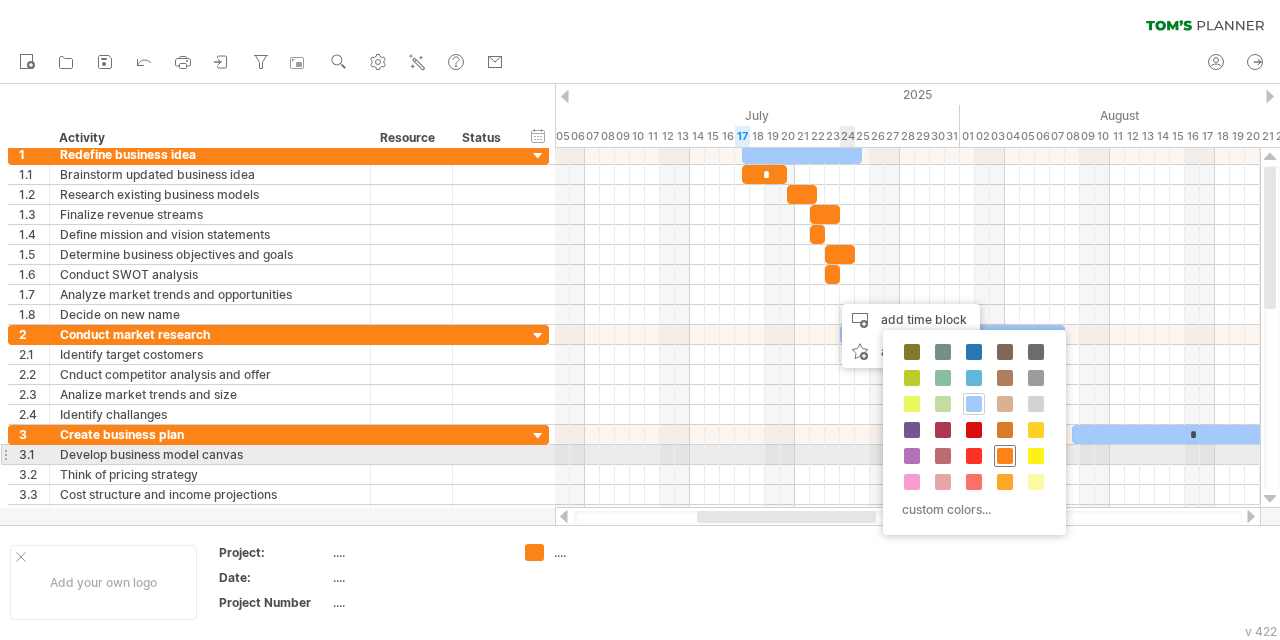 click at bounding box center (1005, 456) 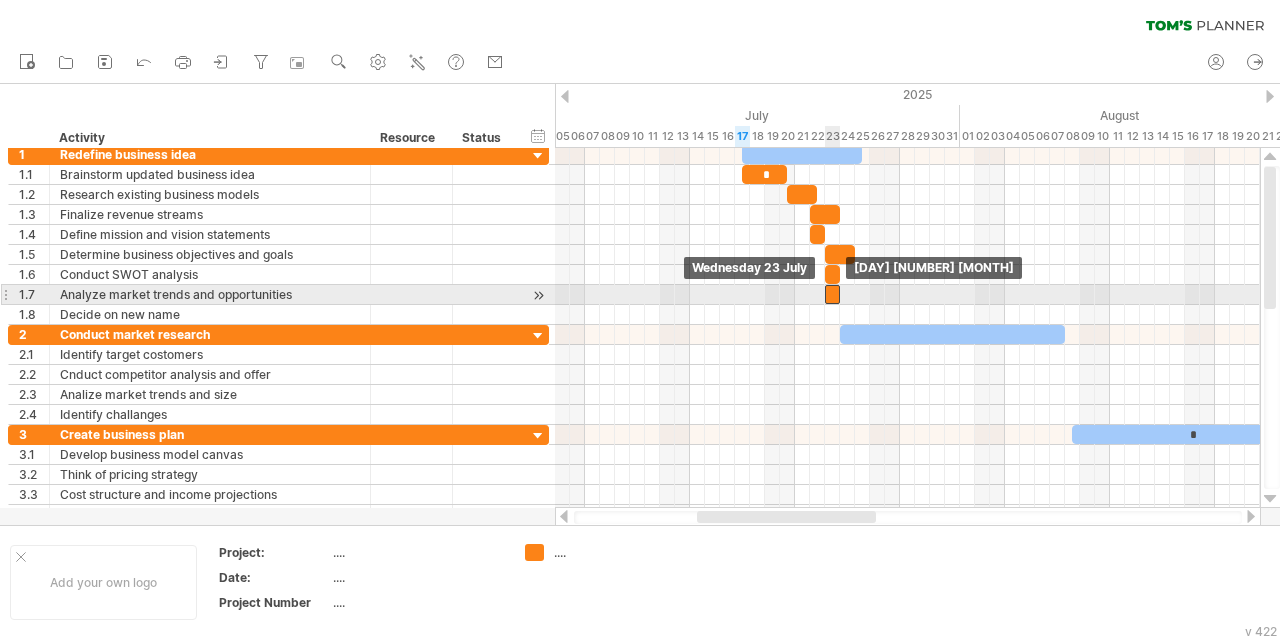 click on "​" at bounding box center [832, 294] 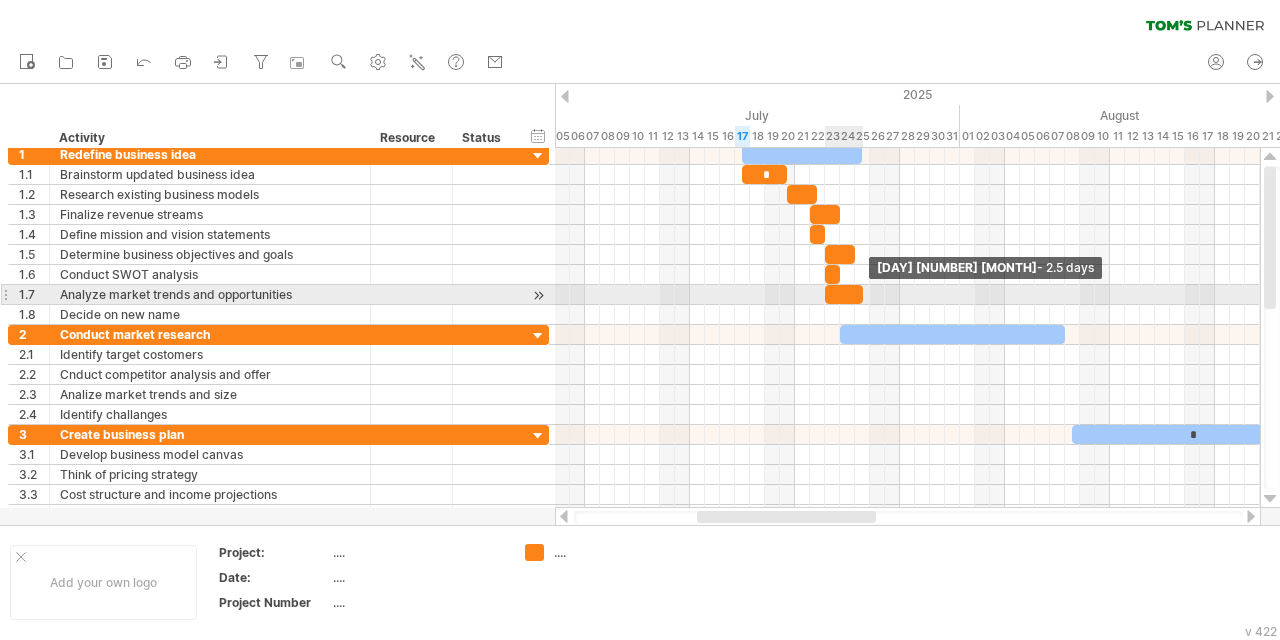 drag, startPoint x: 841, startPoint y: 295, endPoint x: 865, endPoint y: 299, distance: 24.33105 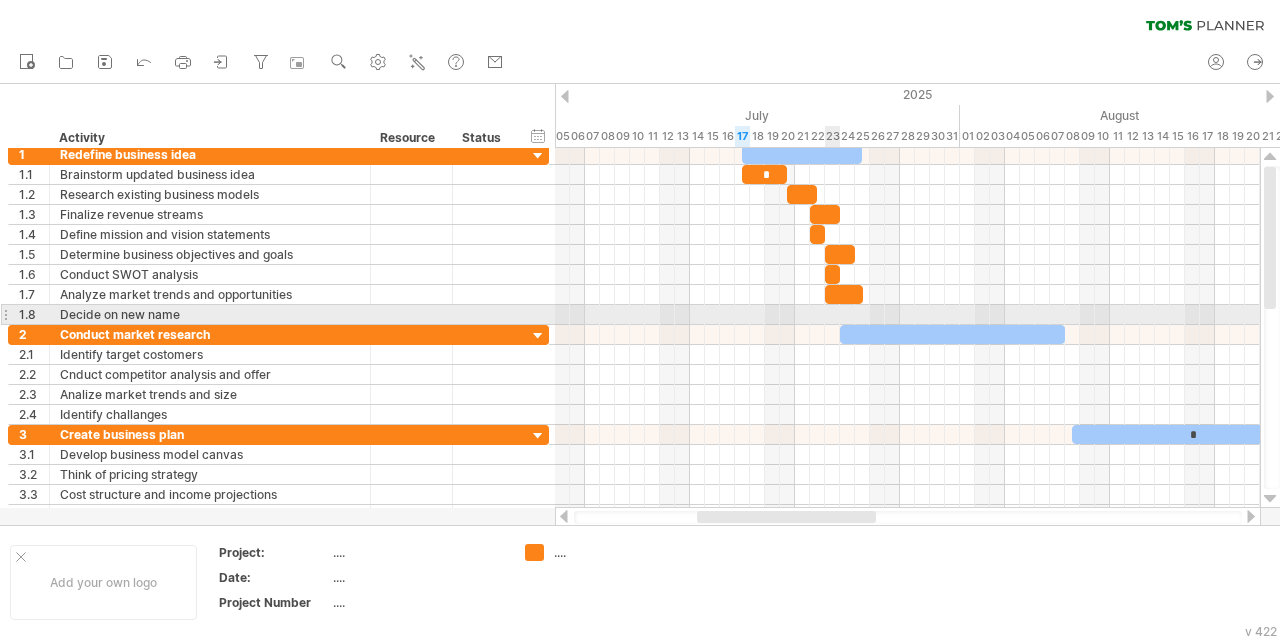 click at bounding box center [907, 315] 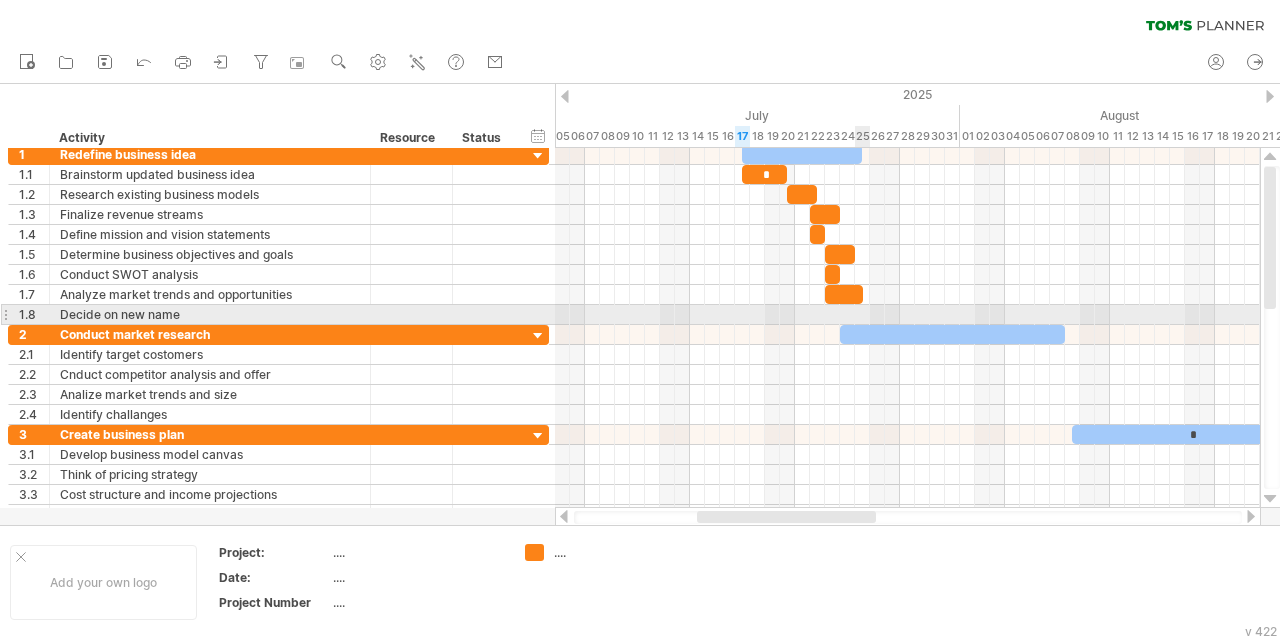 click at bounding box center [907, 315] 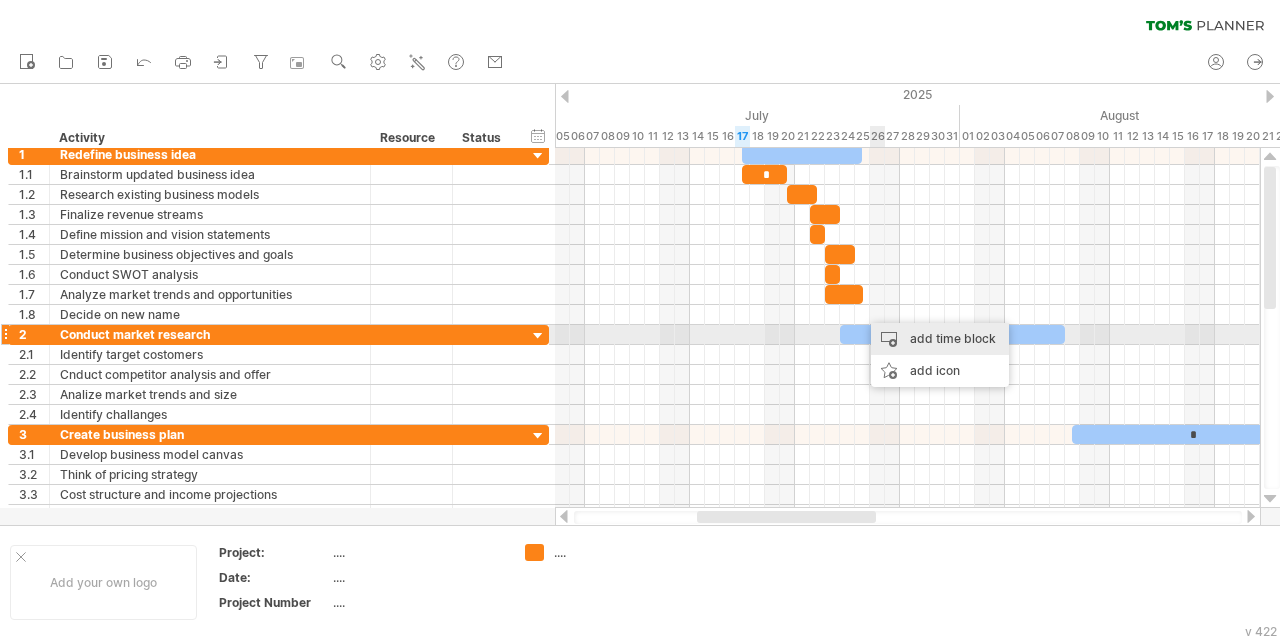 click on "add time block" at bounding box center (940, 339) 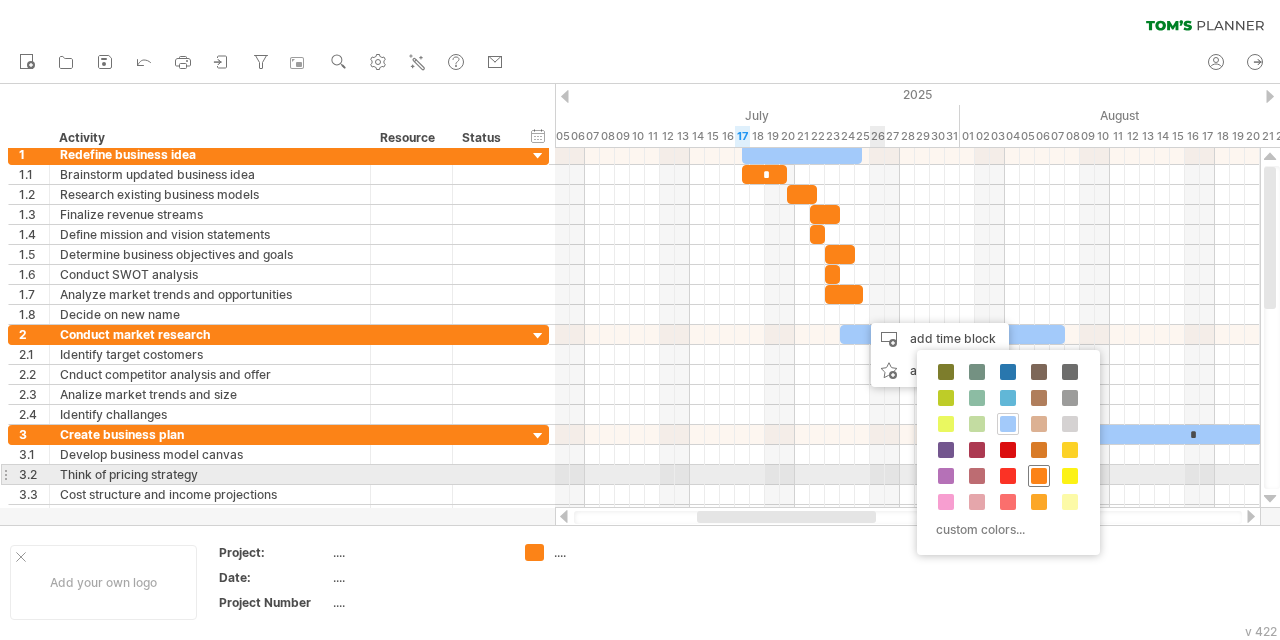 click at bounding box center (1039, 476) 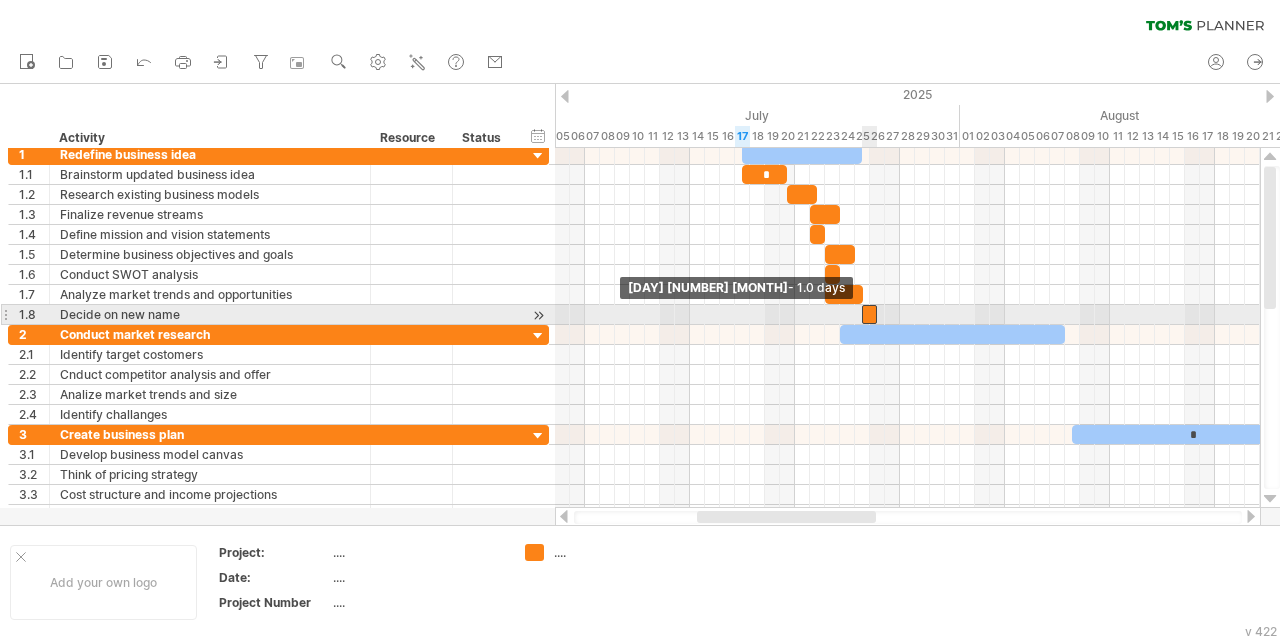 click at bounding box center [862, 314] 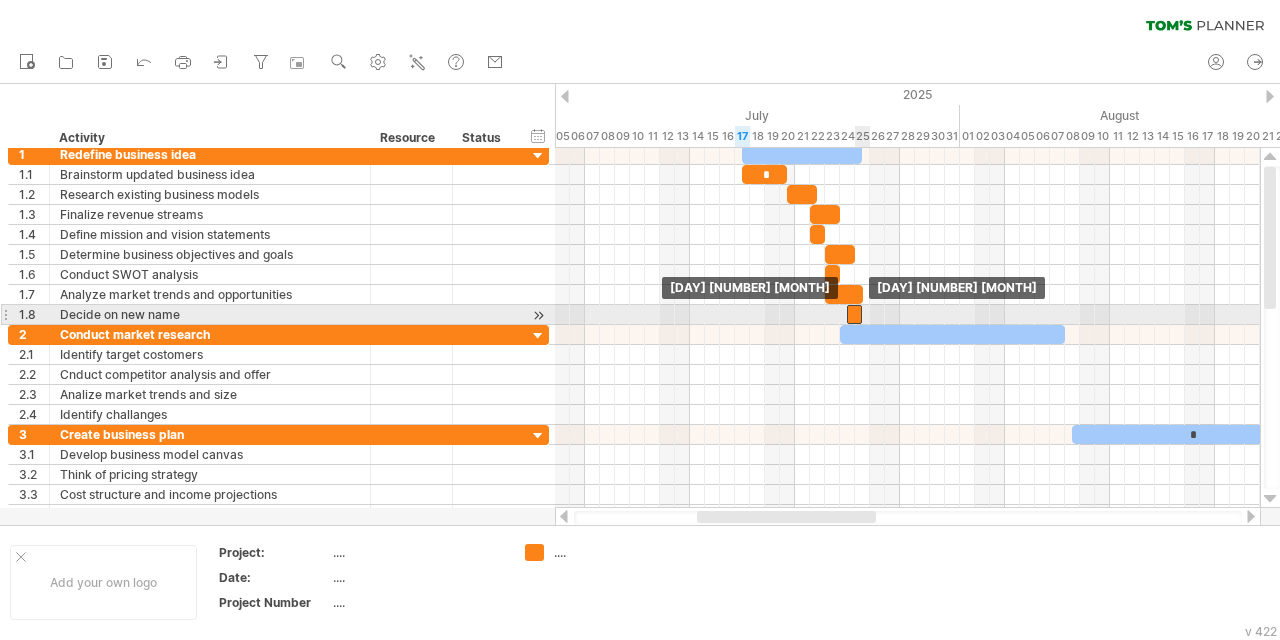 drag, startPoint x: 867, startPoint y: 314, endPoint x: 857, endPoint y: 315, distance: 10.049875 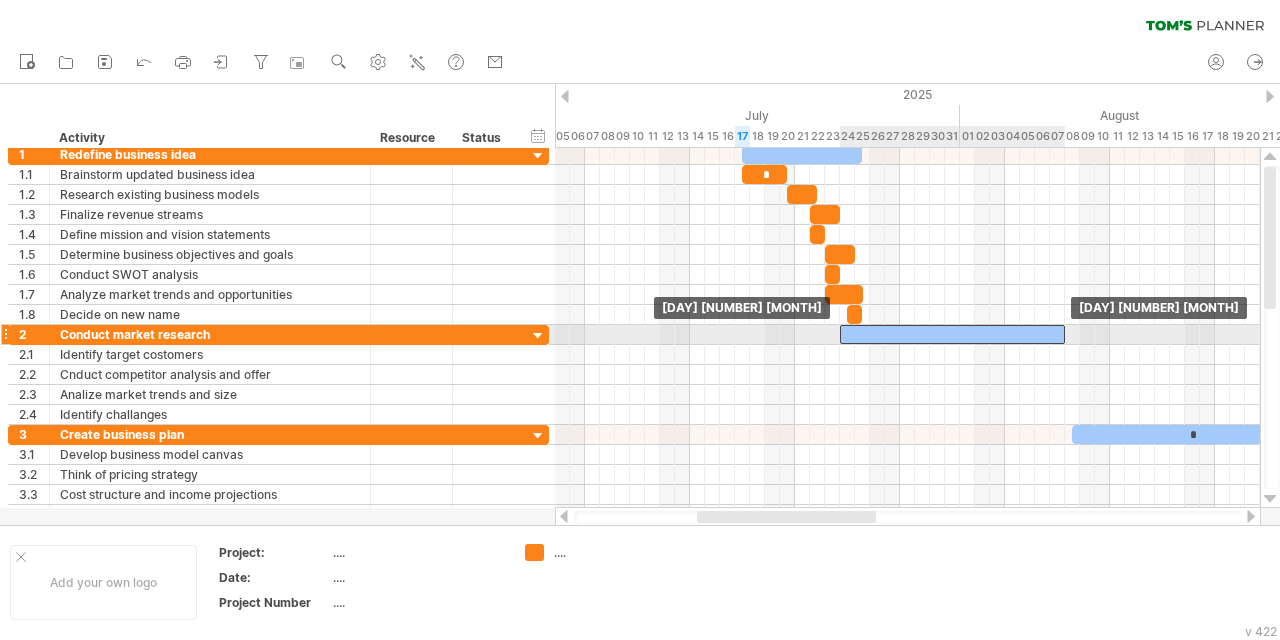 click on "​" at bounding box center (952, 334) 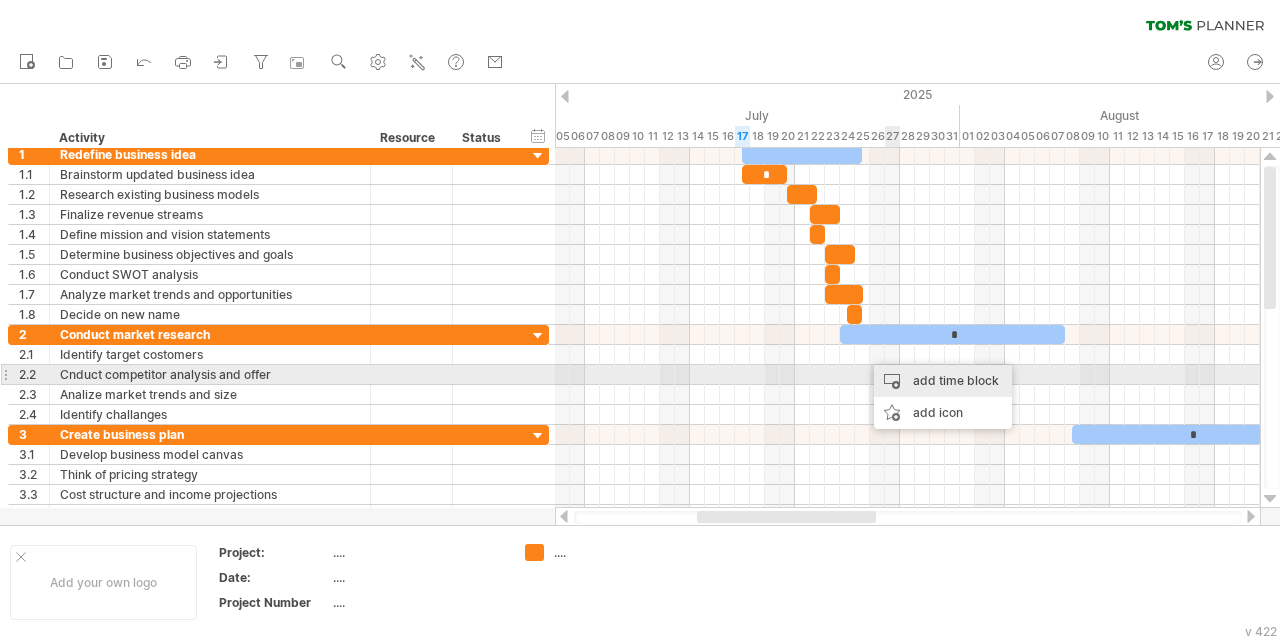 click on "add time block" at bounding box center (943, 381) 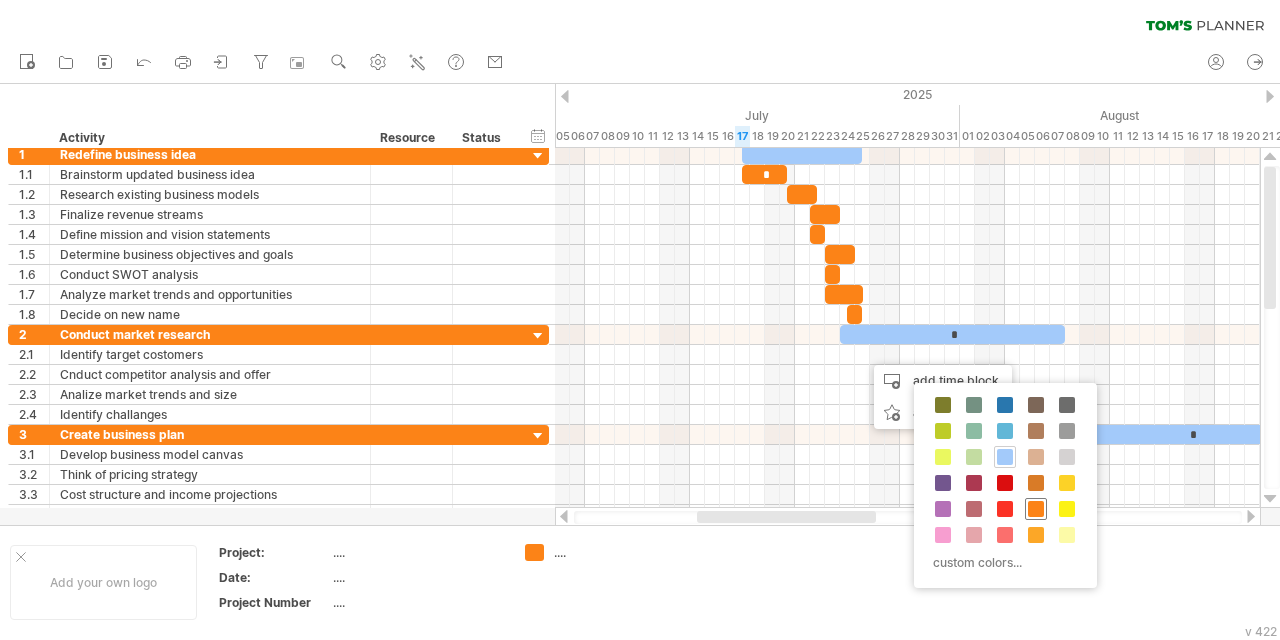 click at bounding box center (1036, 509) 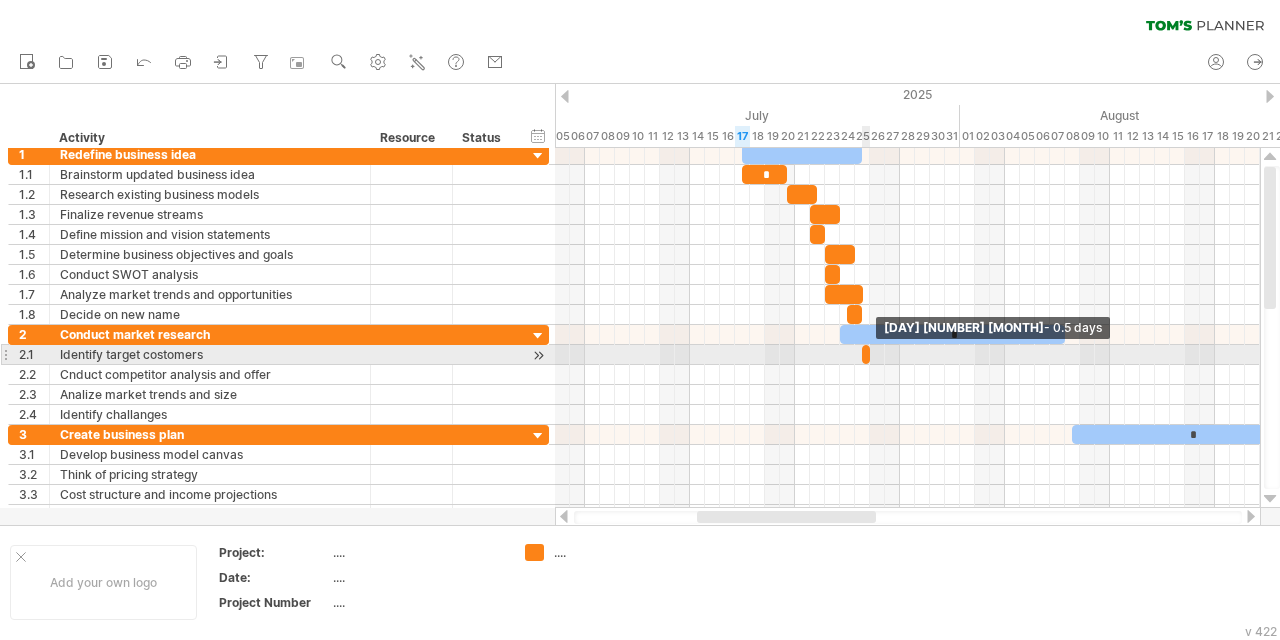 drag, startPoint x: 876, startPoint y: 352, endPoint x: 849, endPoint y: 355, distance: 27.166155 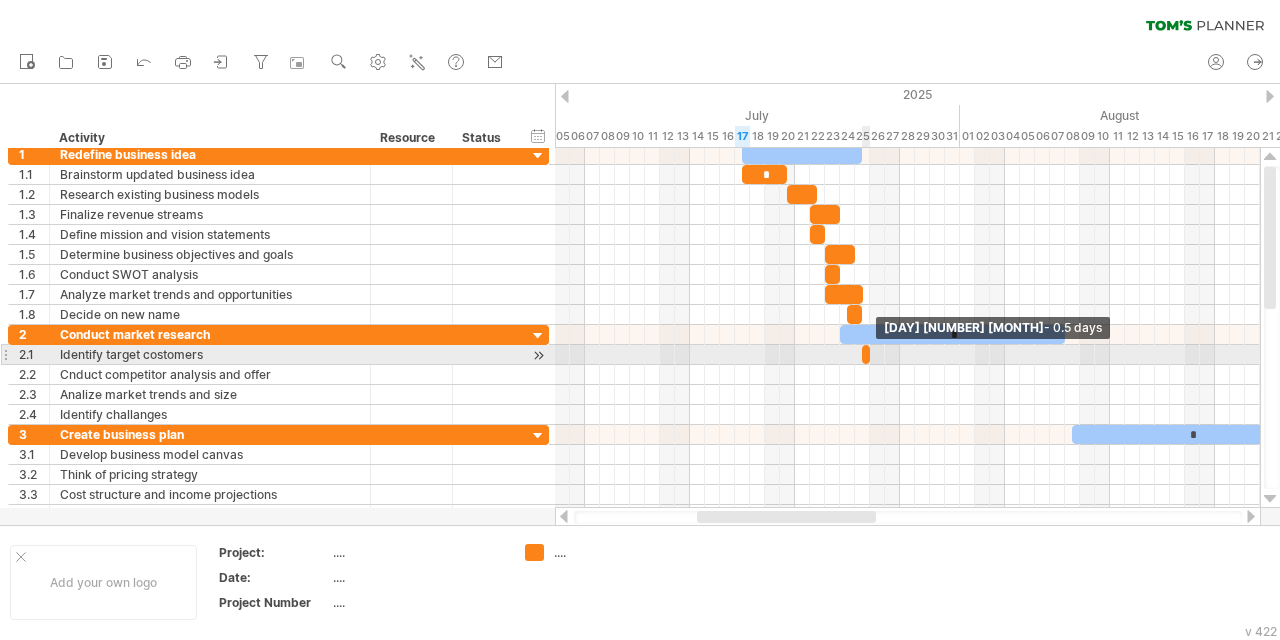 drag, startPoint x: 869, startPoint y: 359, endPoint x: 849, endPoint y: 361, distance: 20.09975 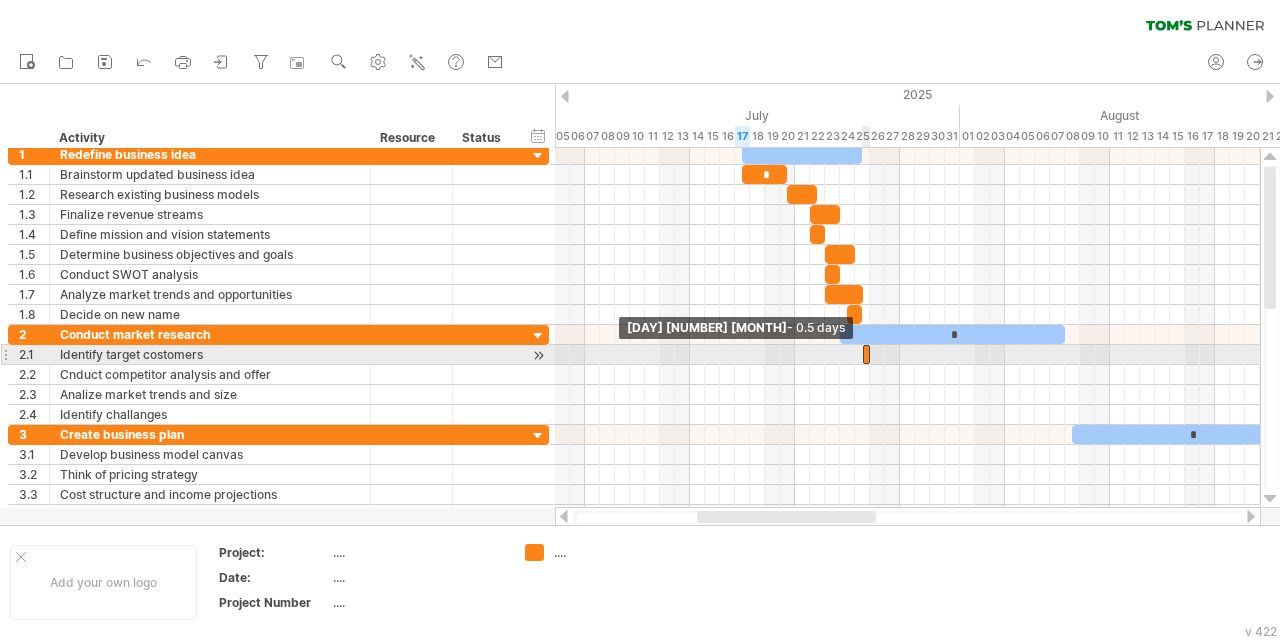 drag, startPoint x: 863, startPoint y: 359, endPoint x: 918, endPoint y: 353, distance: 55.326305 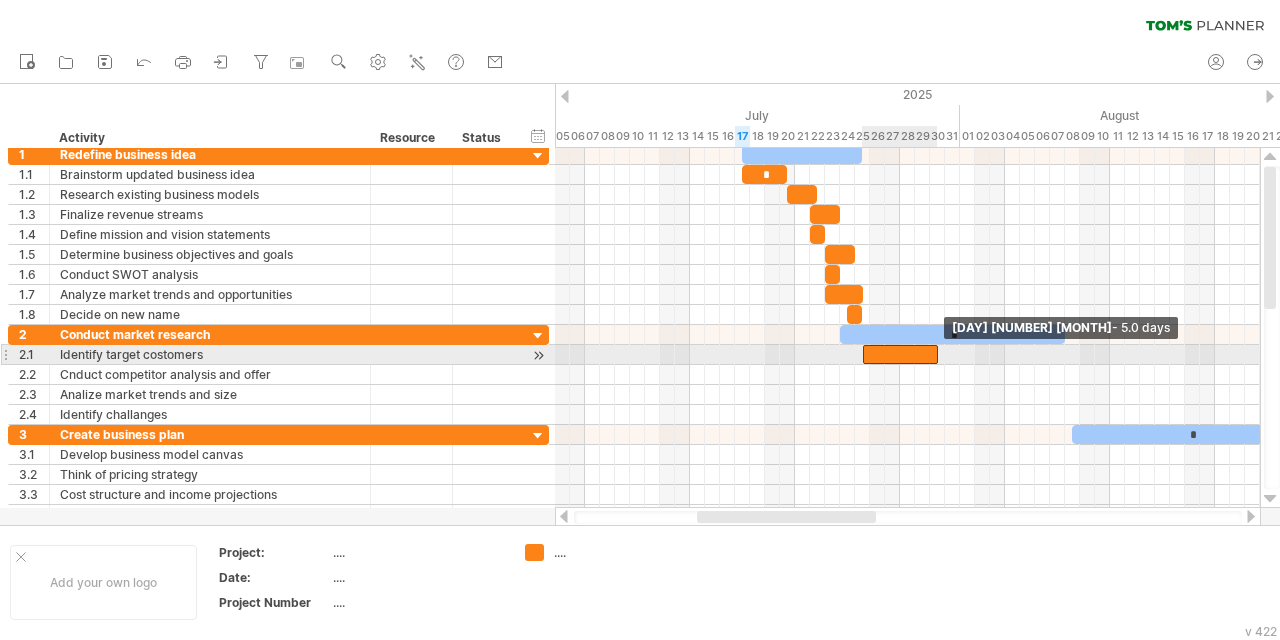 drag, startPoint x: 868, startPoint y: 352, endPoint x: 929, endPoint y: 360, distance: 61.522354 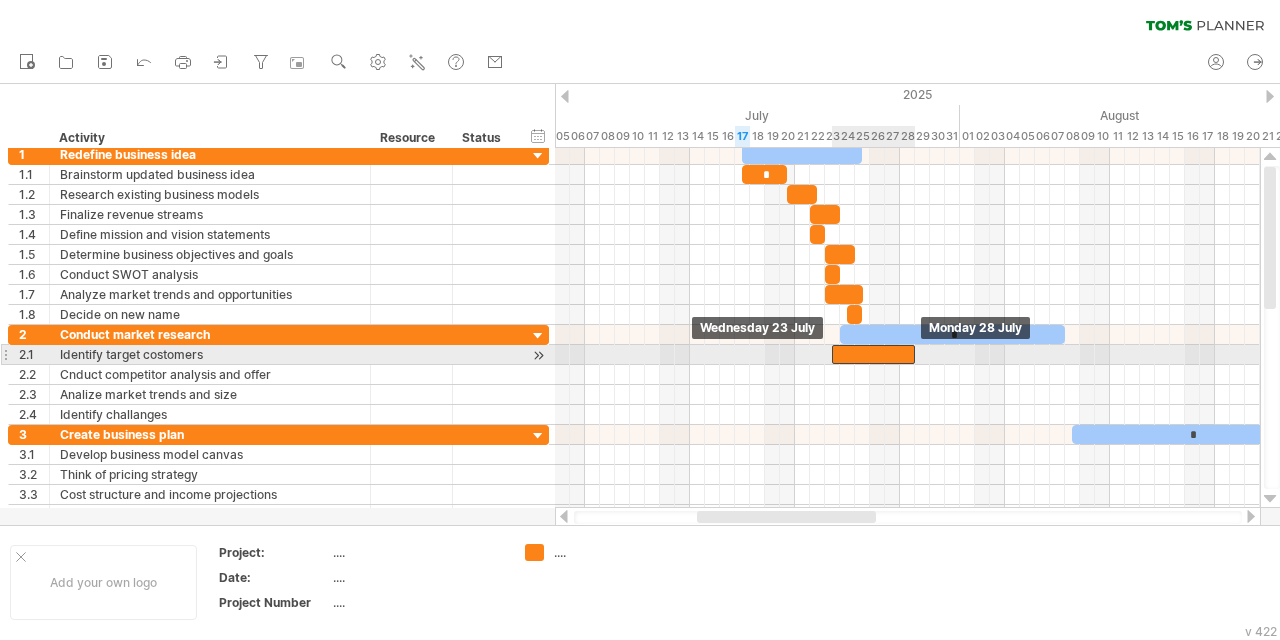 drag, startPoint x: 891, startPoint y: 352, endPoint x: 863, endPoint y: 354, distance: 28.071337 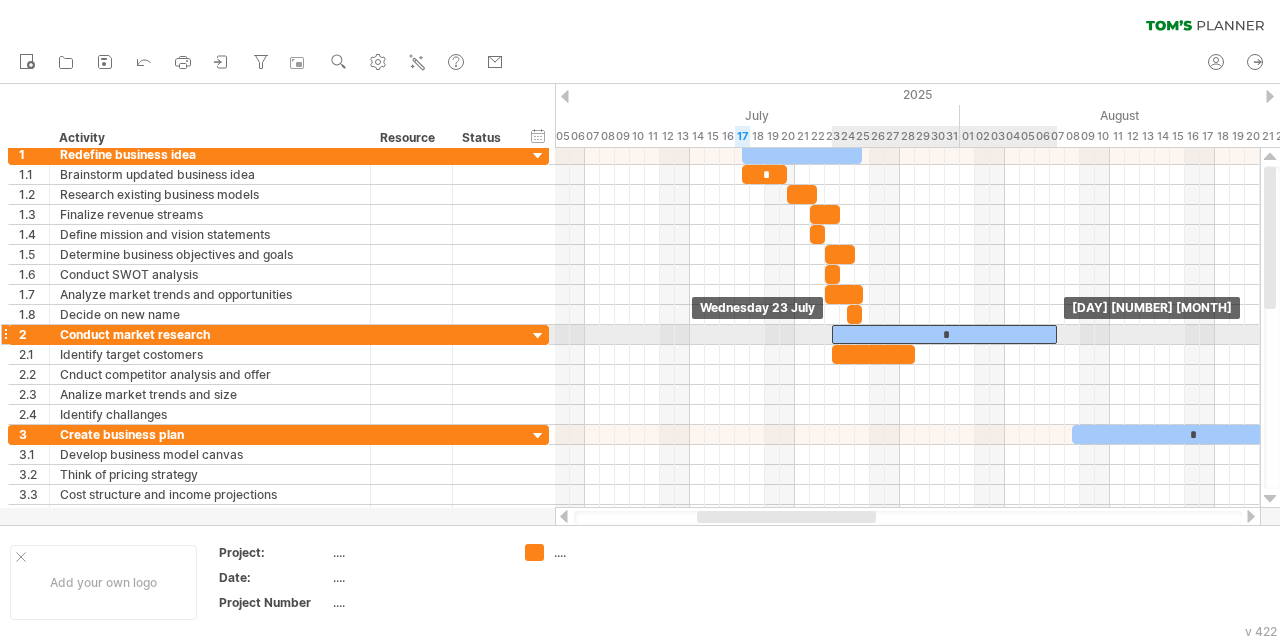 click on "*" at bounding box center (944, 334) 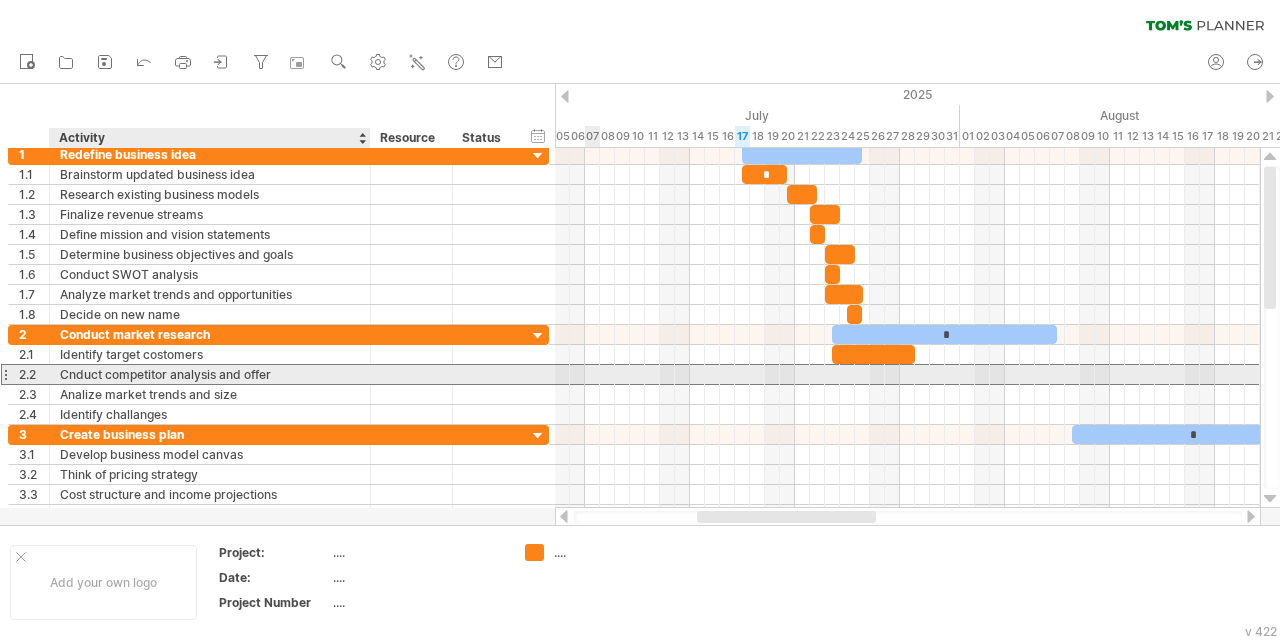 click on "Cnduct competitor analysis and offer" at bounding box center [210, 374] 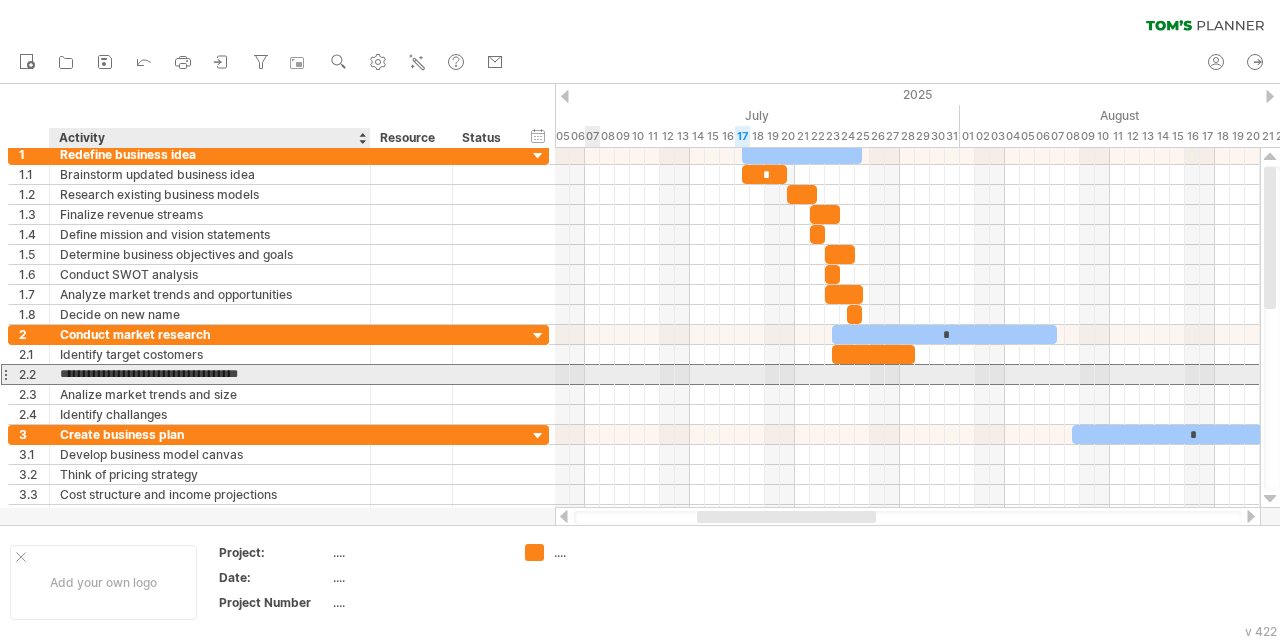 click on "**********" at bounding box center [210, 374] 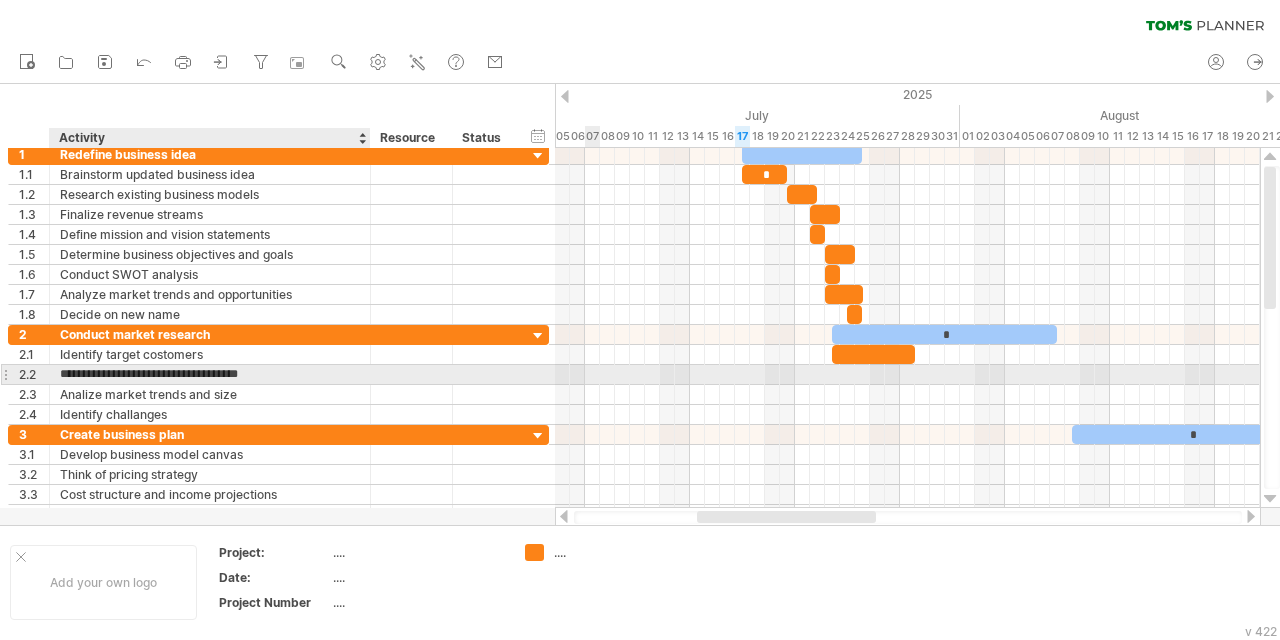 type on "**********" 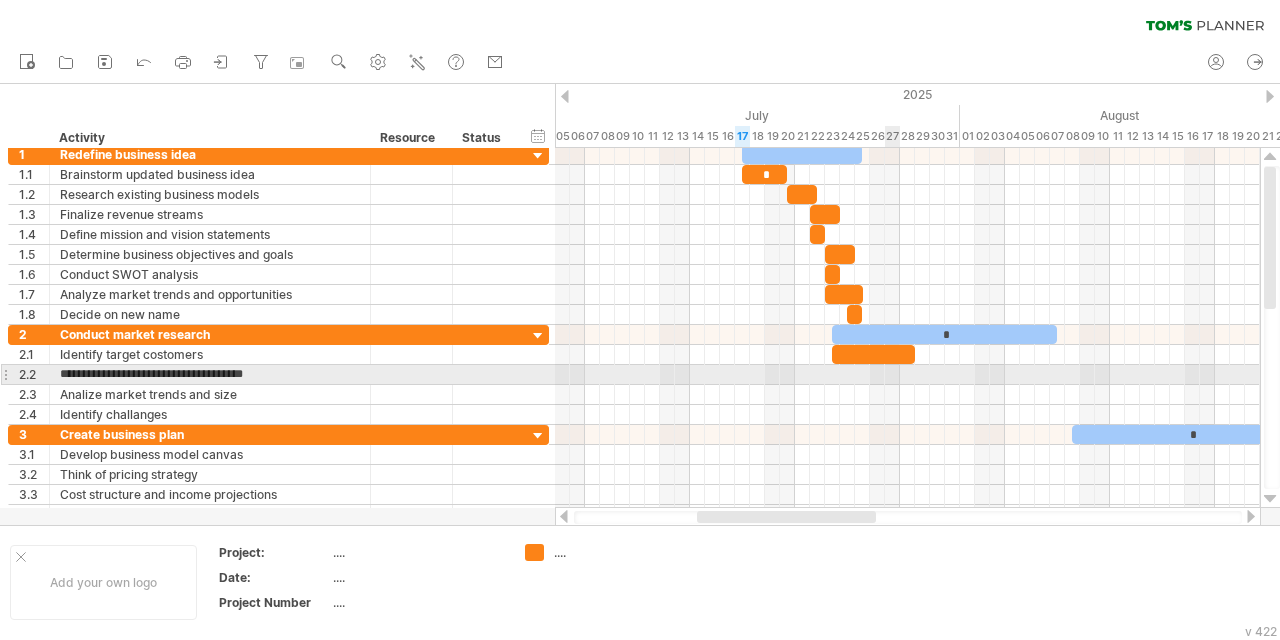 click at bounding box center [907, 375] 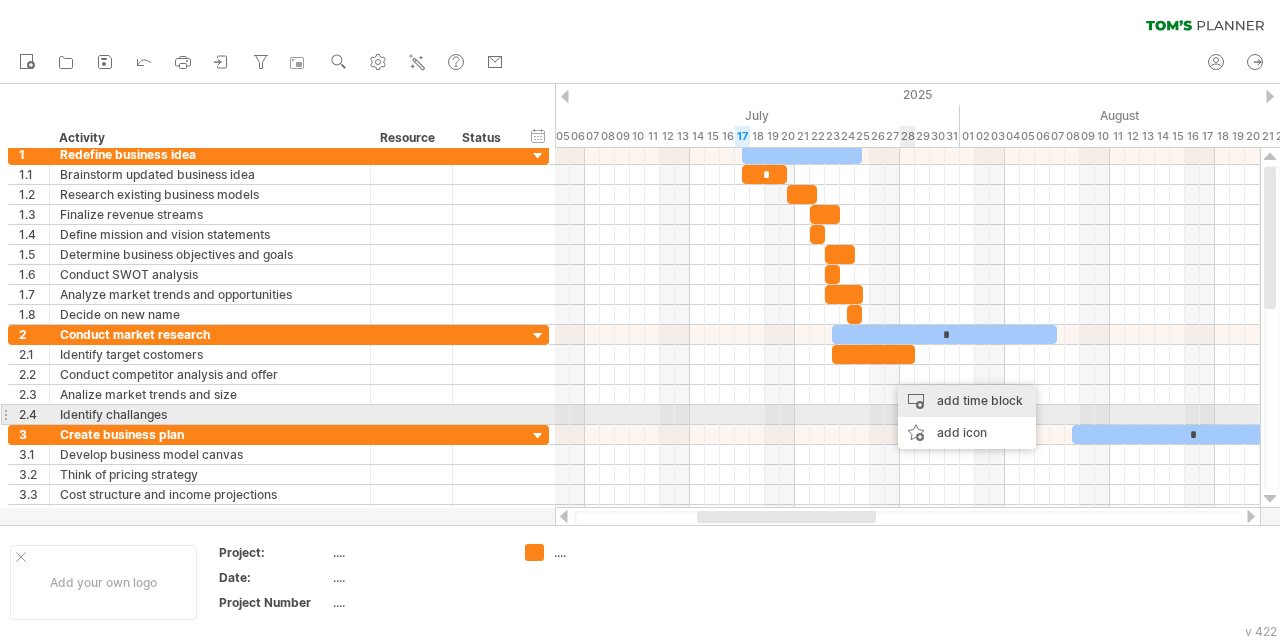 click on "add time block" at bounding box center (967, 401) 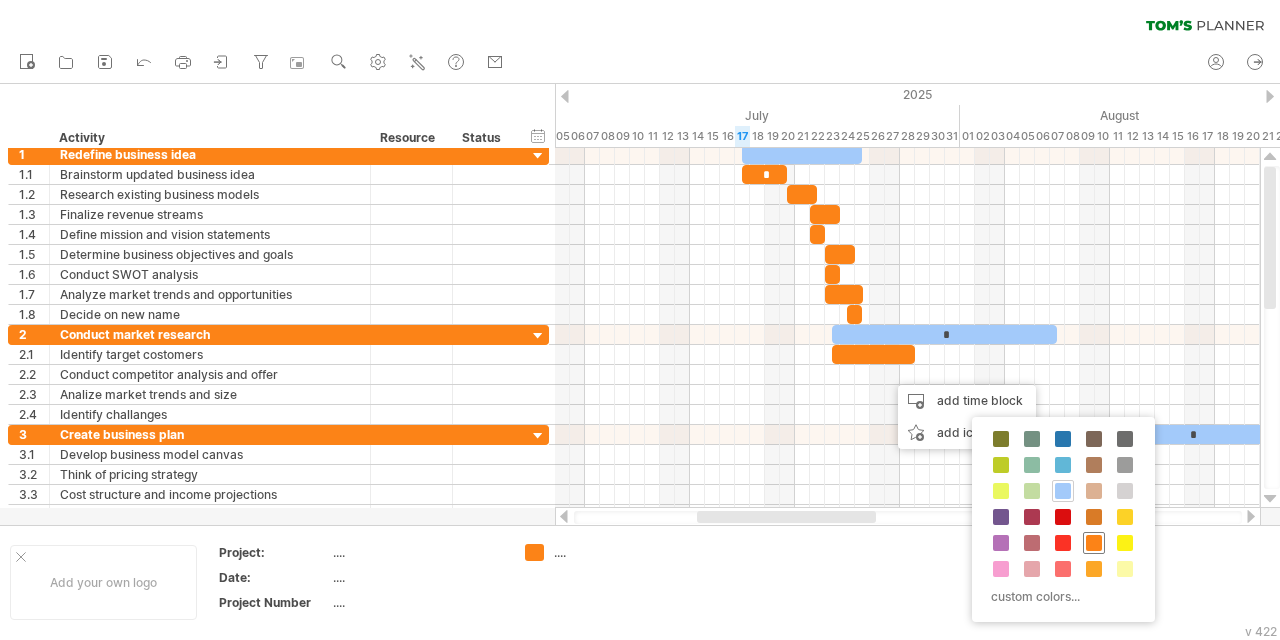 click at bounding box center [1094, 543] 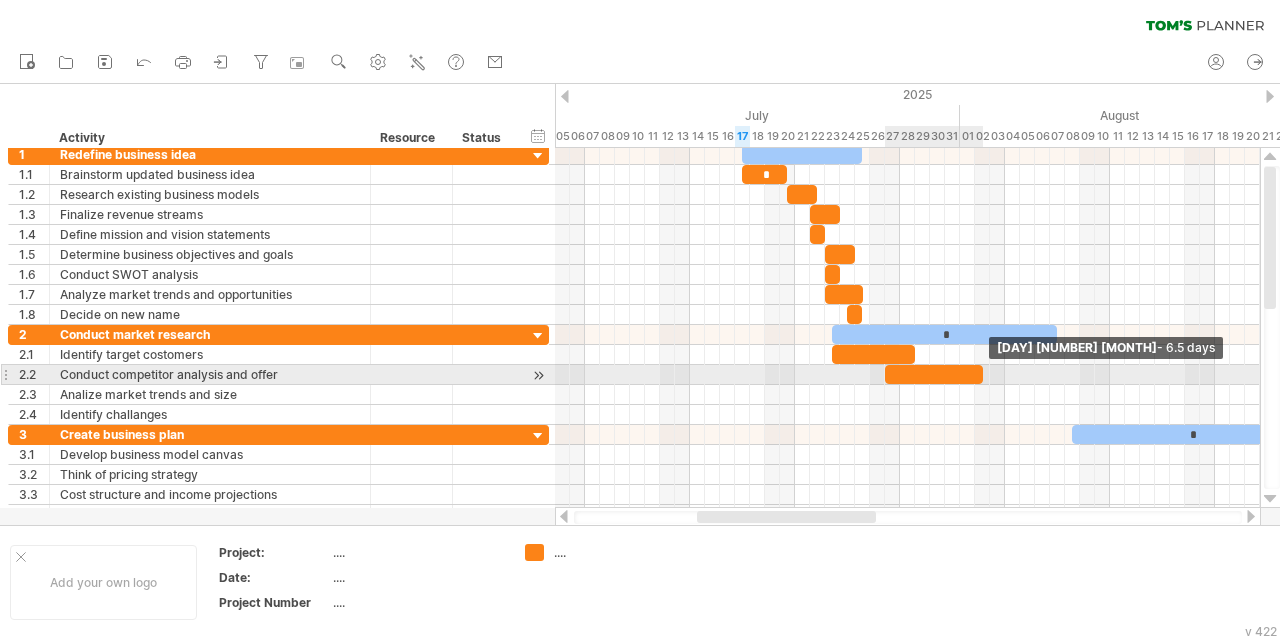 drag, startPoint x: 898, startPoint y: 377, endPoint x: 979, endPoint y: 367, distance: 81.61495 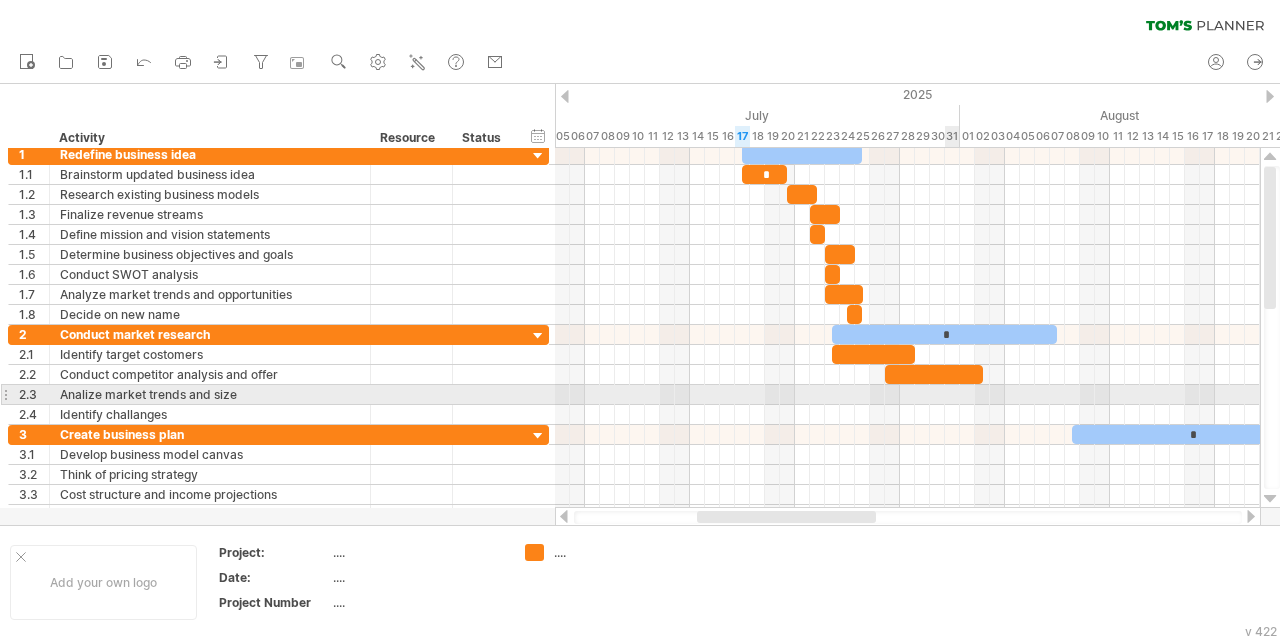 click at bounding box center (907, 395) 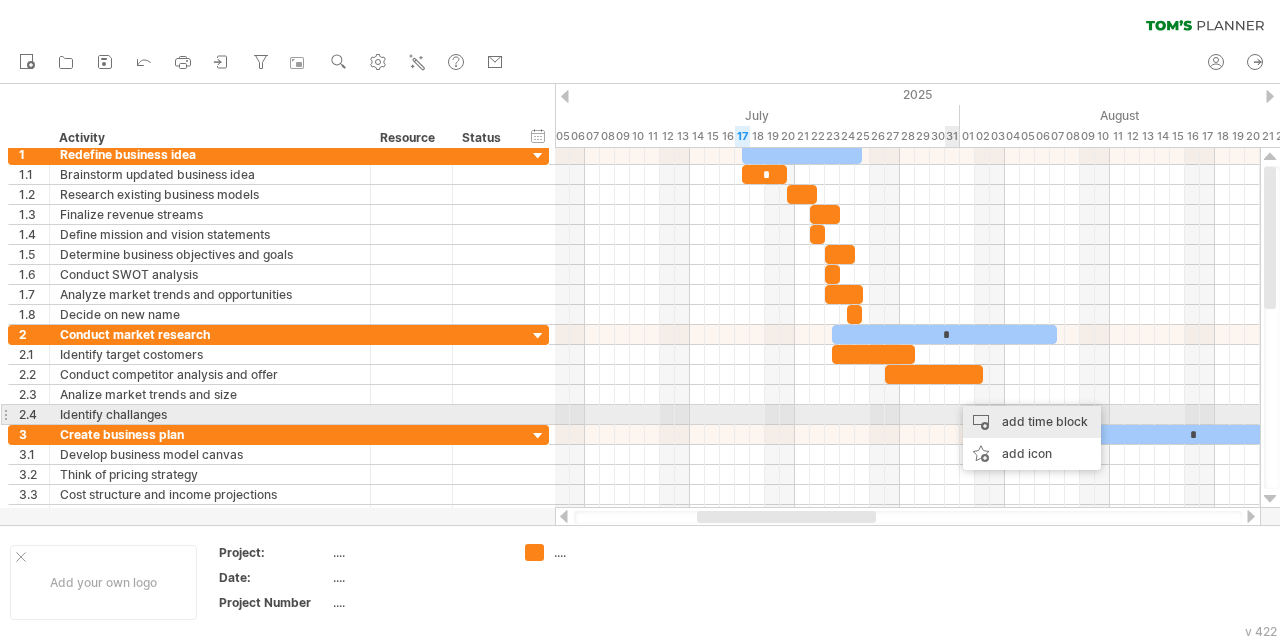 click on "add time block" at bounding box center [1032, 422] 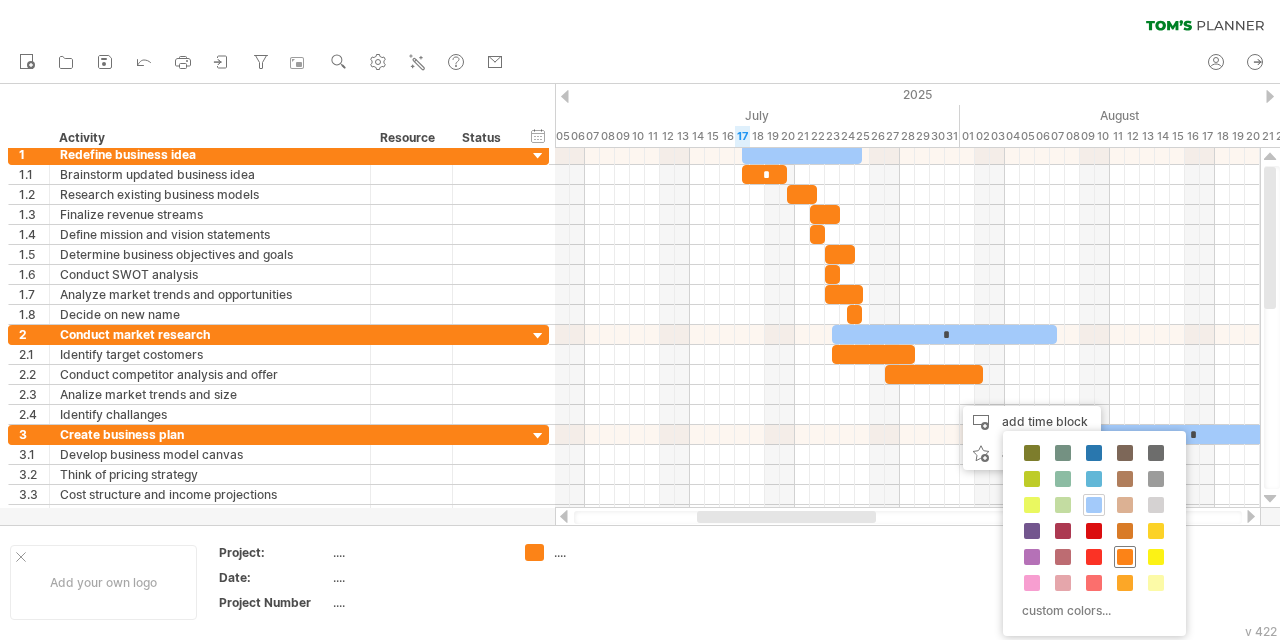 click at bounding box center [1125, 557] 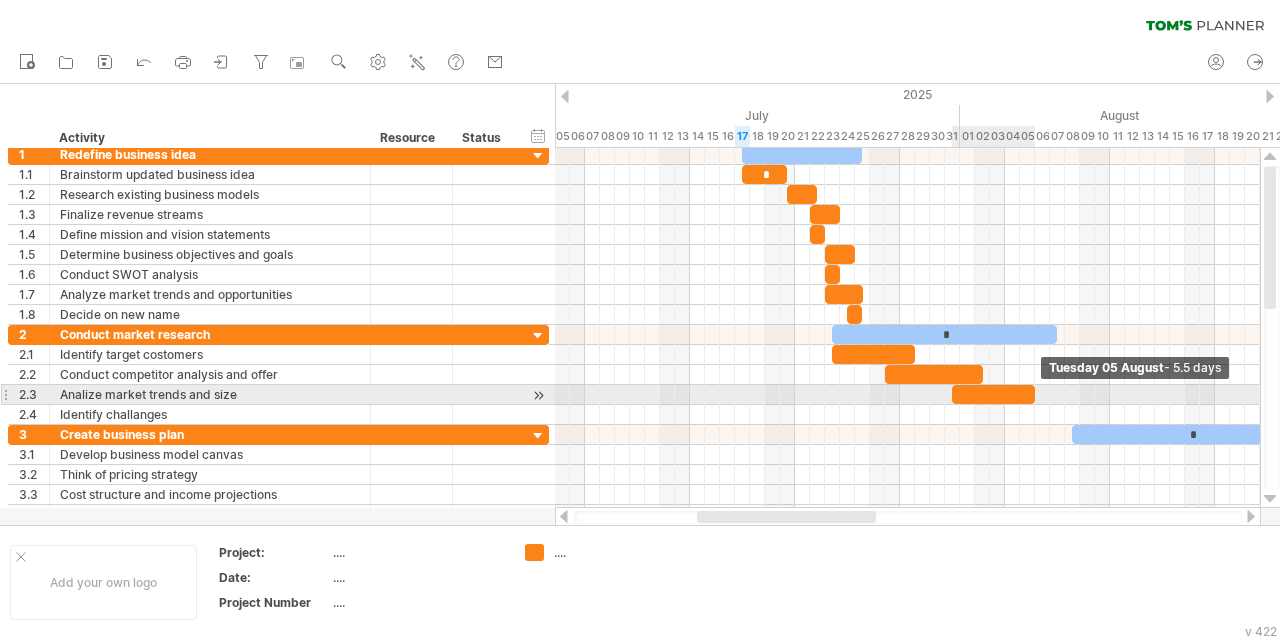 drag, startPoint x: 968, startPoint y: 392, endPoint x: 1034, endPoint y: 399, distance: 66.37017 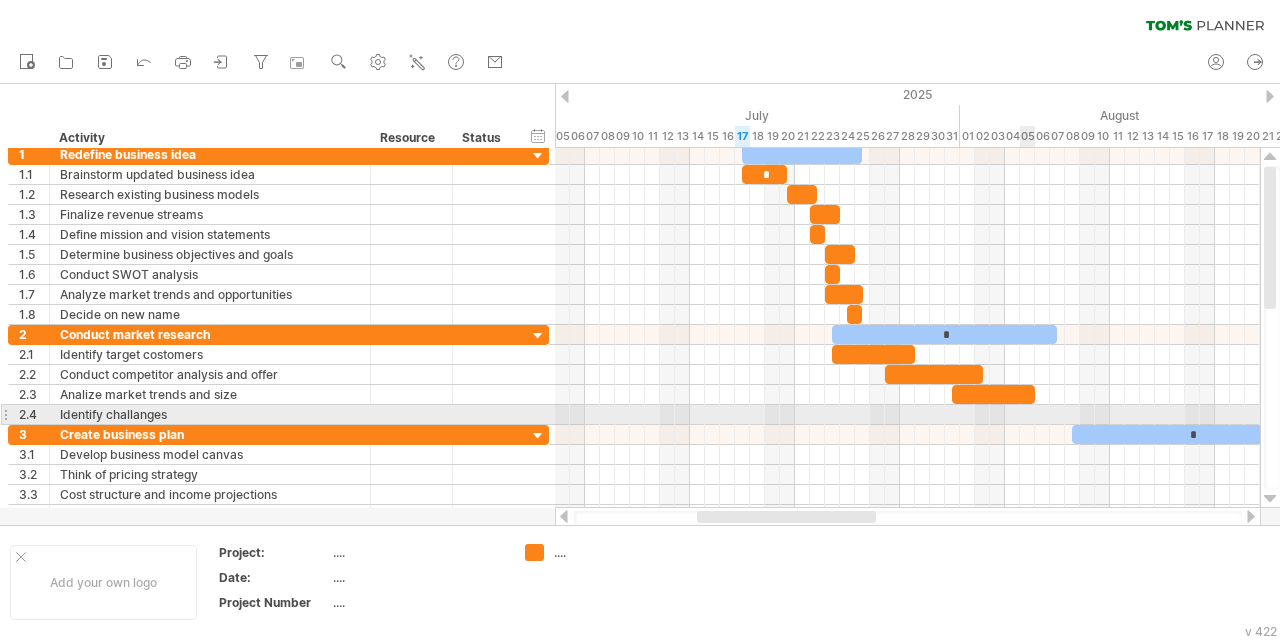 click at bounding box center (907, 415) 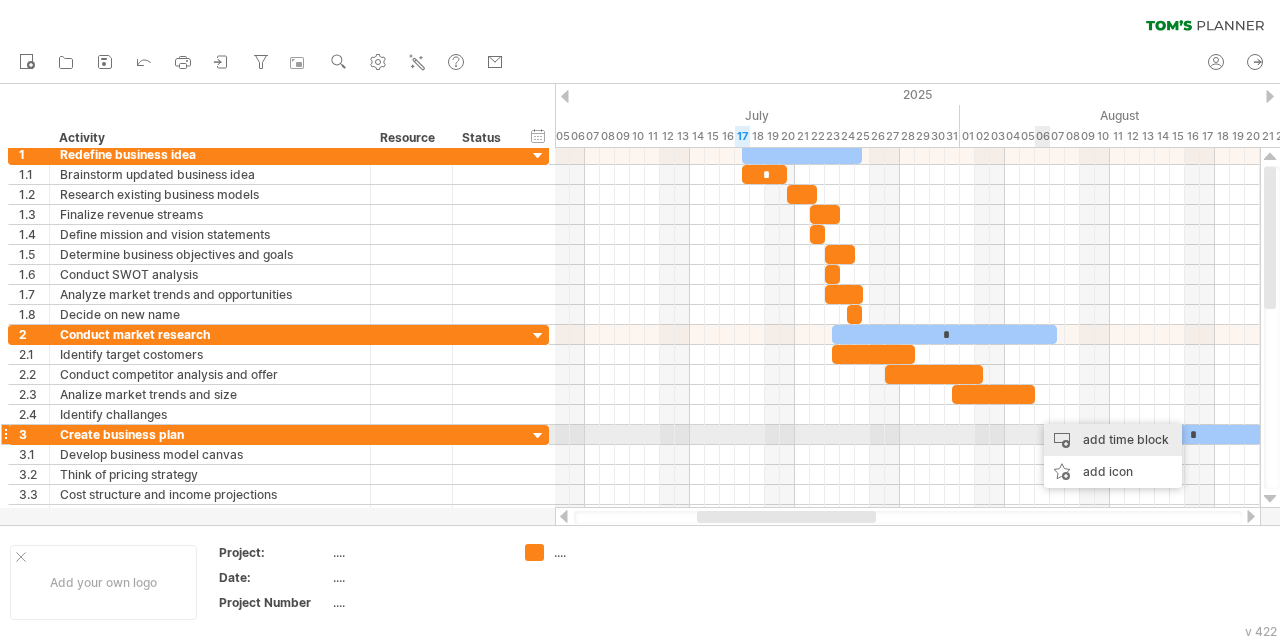 click on "add time block" at bounding box center (1113, 440) 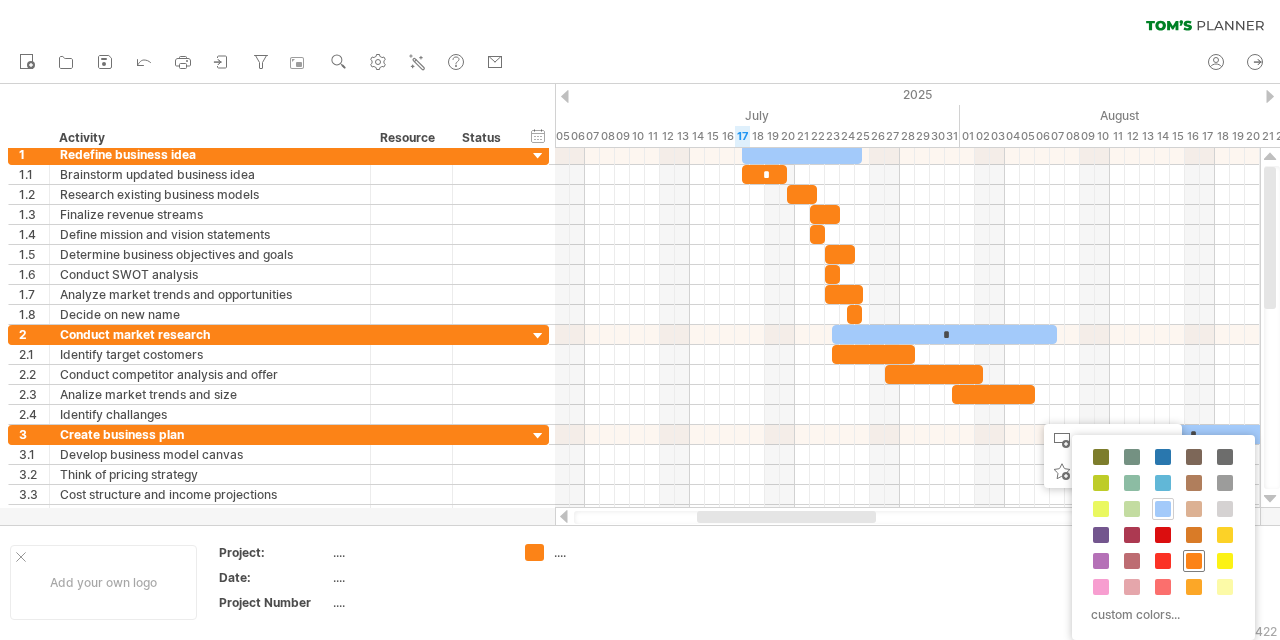 click at bounding box center [1194, 561] 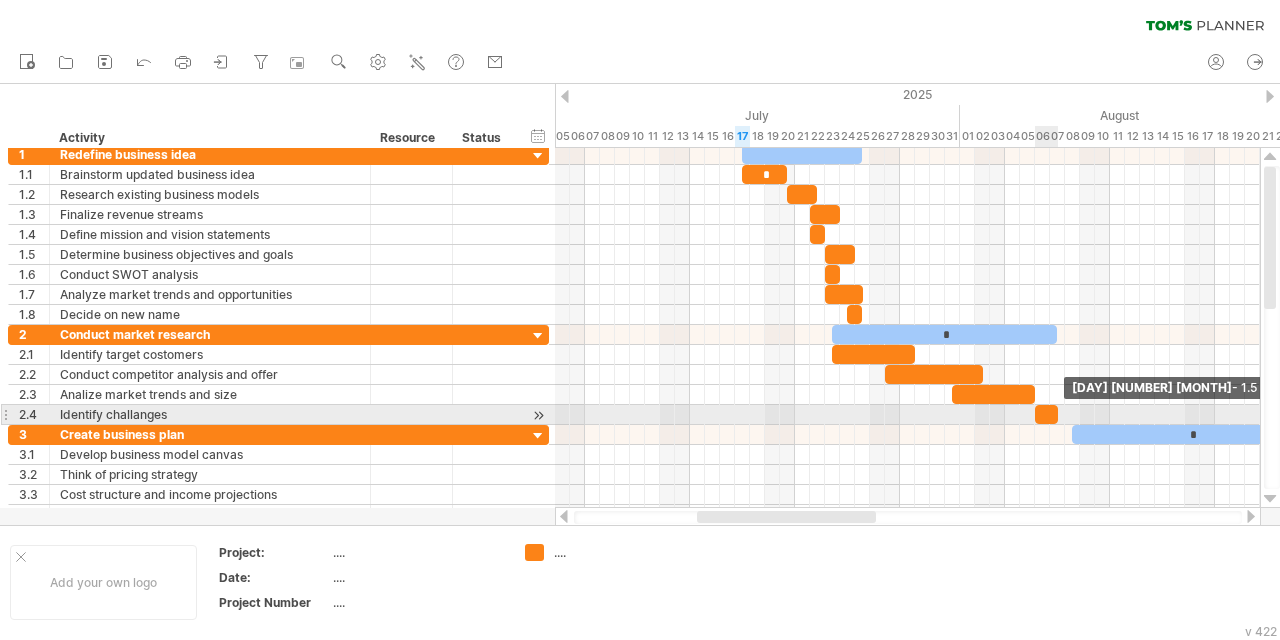 click at bounding box center (1058, 414) 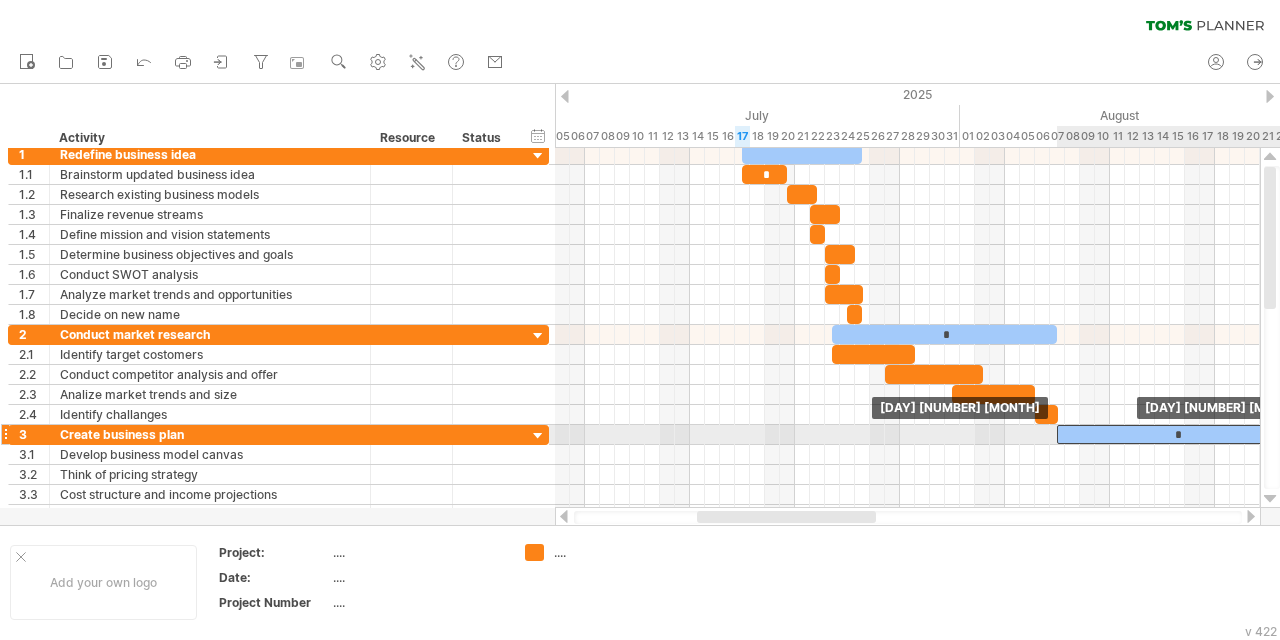 drag, startPoint x: 1117, startPoint y: 432, endPoint x: 1104, endPoint y: 432, distance: 13 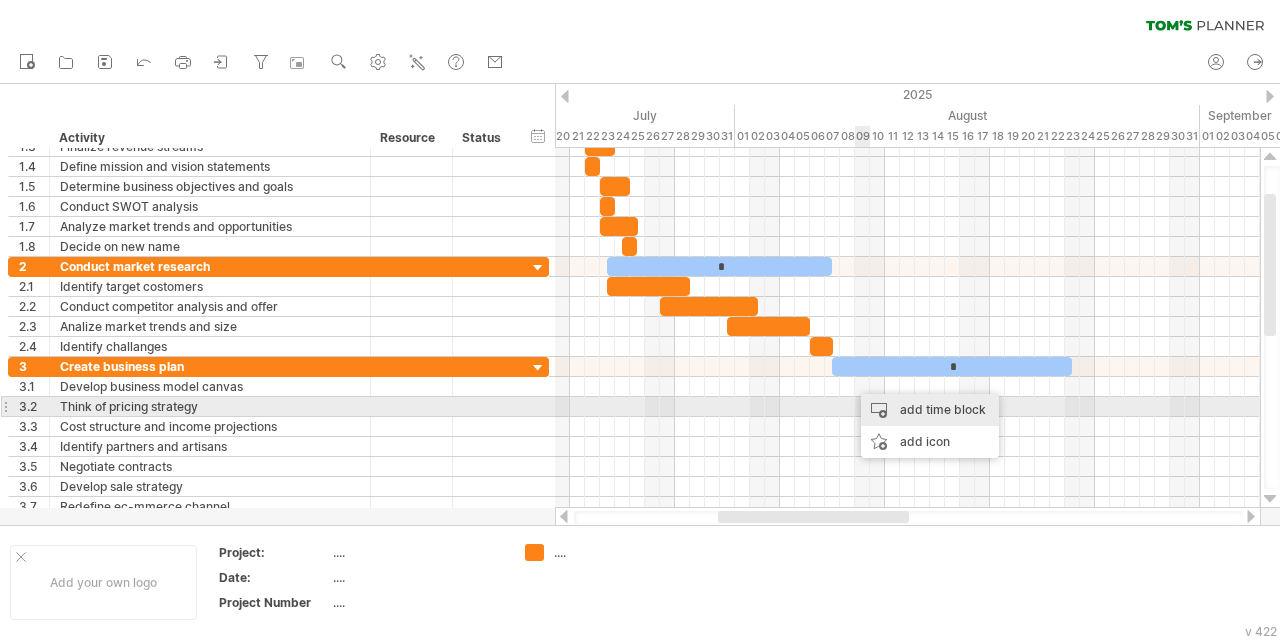 click on "add time block" at bounding box center [930, 410] 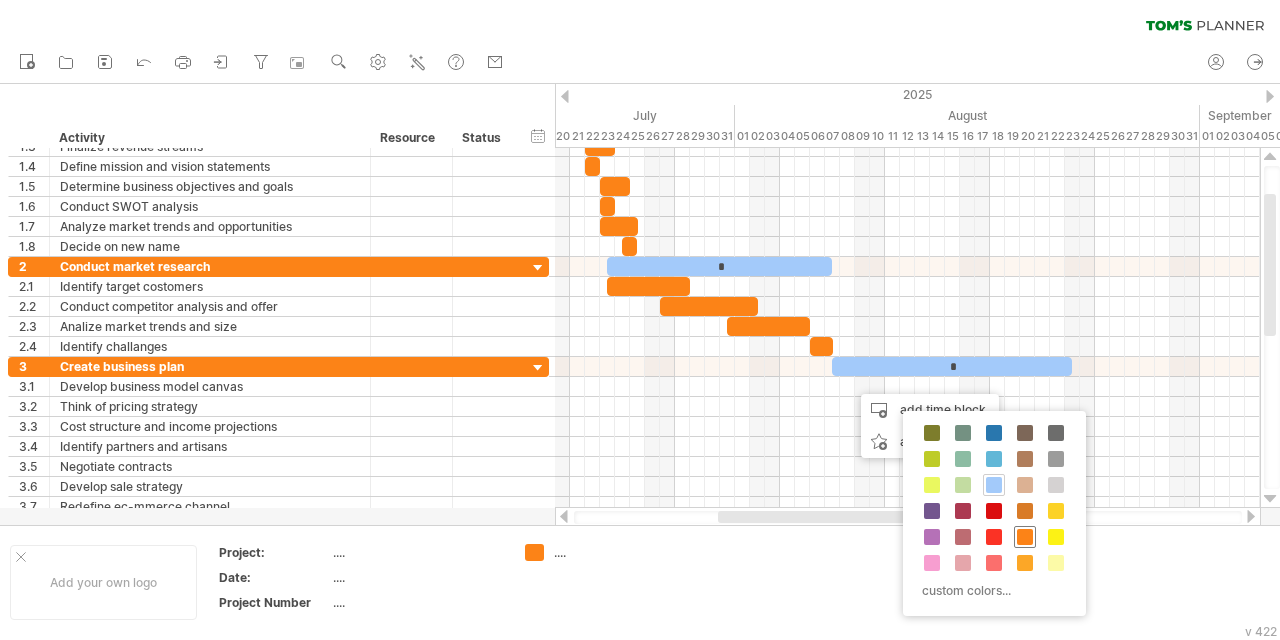 click at bounding box center [1025, 537] 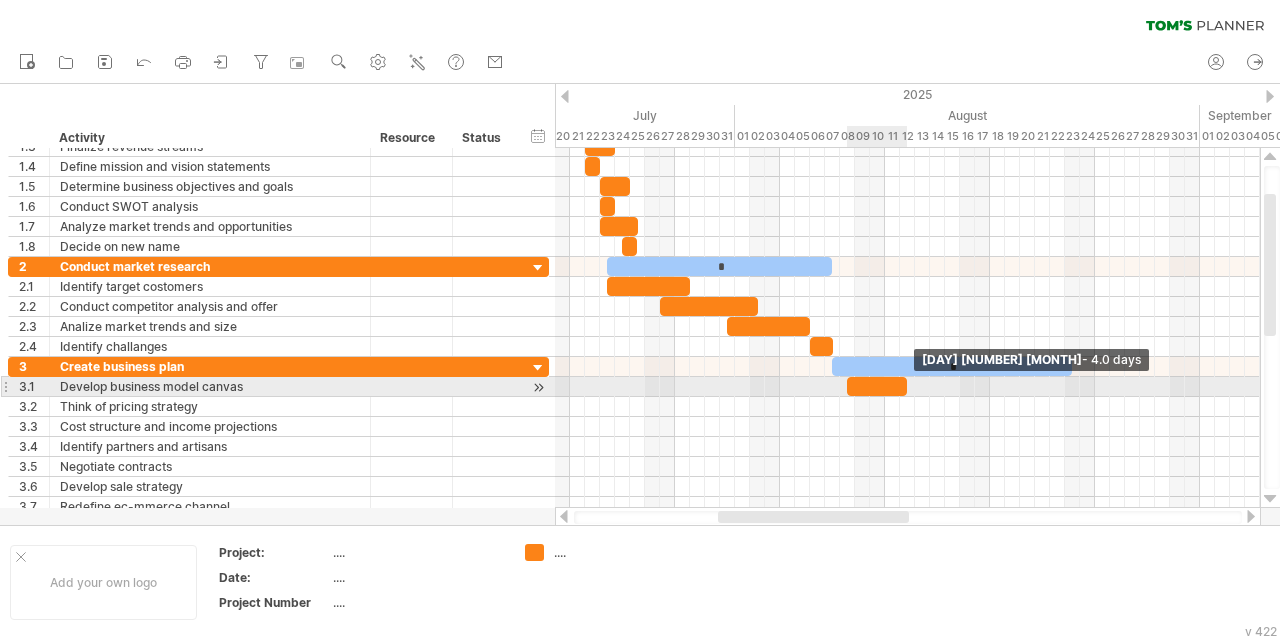 drag, startPoint x: 858, startPoint y: 387, endPoint x: 906, endPoint y: 389, distance: 48.04165 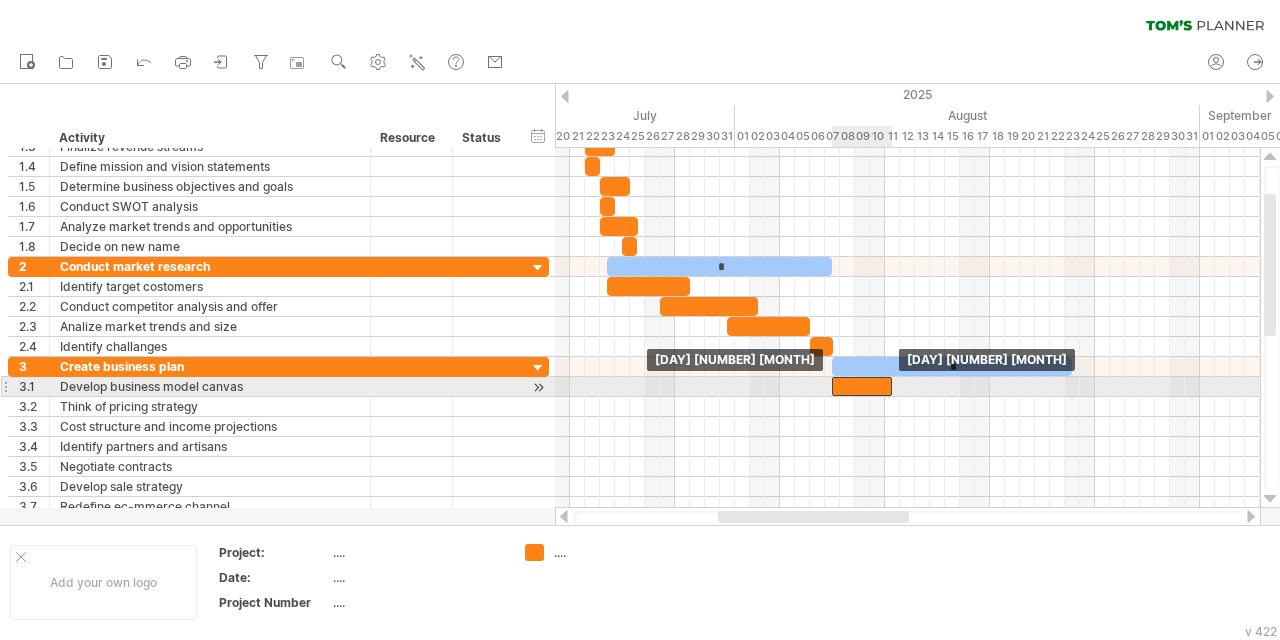 drag, startPoint x: 878, startPoint y: 388, endPoint x: 864, endPoint y: 387, distance: 14.035668 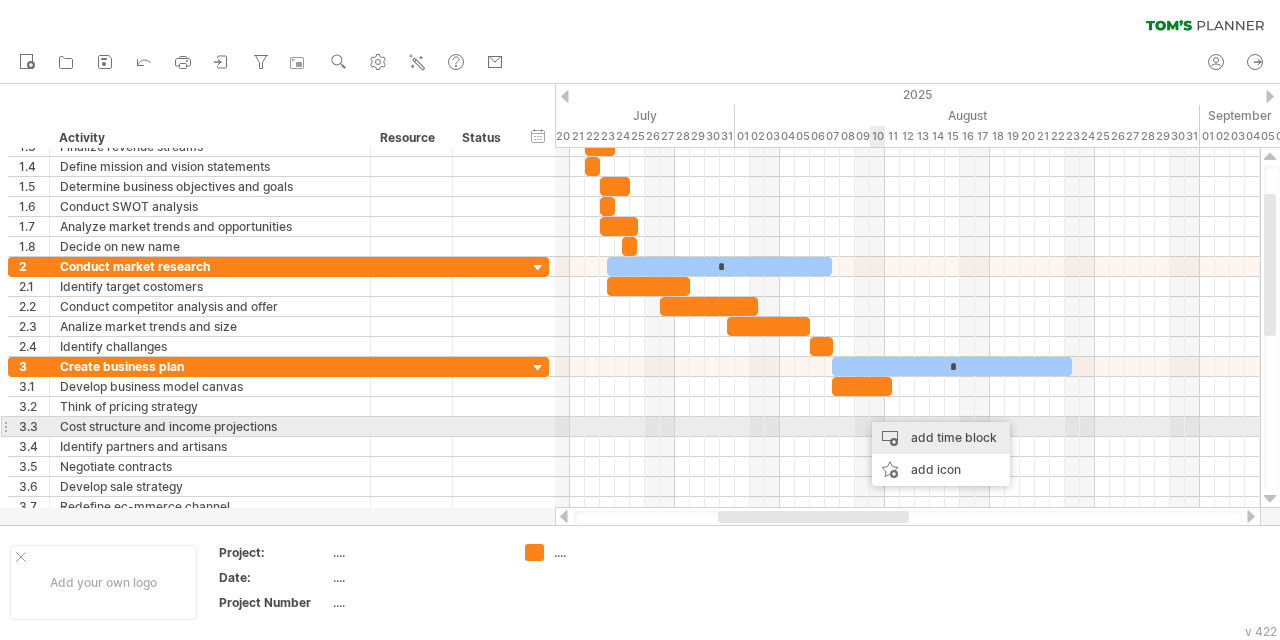 click on "add time block" at bounding box center [941, 438] 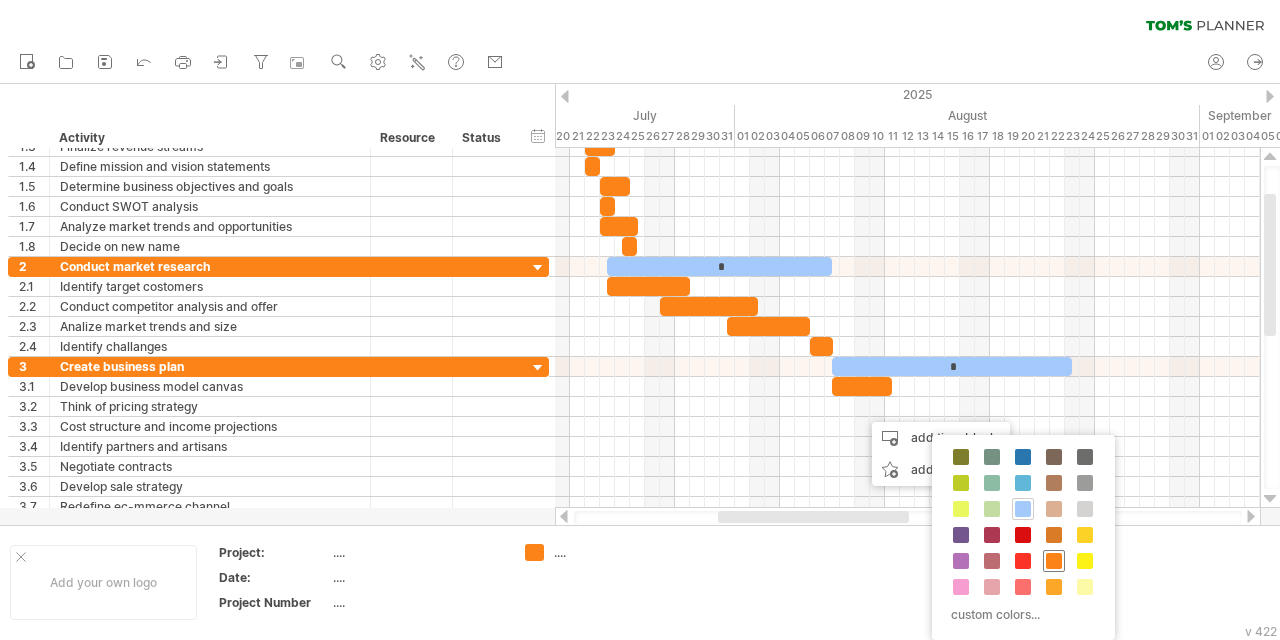 click at bounding box center [1054, 561] 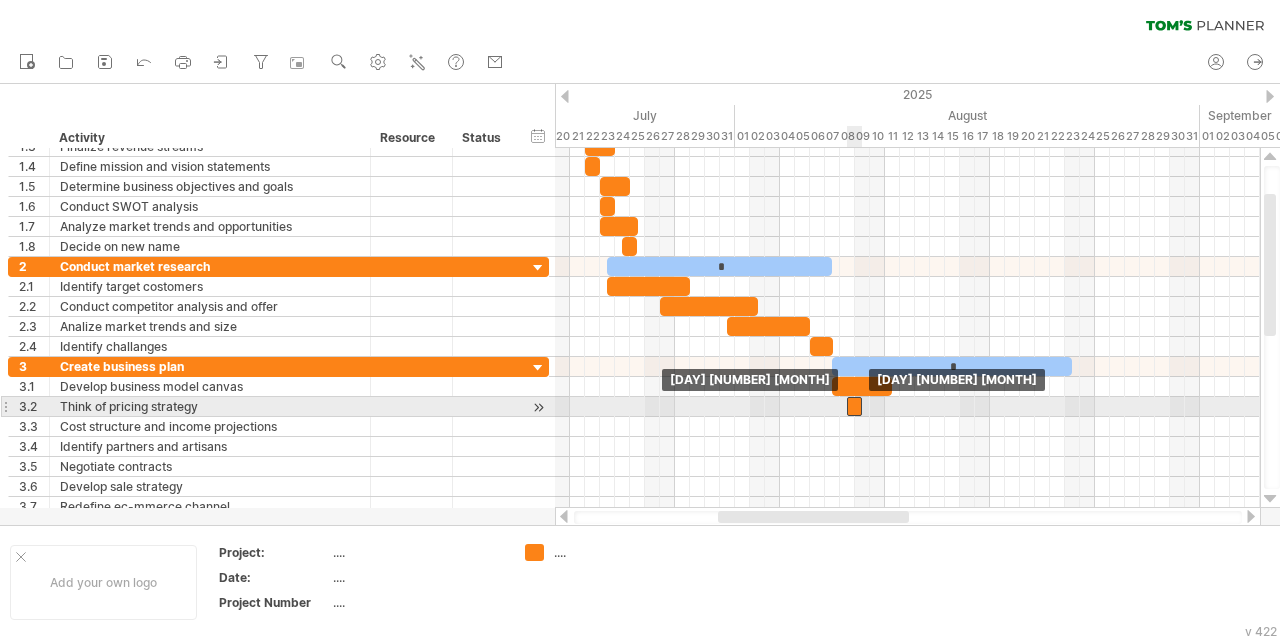 drag, startPoint x: 870, startPoint y: 410, endPoint x: 852, endPoint y: 409, distance: 18.027756 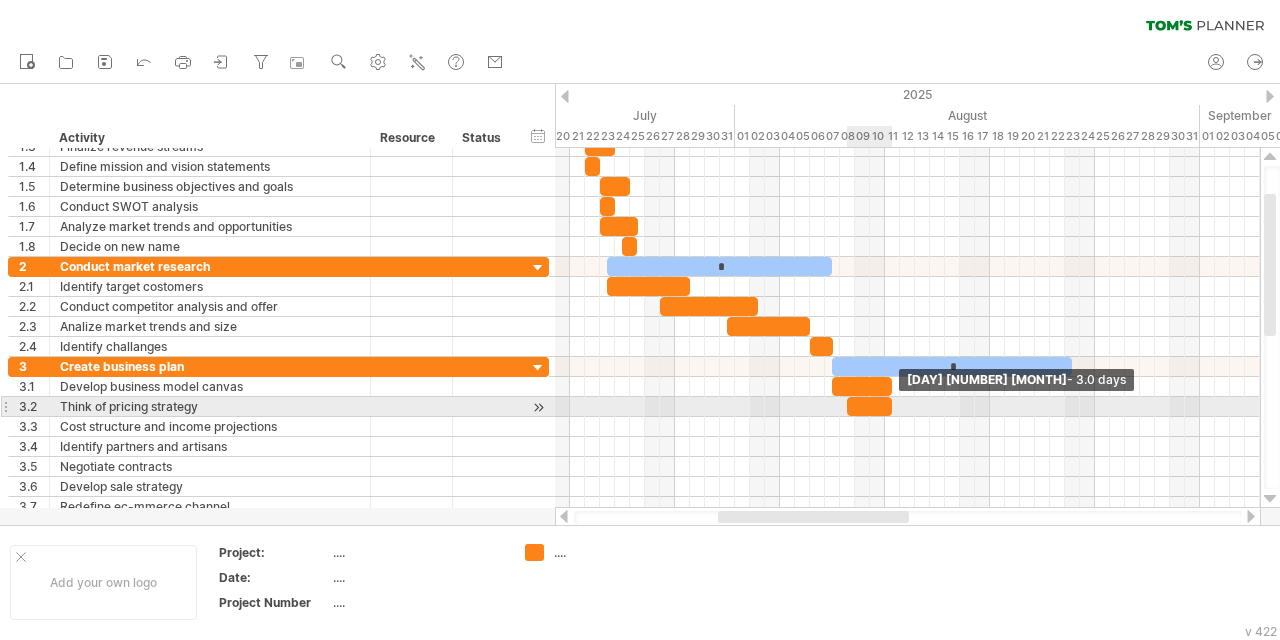 drag, startPoint x: 859, startPoint y: 409, endPoint x: 887, endPoint y: 405, distance: 28.284271 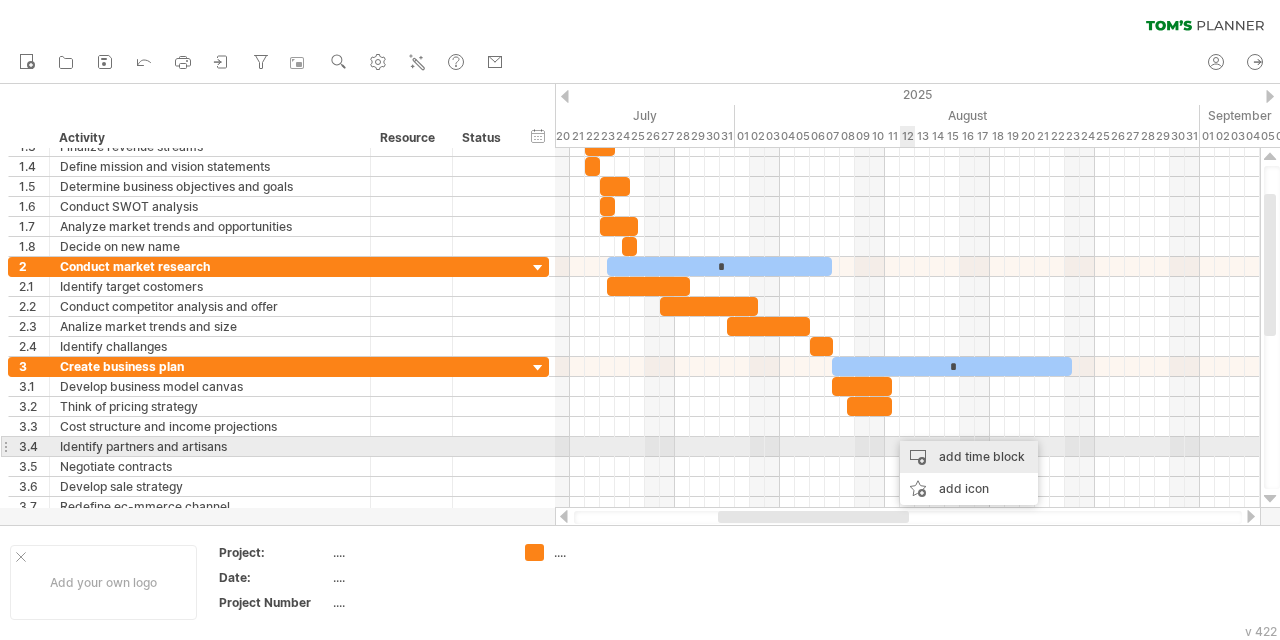 click on "add time block" at bounding box center [969, 457] 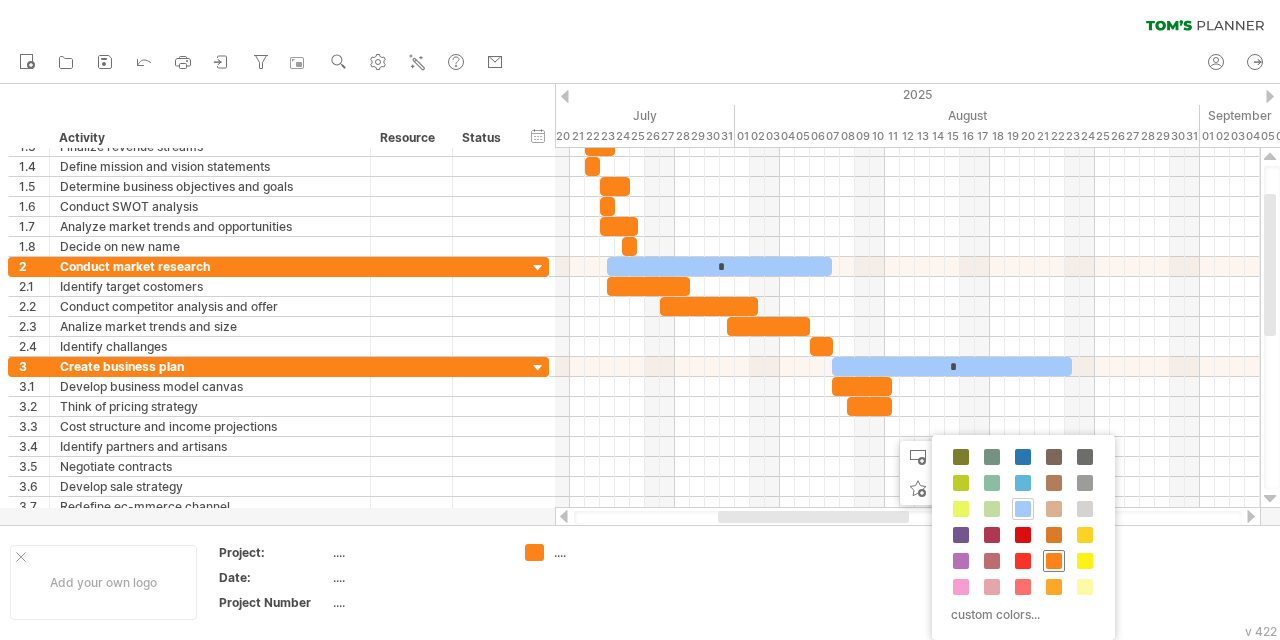 click at bounding box center [1054, 561] 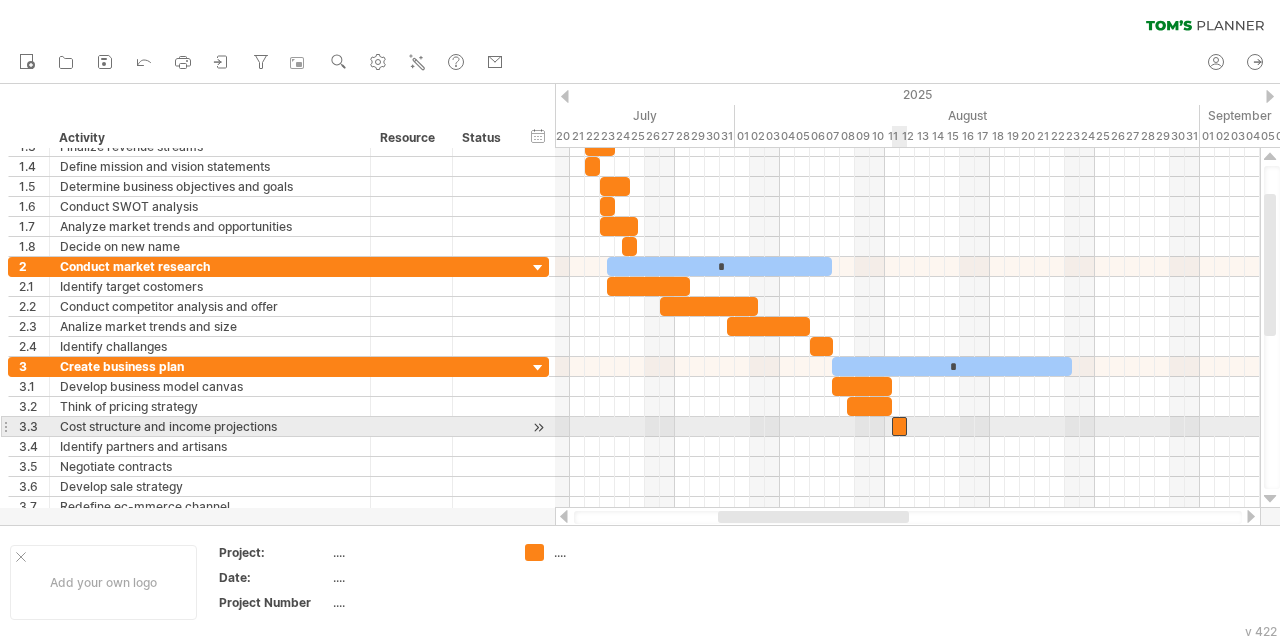 click on "​" at bounding box center (899, 426) 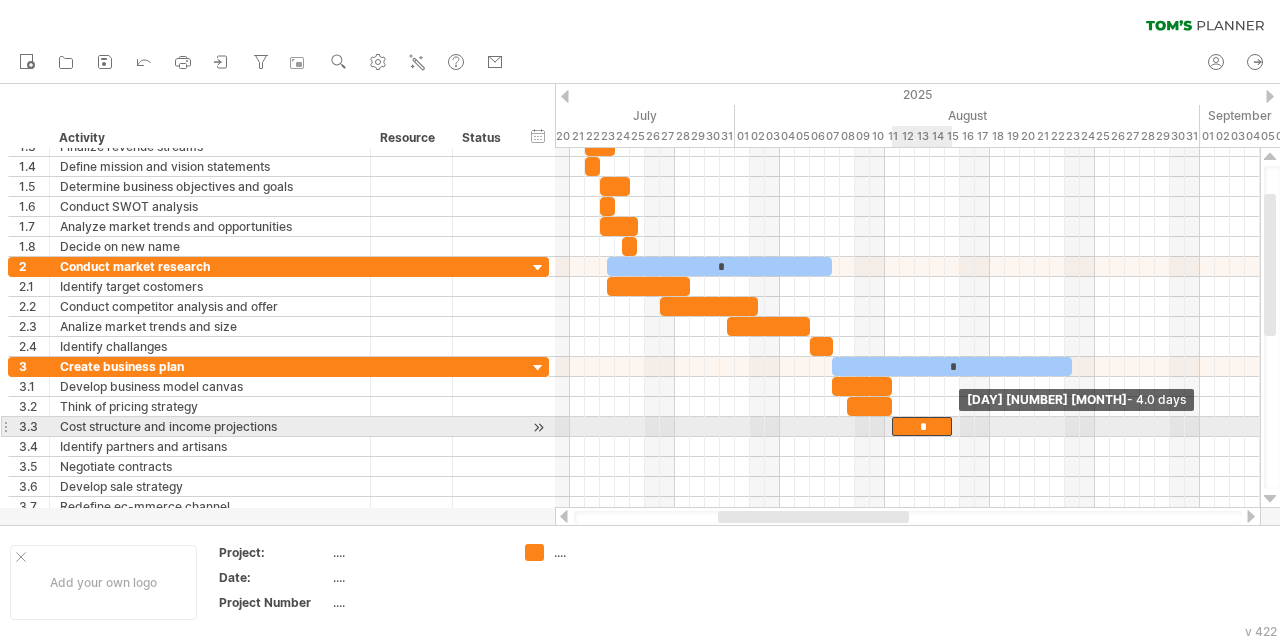 drag, startPoint x: 909, startPoint y: 425, endPoint x: 954, endPoint y: 429, distance: 45.17743 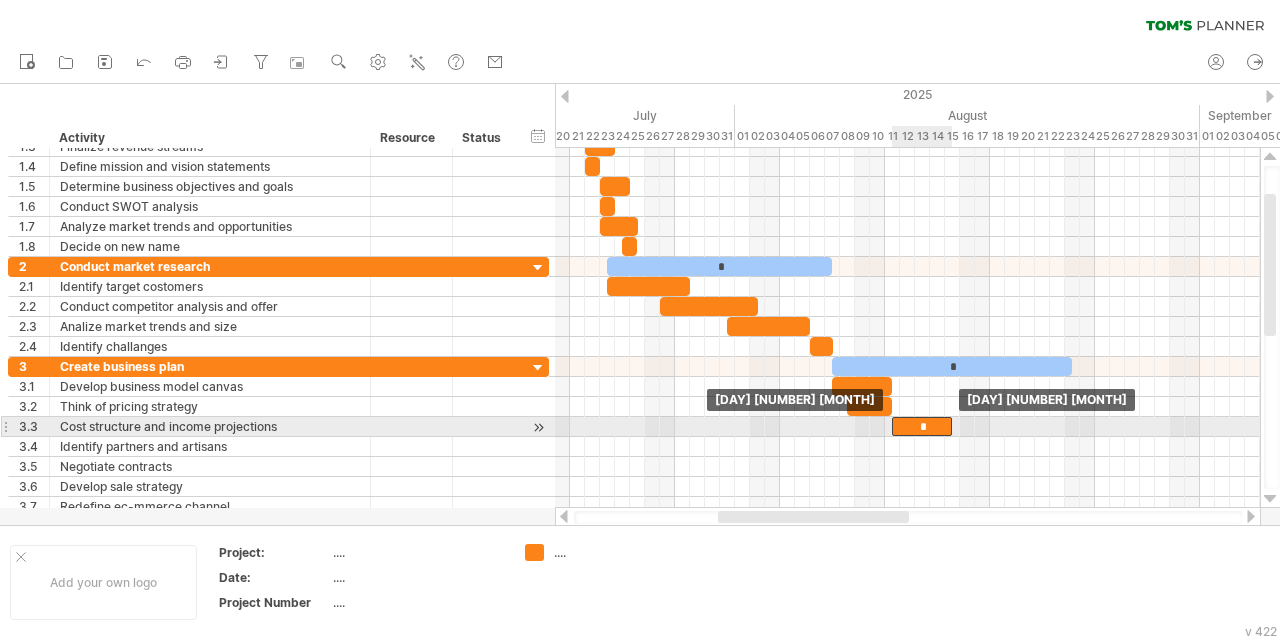 click on "*" at bounding box center [922, 426] 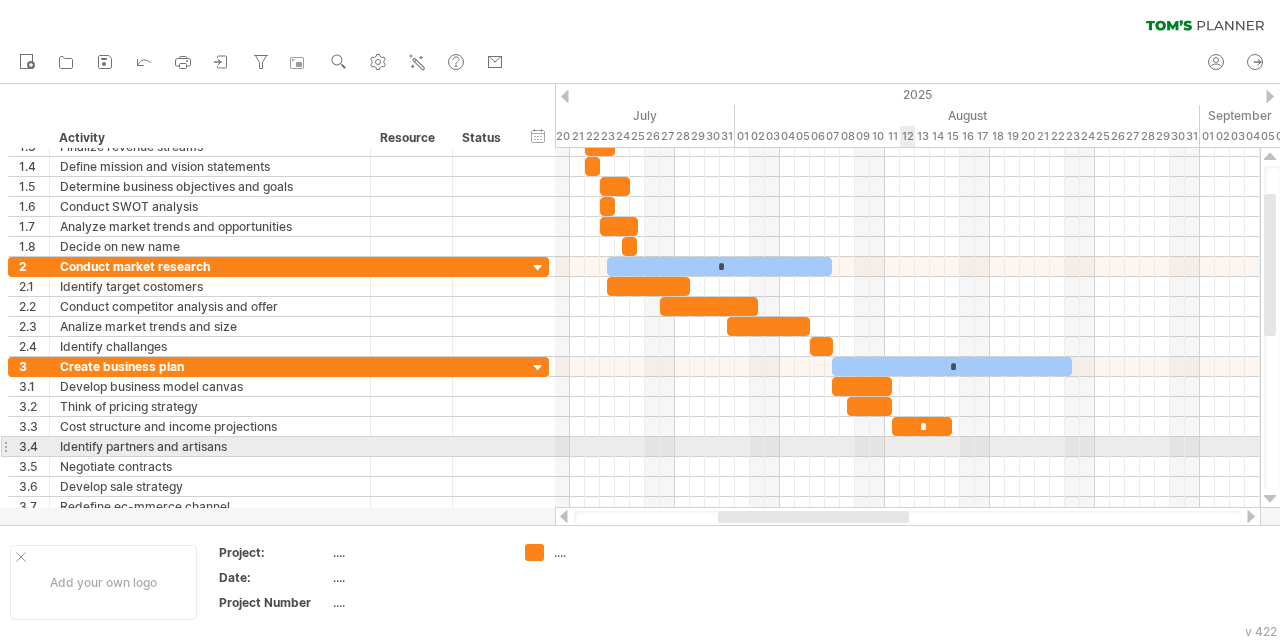 click at bounding box center (907, 447) 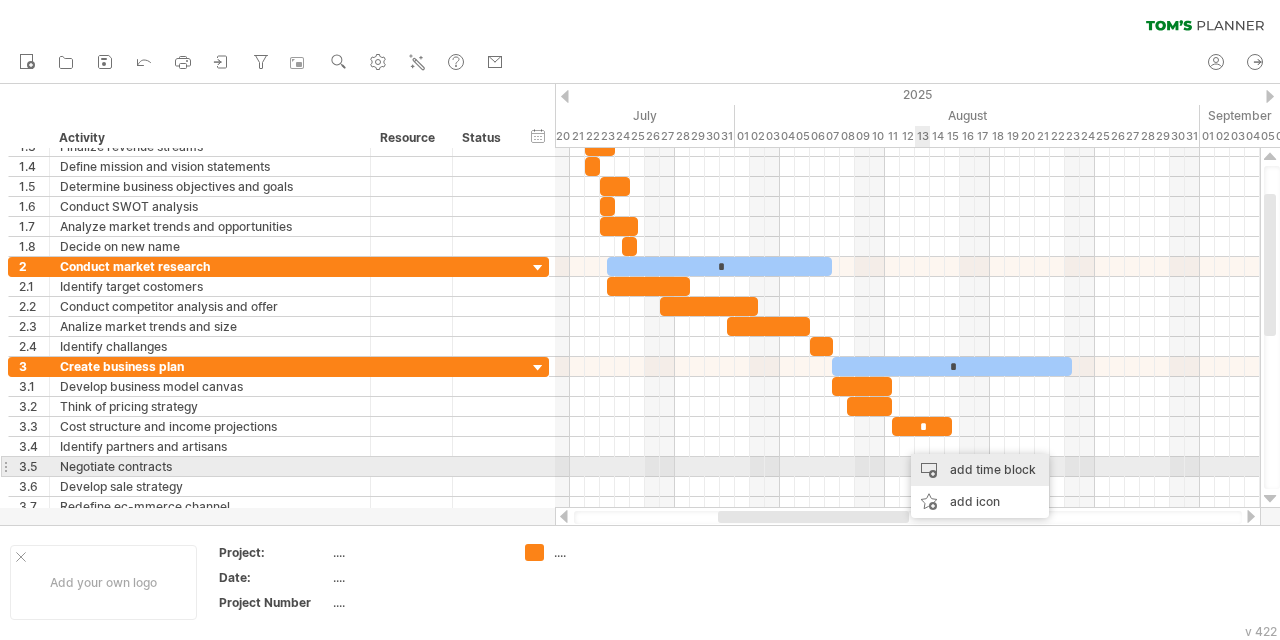 click on "add time block" at bounding box center [980, 470] 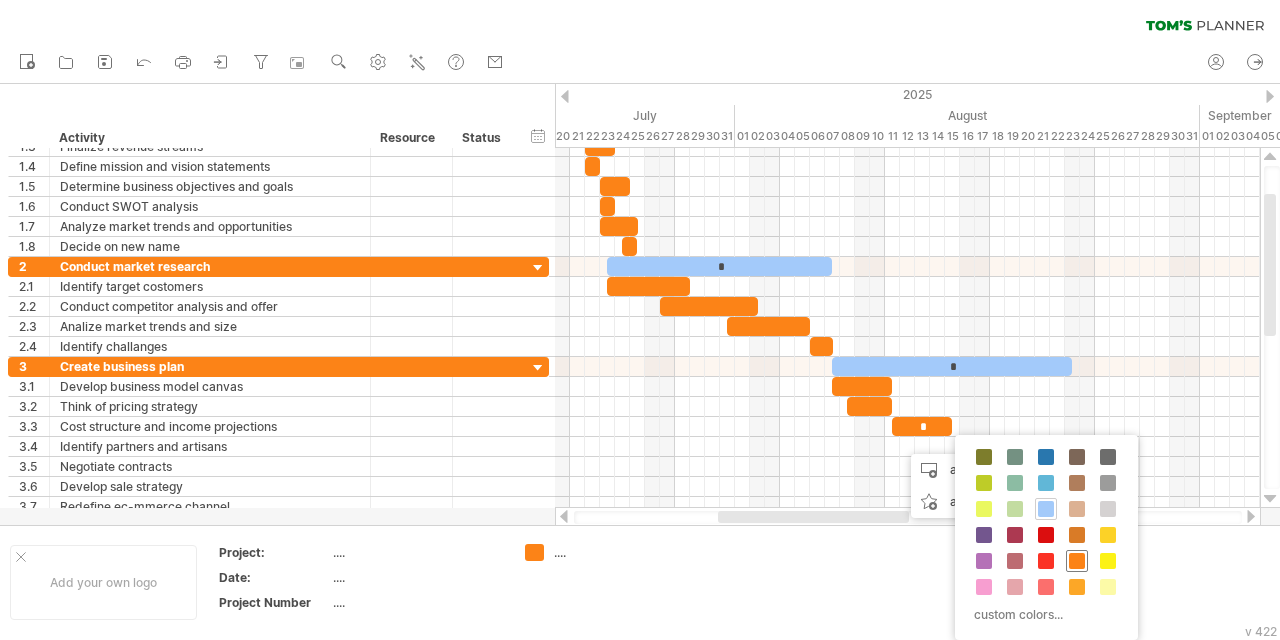 click at bounding box center (1077, 561) 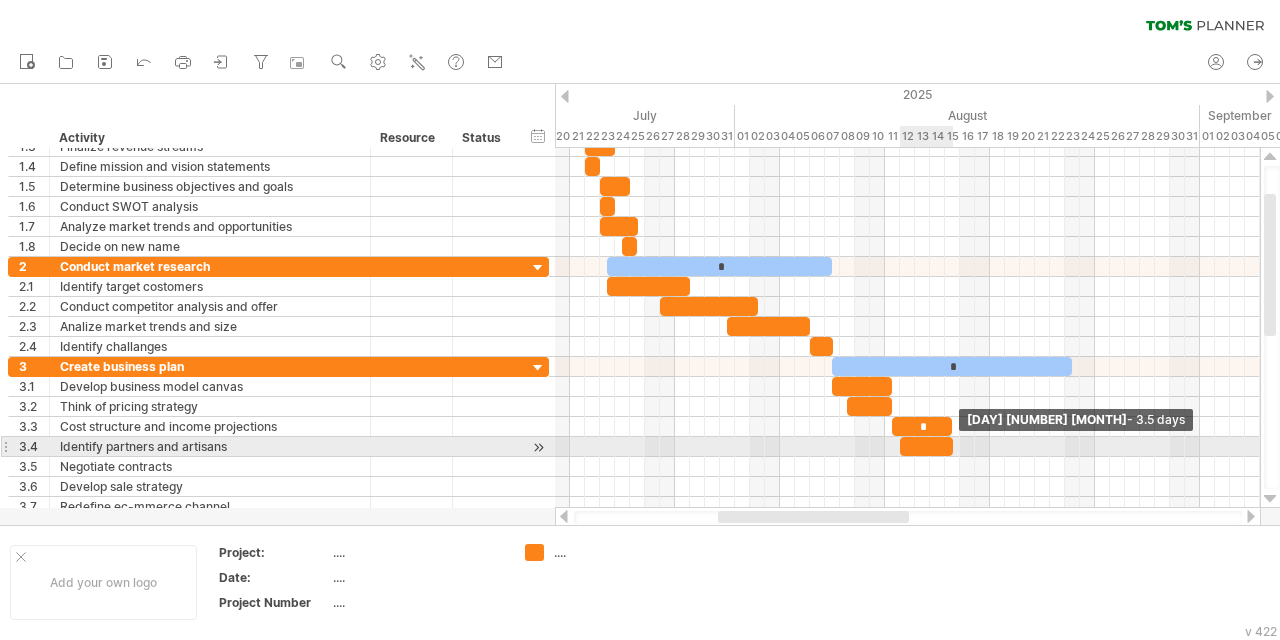 drag, startPoint x: 916, startPoint y: 448, endPoint x: 953, endPoint y: 448, distance: 37 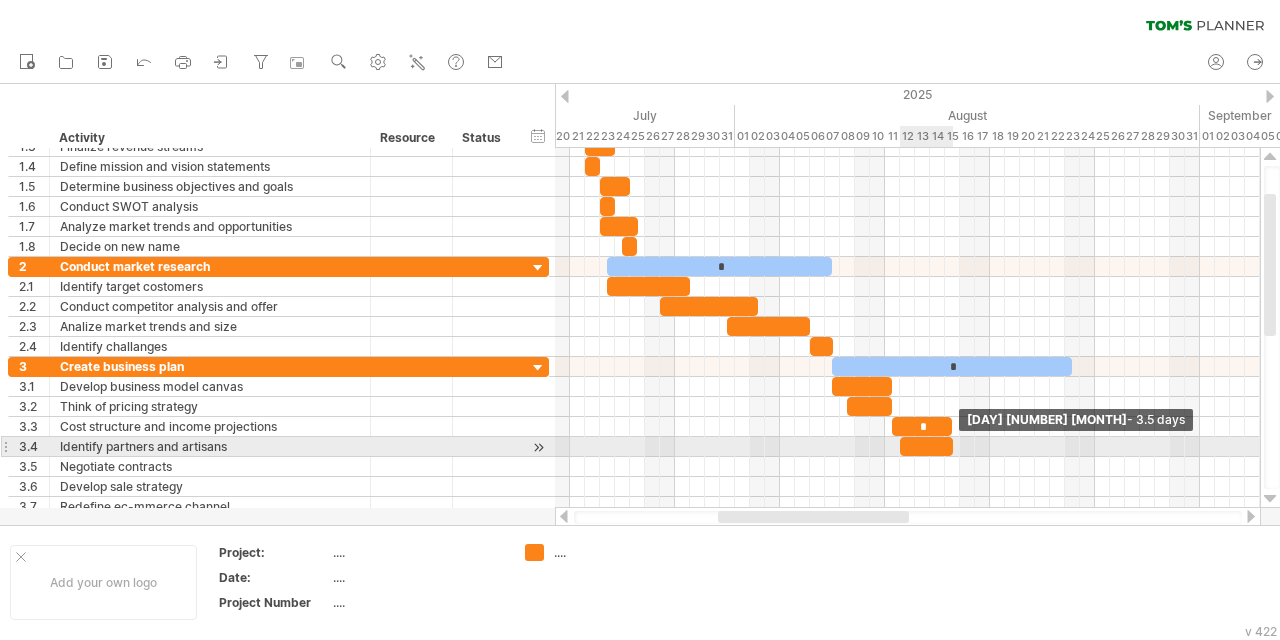 click at bounding box center [953, 446] 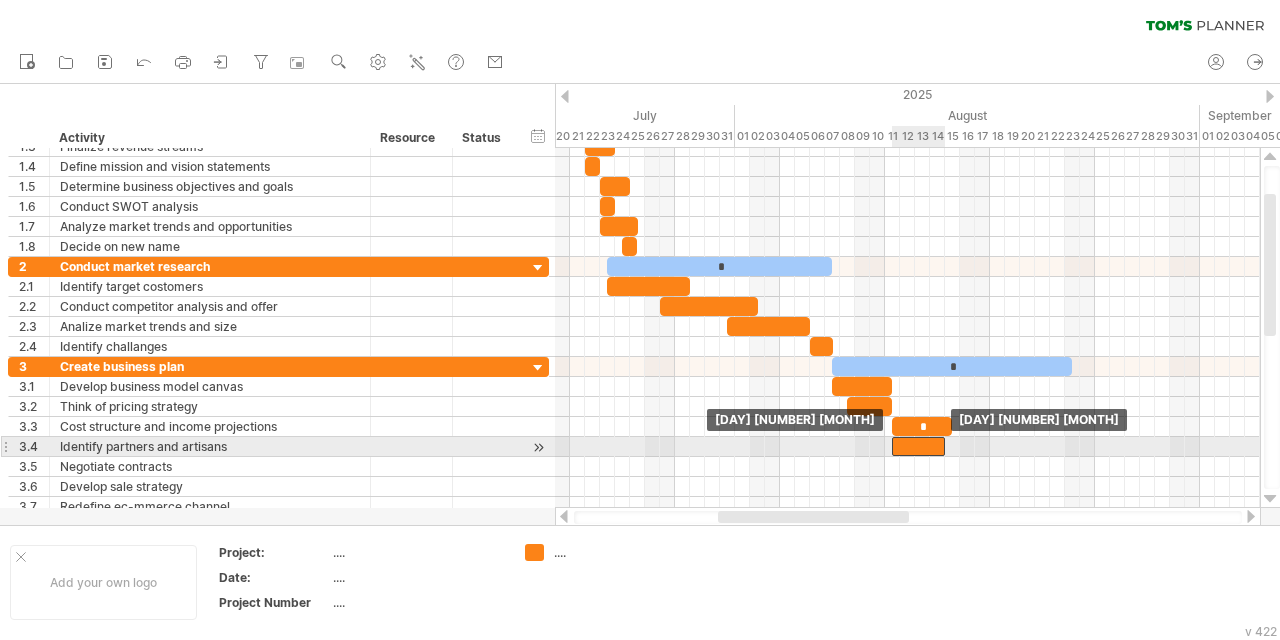 click on "​" at bounding box center (918, 446) 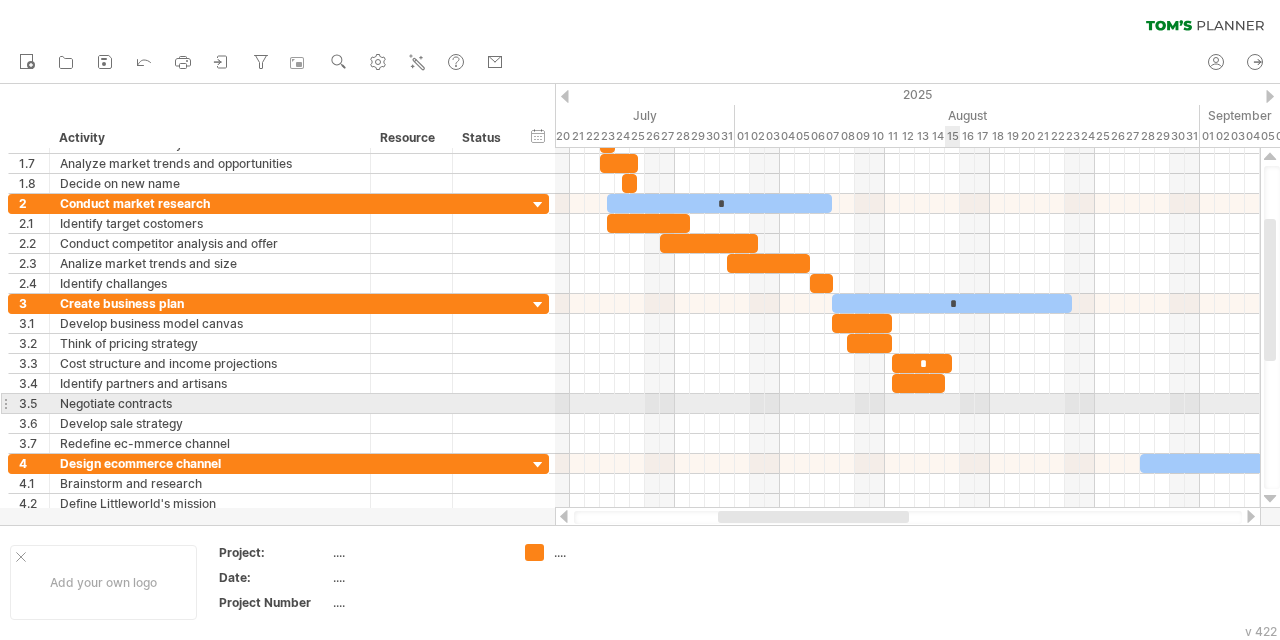 click at bounding box center [907, 404] 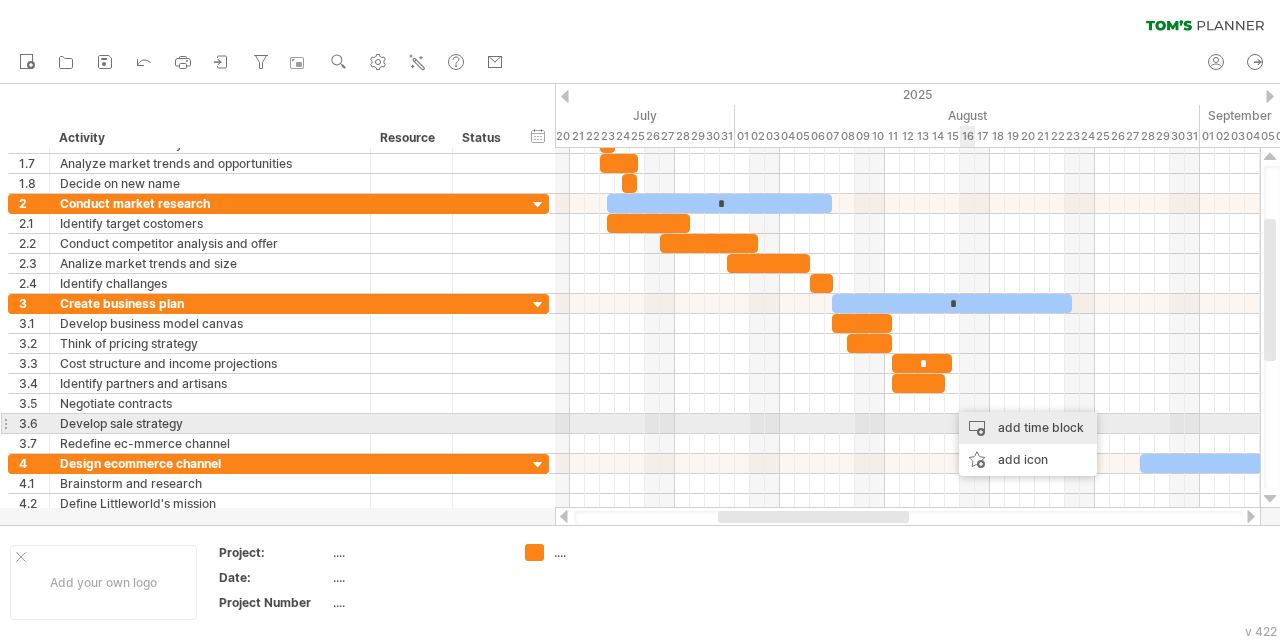 click on "add time block" at bounding box center (1028, 428) 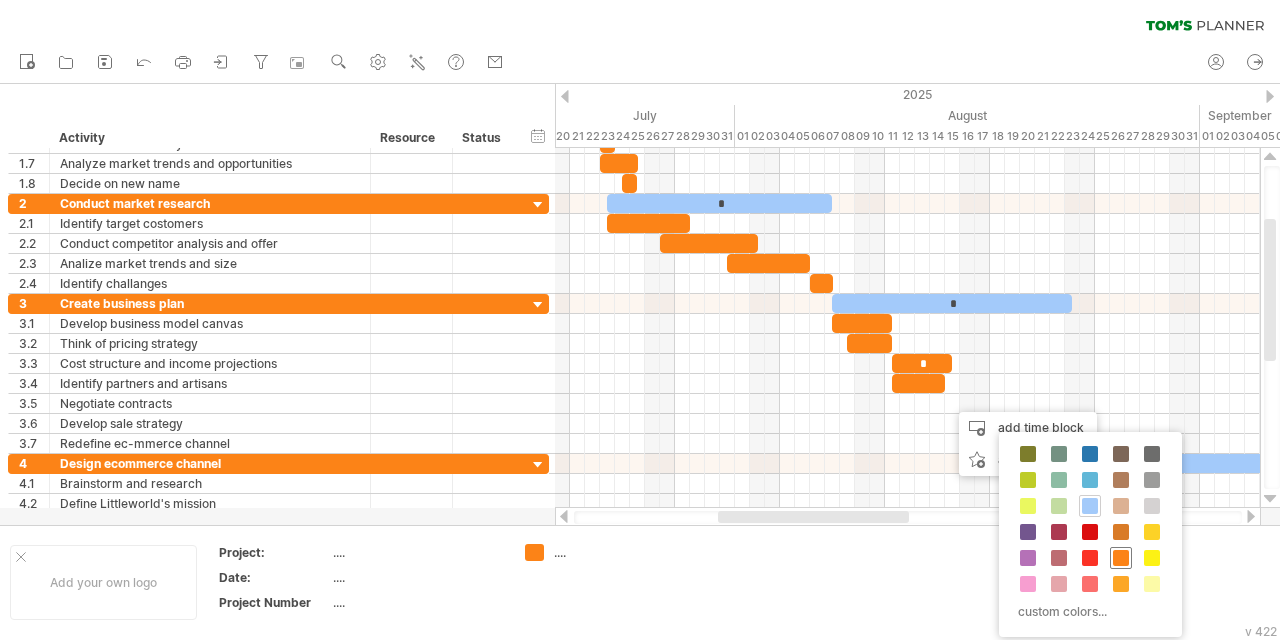 click at bounding box center [1121, 558] 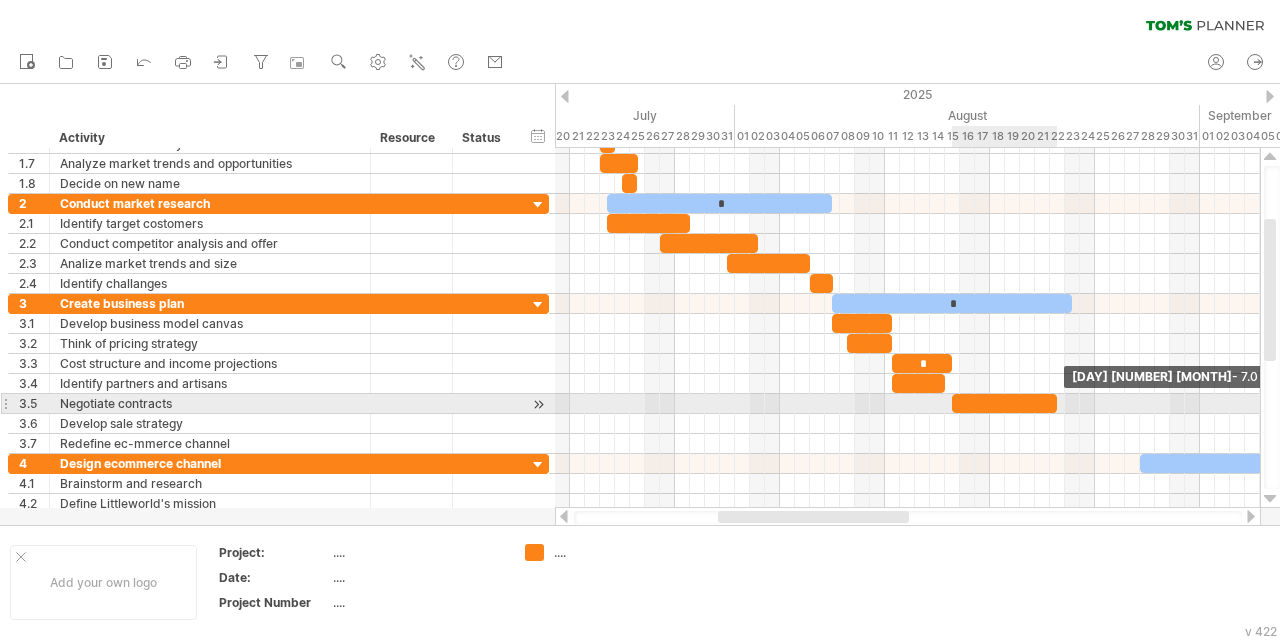 drag, startPoint x: 966, startPoint y: 402, endPoint x: 1058, endPoint y: 406, distance: 92.086914 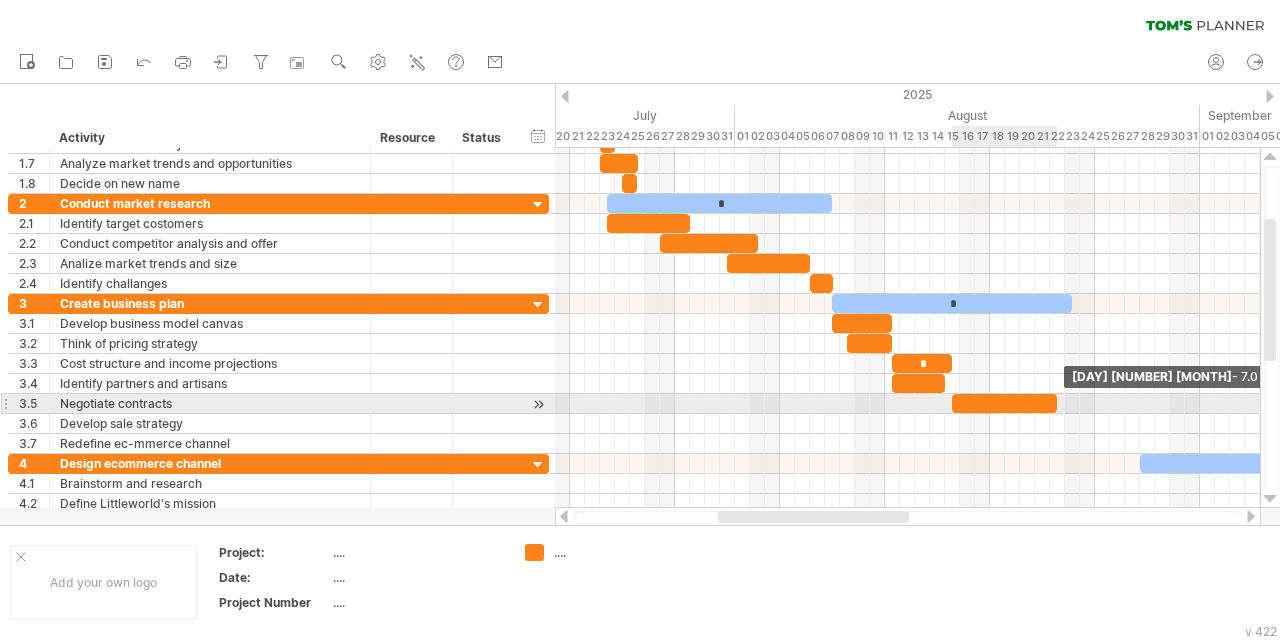 click at bounding box center (1057, 403) 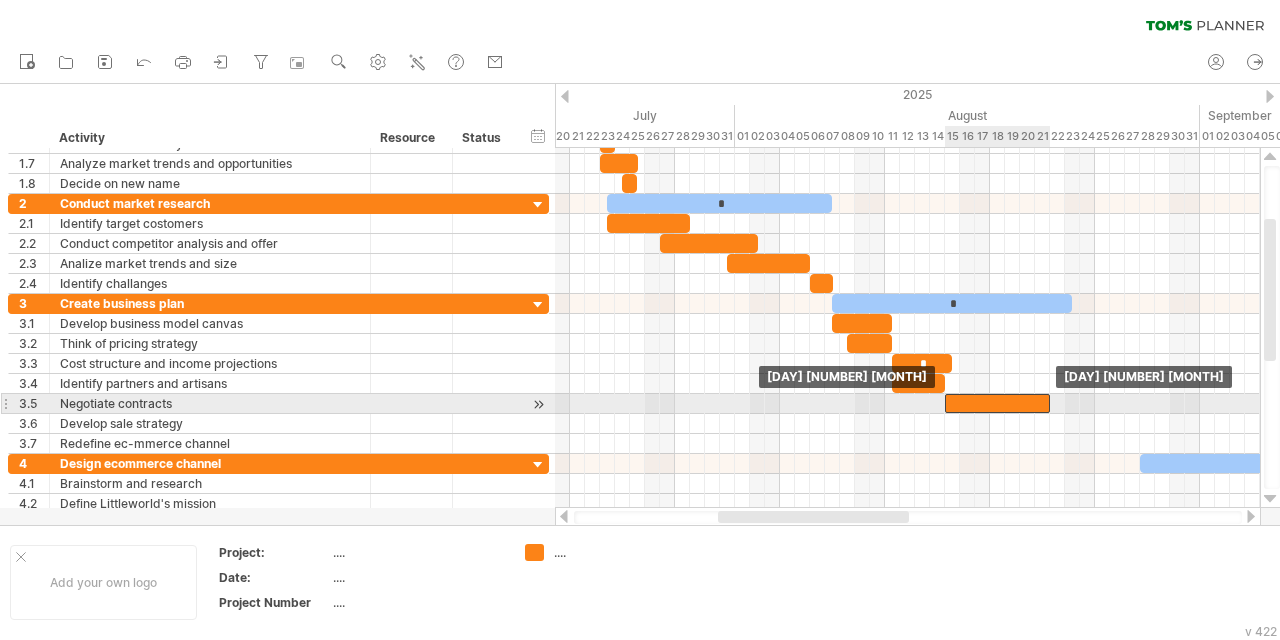 click on "​" at bounding box center (997, 403) 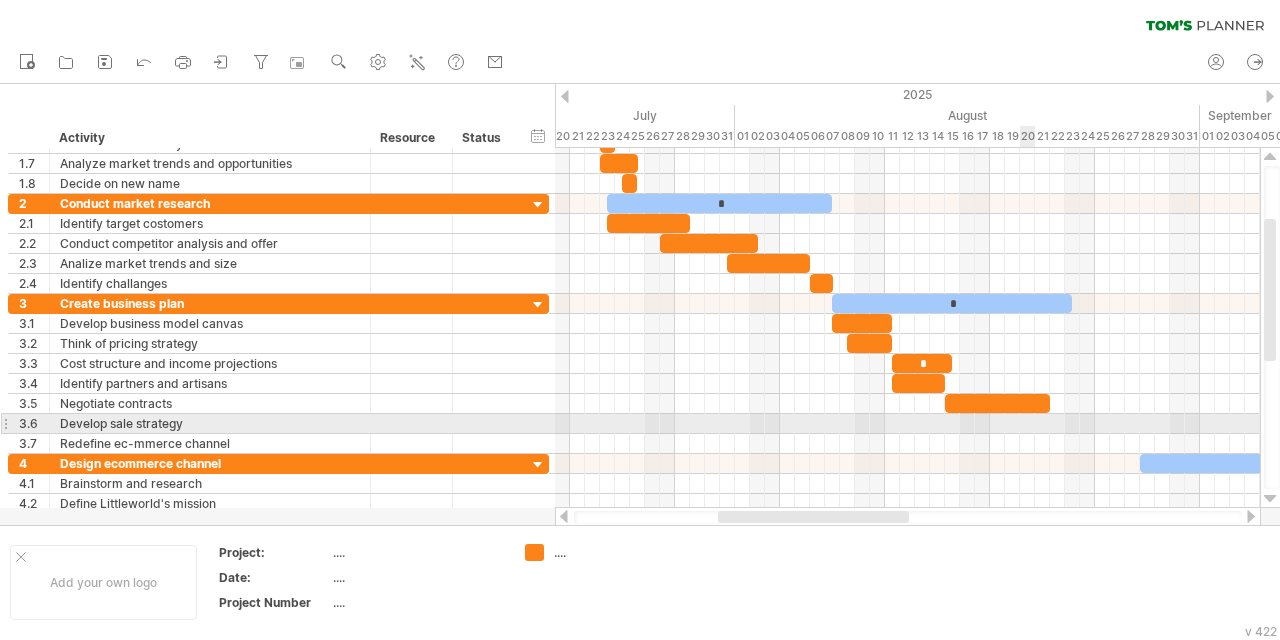 click at bounding box center (907, 424) 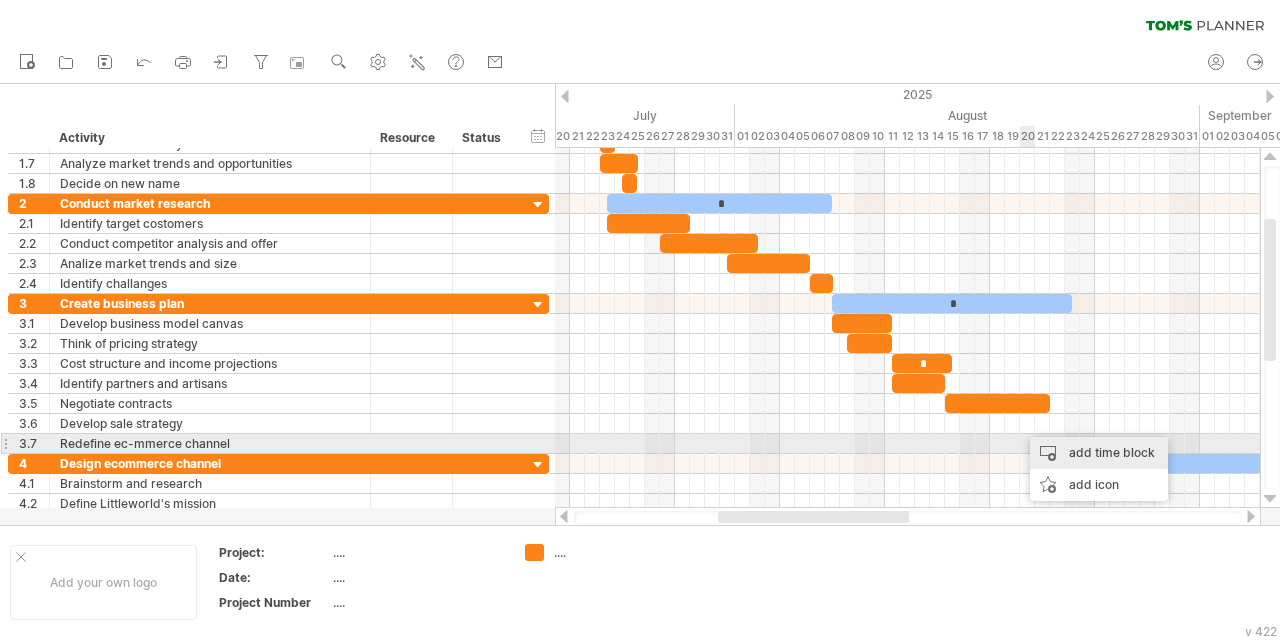 click on "add time block" at bounding box center [1099, 453] 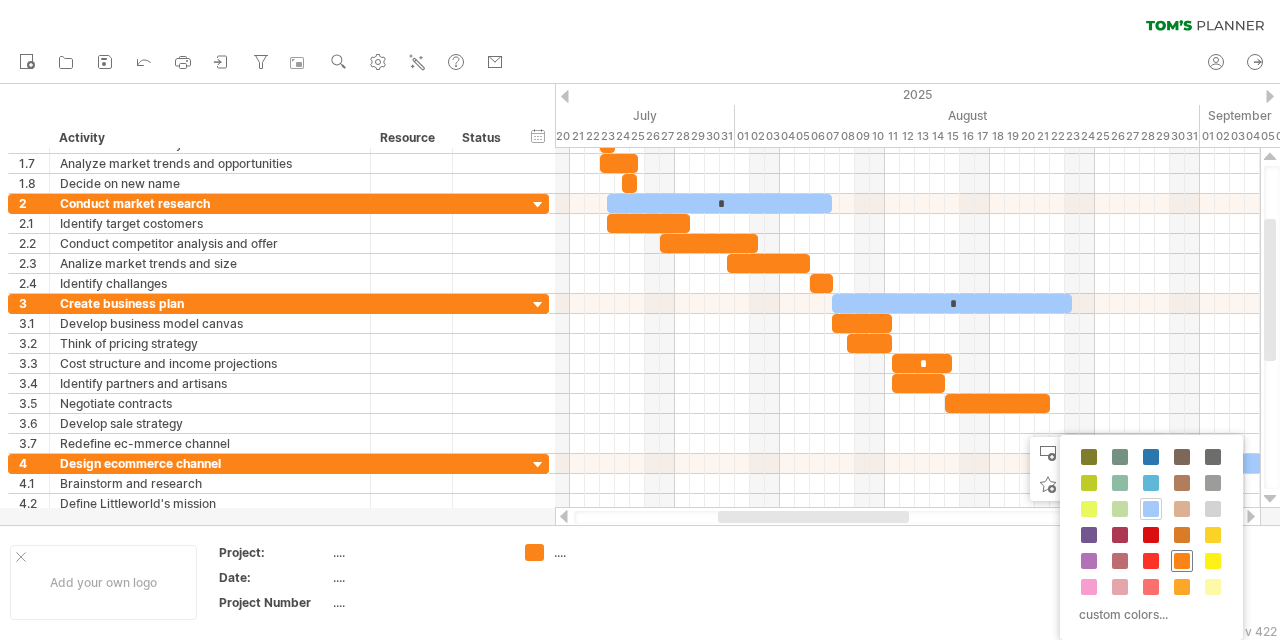 click at bounding box center (1182, 561) 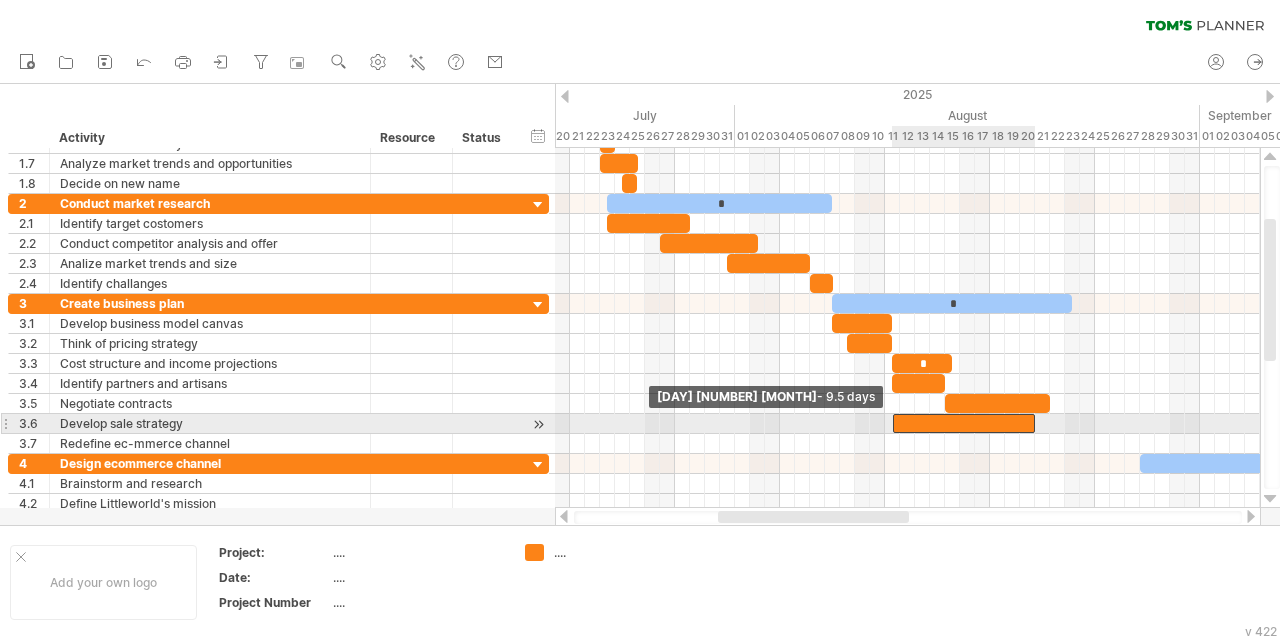drag, startPoint x: 1022, startPoint y: 426, endPoint x: 893, endPoint y: 426, distance: 129 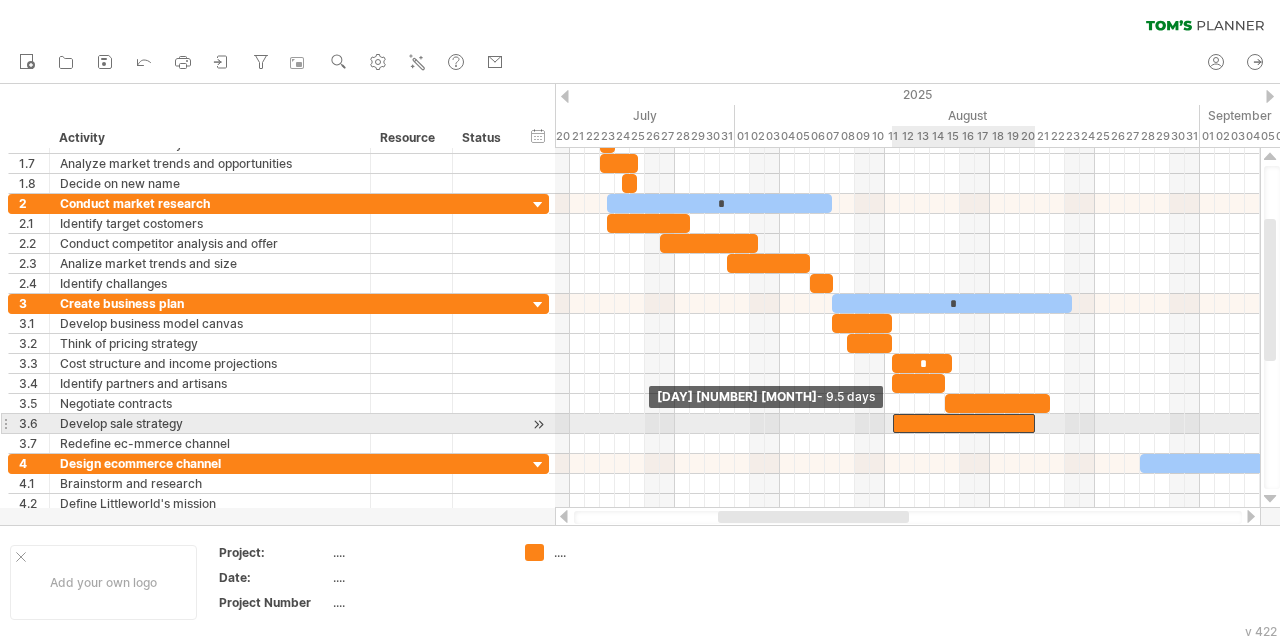 click at bounding box center (893, 423) 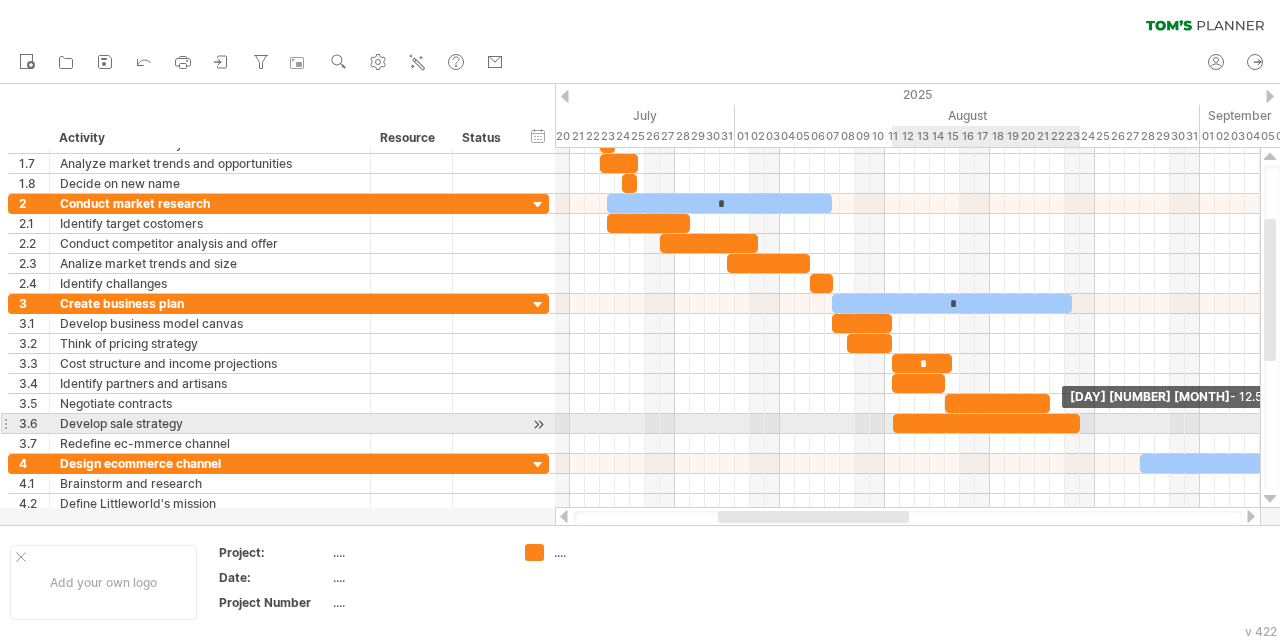 drag, startPoint x: 1032, startPoint y: 425, endPoint x: 1075, endPoint y: 422, distance: 43.104523 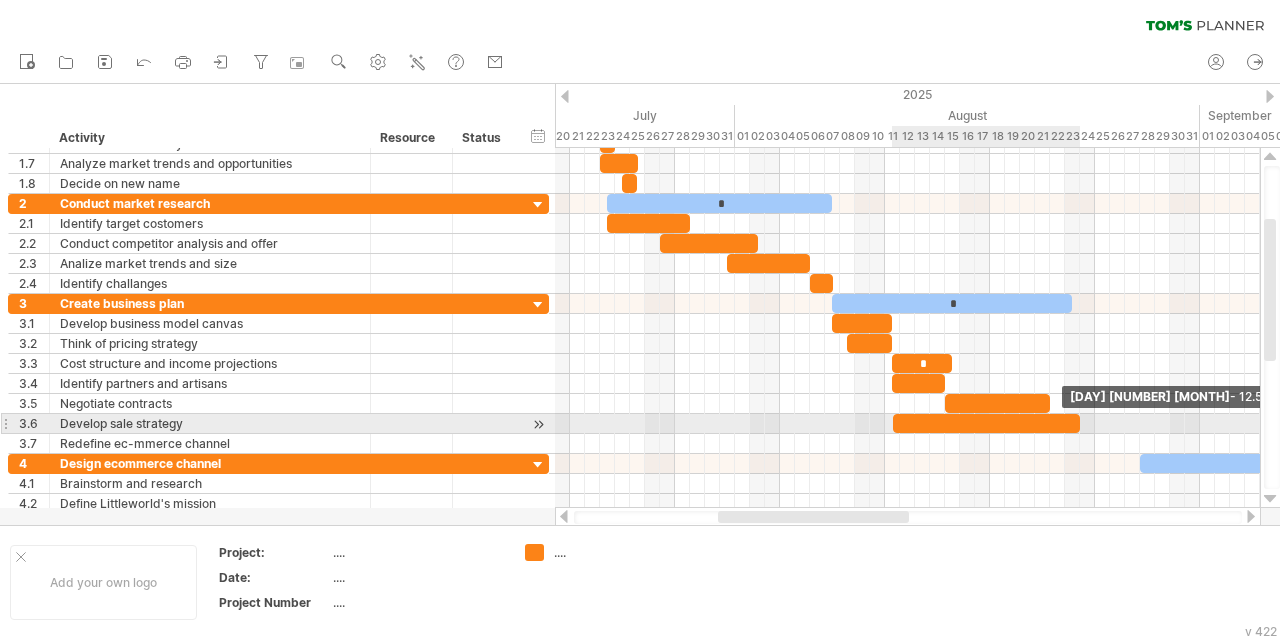 click on "​" at bounding box center [987, 423] 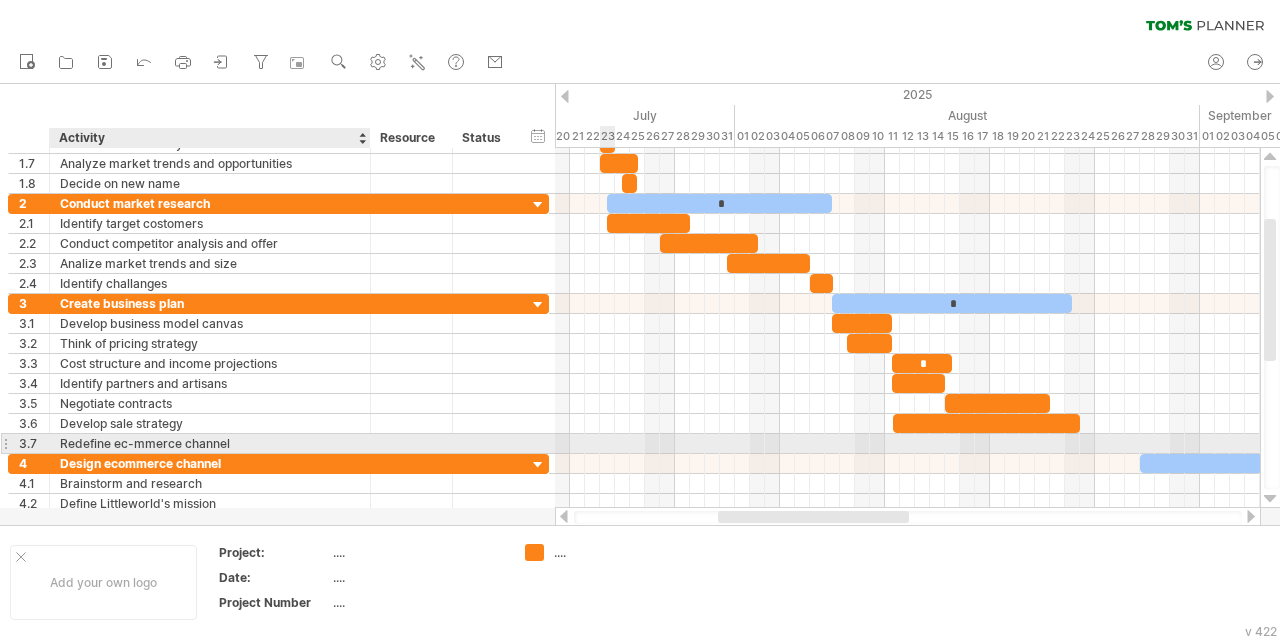 click on "Redefine ec-mmerce channel" at bounding box center (210, 443) 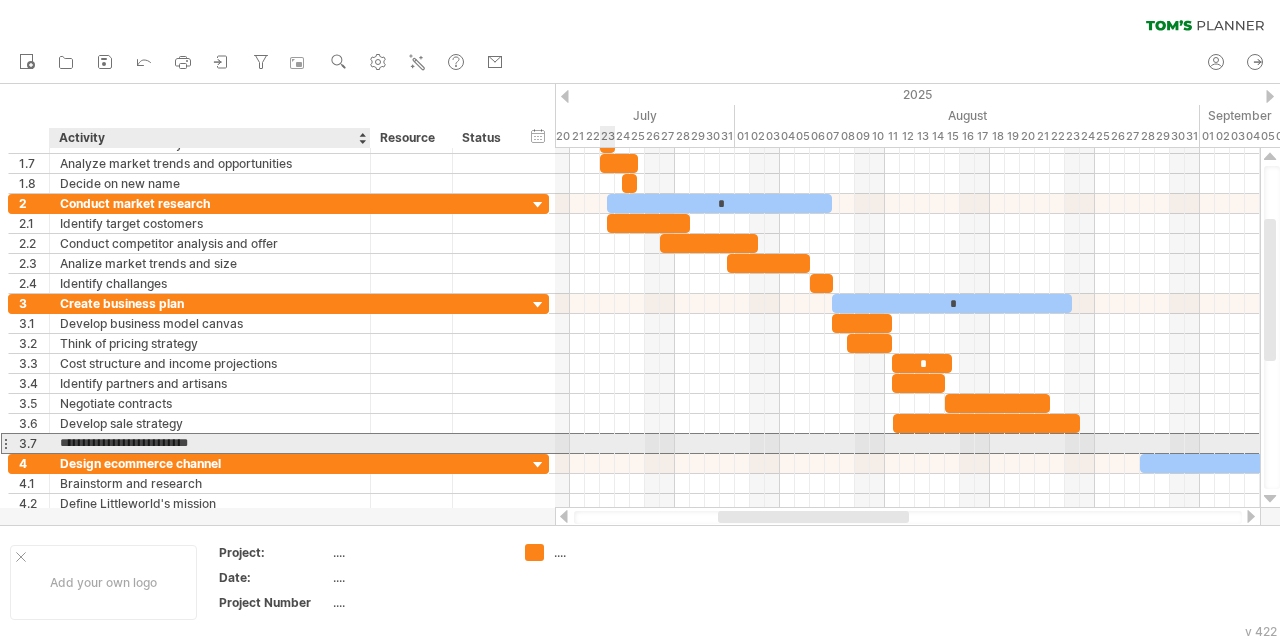 type on "**********" 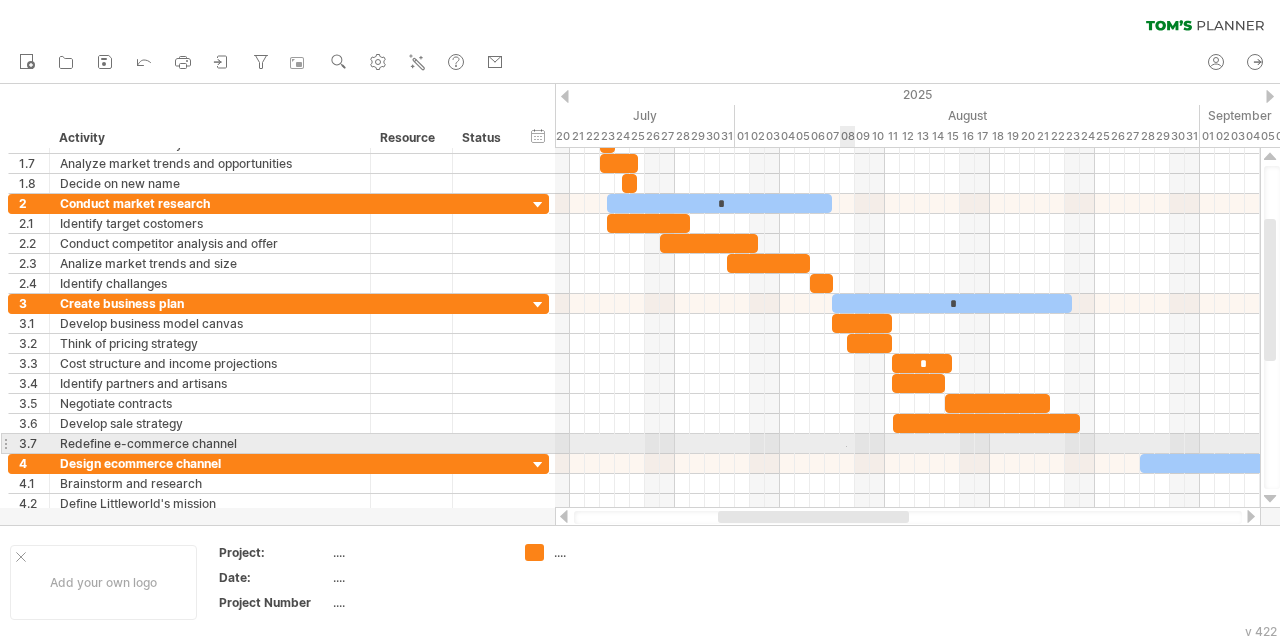 click on "[DAY] [NUMBER] [MONTH]  - 12.5 days
Monday 11 August  - 9.5 days" at bounding box center [907, 328] 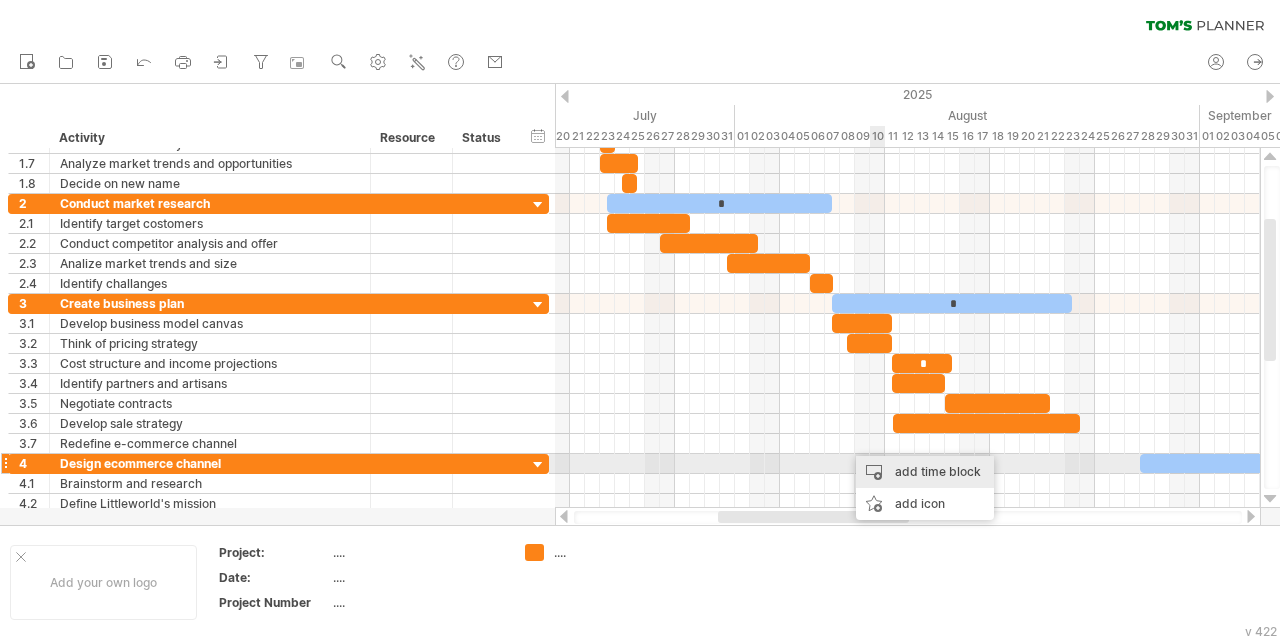 click on "add time block" at bounding box center [925, 472] 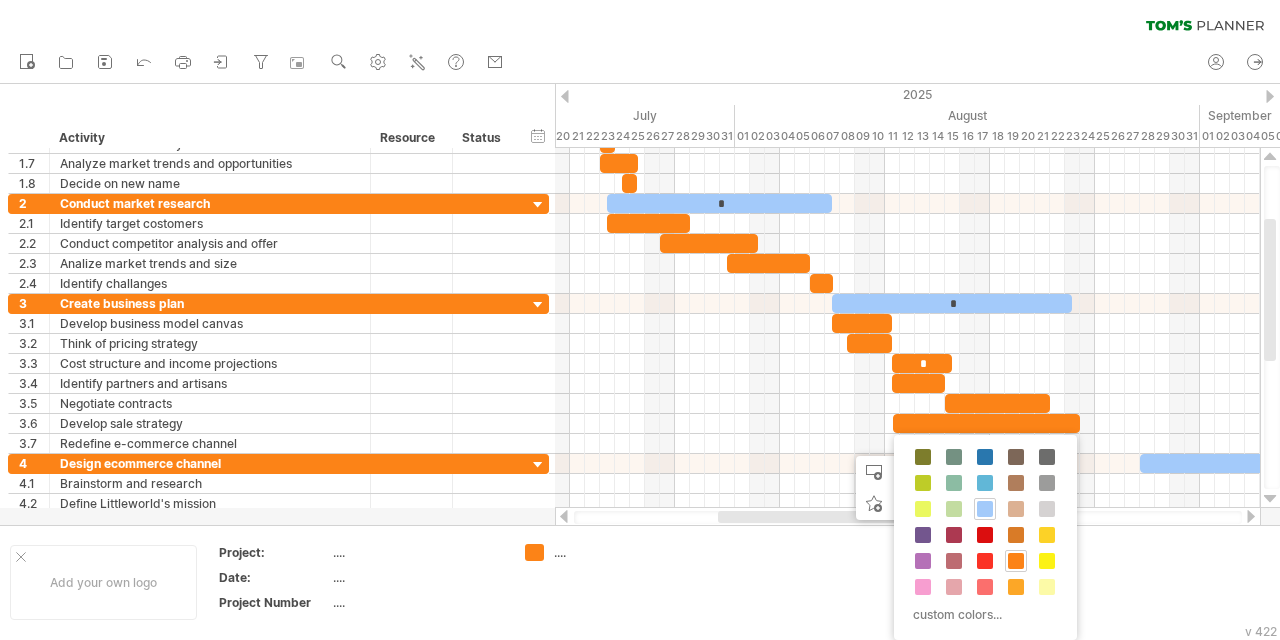 click on "custom colors..." at bounding box center [985, 537] 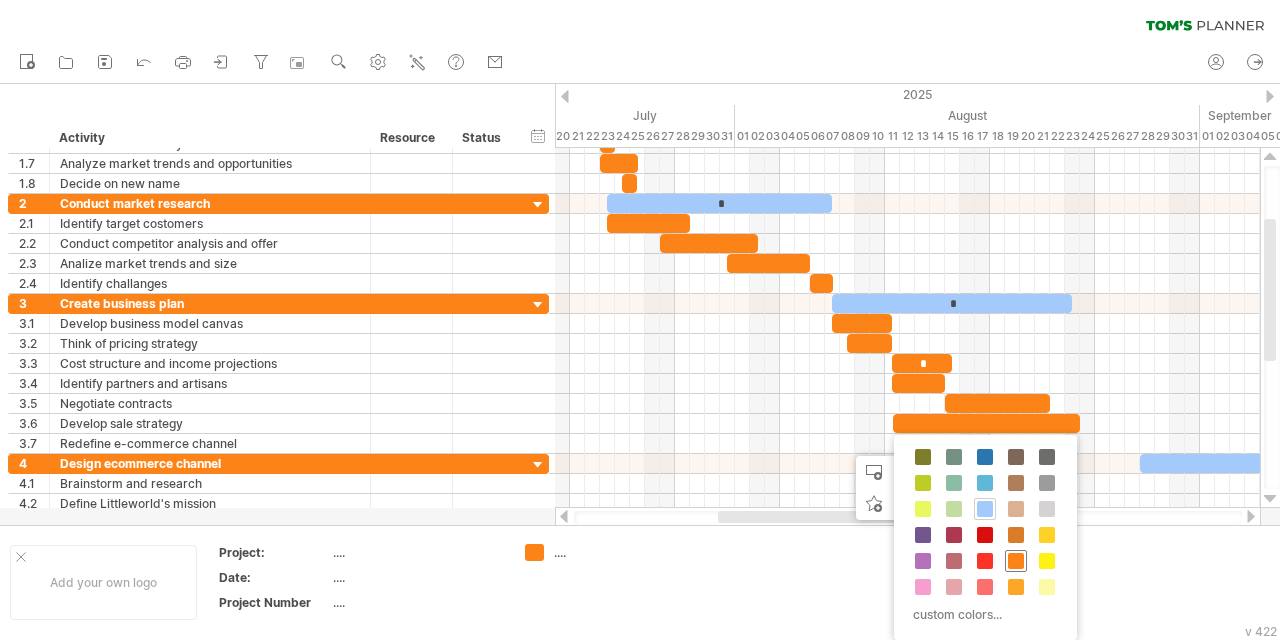 click at bounding box center [1016, 561] 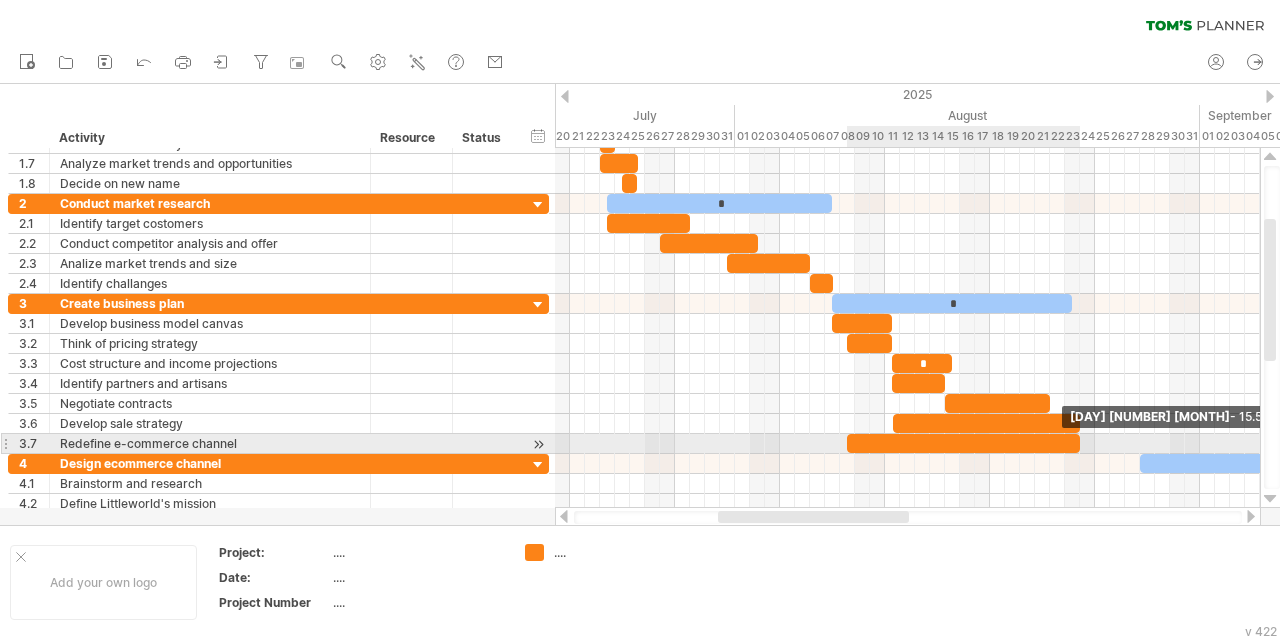 drag, startPoint x: 860, startPoint y: 441, endPoint x: 1077, endPoint y: 452, distance: 217.27863 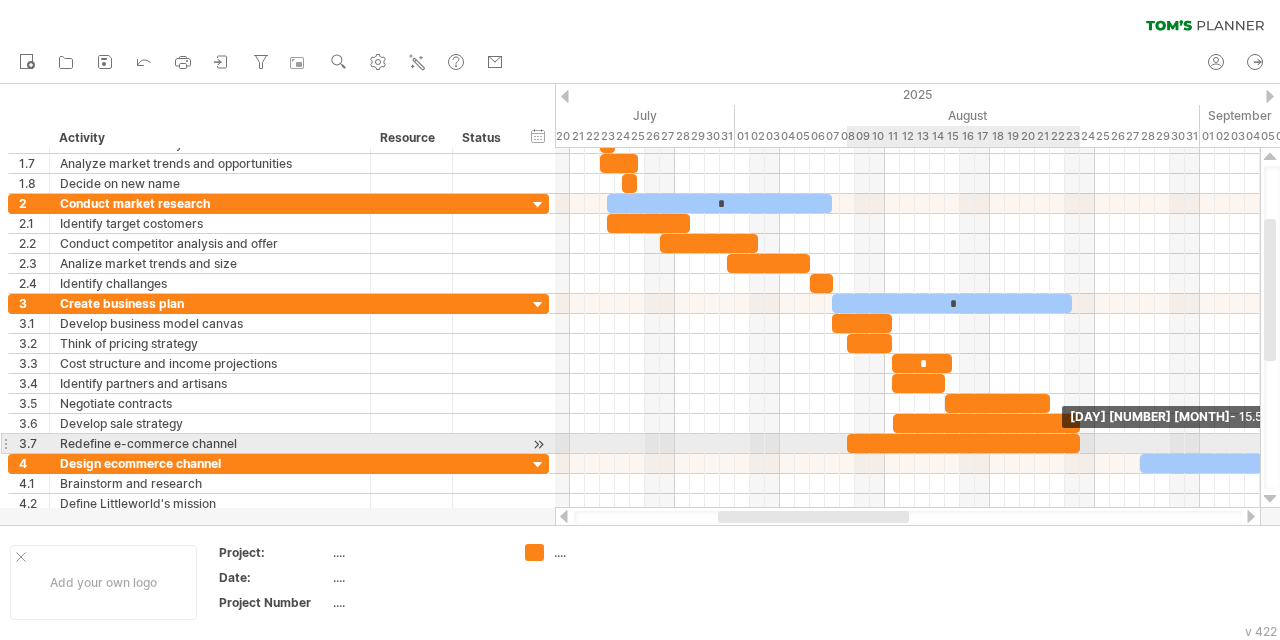 click at bounding box center [1080, 443] 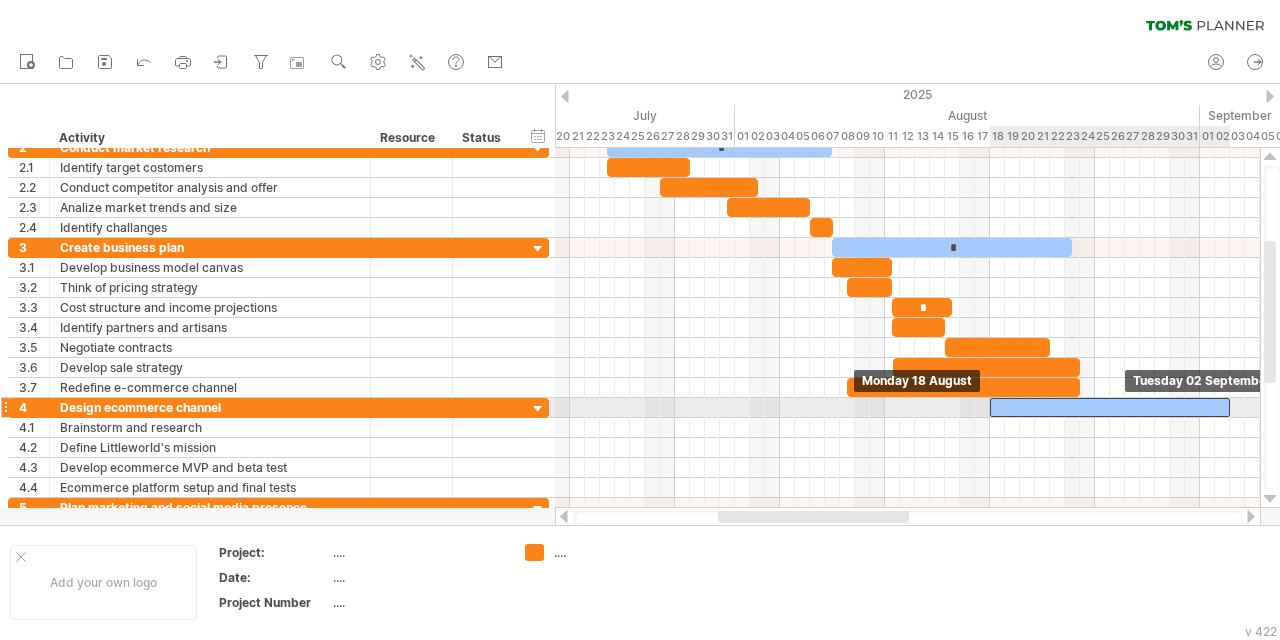 drag, startPoint x: 1153, startPoint y: 413, endPoint x: 1004, endPoint y: 413, distance: 149 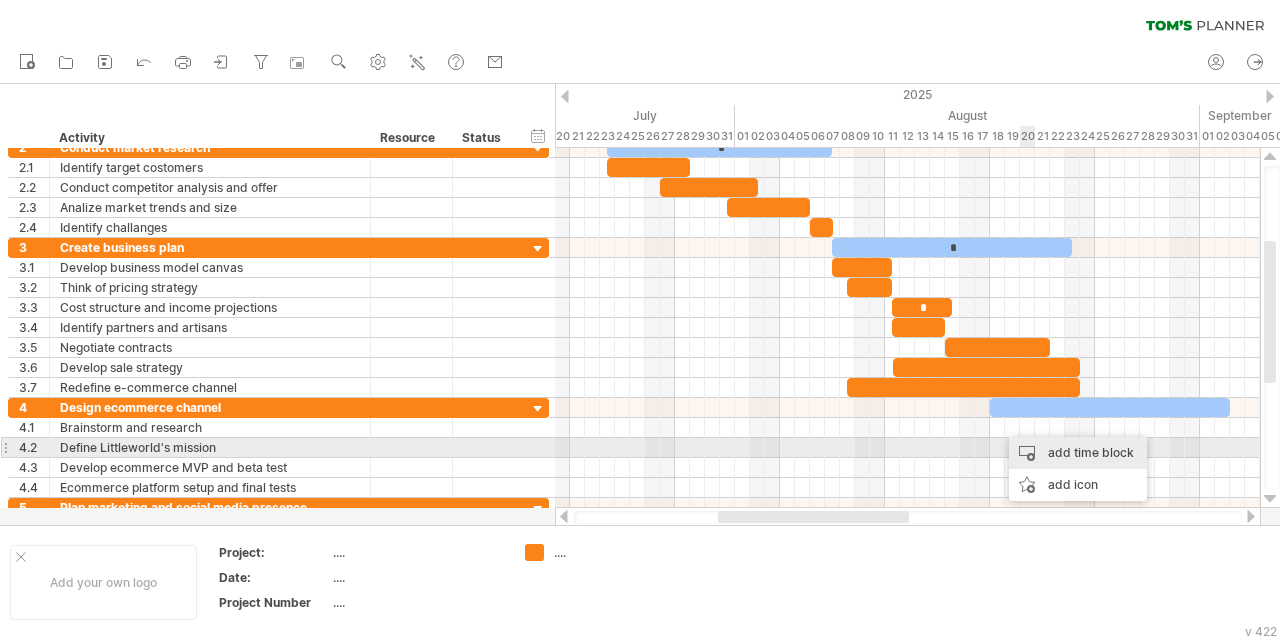 click on "add time block" at bounding box center (1078, 453) 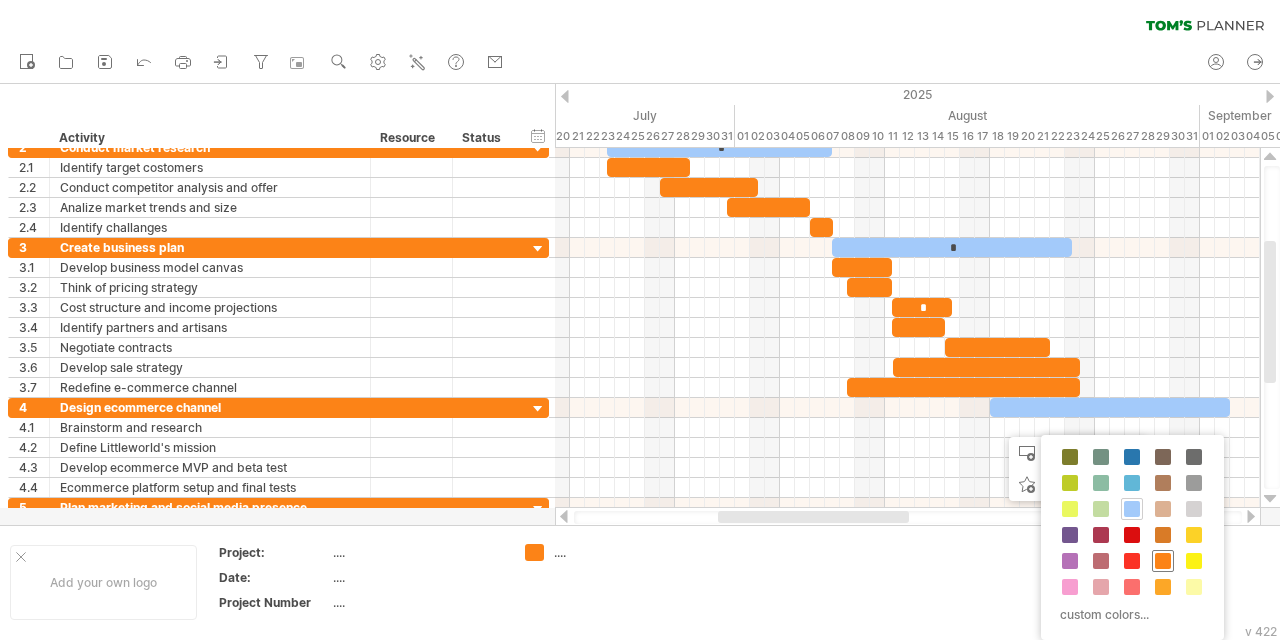 click at bounding box center (1163, 561) 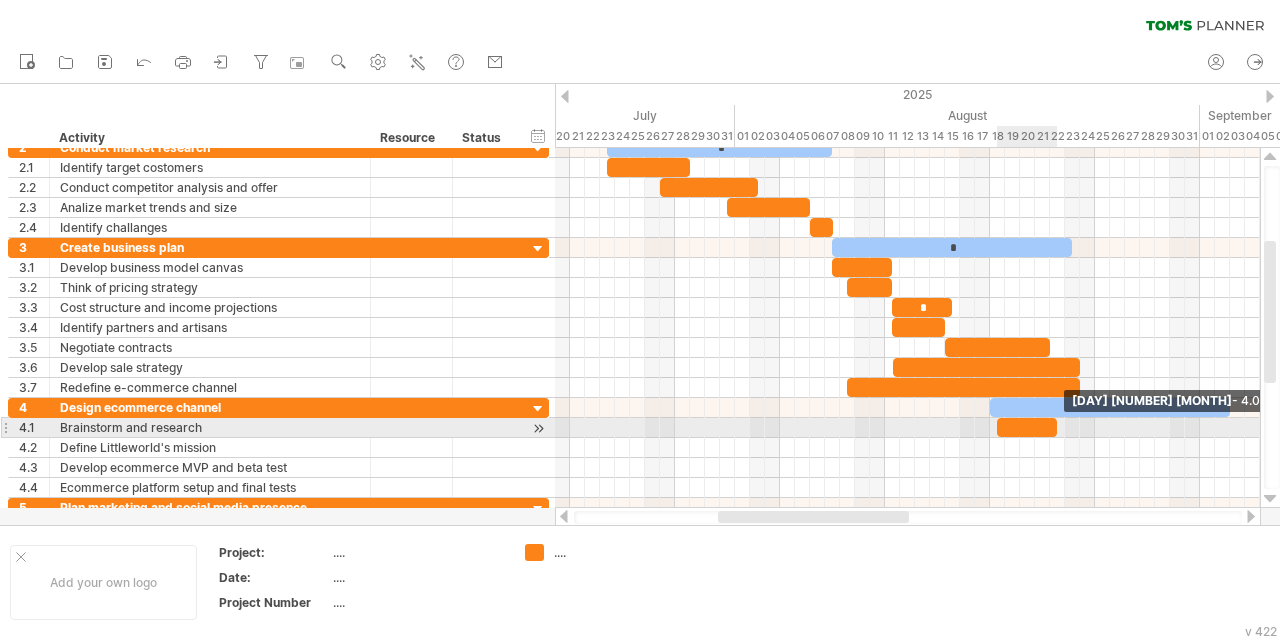 drag, startPoint x: 1012, startPoint y: 427, endPoint x: 1061, endPoint y: 426, distance: 49.010204 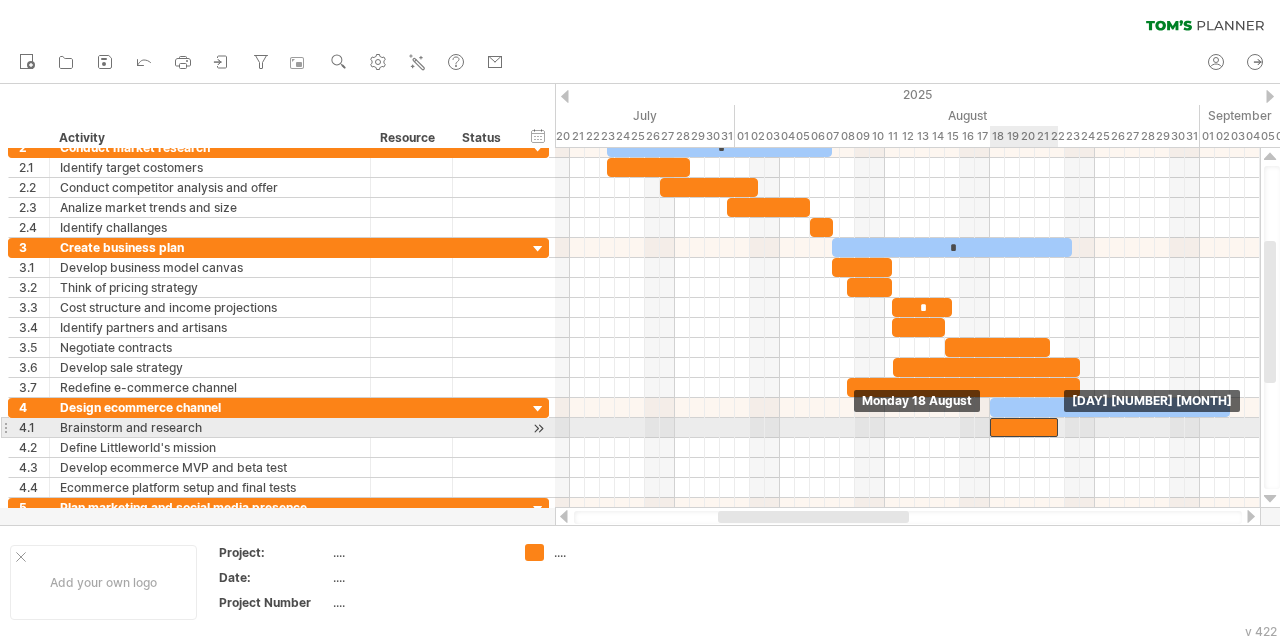 drag, startPoint x: 1038, startPoint y: 422, endPoint x: 1026, endPoint y: 424, distance: 12.165525 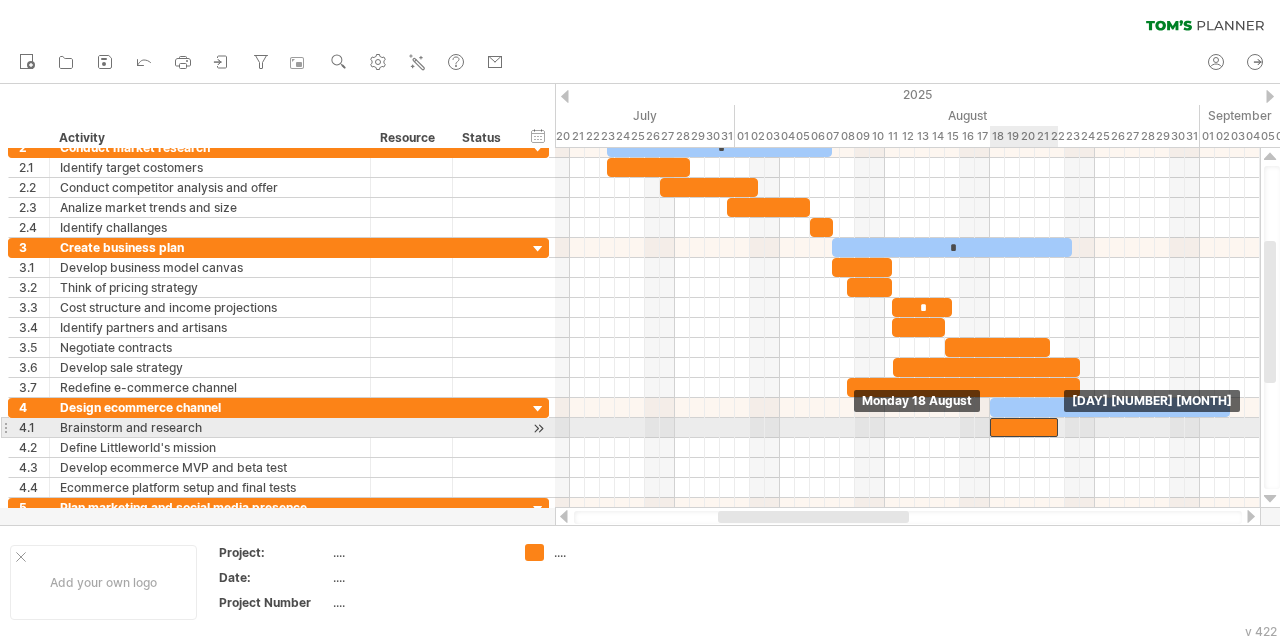 click on "​" at bounding box center [1024, 427] 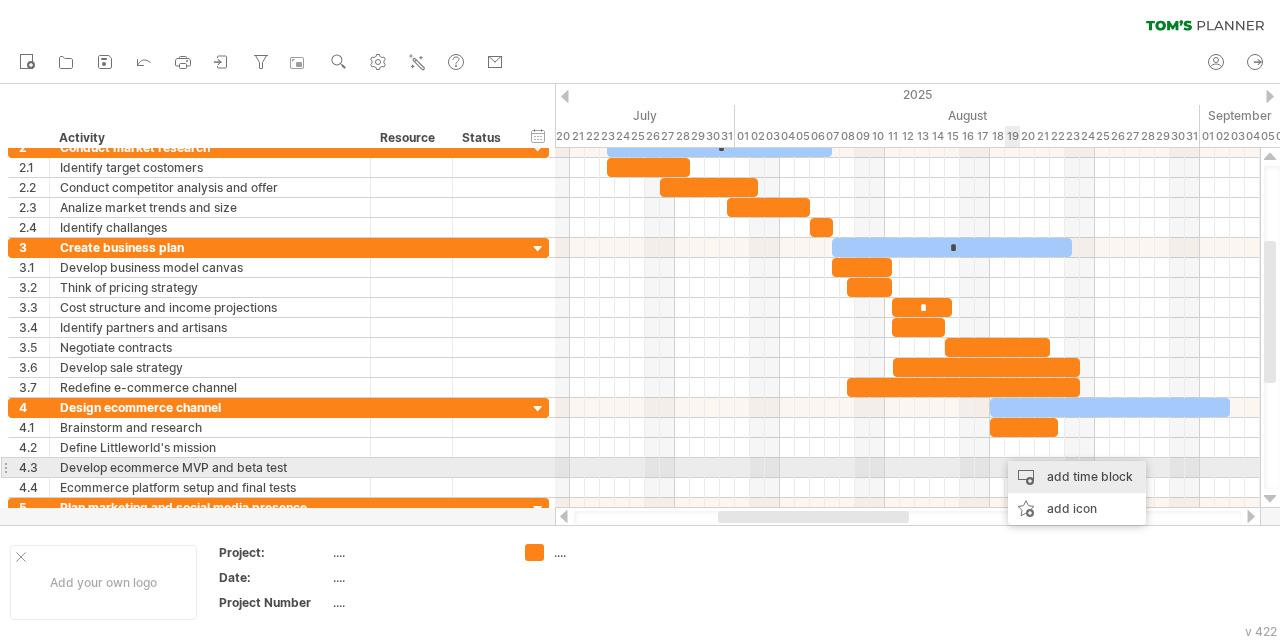 click on "add time block" at bounding box center (1077, 477) 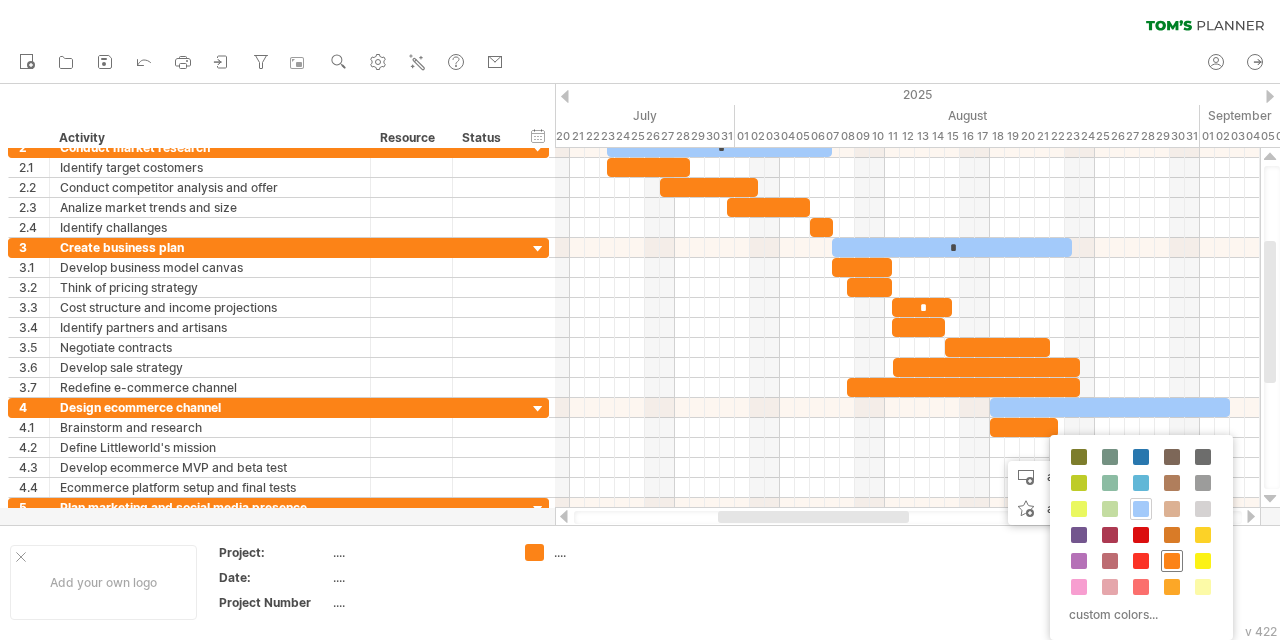 click at bounding box center (1172, 561) 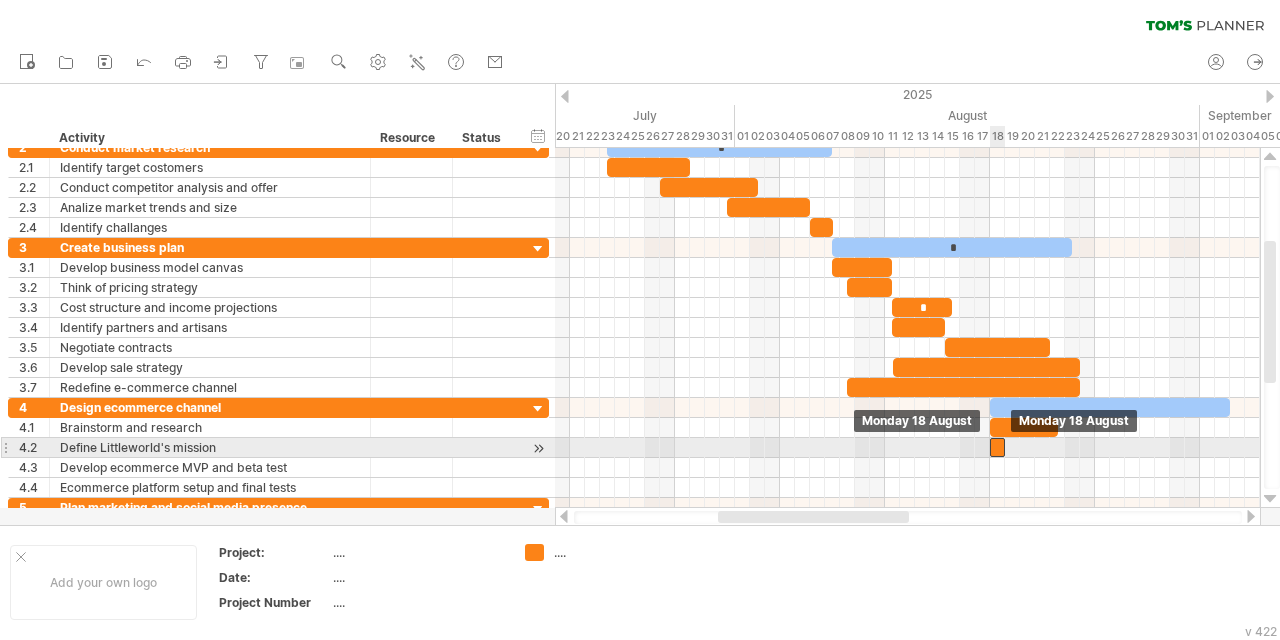 click on "​" at bounding box center (997, 447) 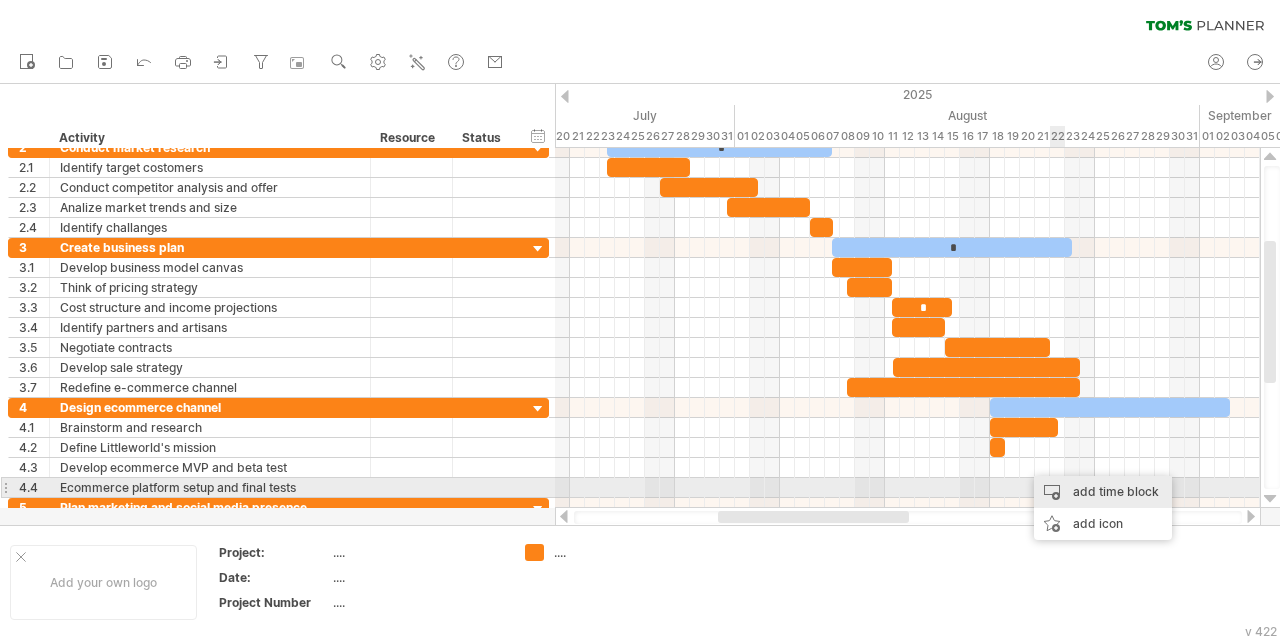 click on "add time block" at bounding box center (1103, 492) 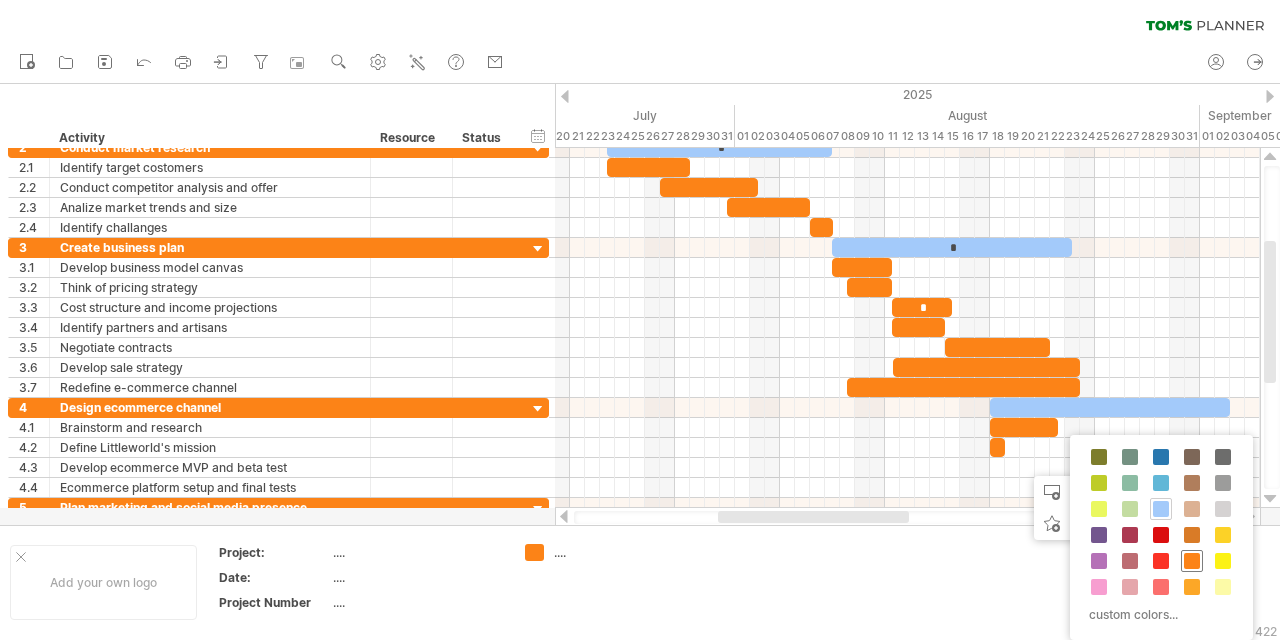 click at bounding box center (1192, 561) 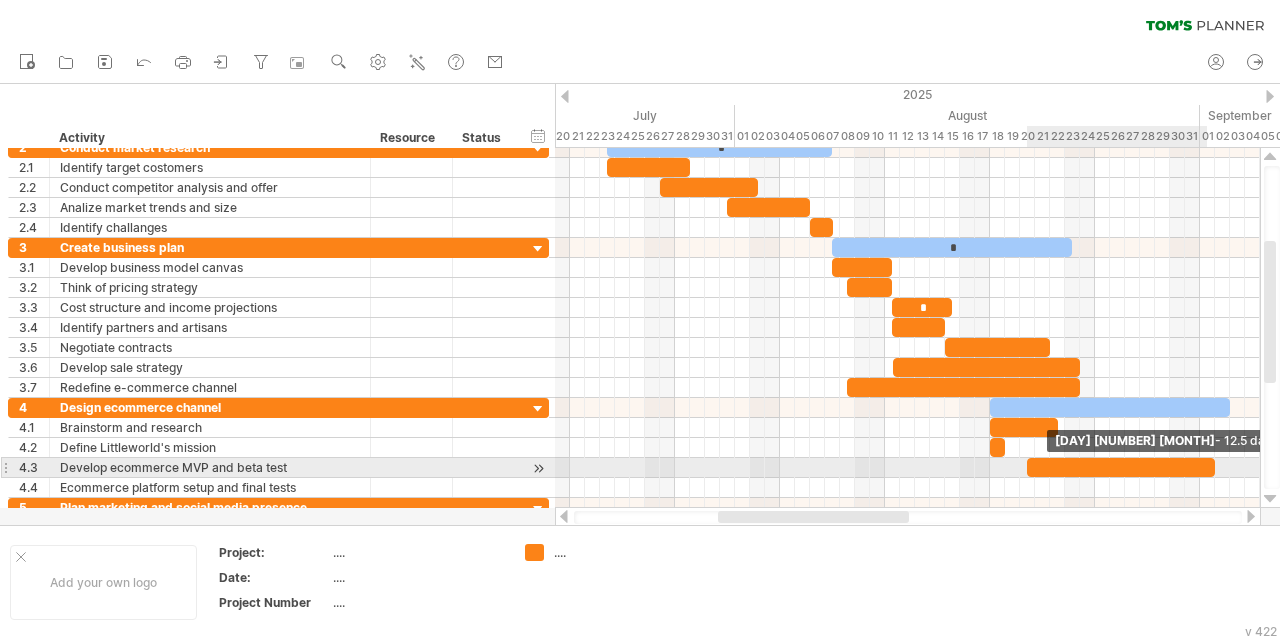 drag, startPoint x: 1038, startPoint y: 463, endPoint x: 1207, endPoint y: 462, distance: 169.00296 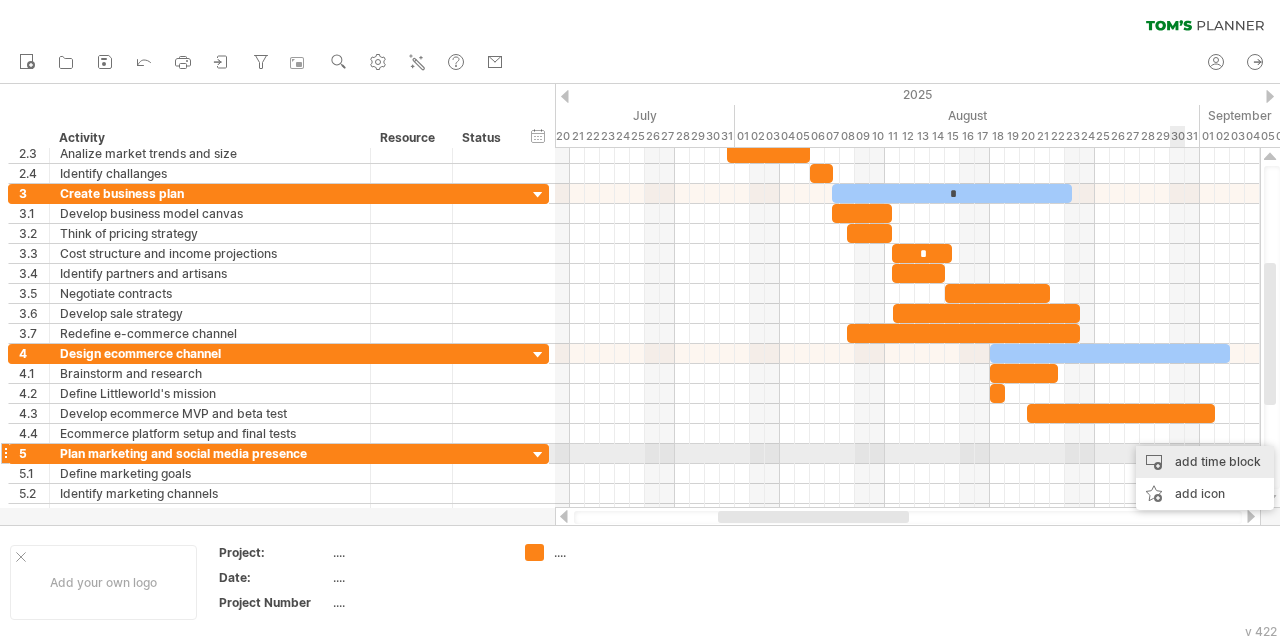 click on "add time block" at bounding box center (1205, 462) 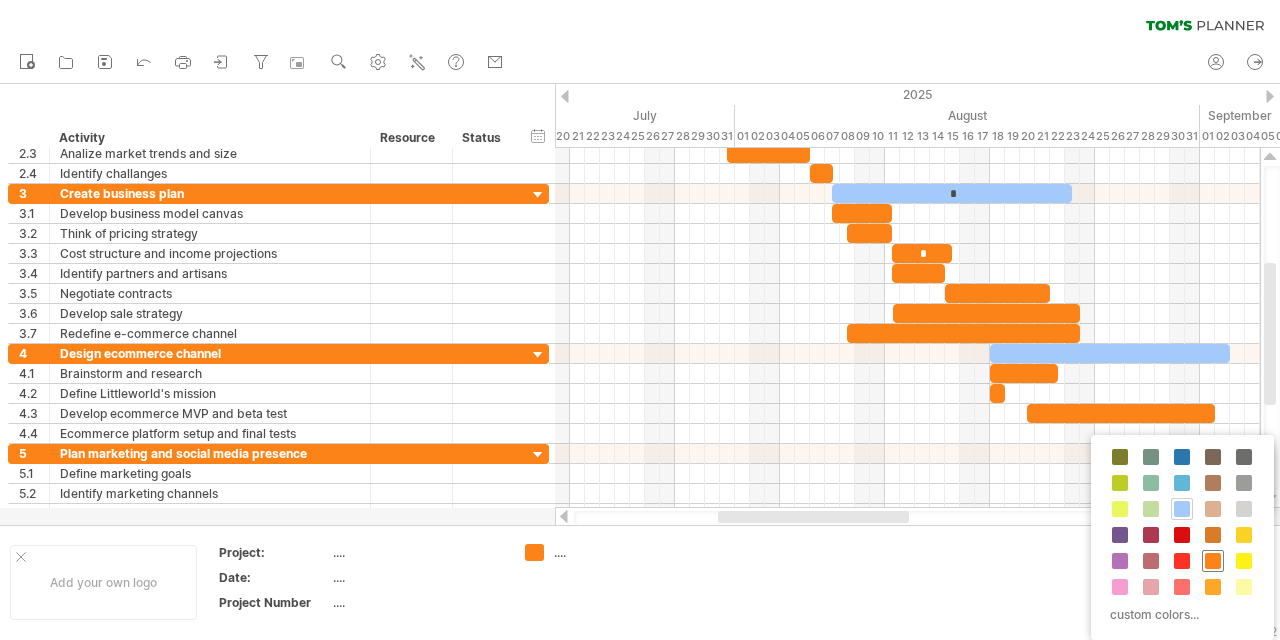click at bounding box center [1213, 561] 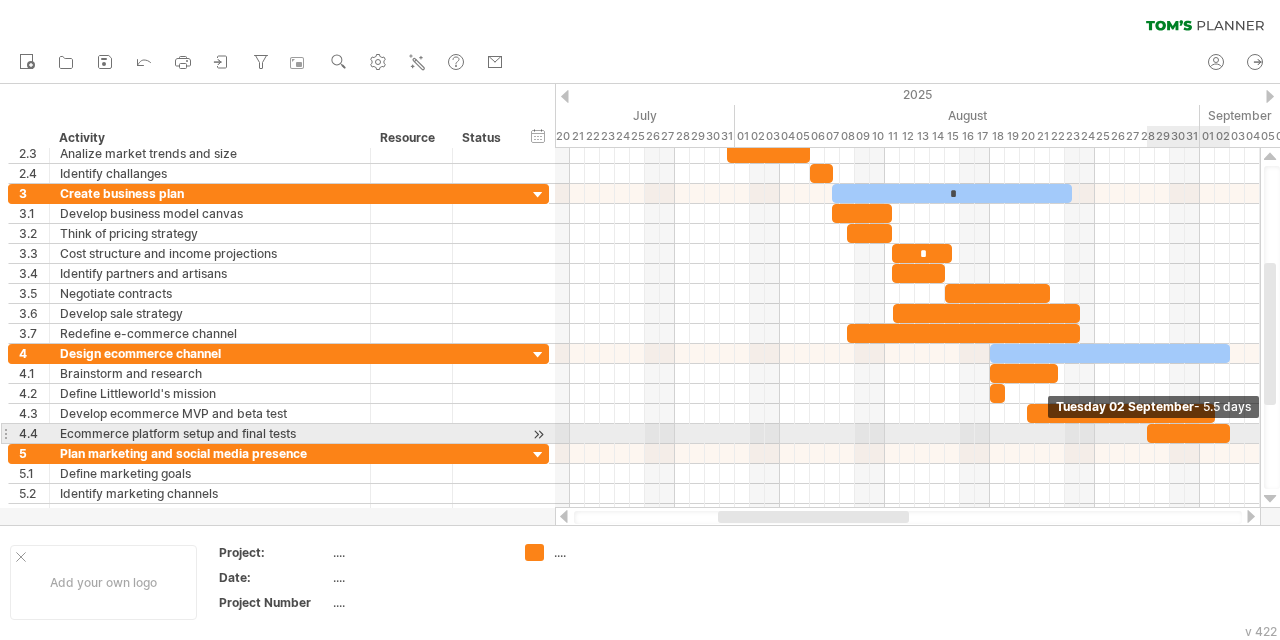 drag, startPoint x: 1160, startPoint y: 432, endPoint x: 1229, endPoint y: 431, distance: 69.00725 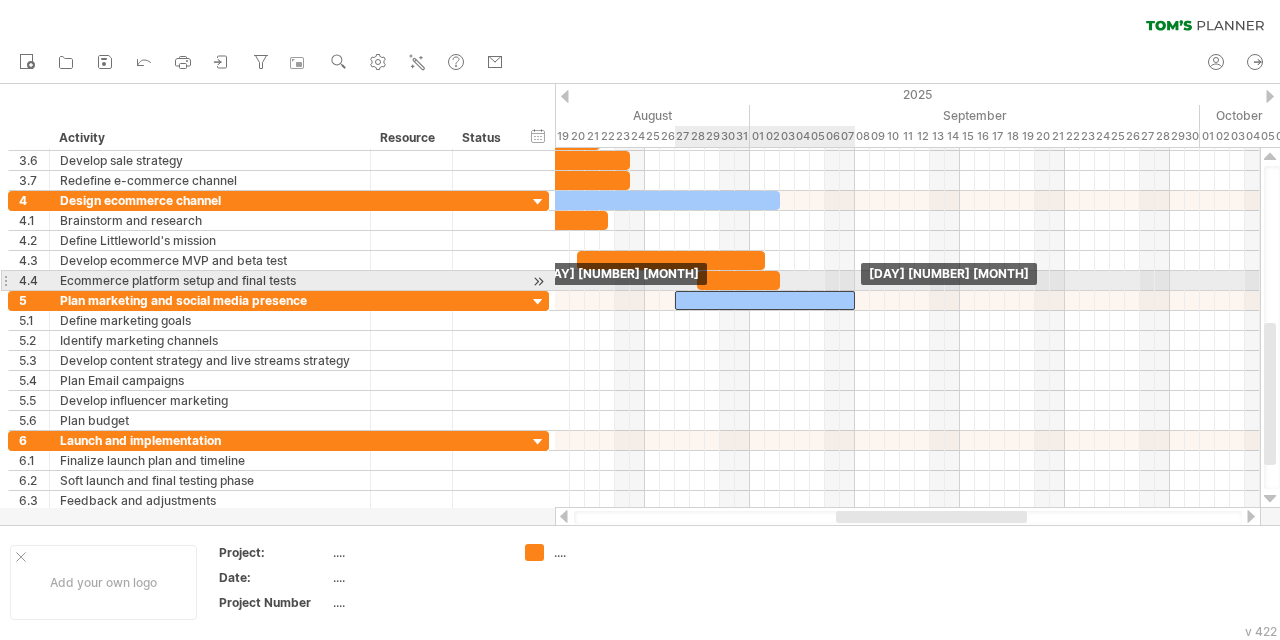 drag, startPoint x: 1145, startPoint y: 296, endPoint x: 799, endPoint y: 290, distance: 346.05203 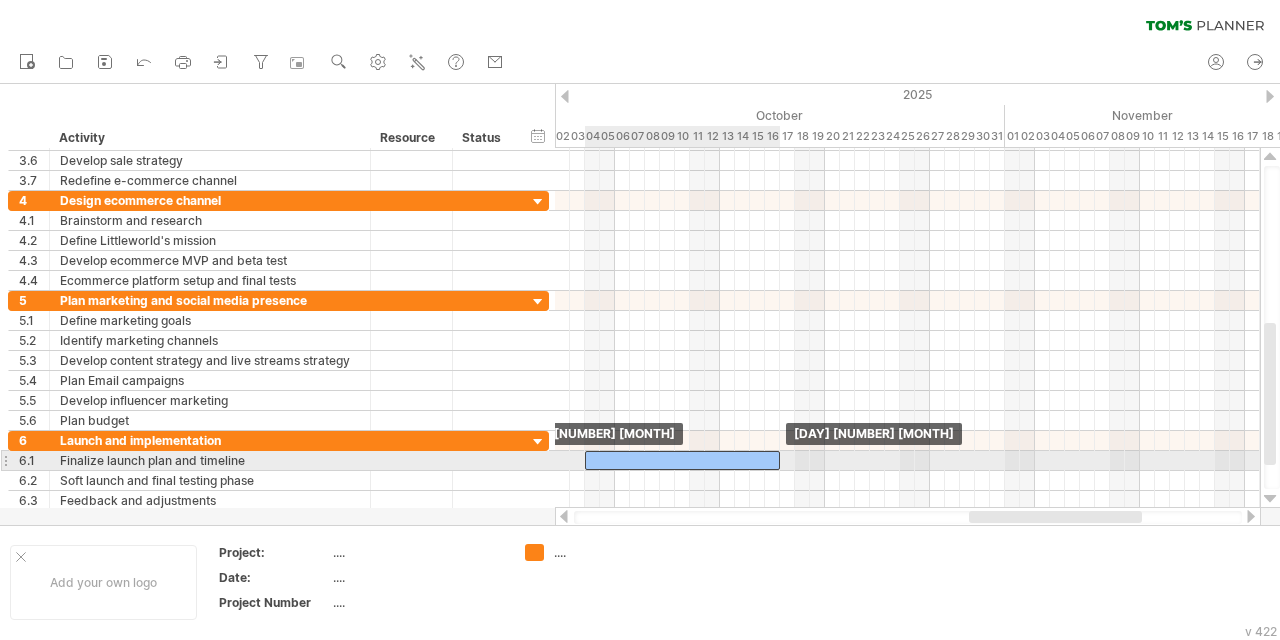drag, startPoint x: 915, startPoint y: 445, endPoint x: 696, endPoint y: 451, distance: 219.08218 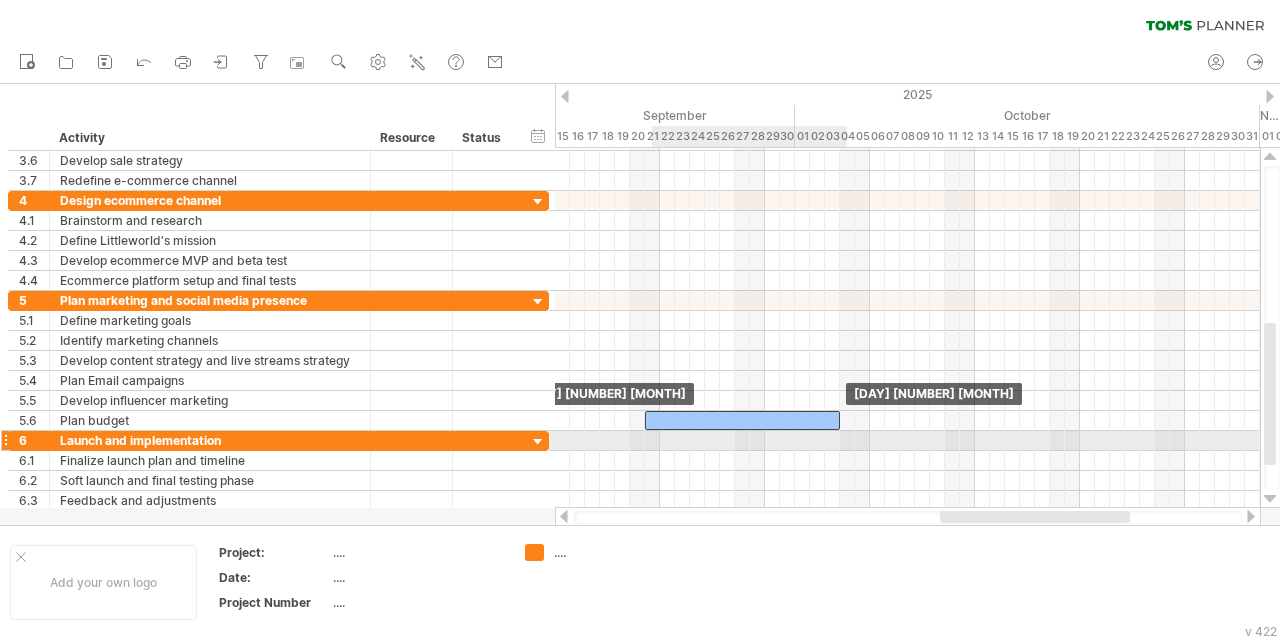 drag, startPoint x: 891, startPoint y: 442, endPoint x: 667, endPoint y: 428, distance: 224.43707 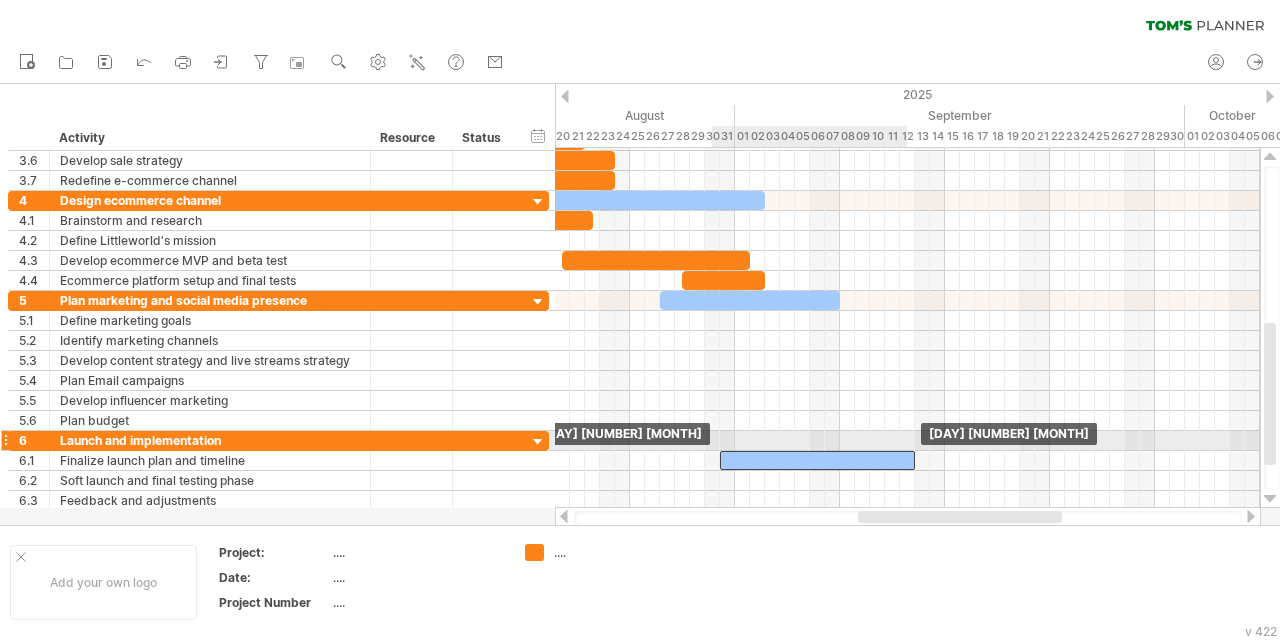 drag, startPoint x: 1043, startPoint y: 415, endPoint x: 753, endPoint y: 448, distance: 291.87155 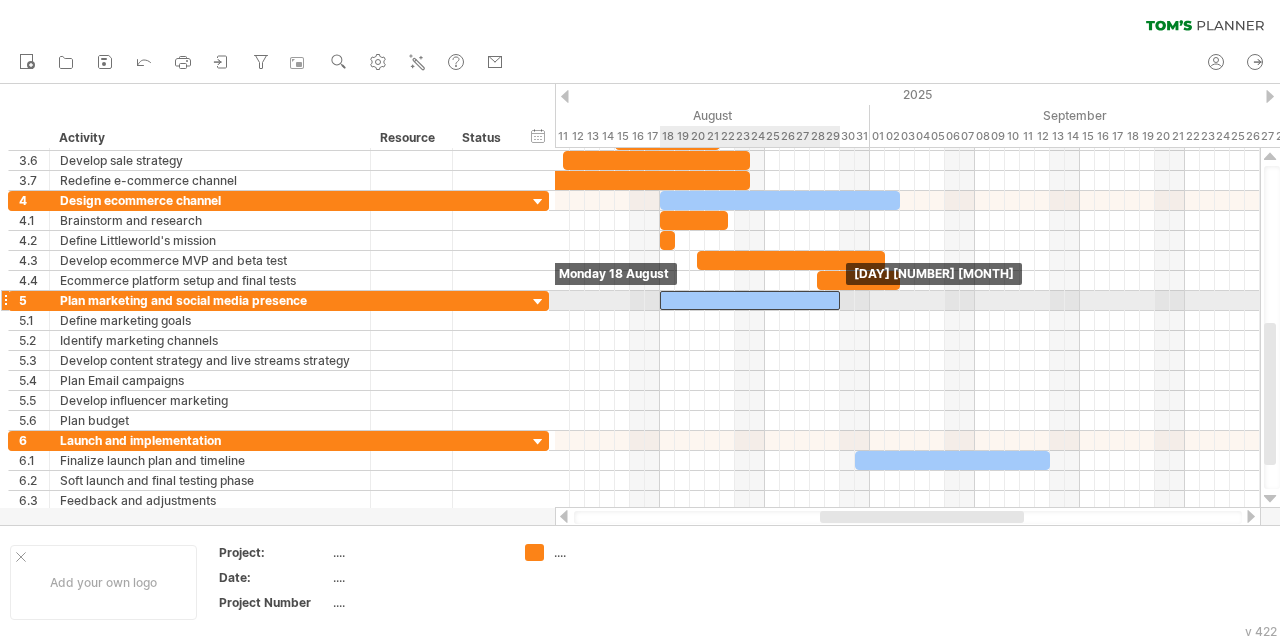 drag, startPoint x: 829, startPoint y: 299, endPoint x: 697, endPoint y: 301, distance: 132.01515 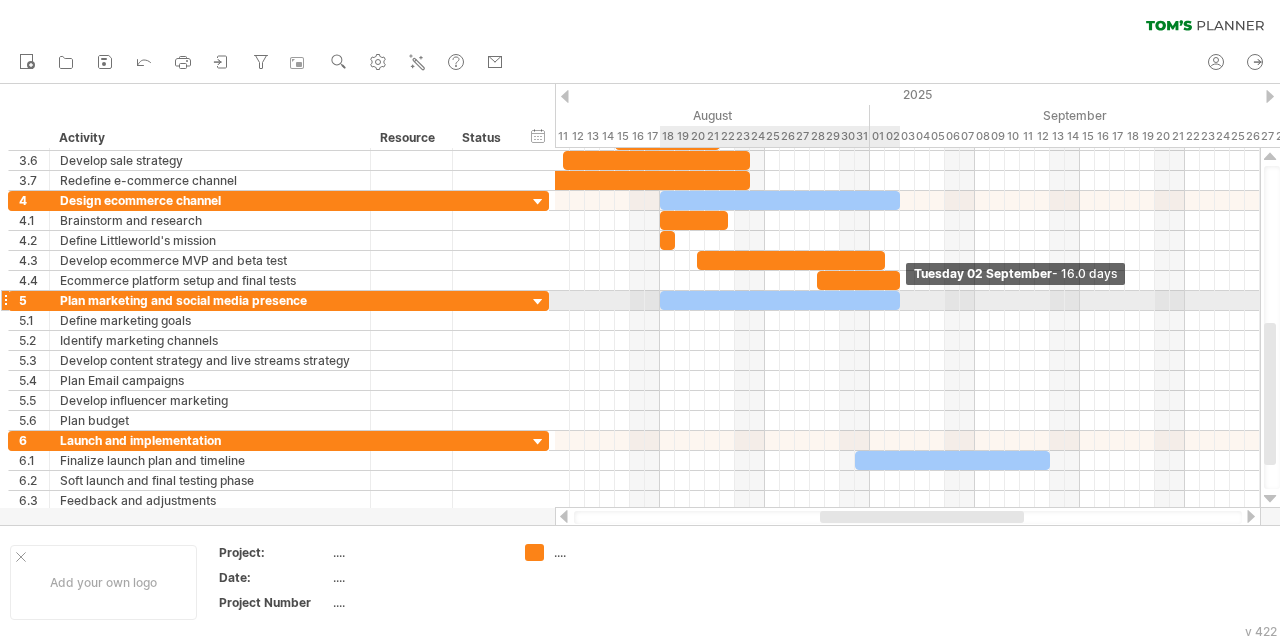 drag, startPoint x: 838, startPoint y: 294, endPoint x: 897, endPoint y: 299, distance: 59.211487 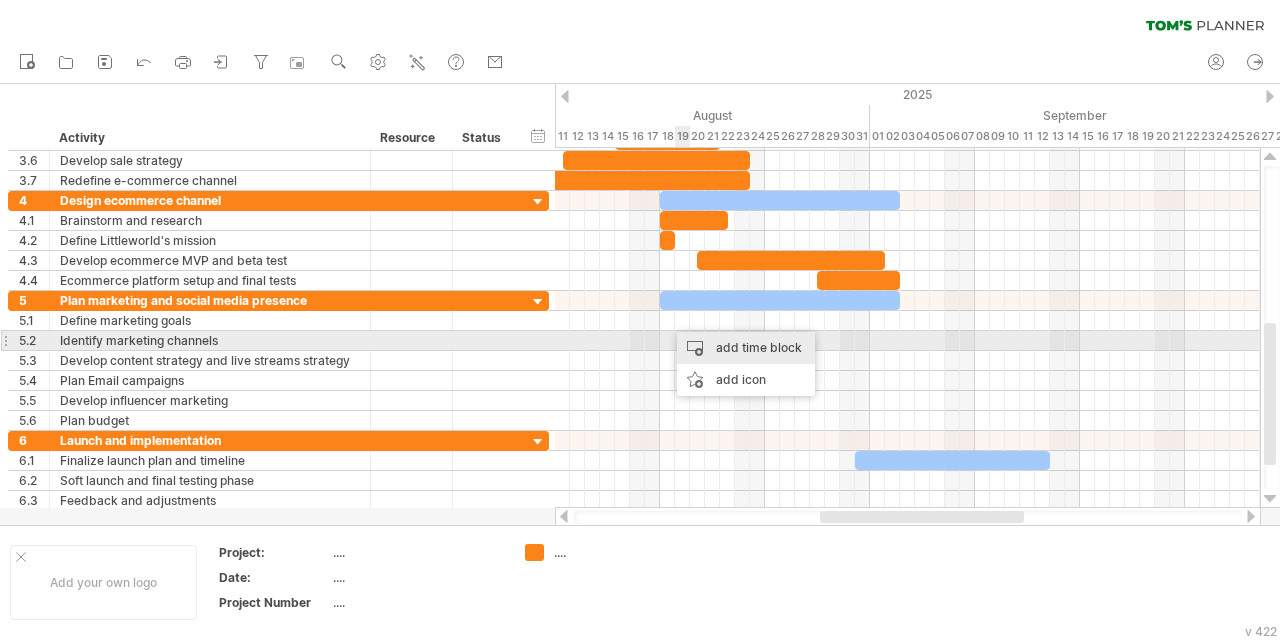 click on "add time block" at bounding box center [746, 348] 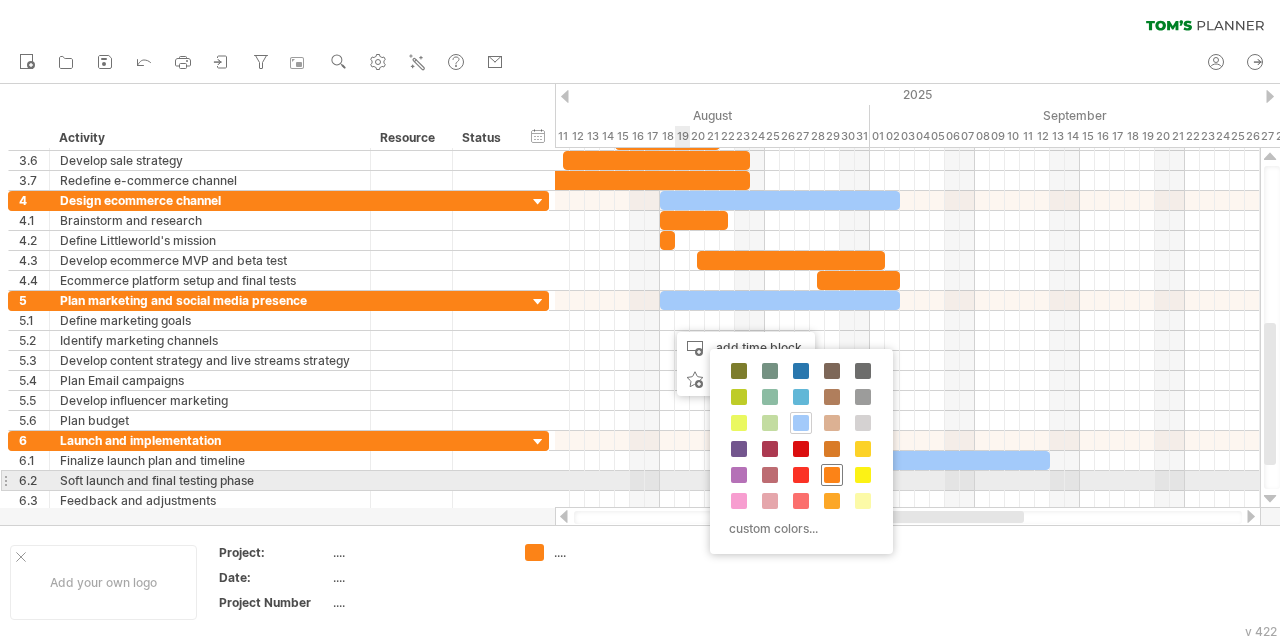 click at bounding box center (832, 475) 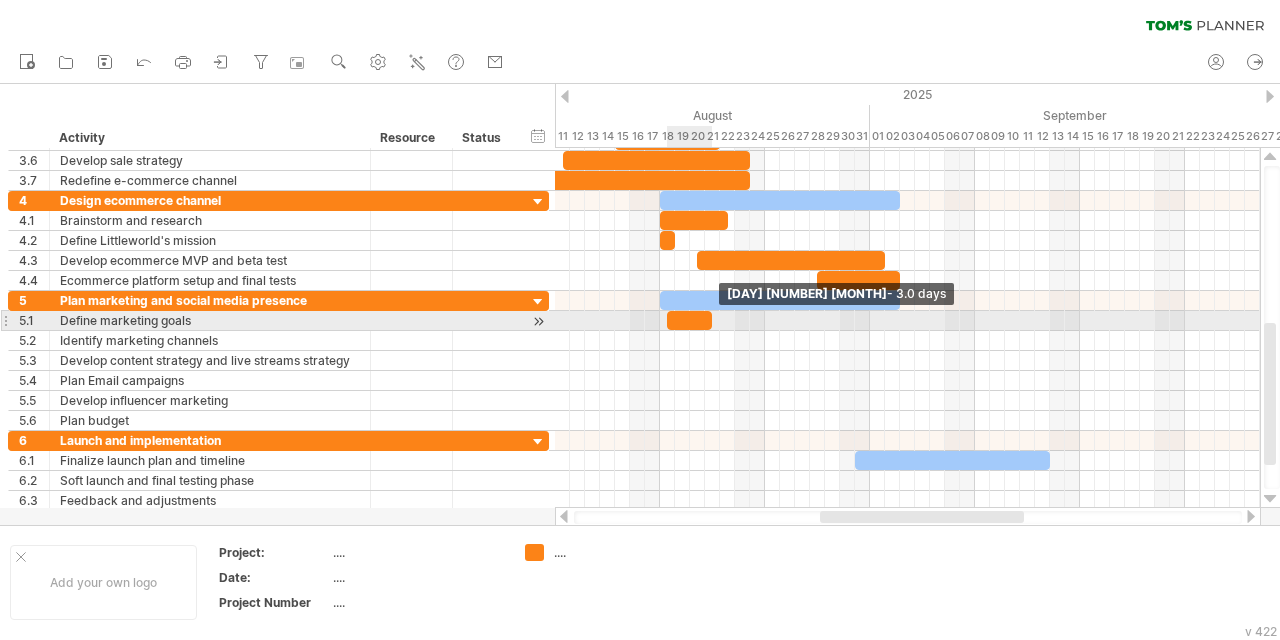 drag, startPoint x: 682, startPoint y: 322, endPoint x: 713, endPoint y: 318, distance: 31.257 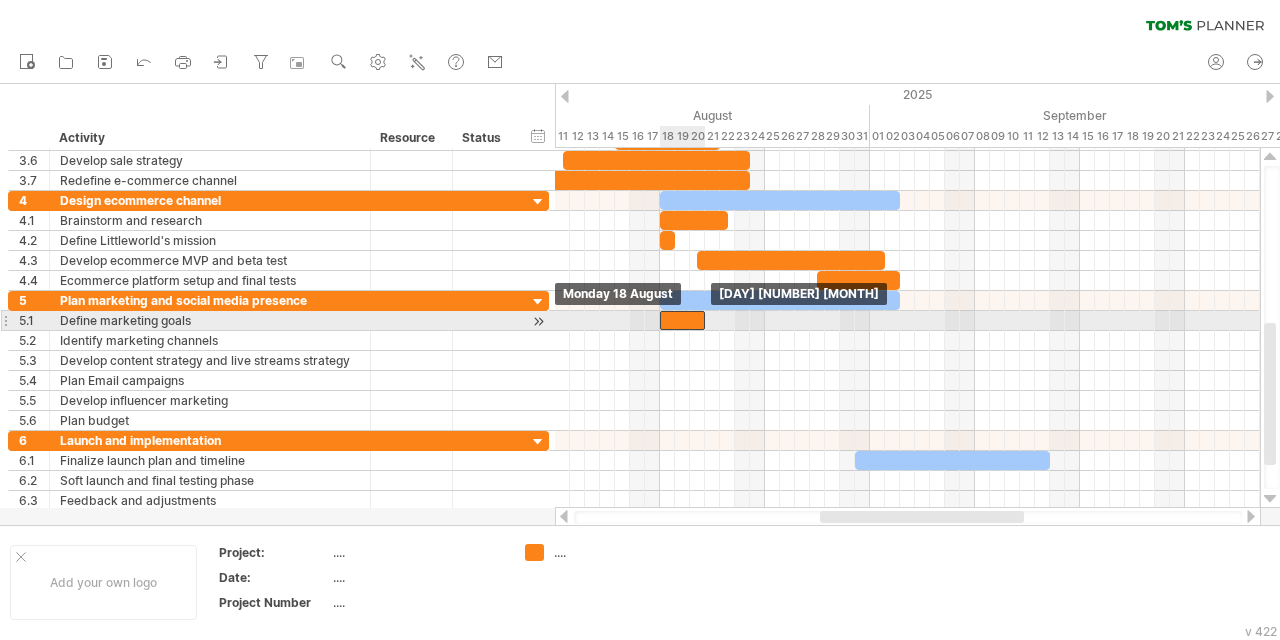 click on "​" at bounding box center [682, 320] 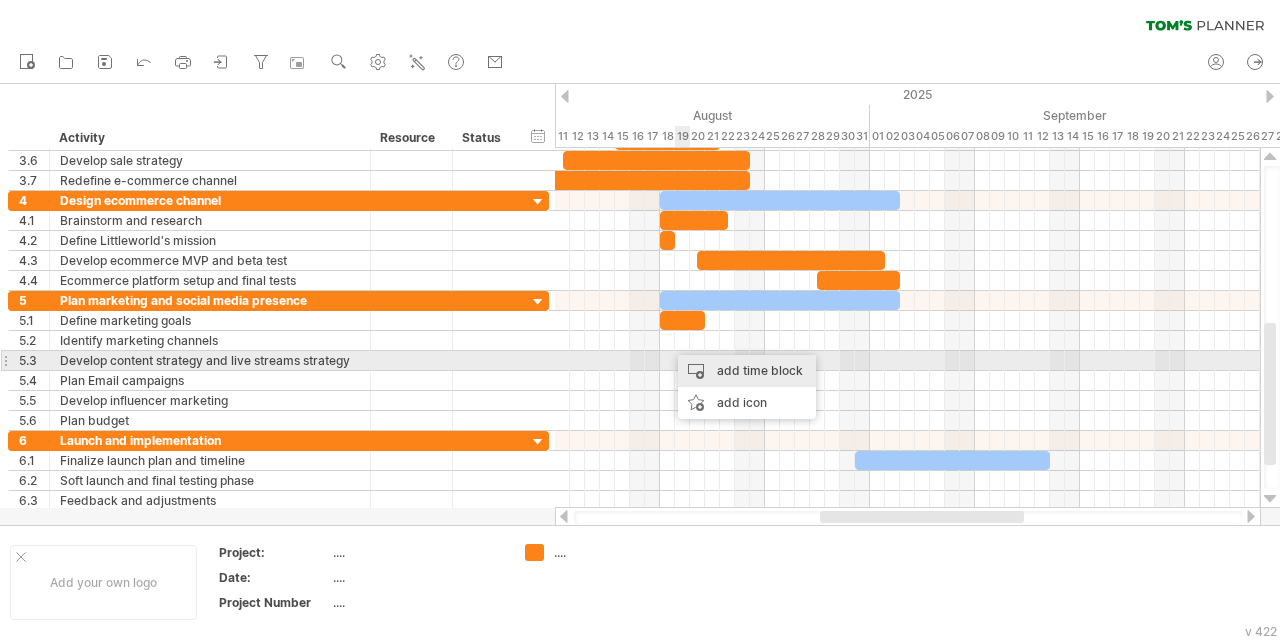click on "add time block" at bounding box center [747, 371] 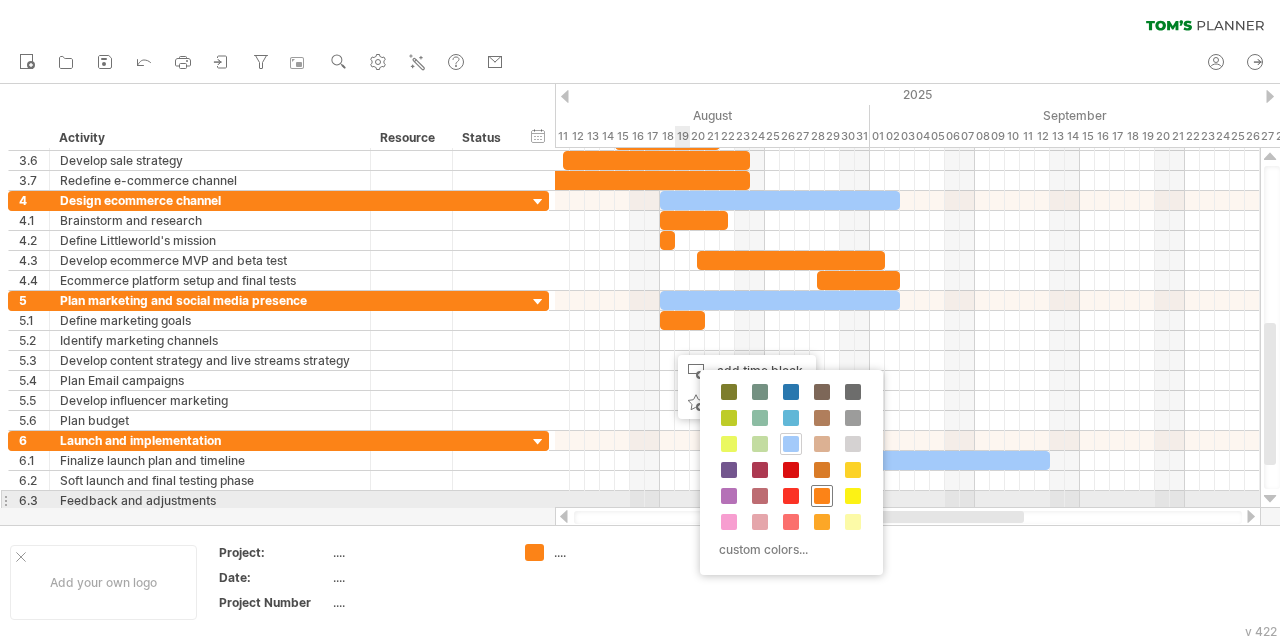 click at bounding box center [822, 496] 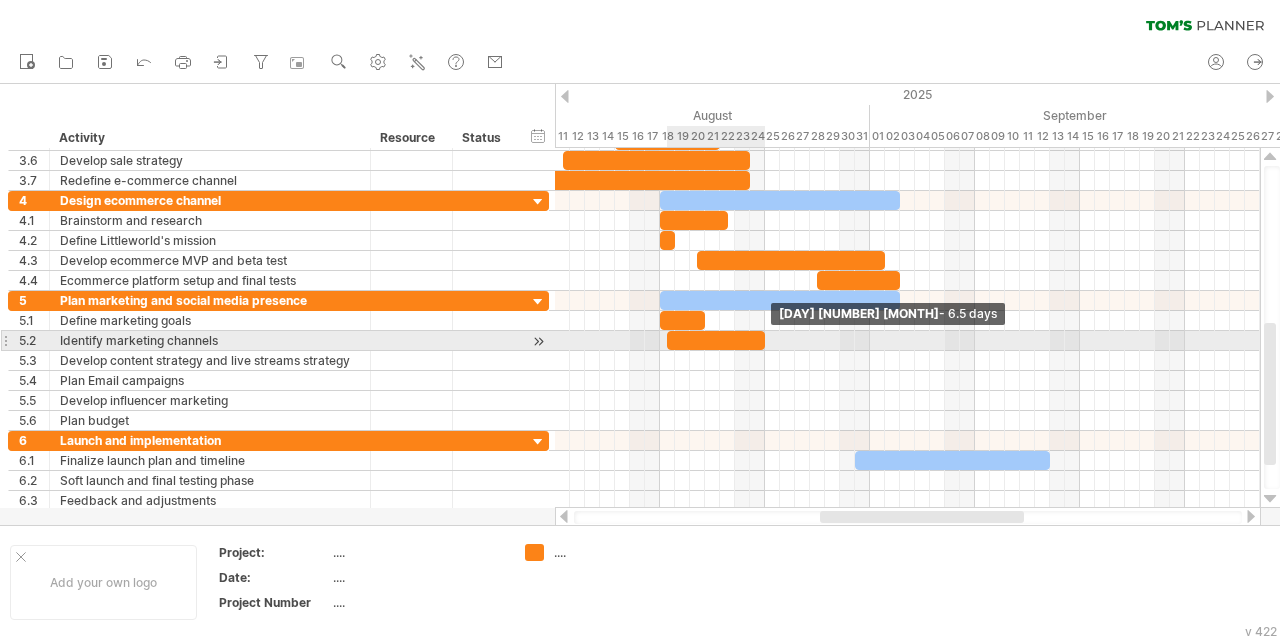 drag, startPoint x: 684, startPoint y: 340, endPoint x: 764, endPoint y: 344, distance: 80.09994 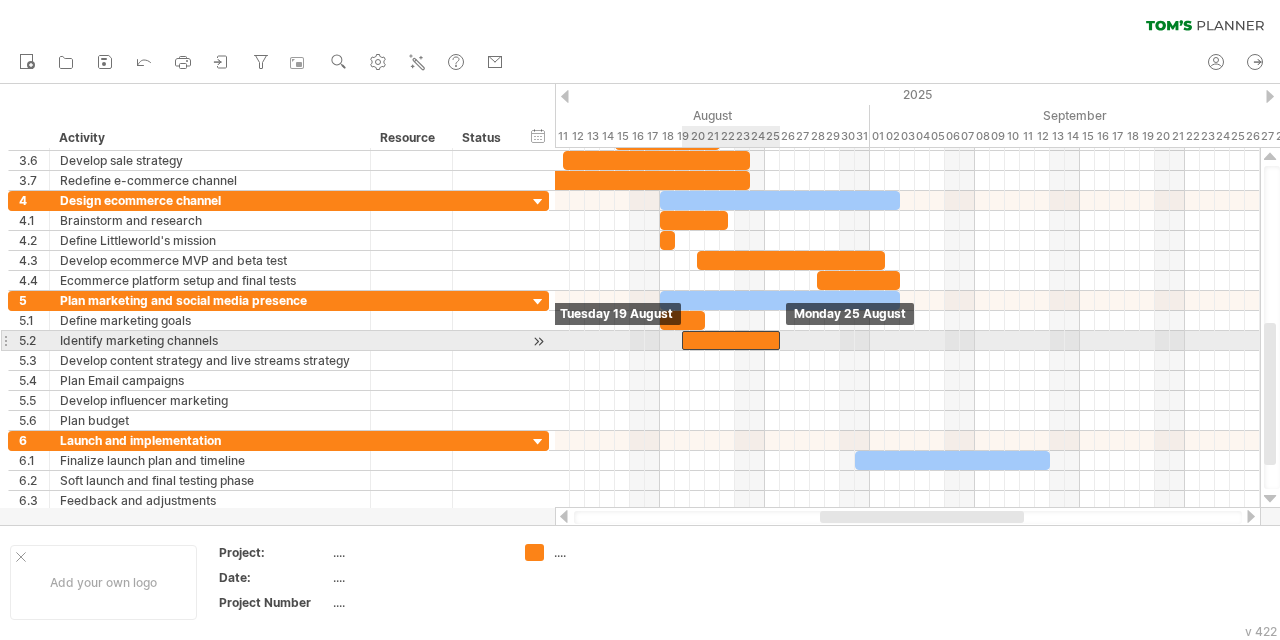 drag, startPoint x: 735, startPoint y: 343, endPoint x: 752, endPoint y: 336, distance: 18.384777 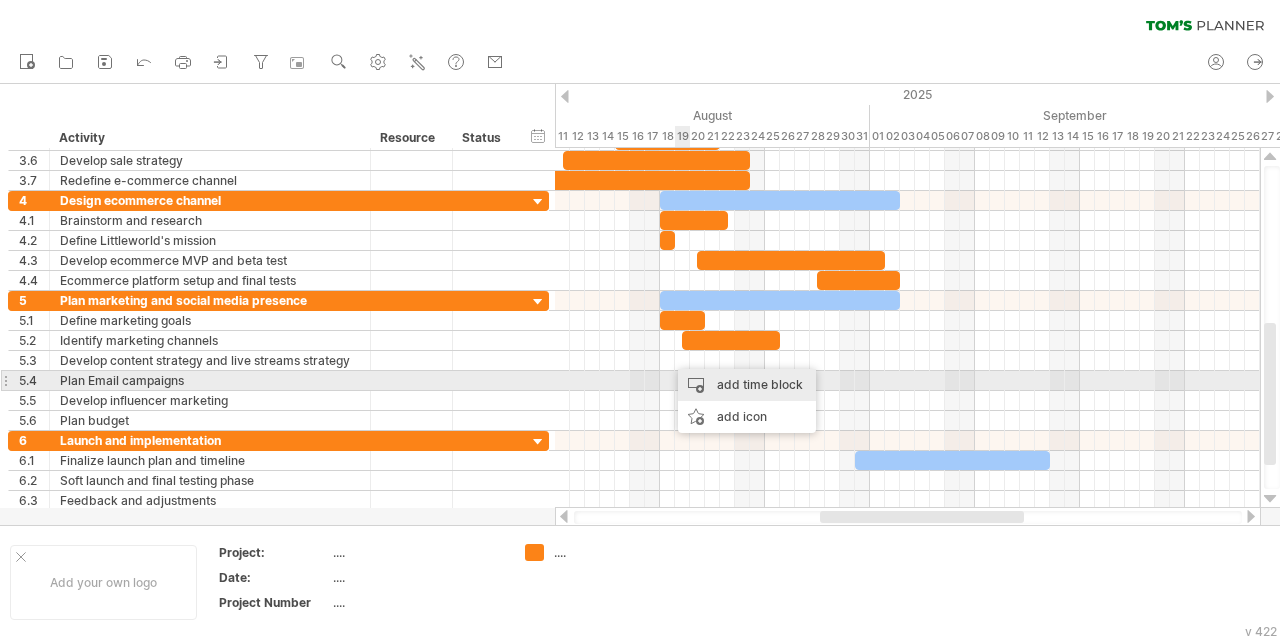 click on "add time block" at bounding box center (747, 385) 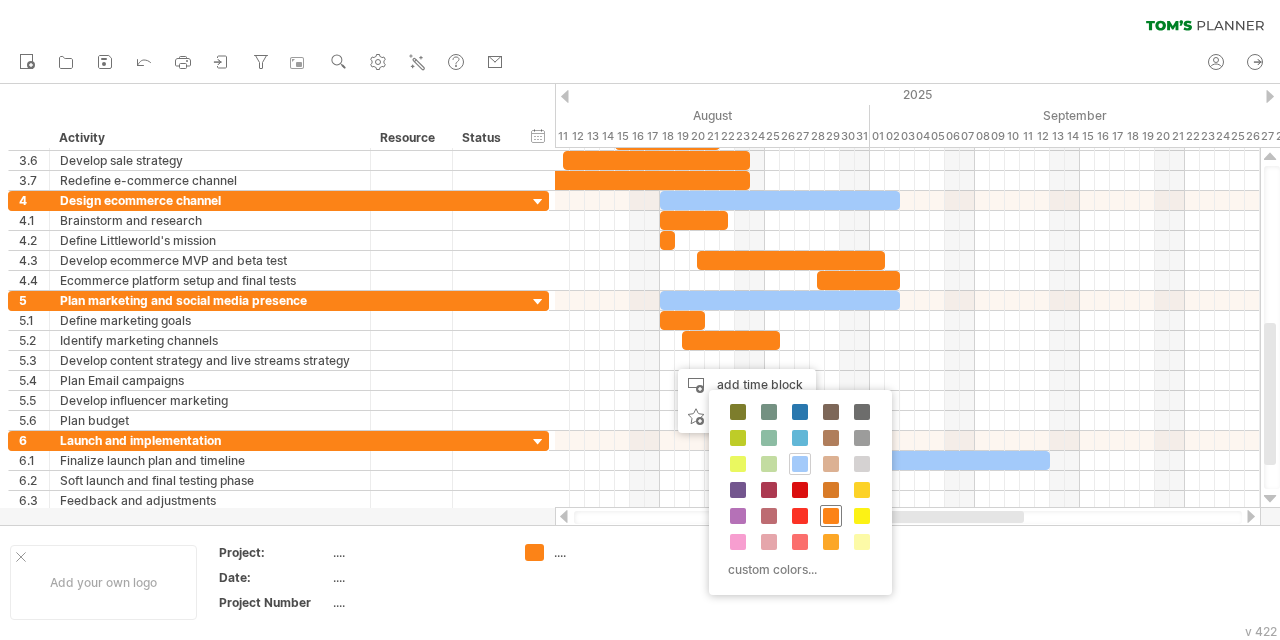click at bounding box center (831, 516) 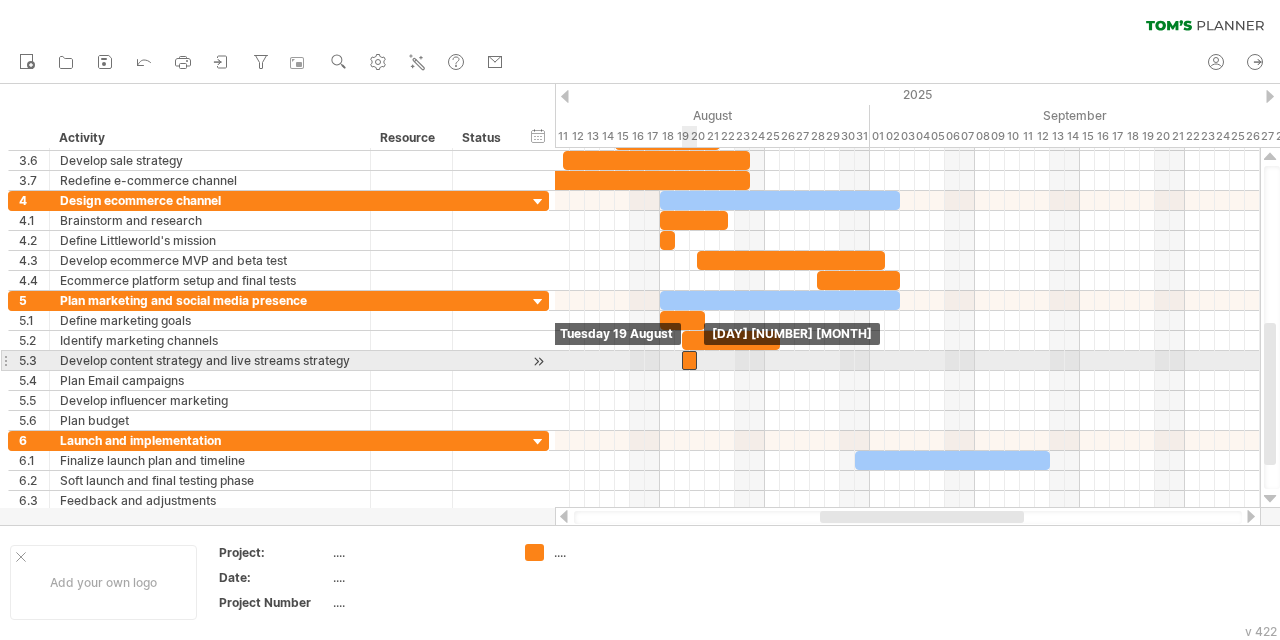 drag, startPoint x: 675, startPoint y: 364, endPoint x: 691, endPoint y: 361, distance: 16.27882 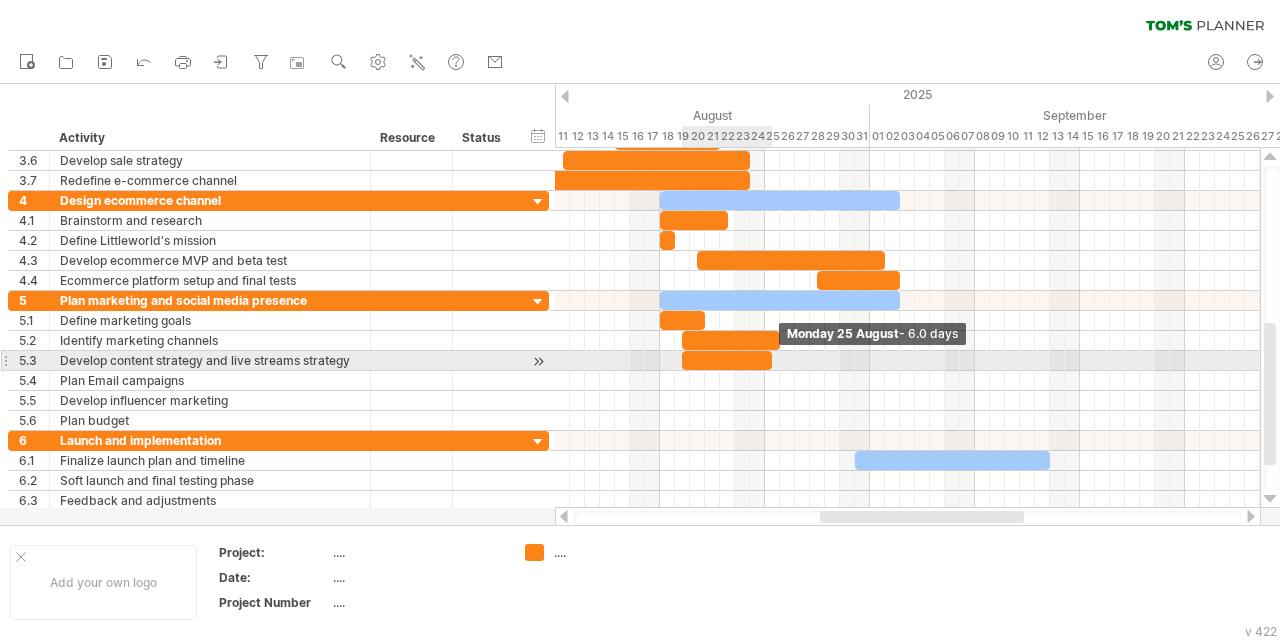 drag, startPoint x: 722, startPoint y: 367, endPoint x: 776, endPoint y: 364, distance: 54.08327 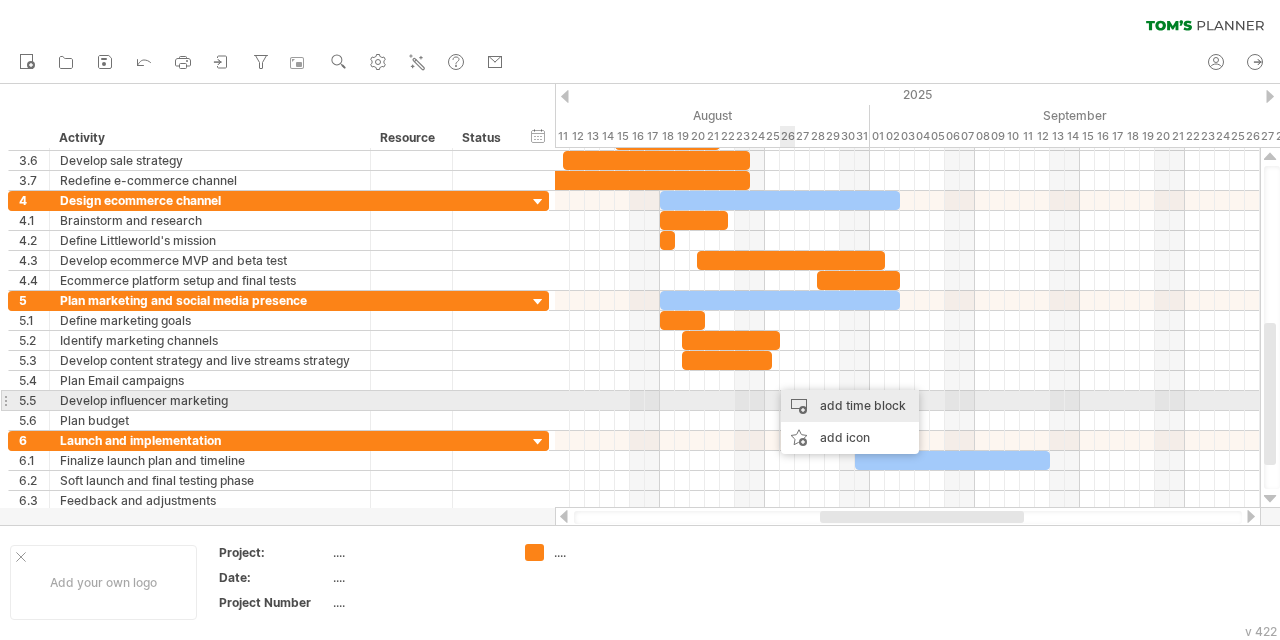 click on "add time block" at bounding box center [850, 406] 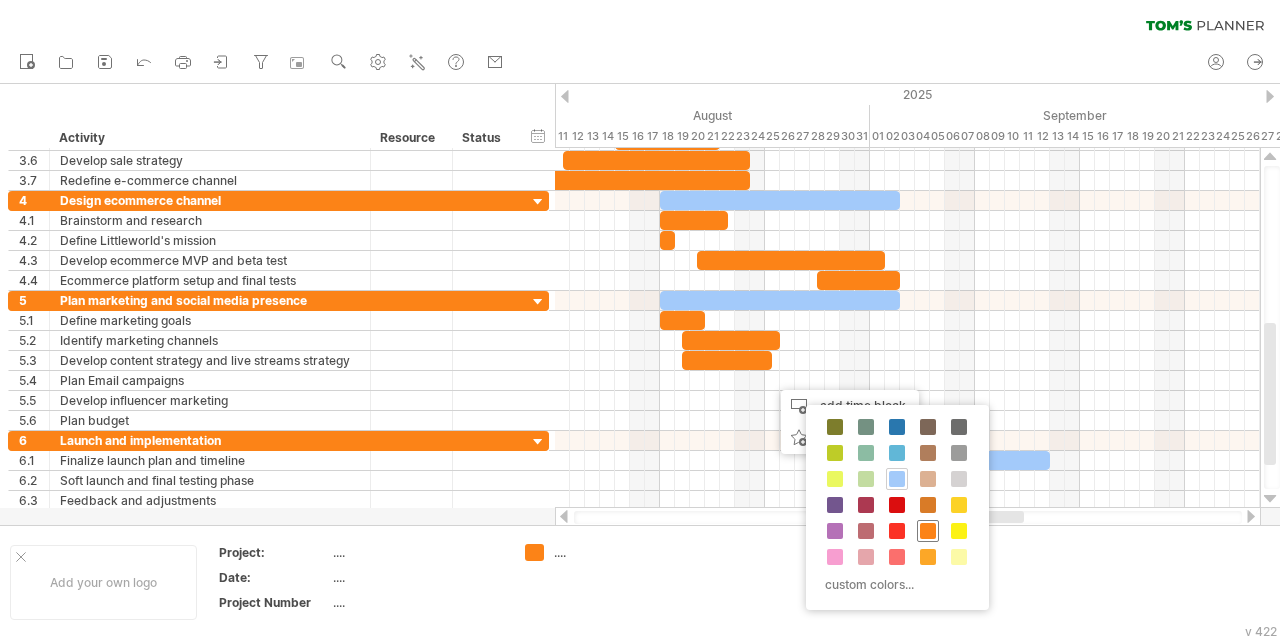click at bounding box center (928, 531) 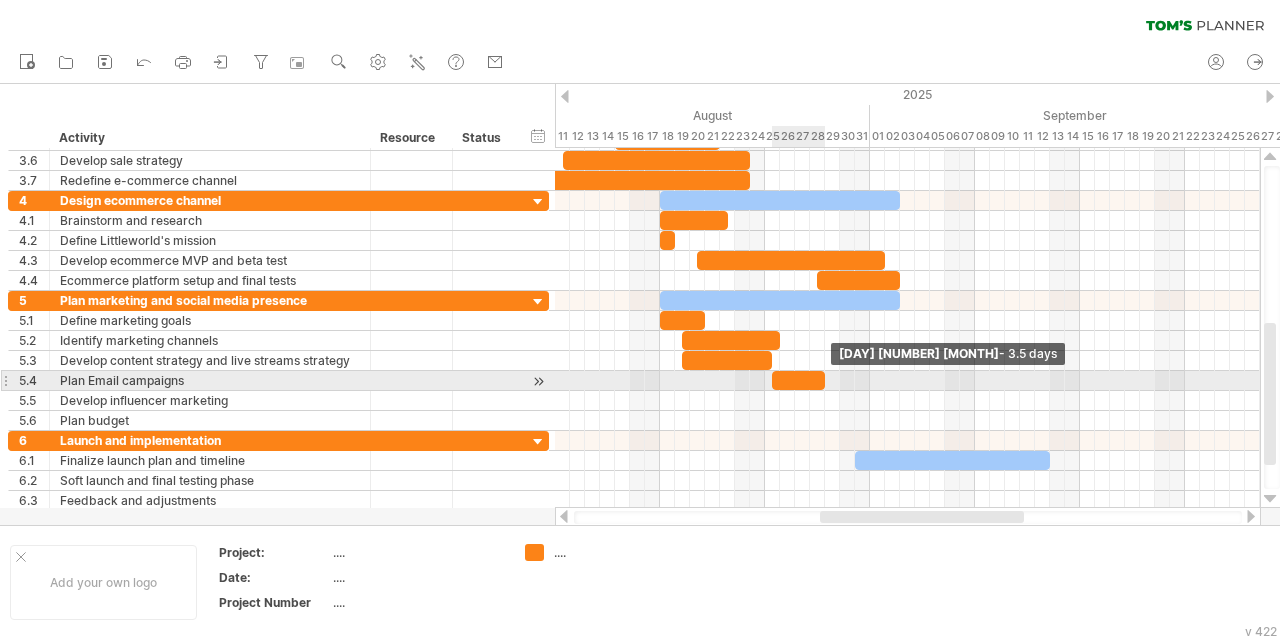 drag, startPoint x: 789, startPoint y: 380, endPoint x: 828, endPoint y: 376, distance: 39.20459 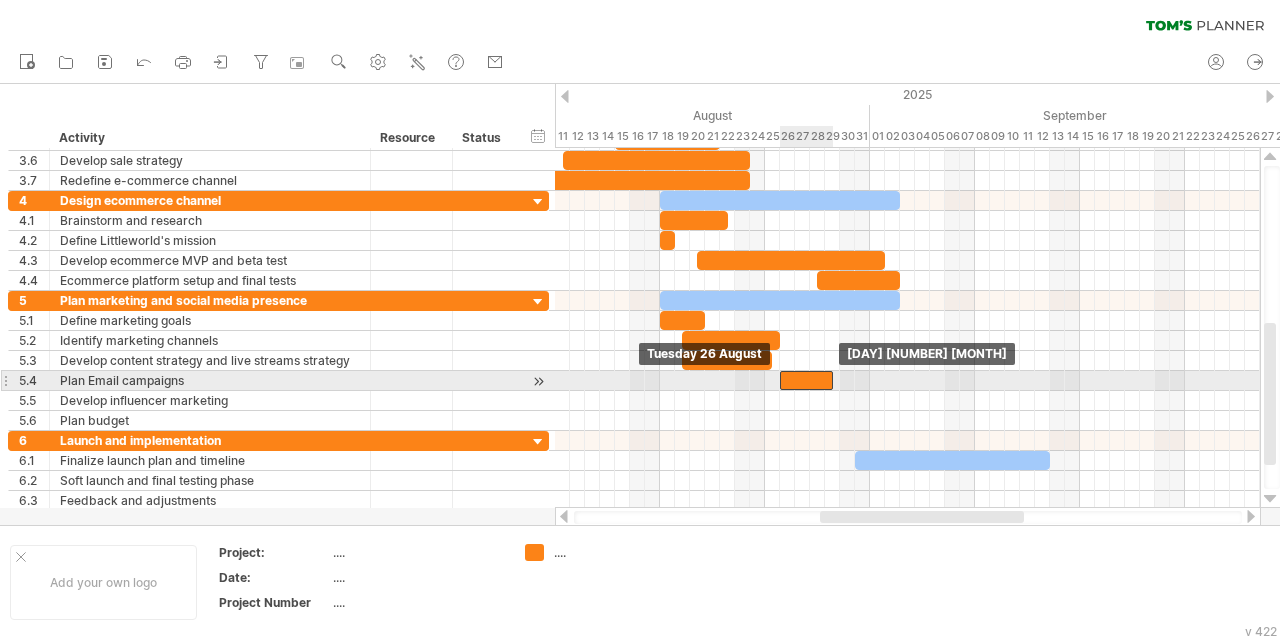 click on "​" at bounding box center (806, 380) 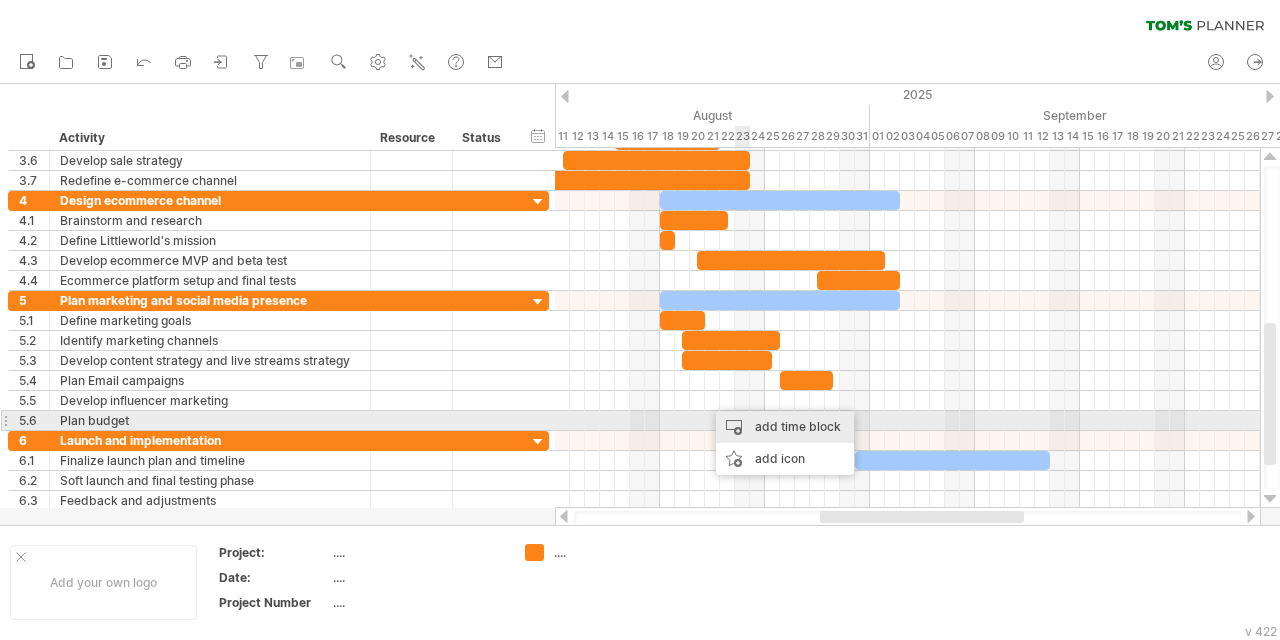 click on "add time block" at bounding box center [785, 427] 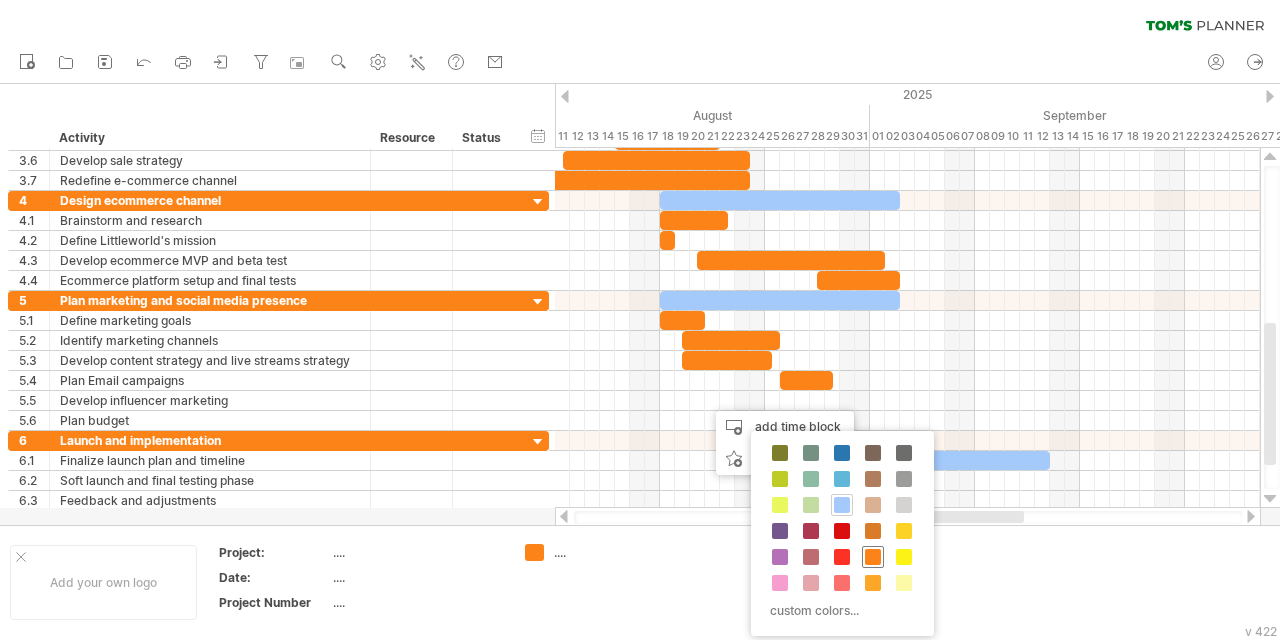 click at bounding box center [873, 557] 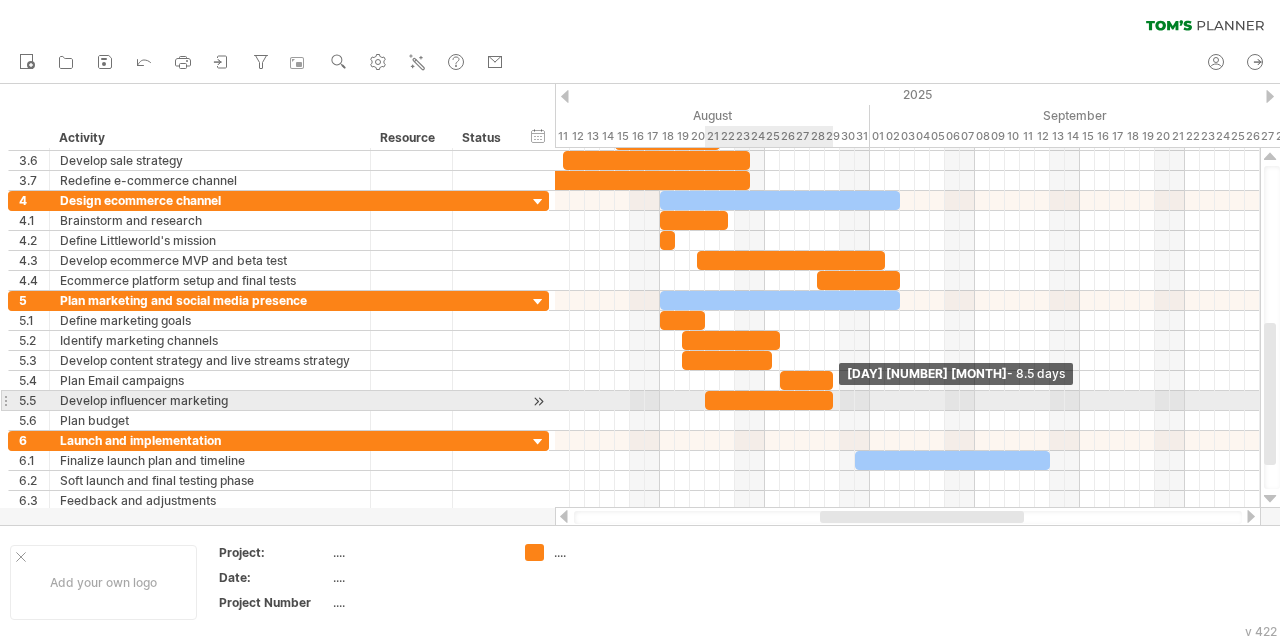 drag, startPoint x: 717, startPoint y: 402, endPoint x: 831, endPoint y: 399, distance: 114.03947 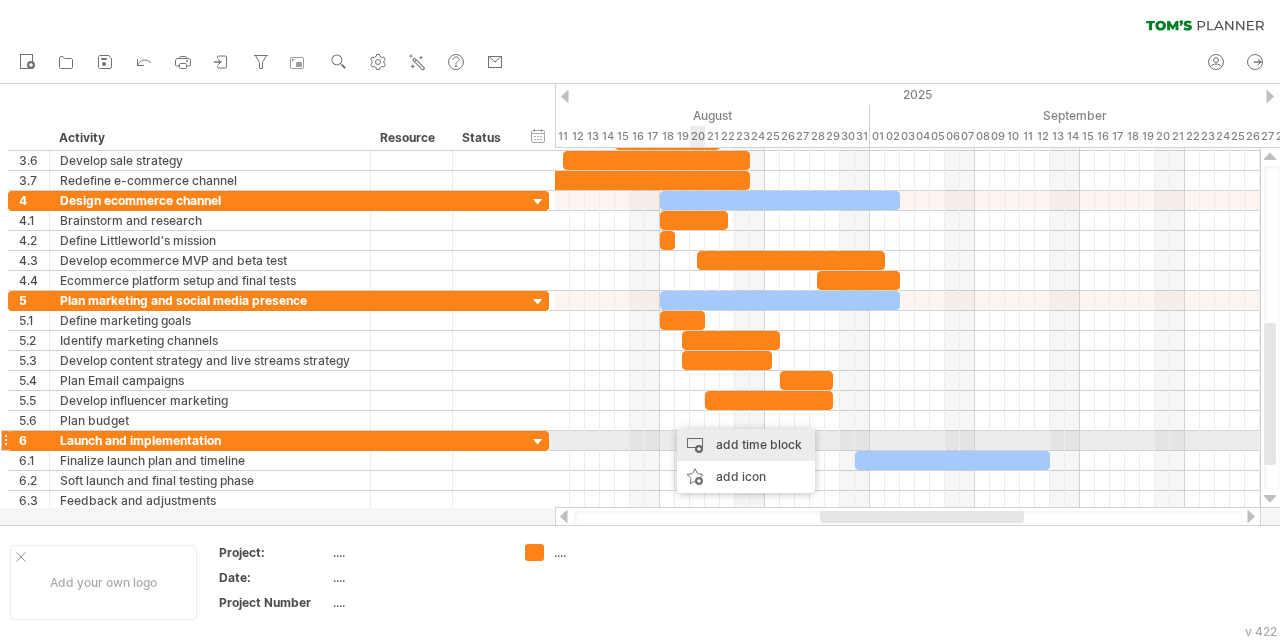 click on "add time block" at bounding box center [746, 445] 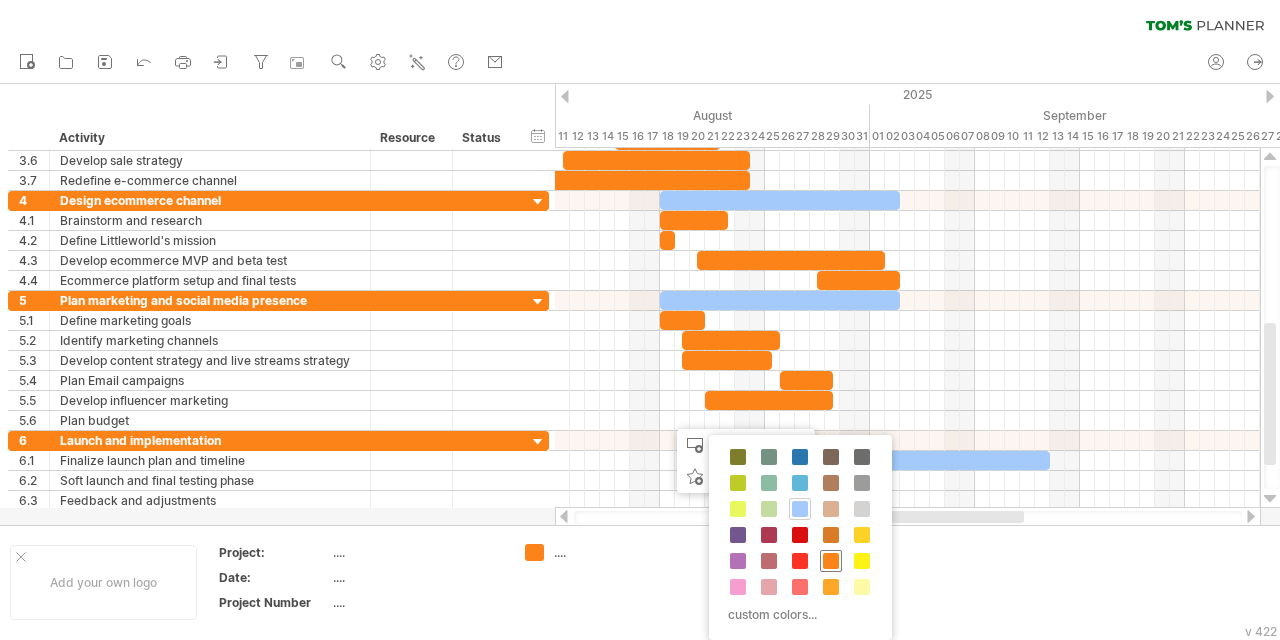 click at bounding box center [831, 561] 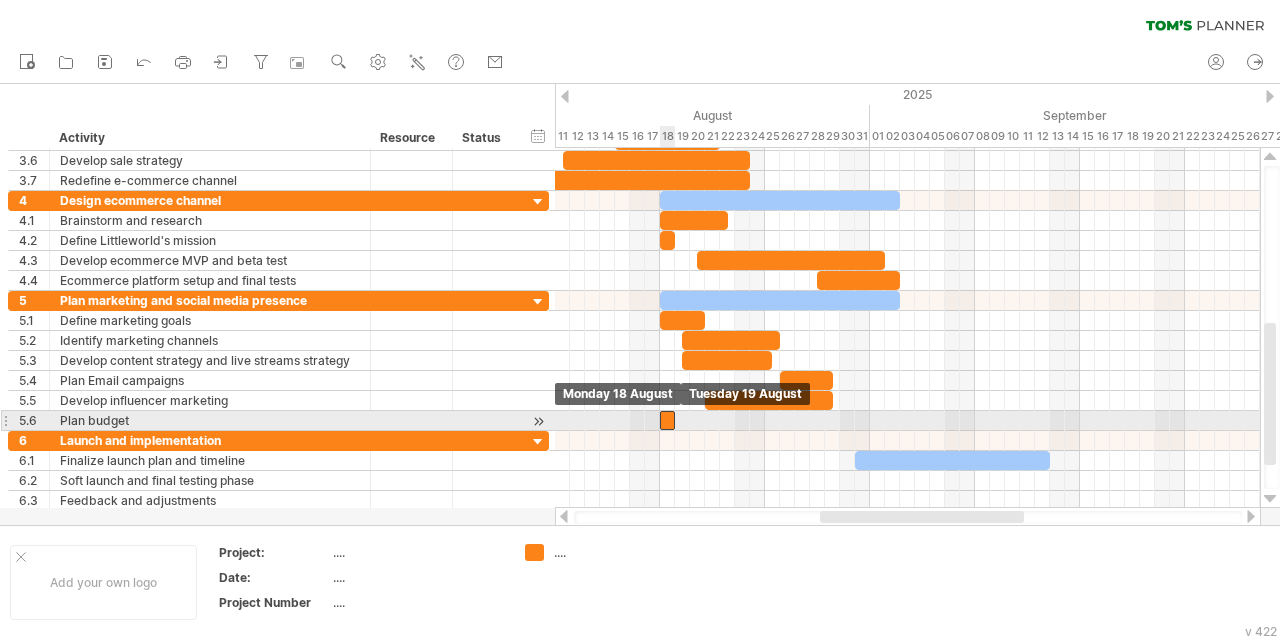 click on "​" at bounding box center (667, 420) 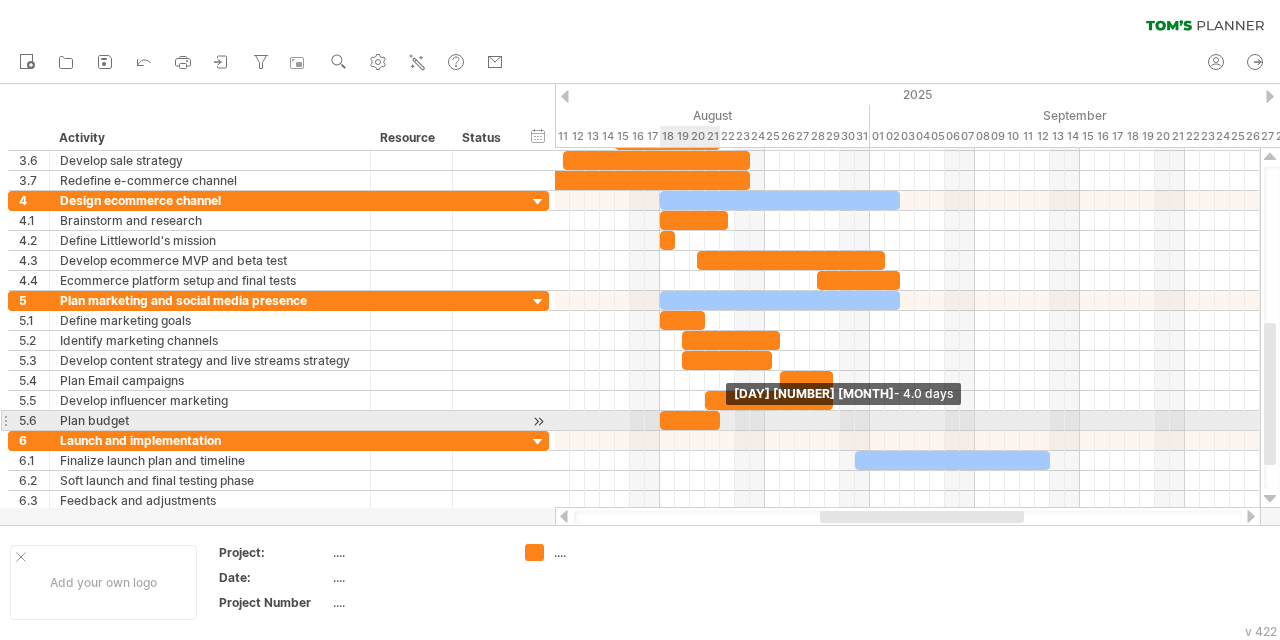 drag, startPoint x: 675, startPoint y: 415, endPoint x: 720, endPoint y: 417, distance: 45.044422 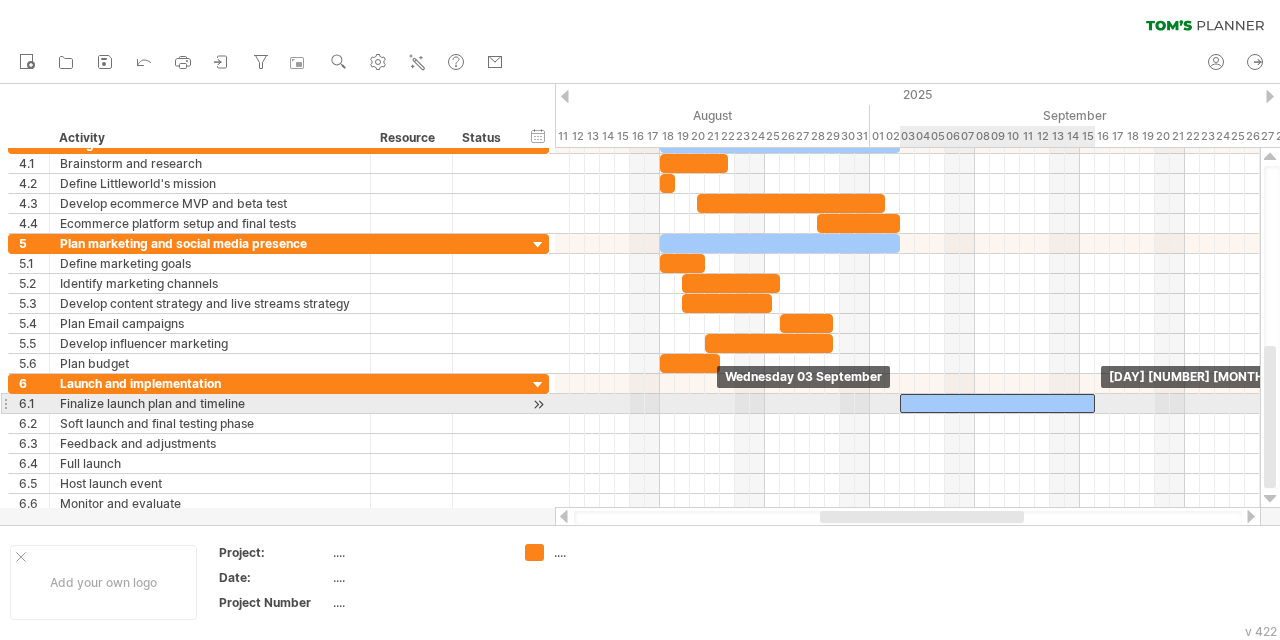drag, startPoint x: 908, startPoint y: 403, endPoint x: 951, endPoint y: 403, distance: 43 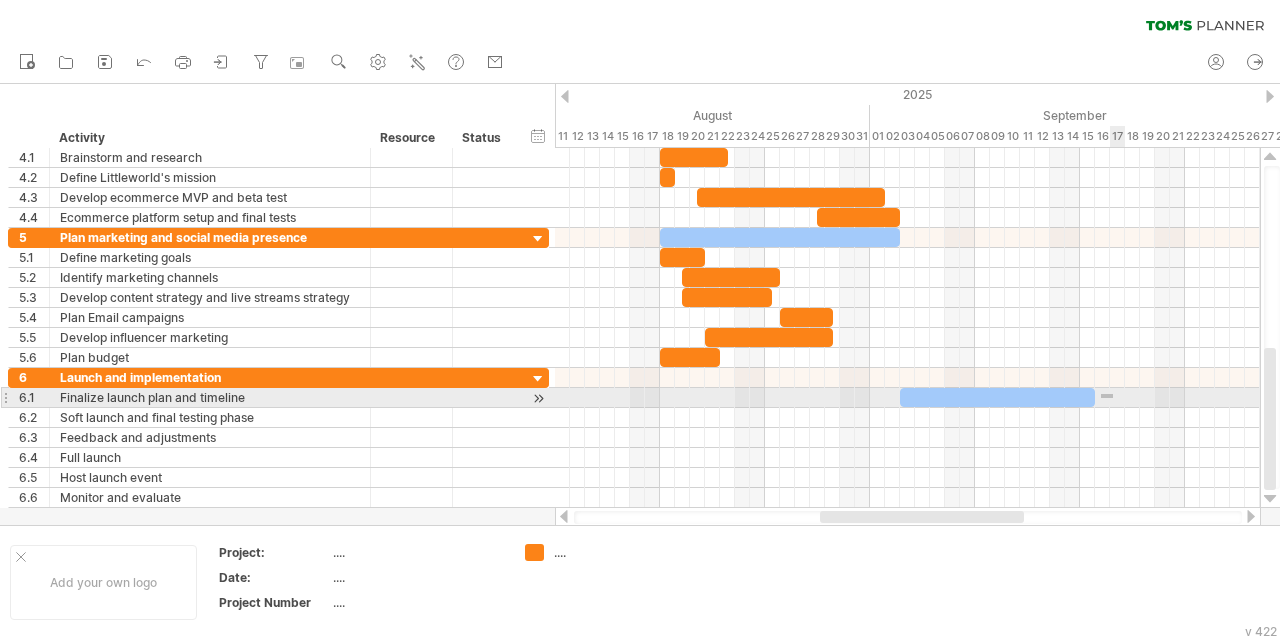 drag, startPoint x: 1101, startPoint y: 395, endPoint x: 1113, endPoint y: 398, distance: 12.369317 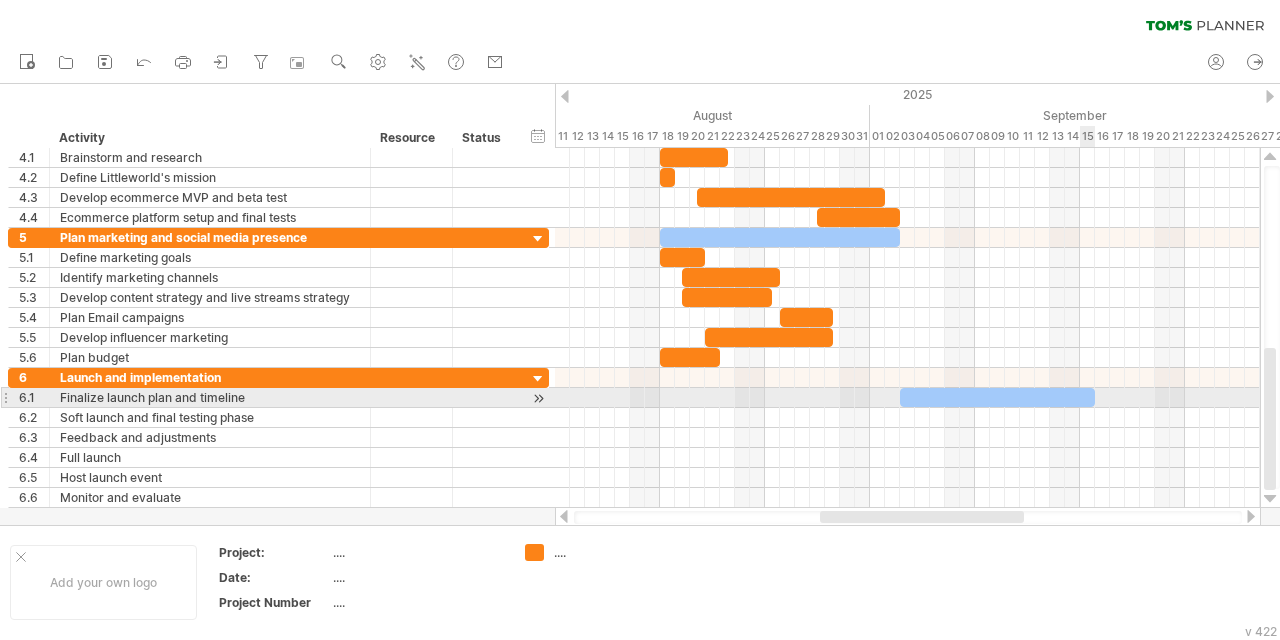 click on "​" at bounding box center (997, 397) 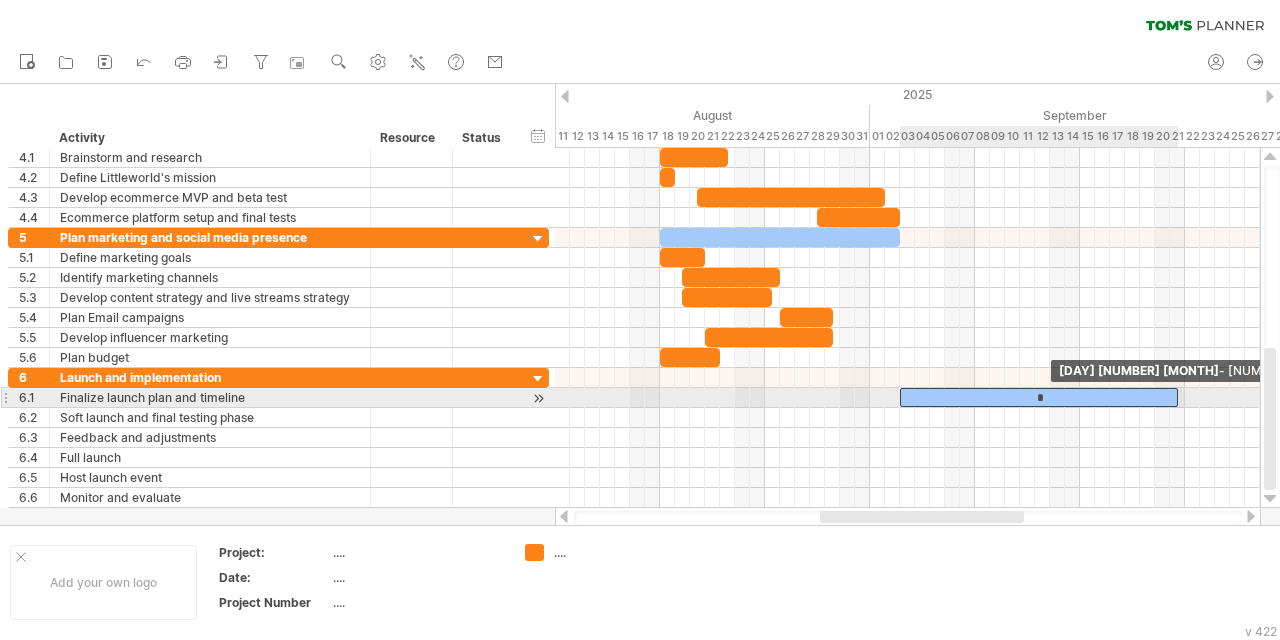 drag, startPoint x: 1097, startPoint y: 397, endPoint x: 1183, endPoint y: 393, distance: 86.09297 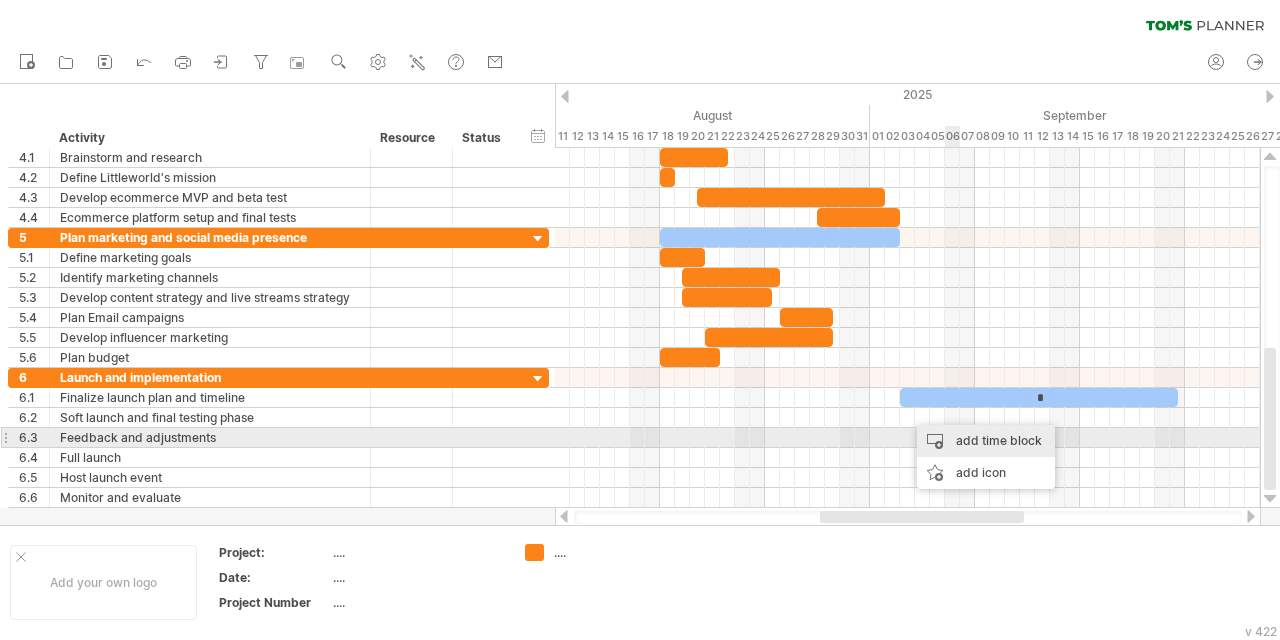 click on "add time block" at bounding box center (986, 441) 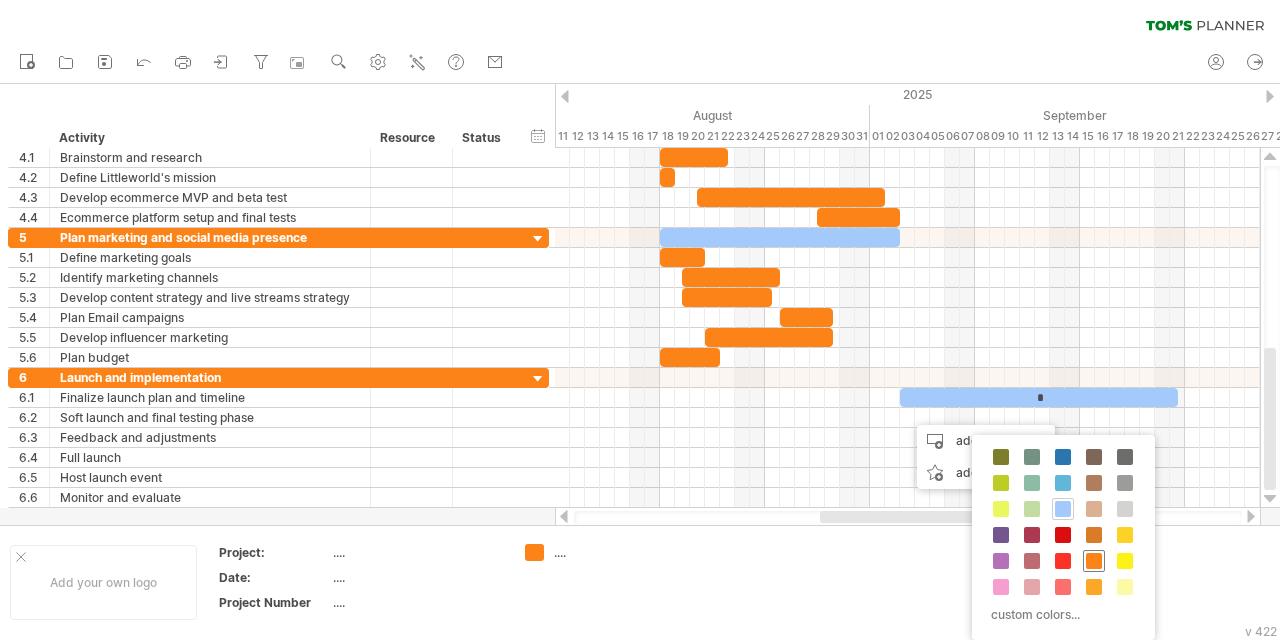 click at bounding box center (1094, 561) 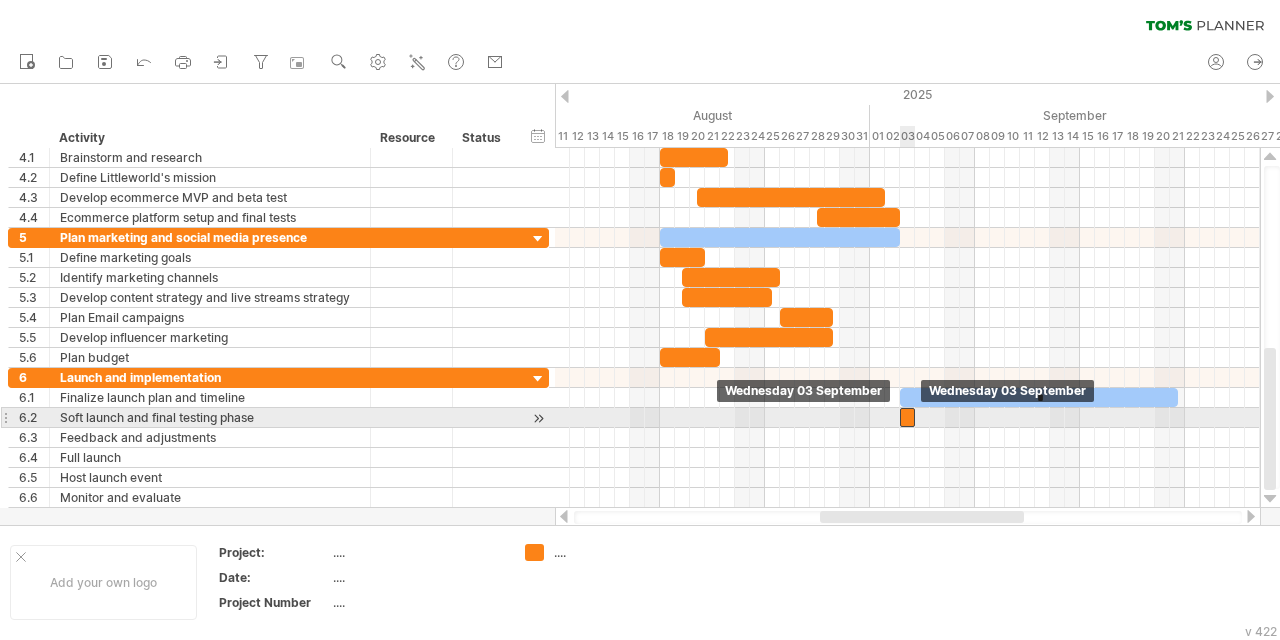 click on "​" at bounding box center [907, 417] 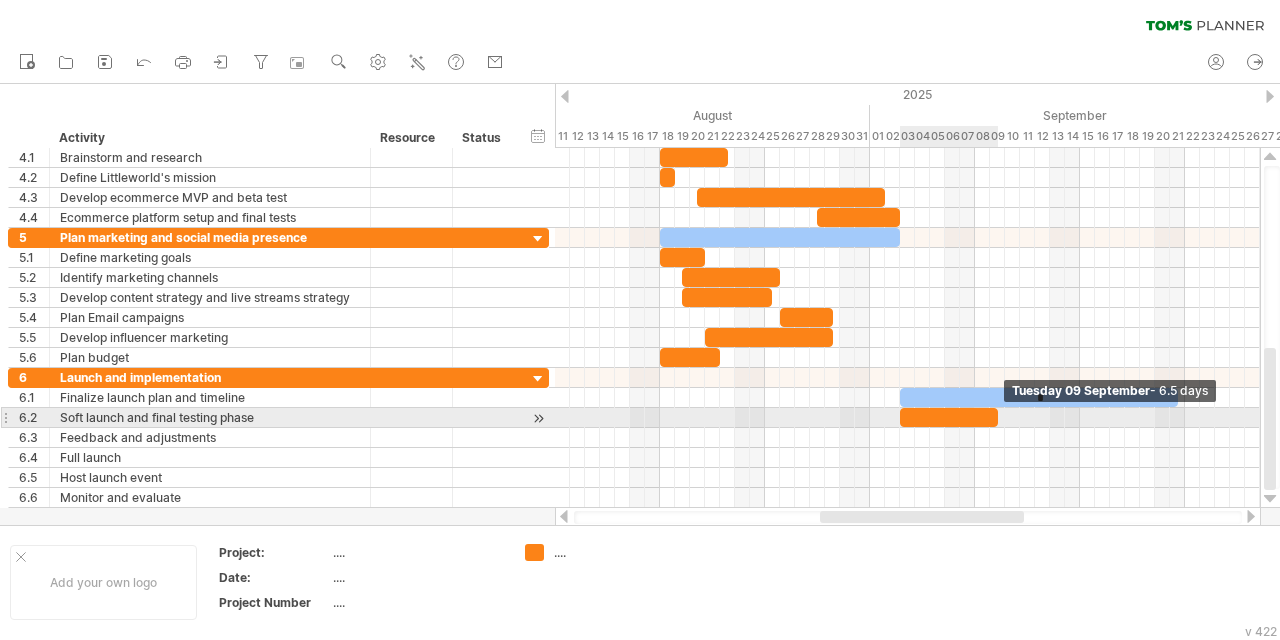 drag, startPoint x: 917, startPoint y: 420, endPoint x: 997, endPoint y: 415, distance: 80.1561 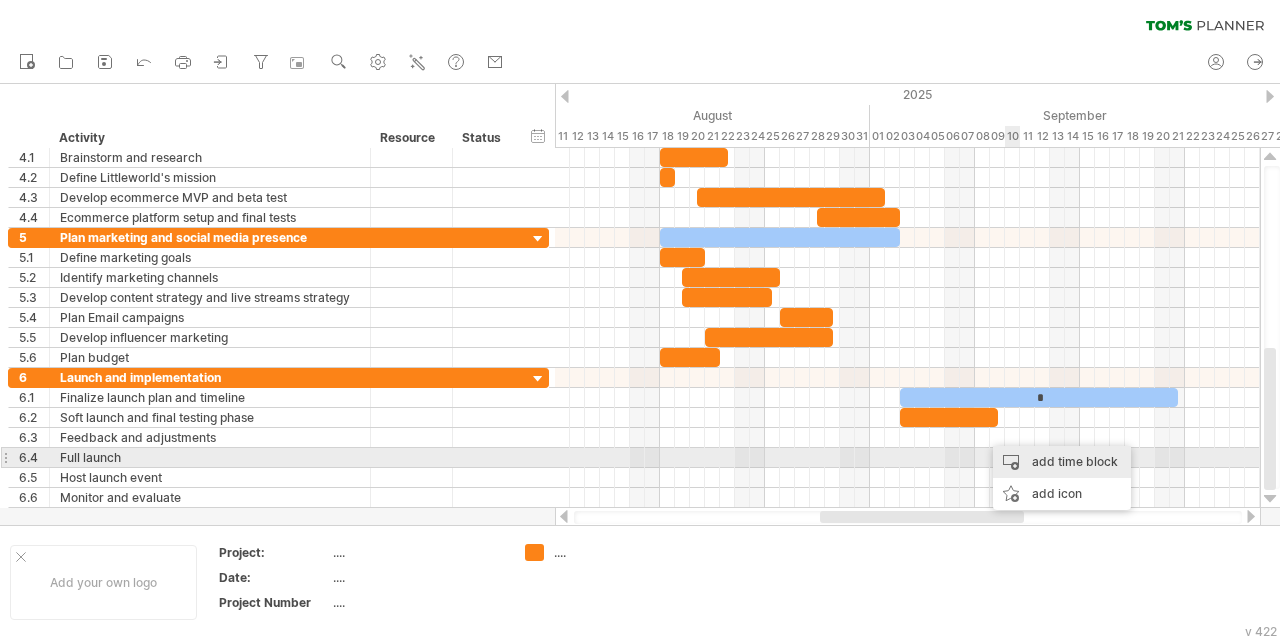 click on "add time block" at bounding box center [1062, 462] 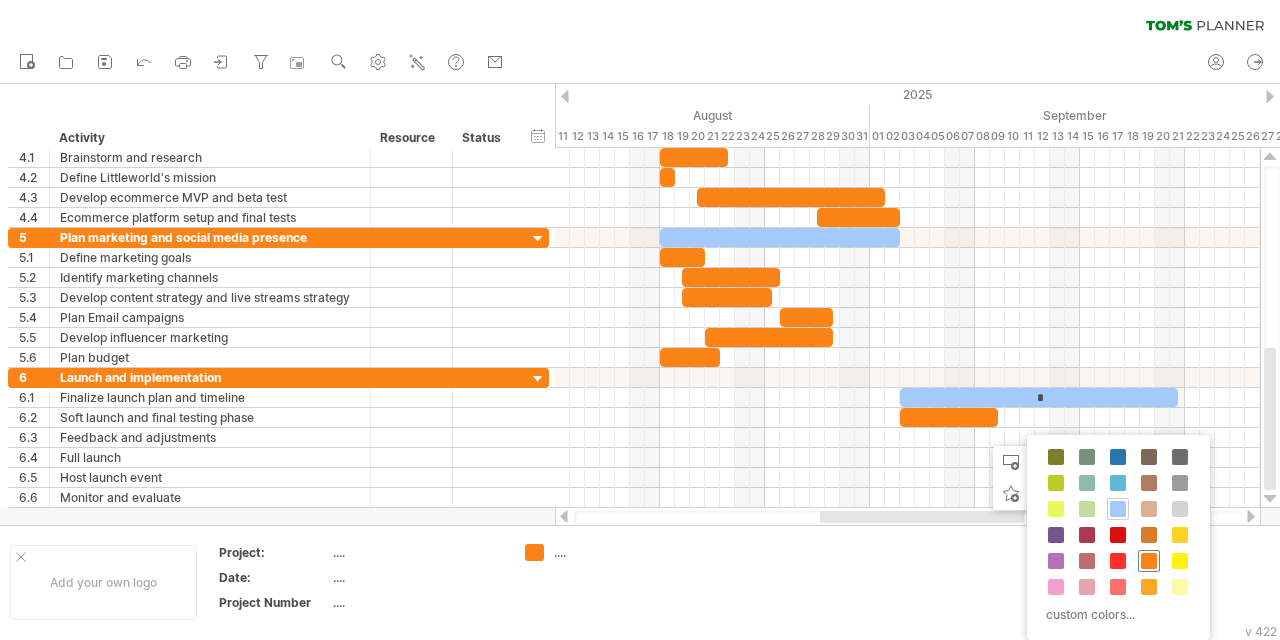 click at bounding box center [1149, 561] 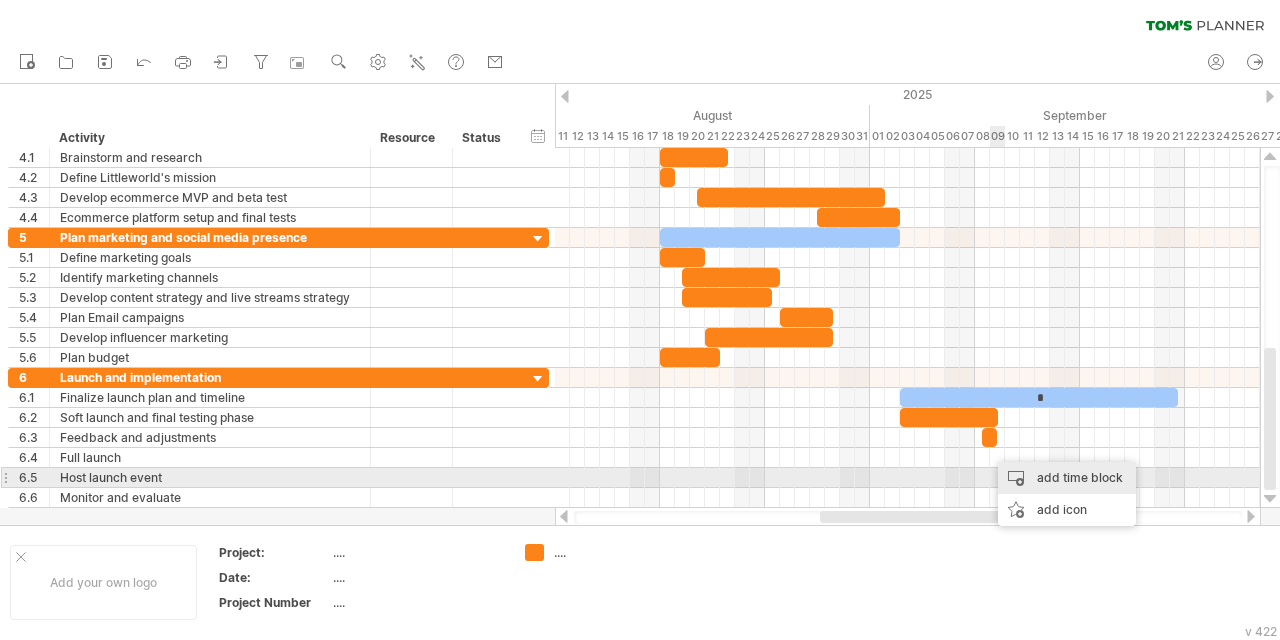 click on "add time block" at bounding box center [1067, 478] 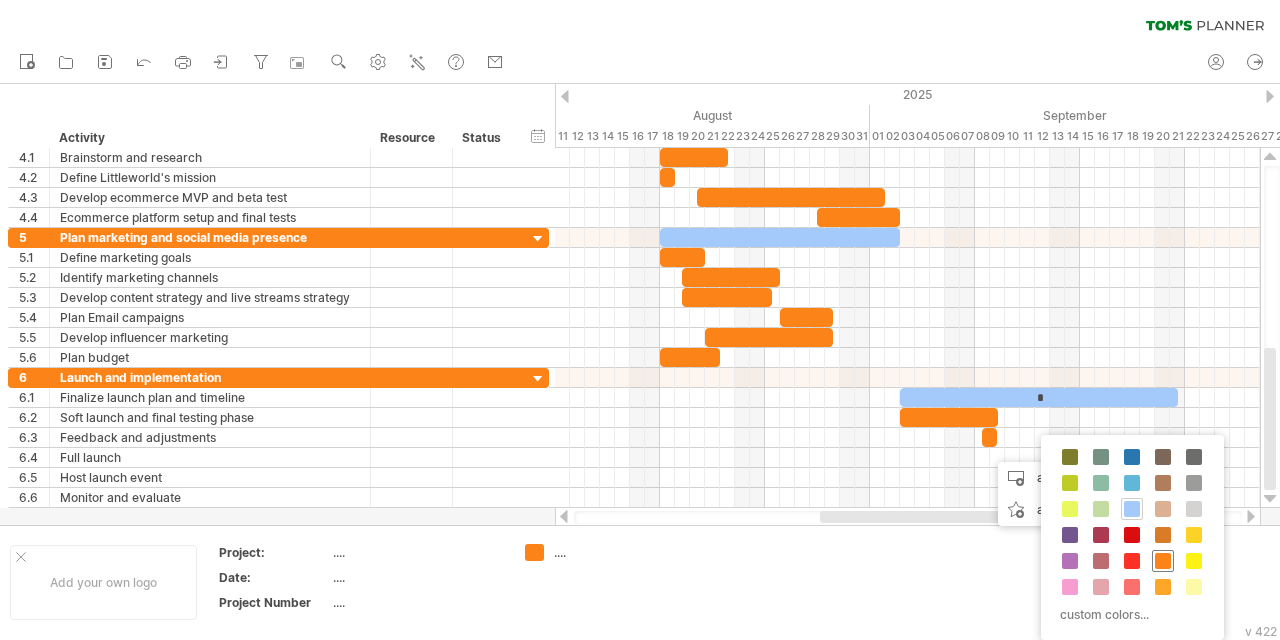 click at bounding box center [1163, 561] 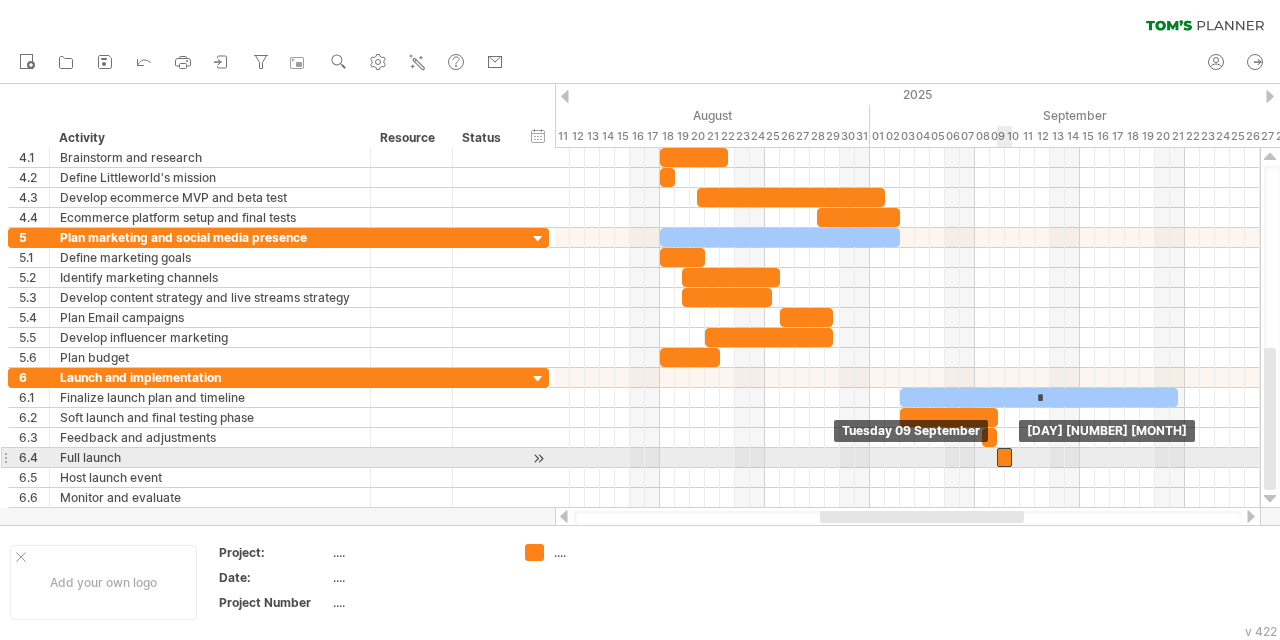 click on "​" at bounding box center (1004, 457) 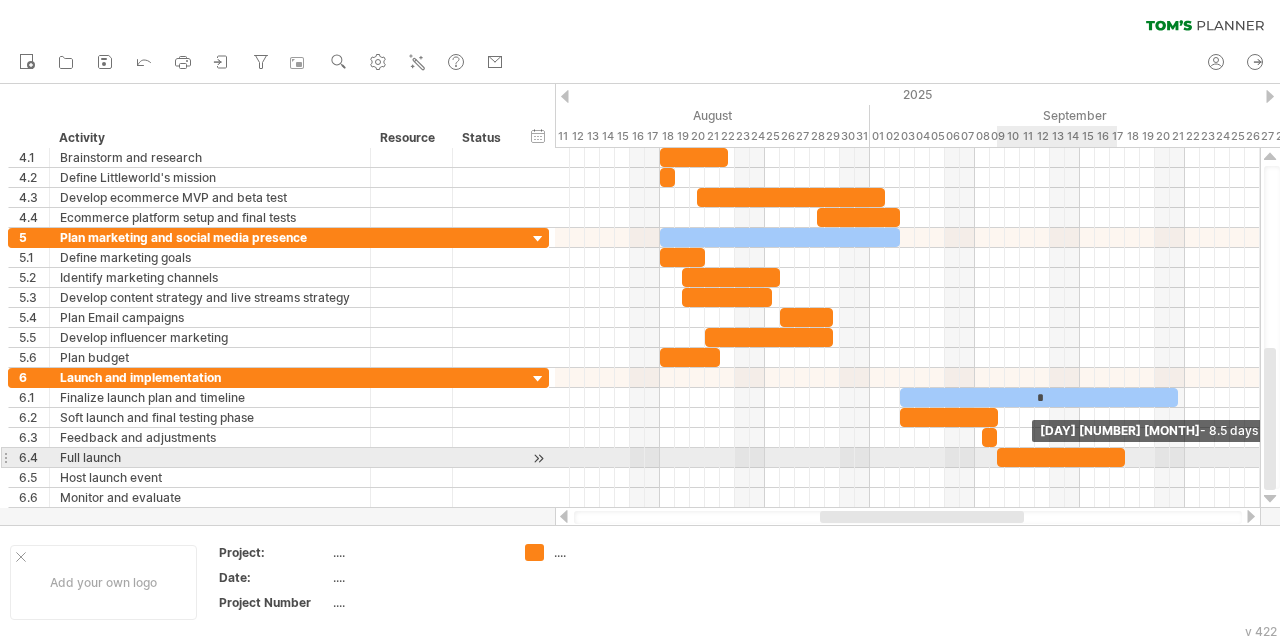 drag, startPoint x: 1015, startPoint y: 456, endPoint x: 1124, endPoint y: 459, distance: 109.041275 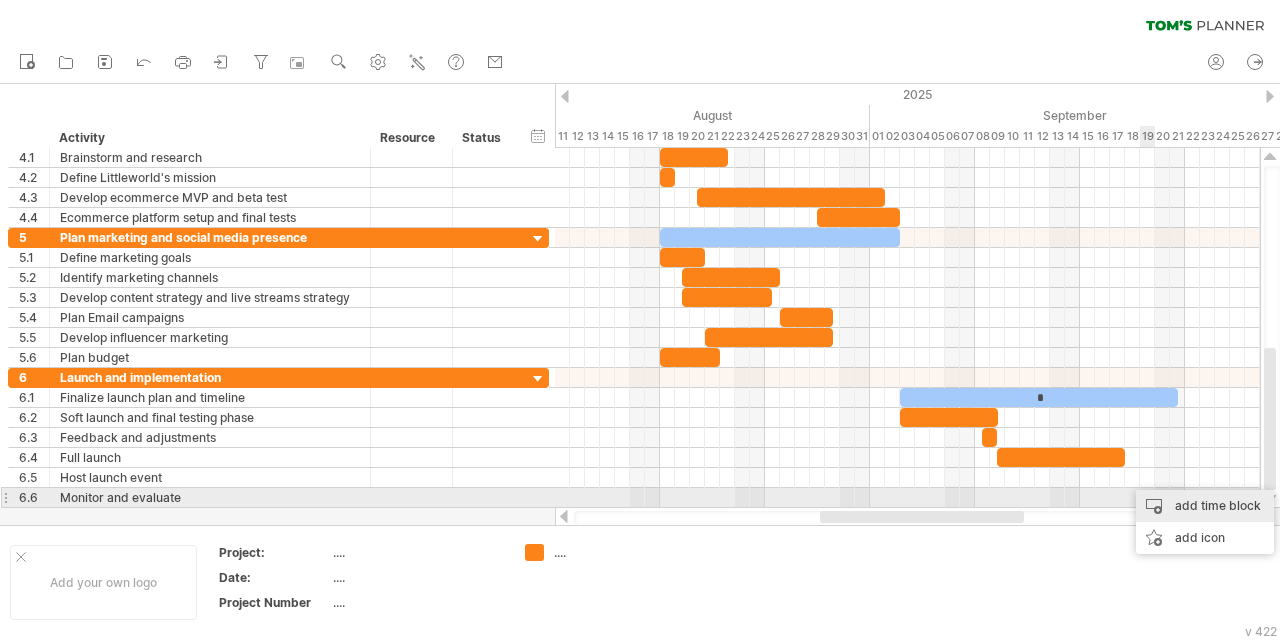 click on "add time block" at bounding box center [1205, 506] 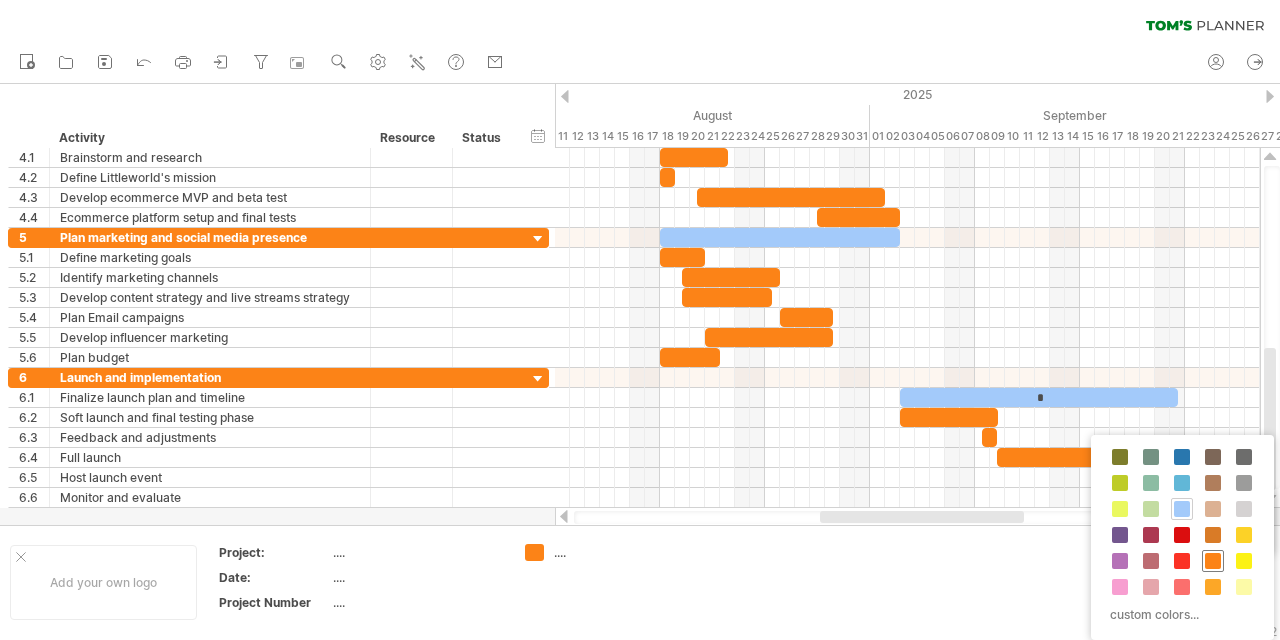 click at bounding box center (1213, 561) 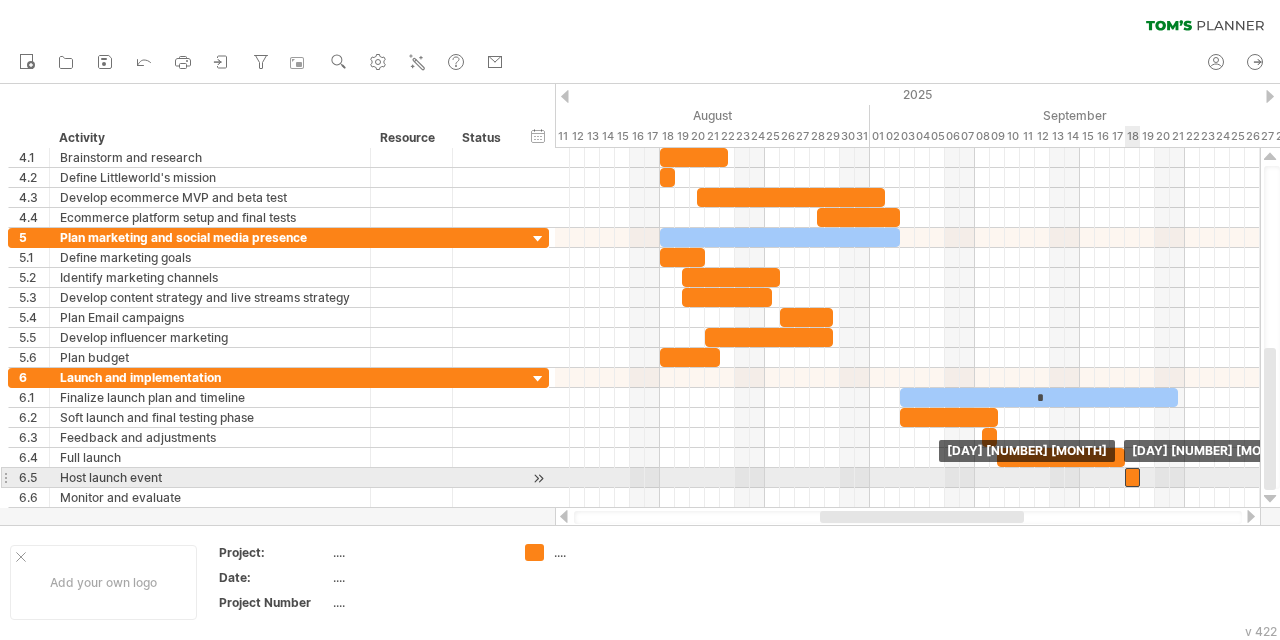 click on "​" at bounding box center (1132, 477) 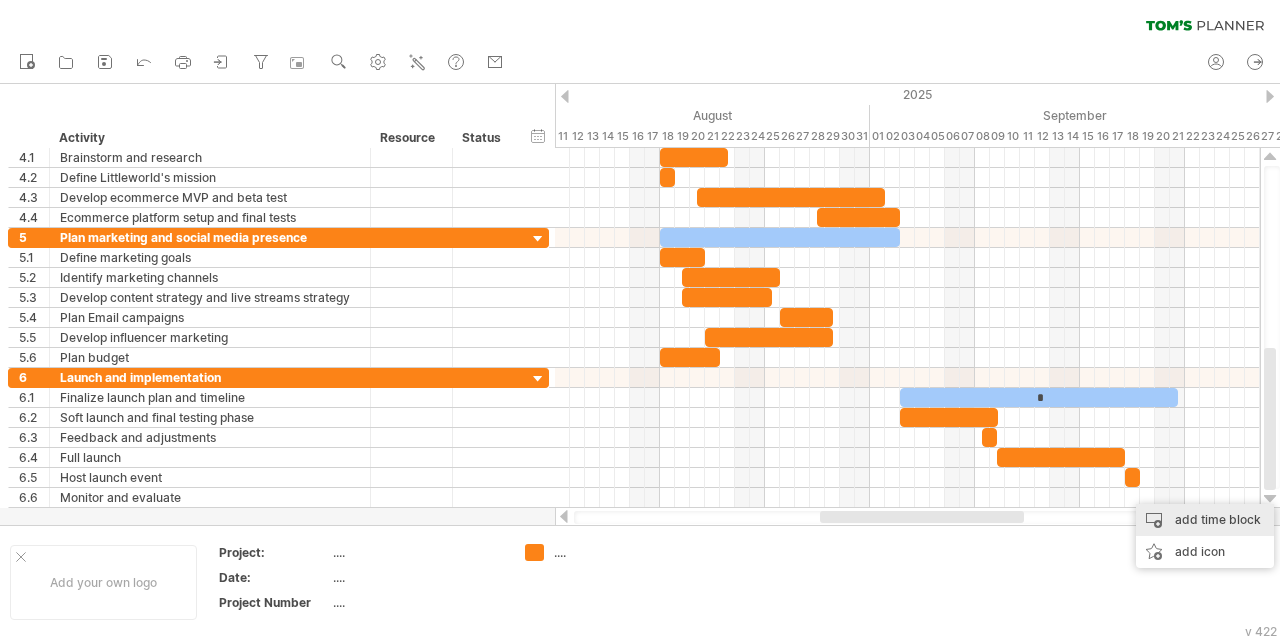 click on "add time block" at bounding box center [1205, 520] 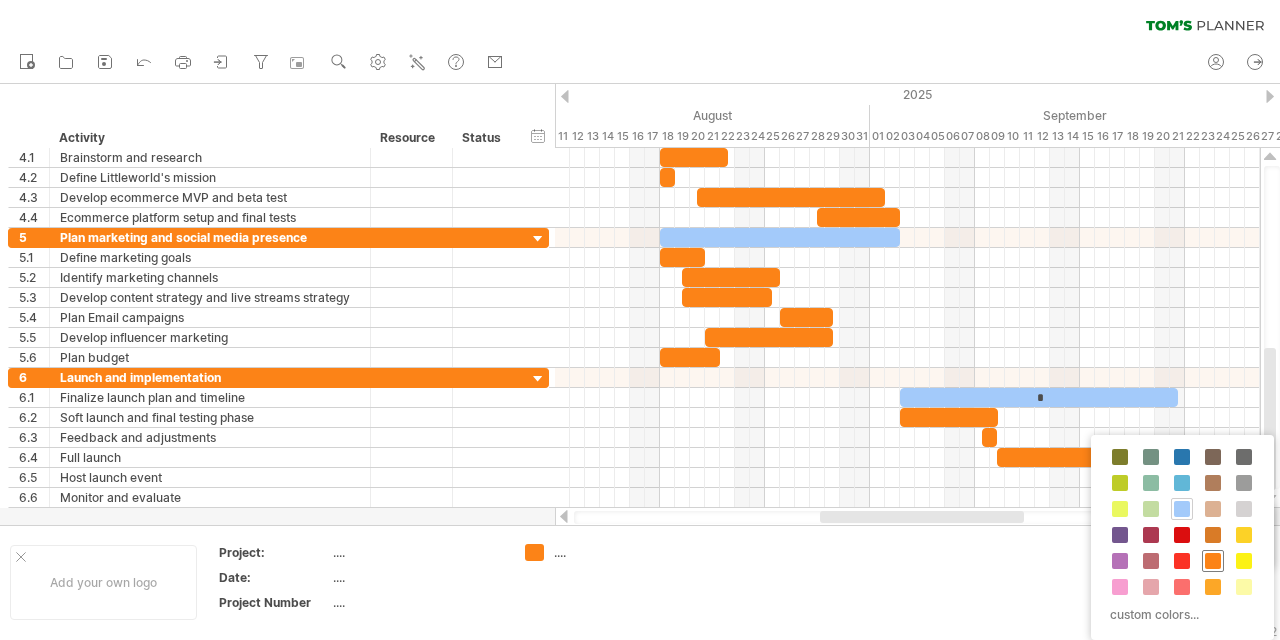 click at bounding box center [1213, 561] 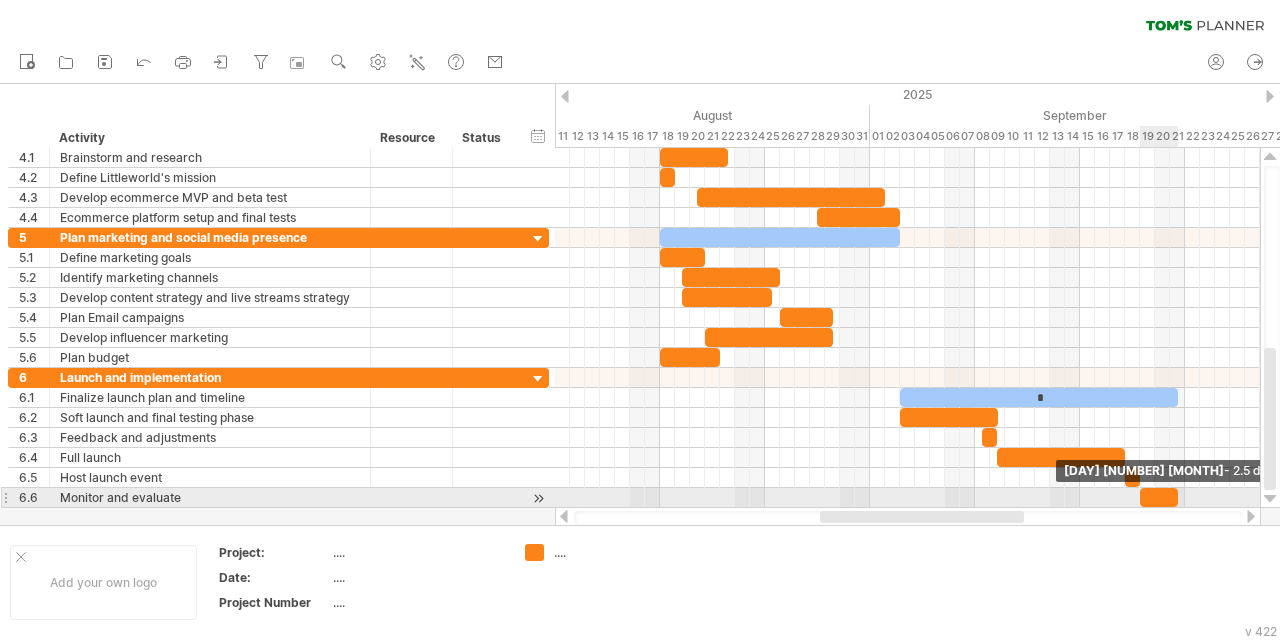 drag, startPoint x: 1155, startPoint y: 497, endPoint x: 1176, endPoint y: 495, distance: 21.095022 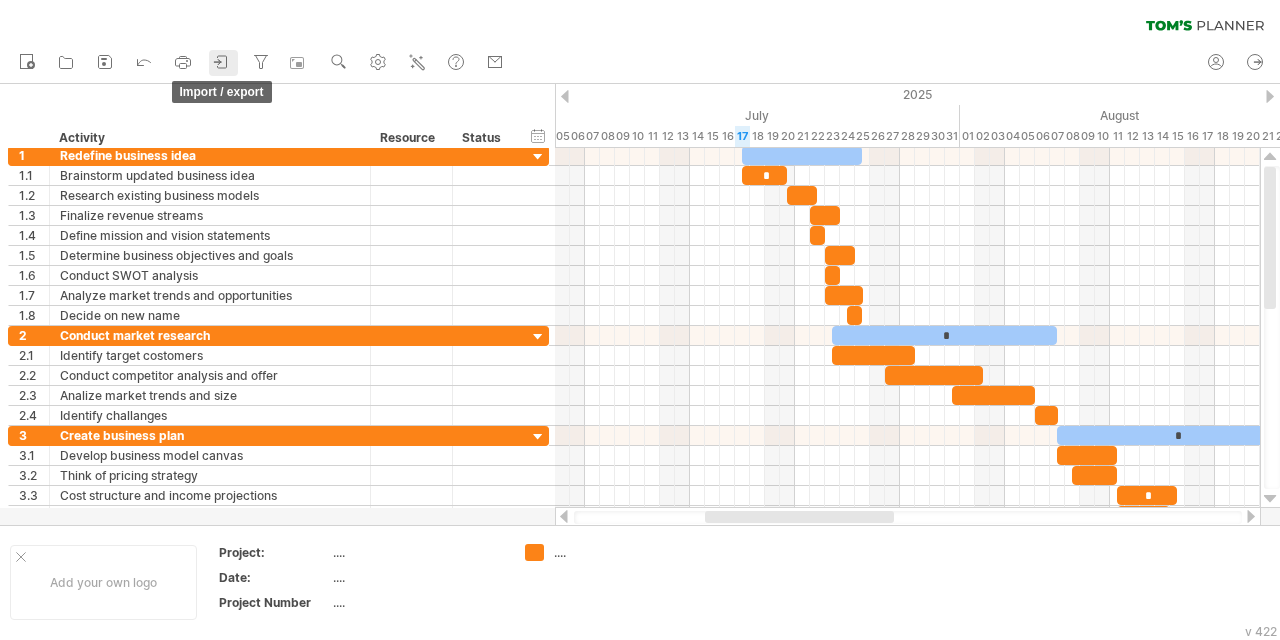 click 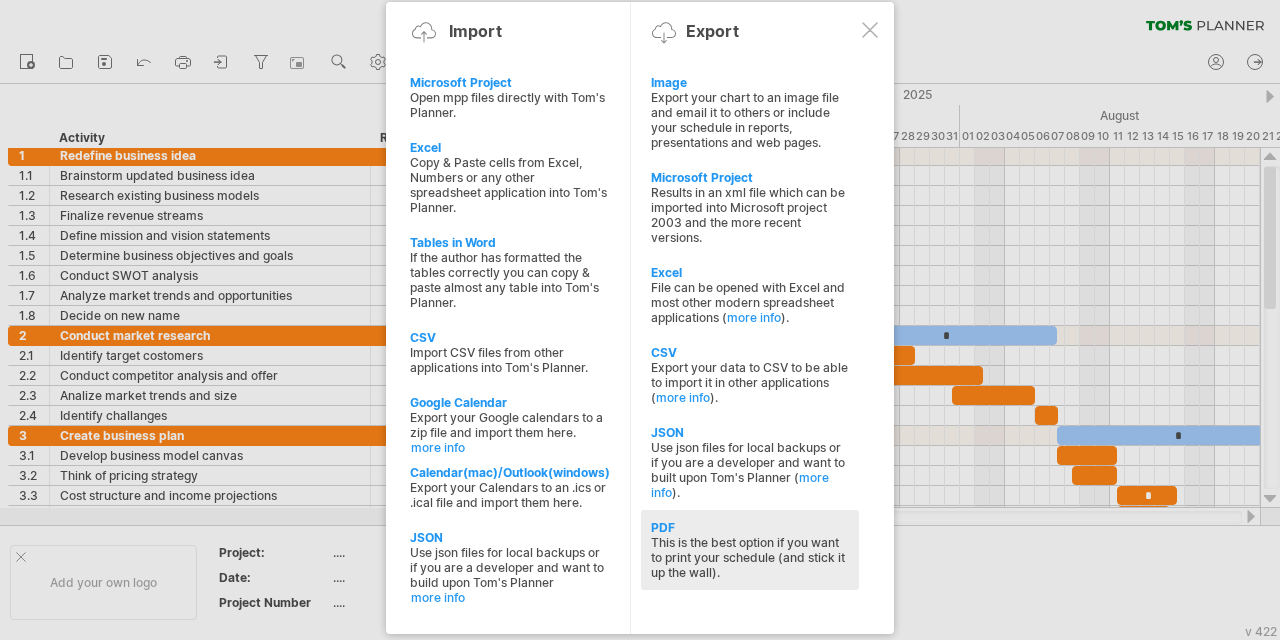 click on "This is the best option if you want to print your schedule (and stick it up the wall)." at bounding box center [750, 557] 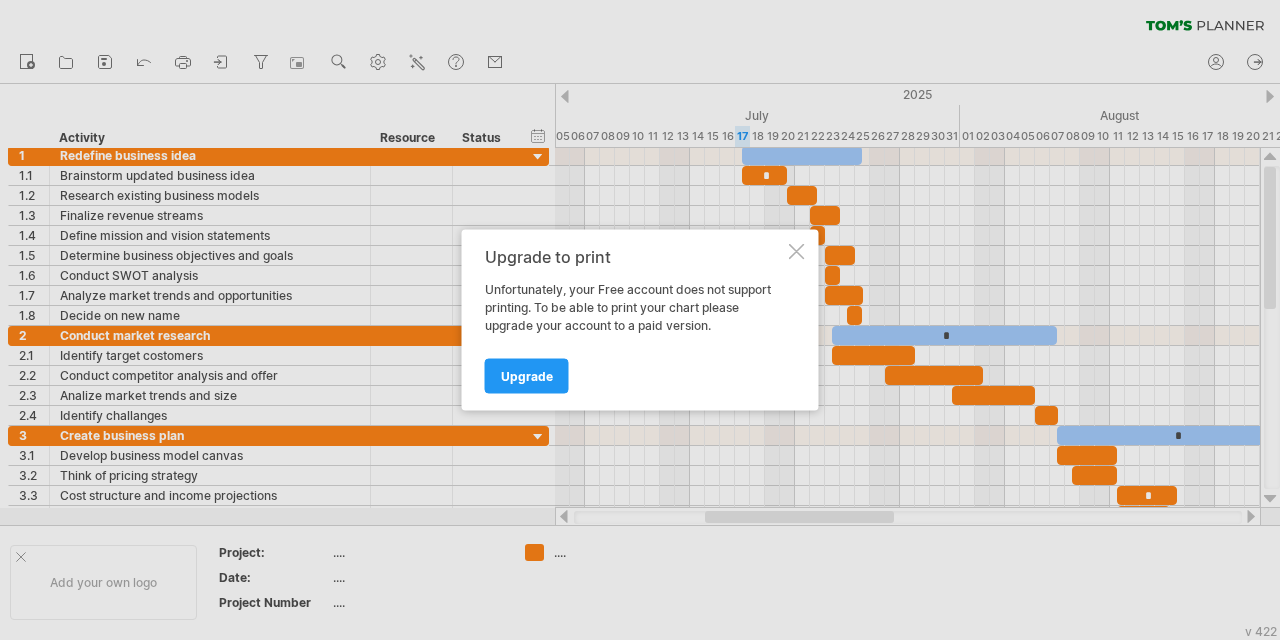 click at bounding box center [797, 252] 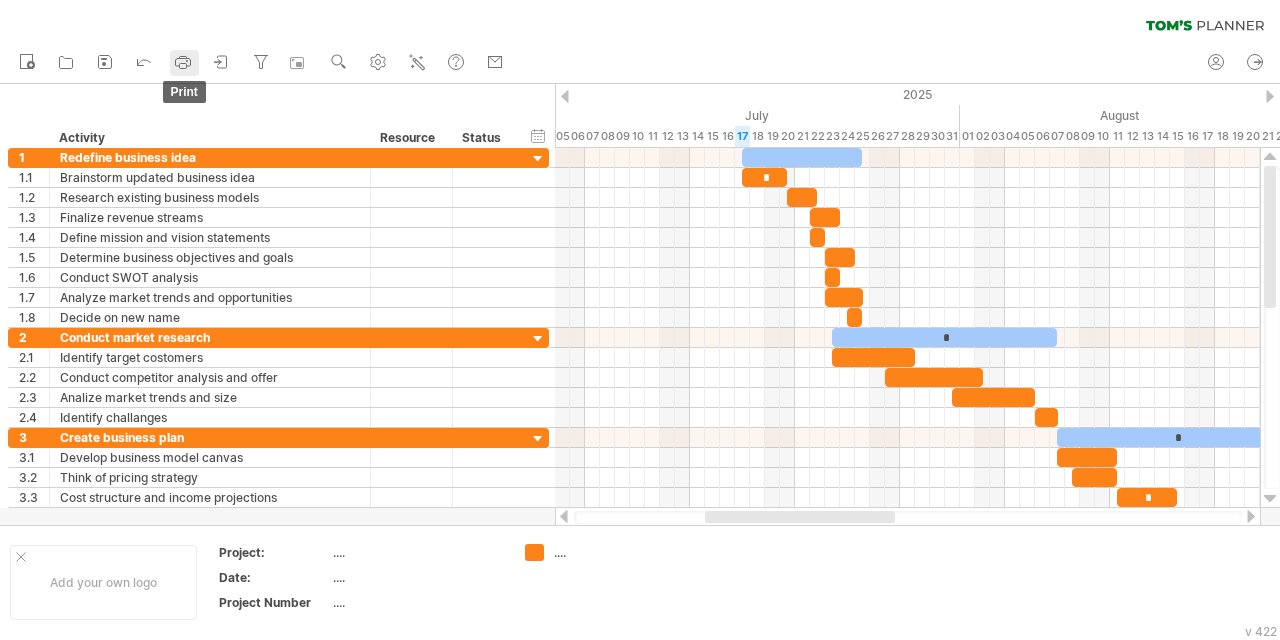 click 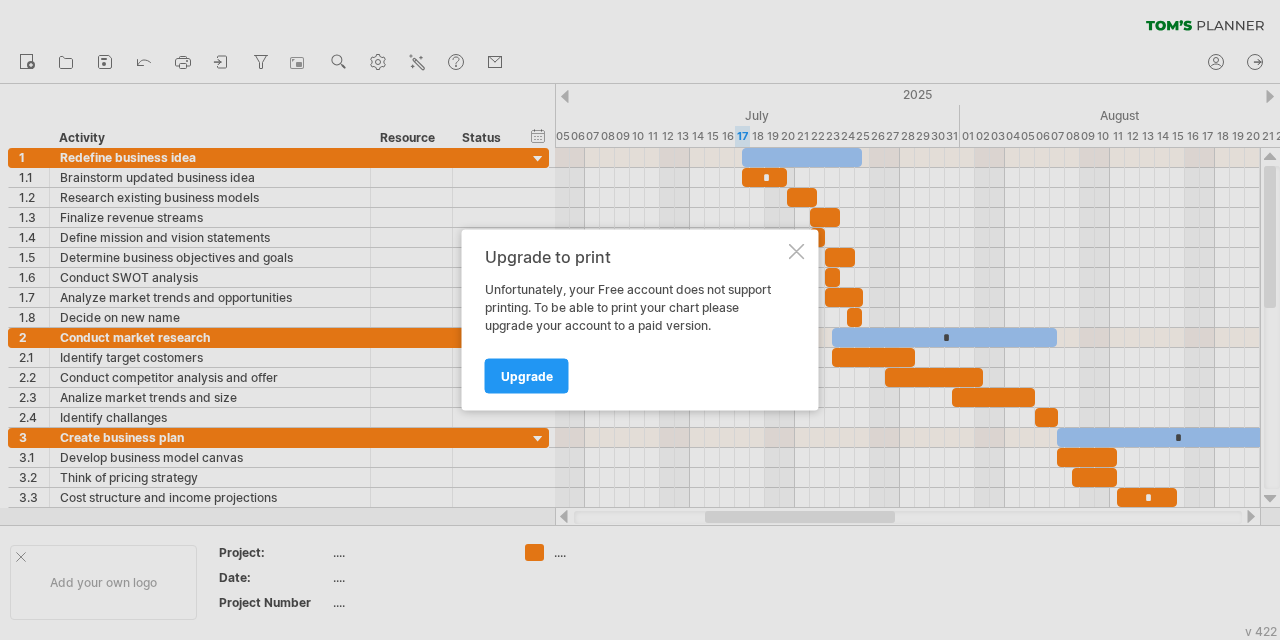click at bounding box center (797, 252) 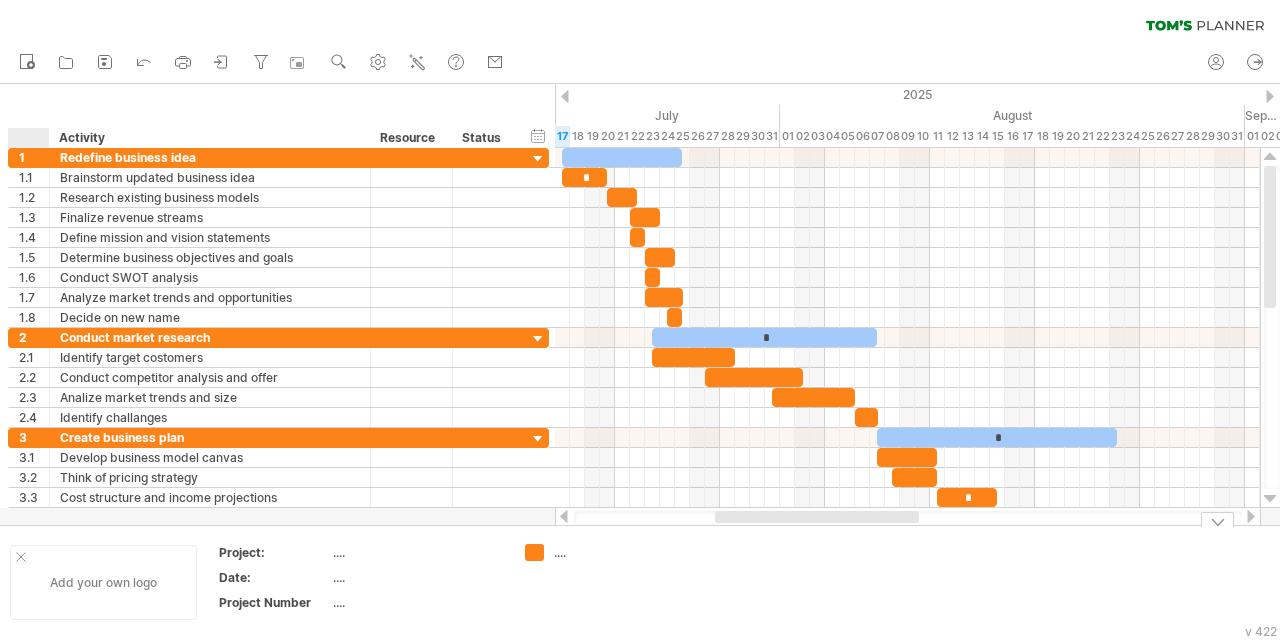 click at bounding box center [21, 557] 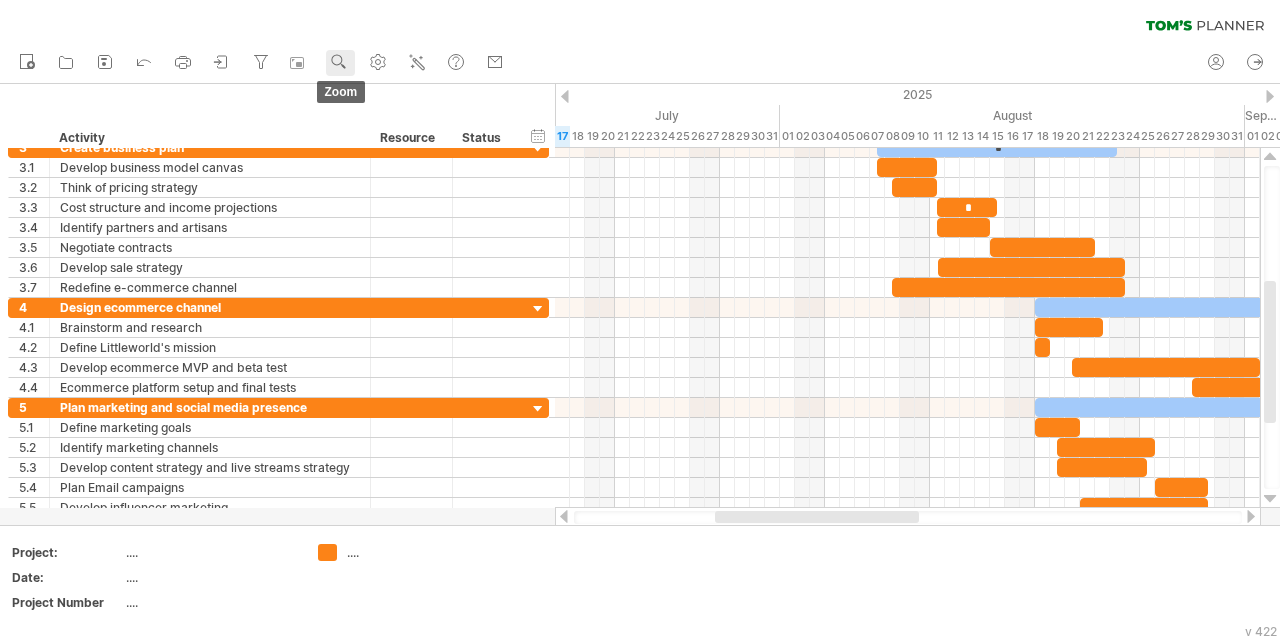 click 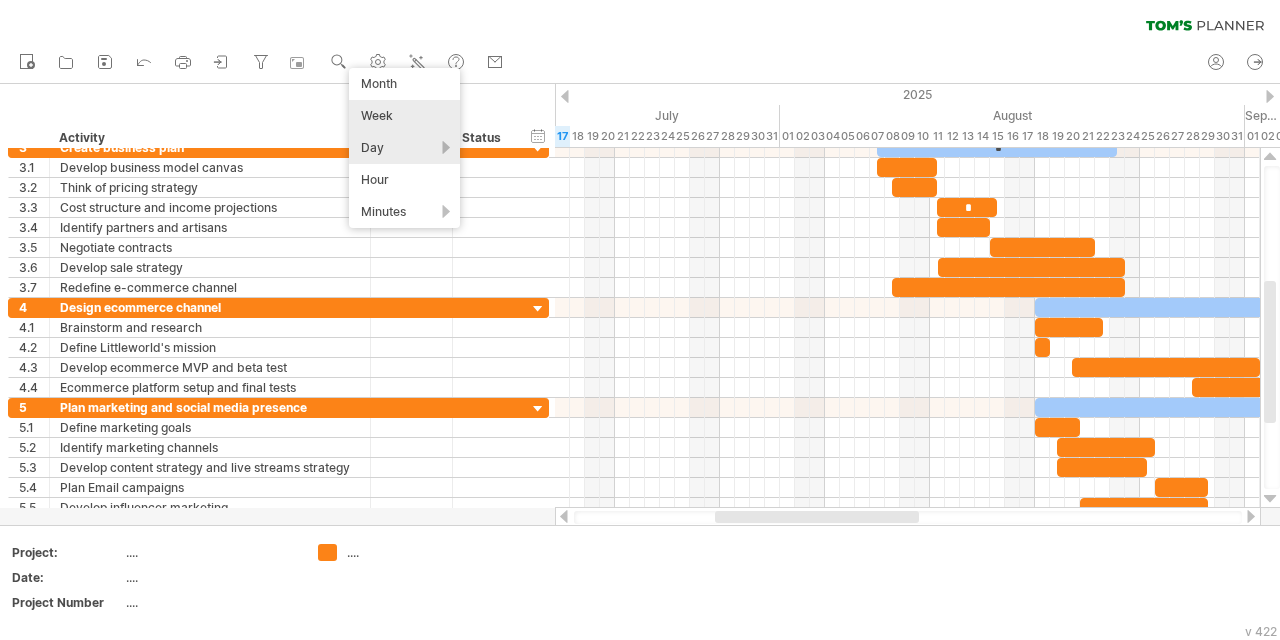 click on "Week" at bounding box center [404, 116] 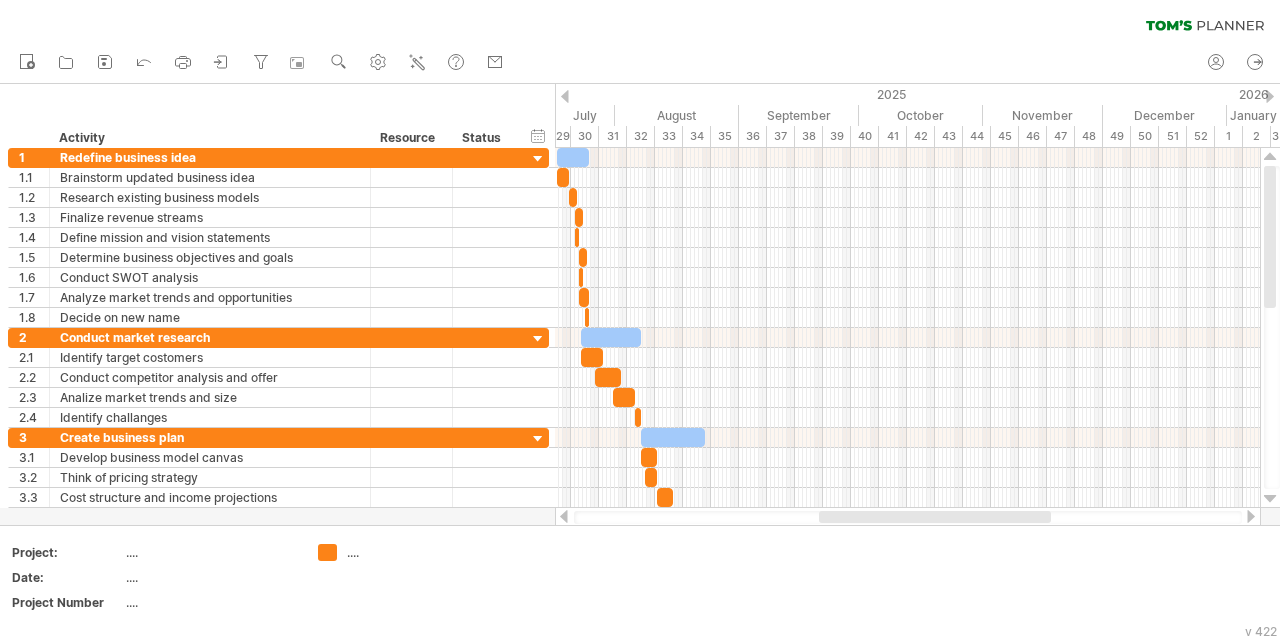 click at bounding box center [907, 278] 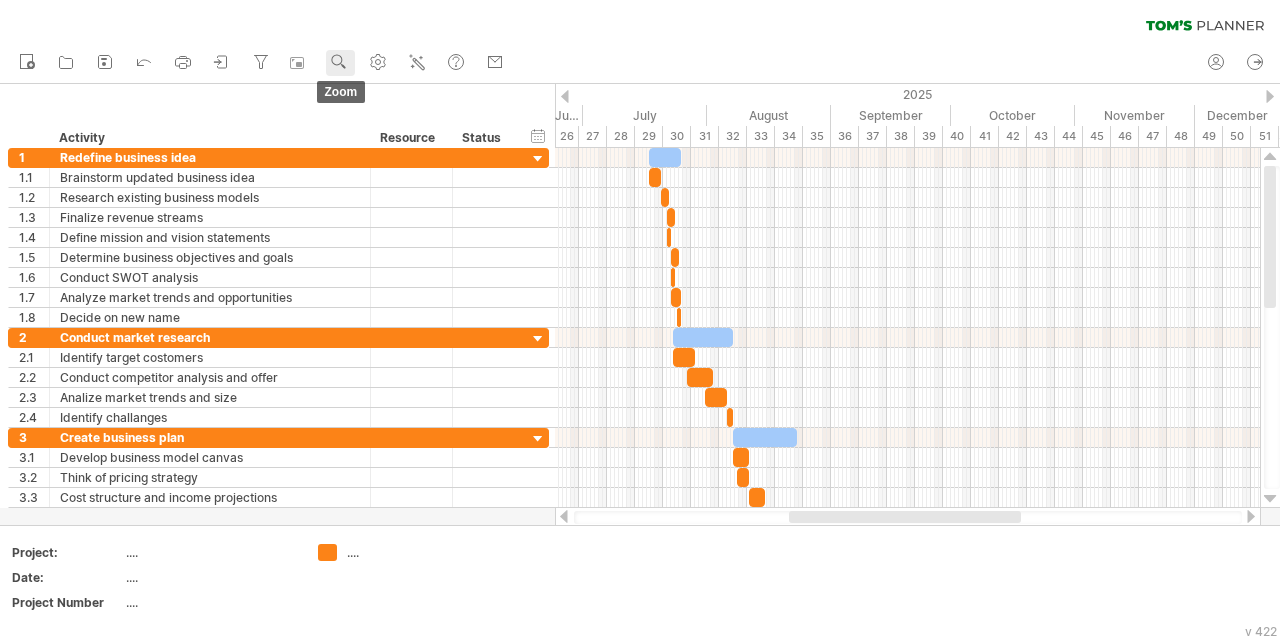 click 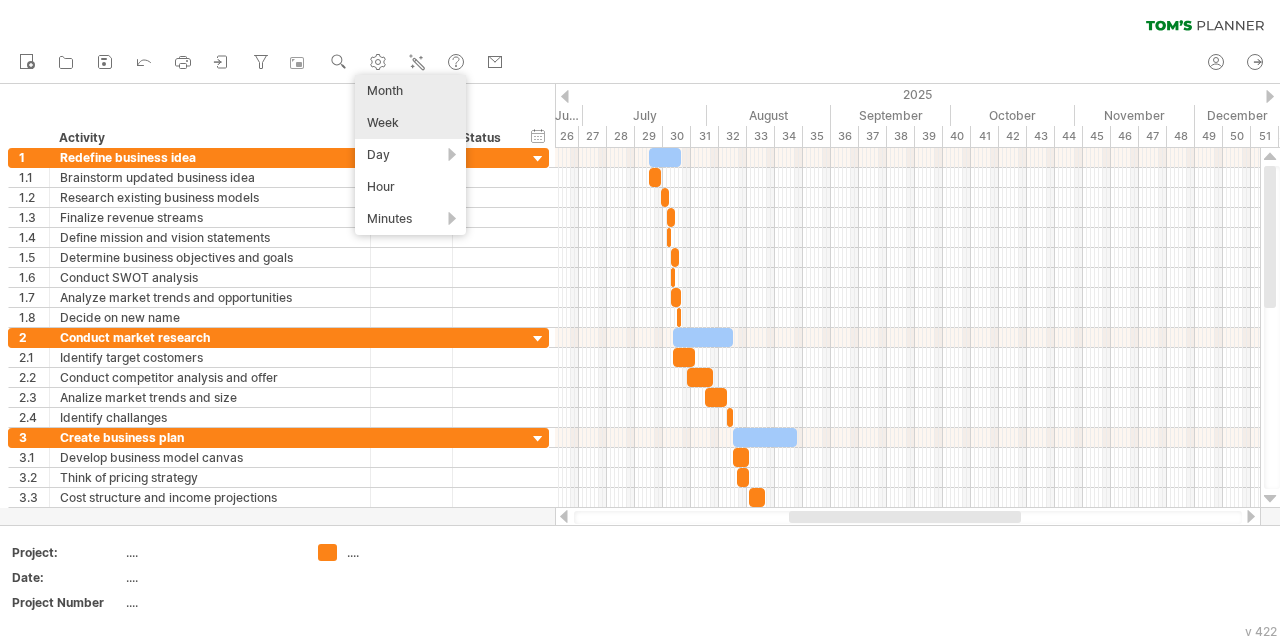 click on "Month" at bounding box center [410, 91] 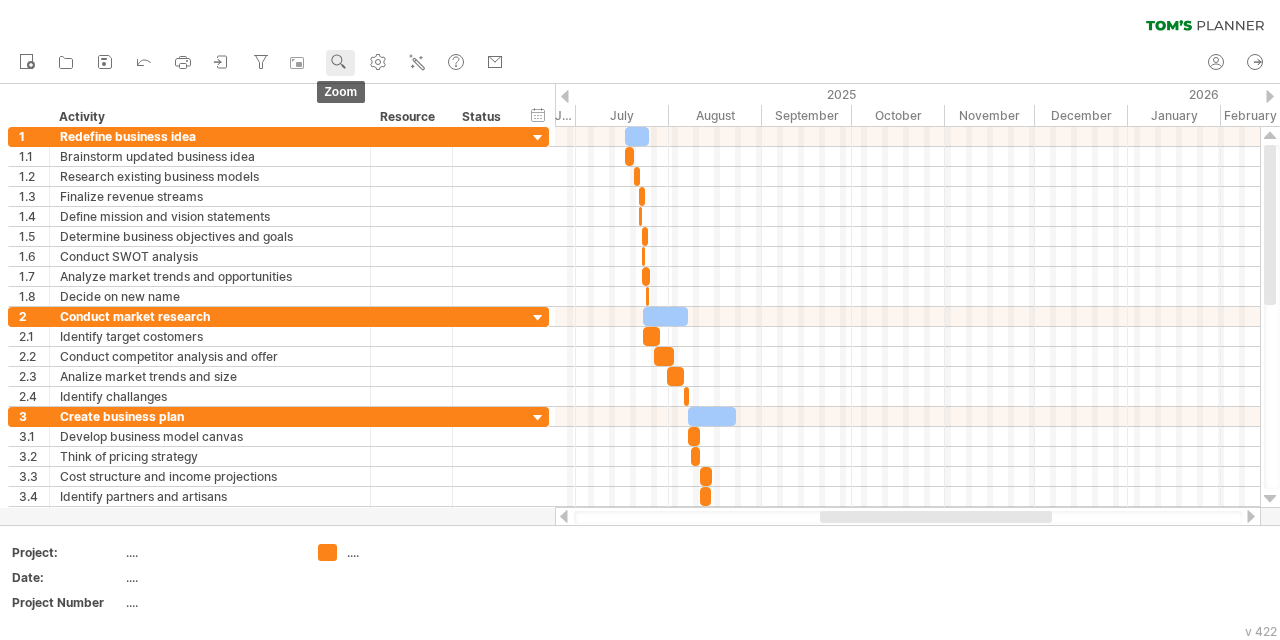 click 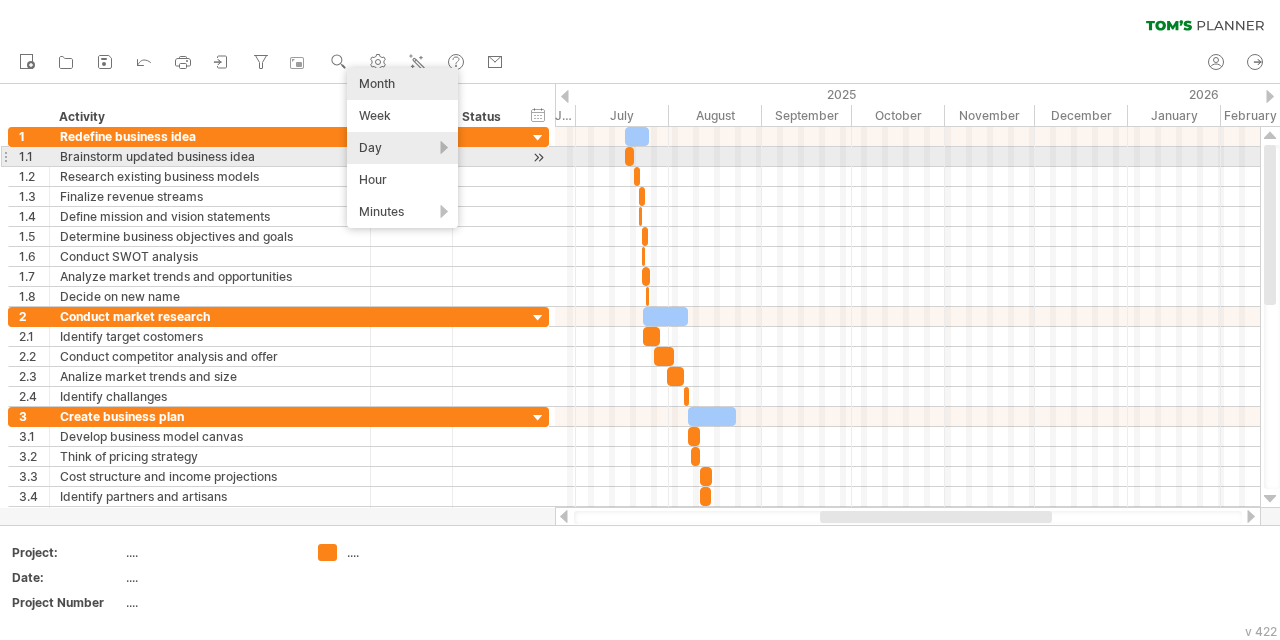 click on "Day" at bounding box center [402, 148] 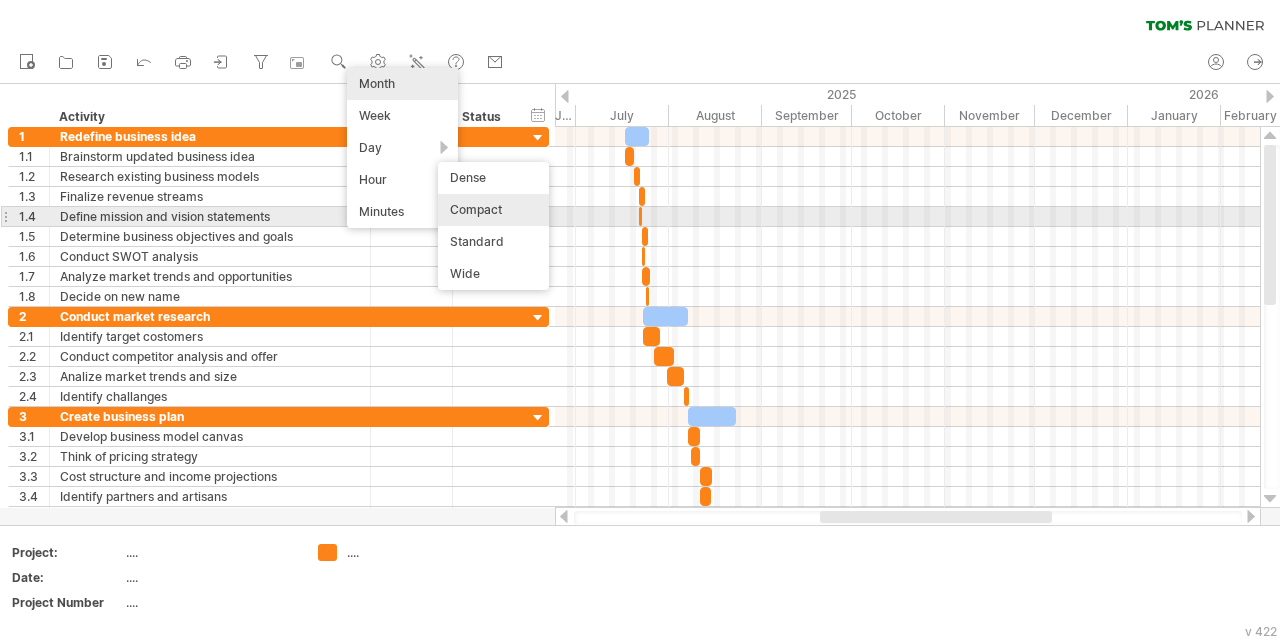 click on "Compact" at bounding box center (493, 210) 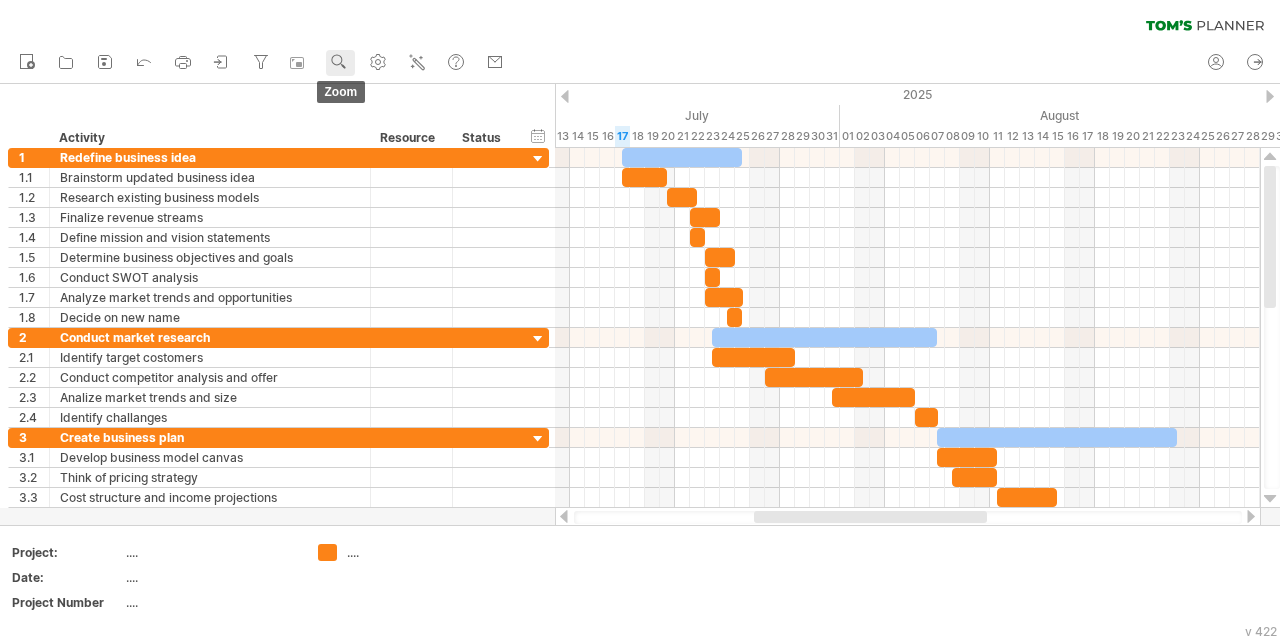 click 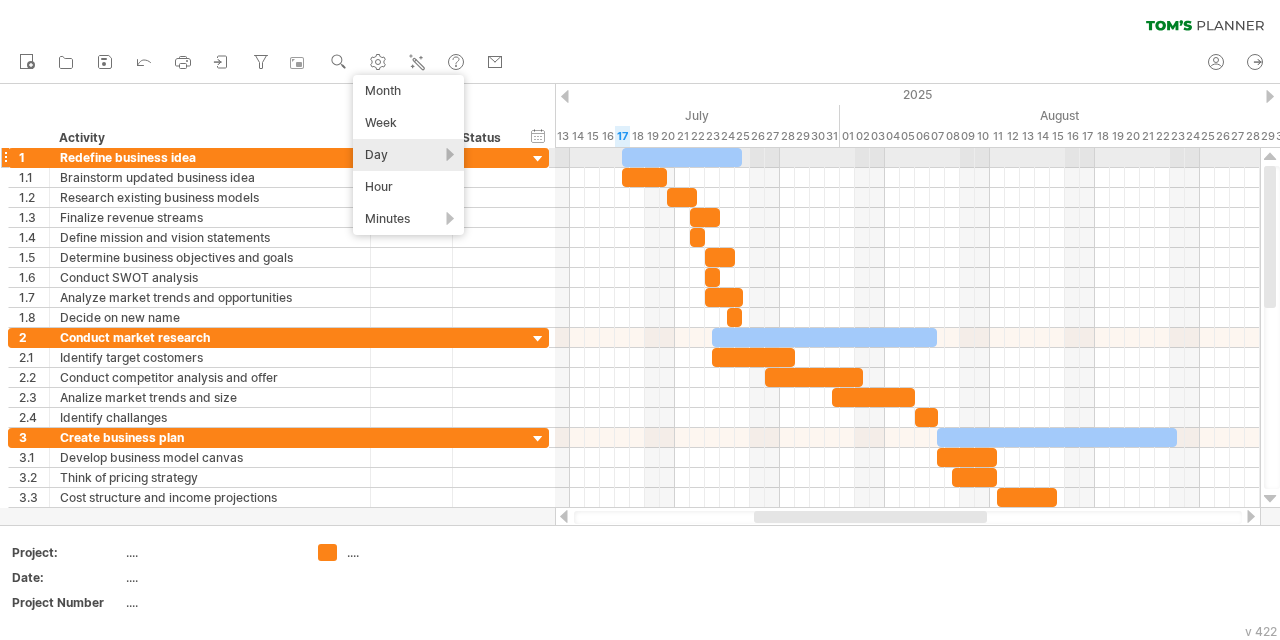 click on "Day" at bounding box center (408, 155) 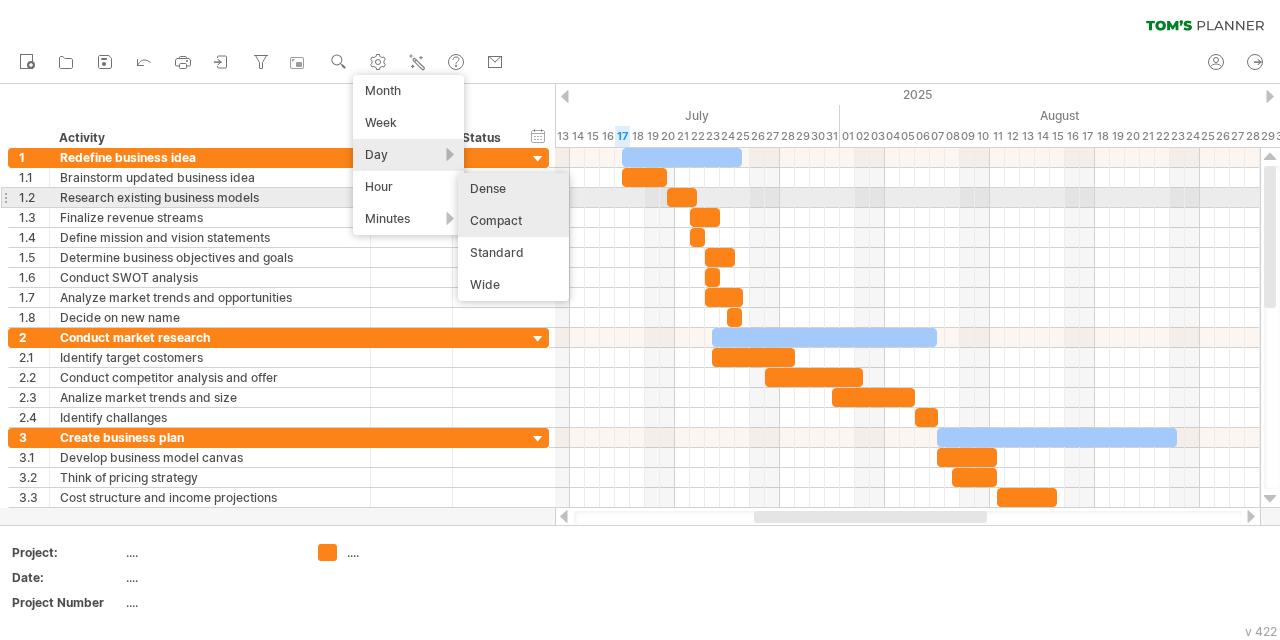 click on "Dense" at bounding box center [513, 189] 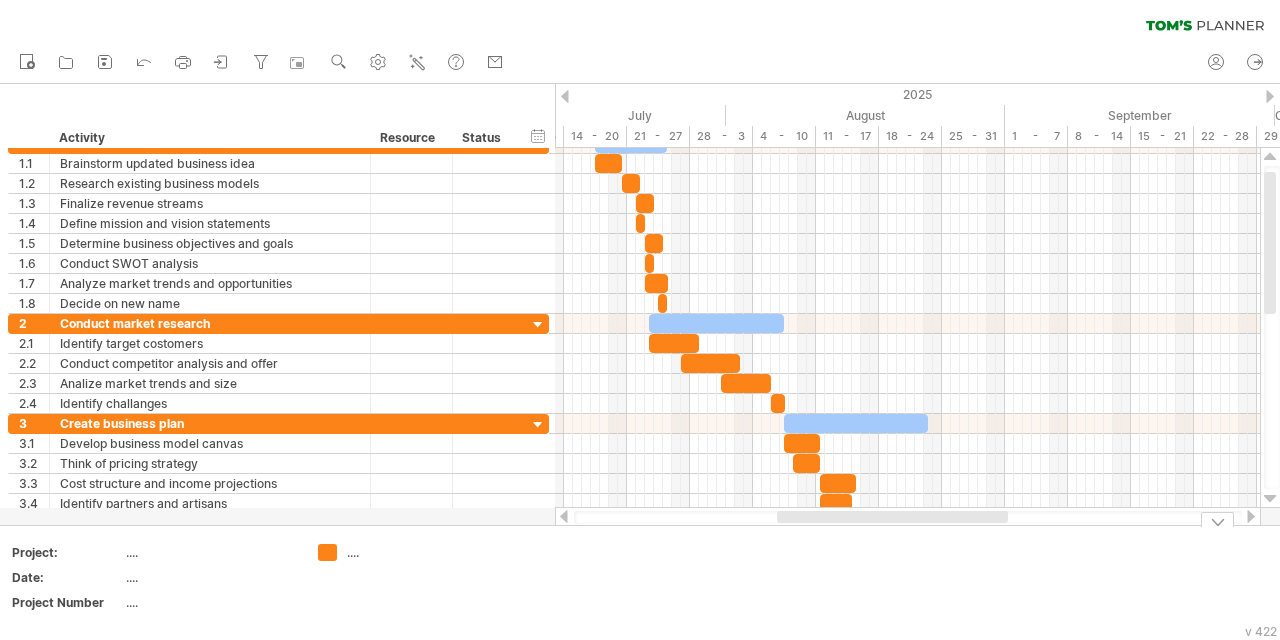 click at bounding box center [1217, 519] 